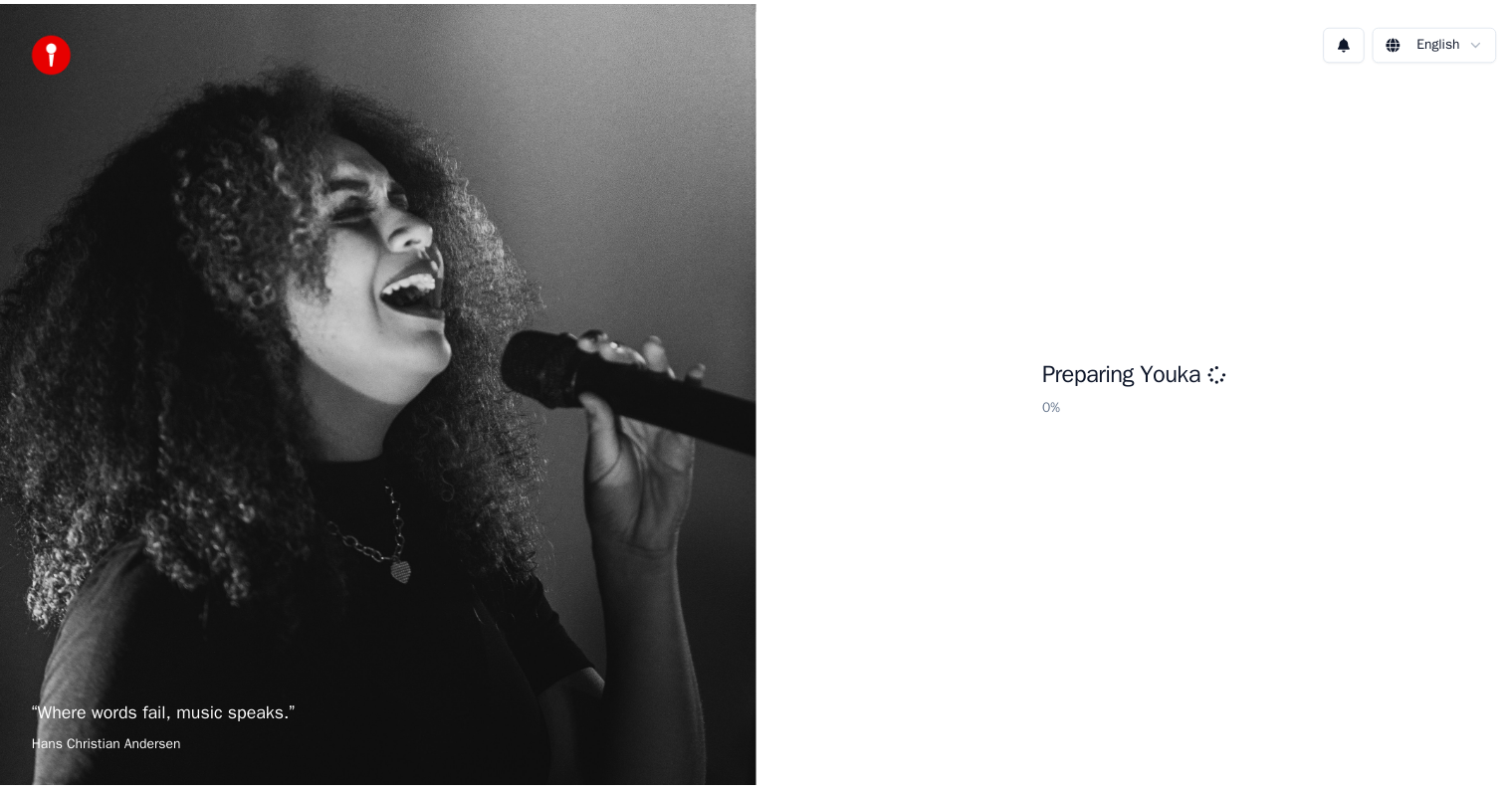 scroll, scrollTop: 0, scrollLeft: 0, axis: both 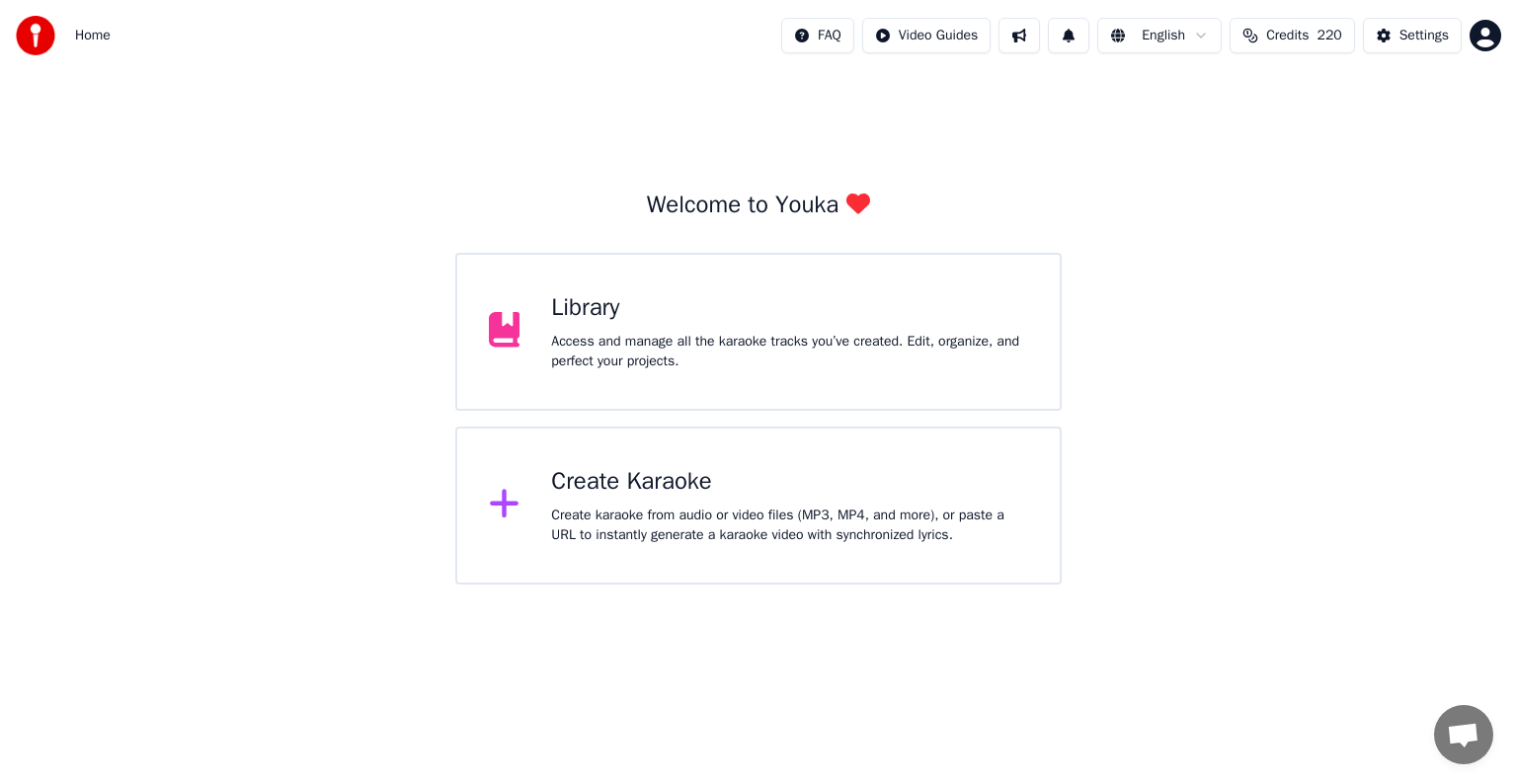 click on "Library" at bounding box center [789, 308] 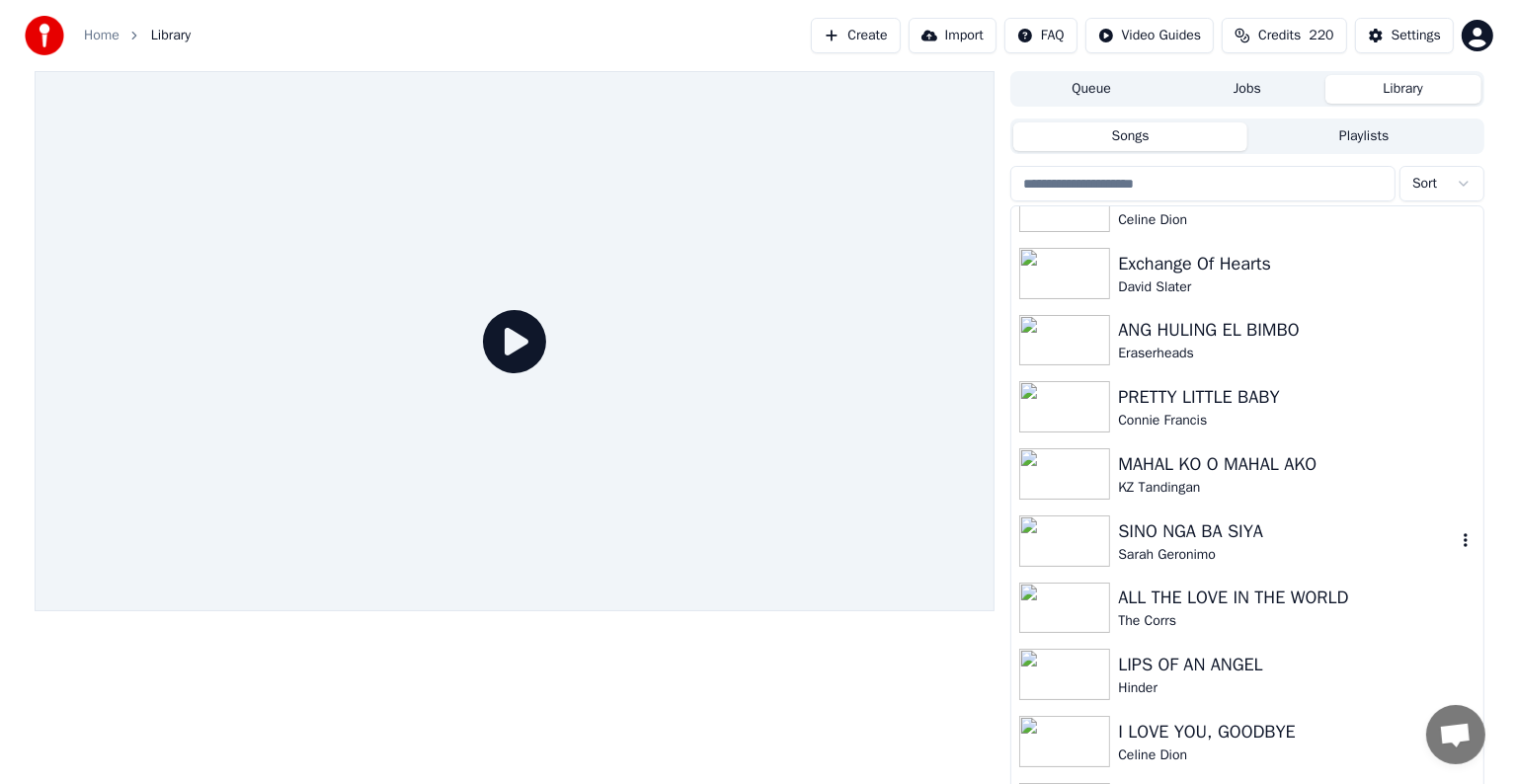 scroll, scrollTop: 0, scrollLeft: 0, axis: both 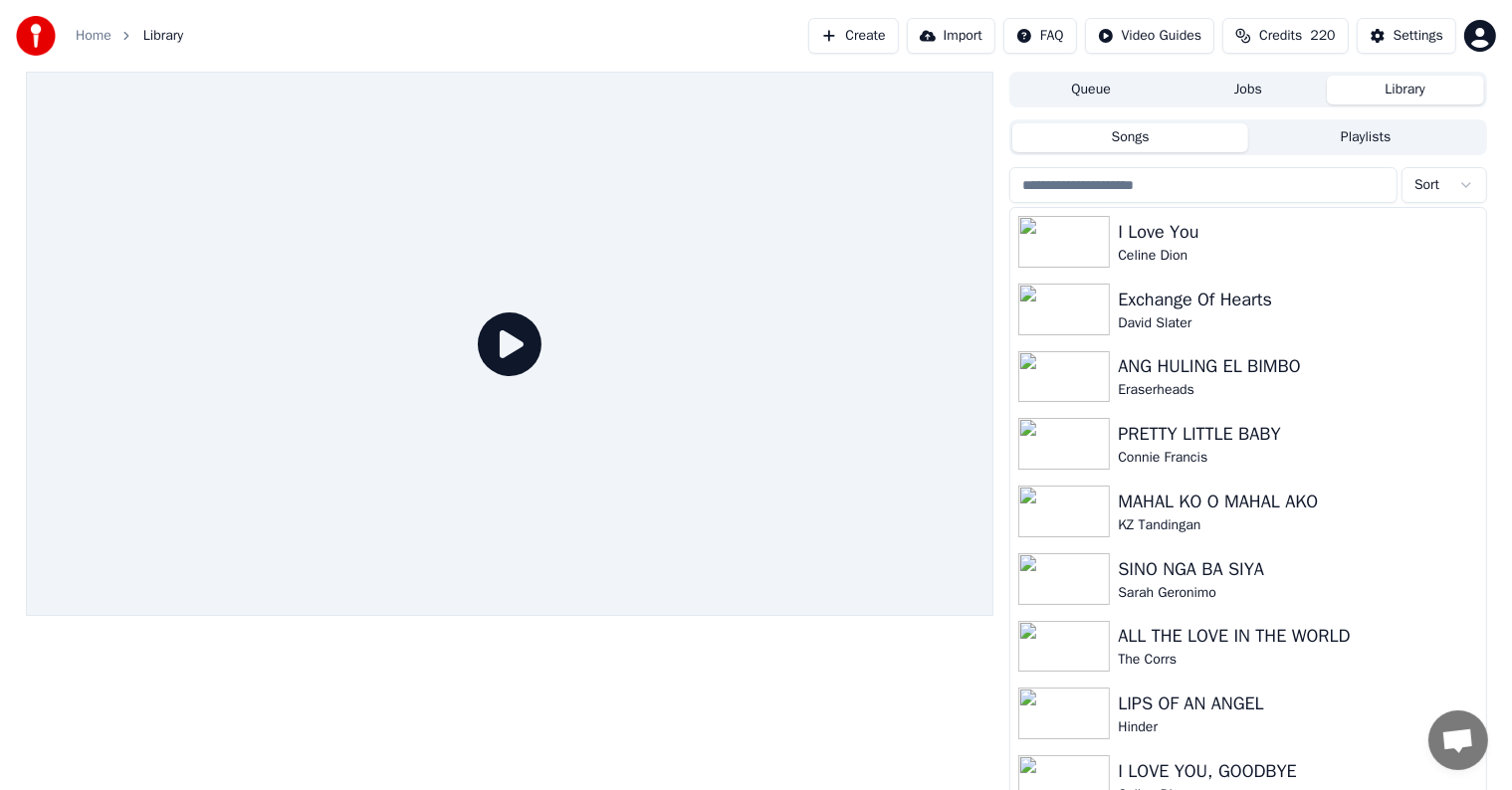 click on "Create" at bounding box center [853, 36] 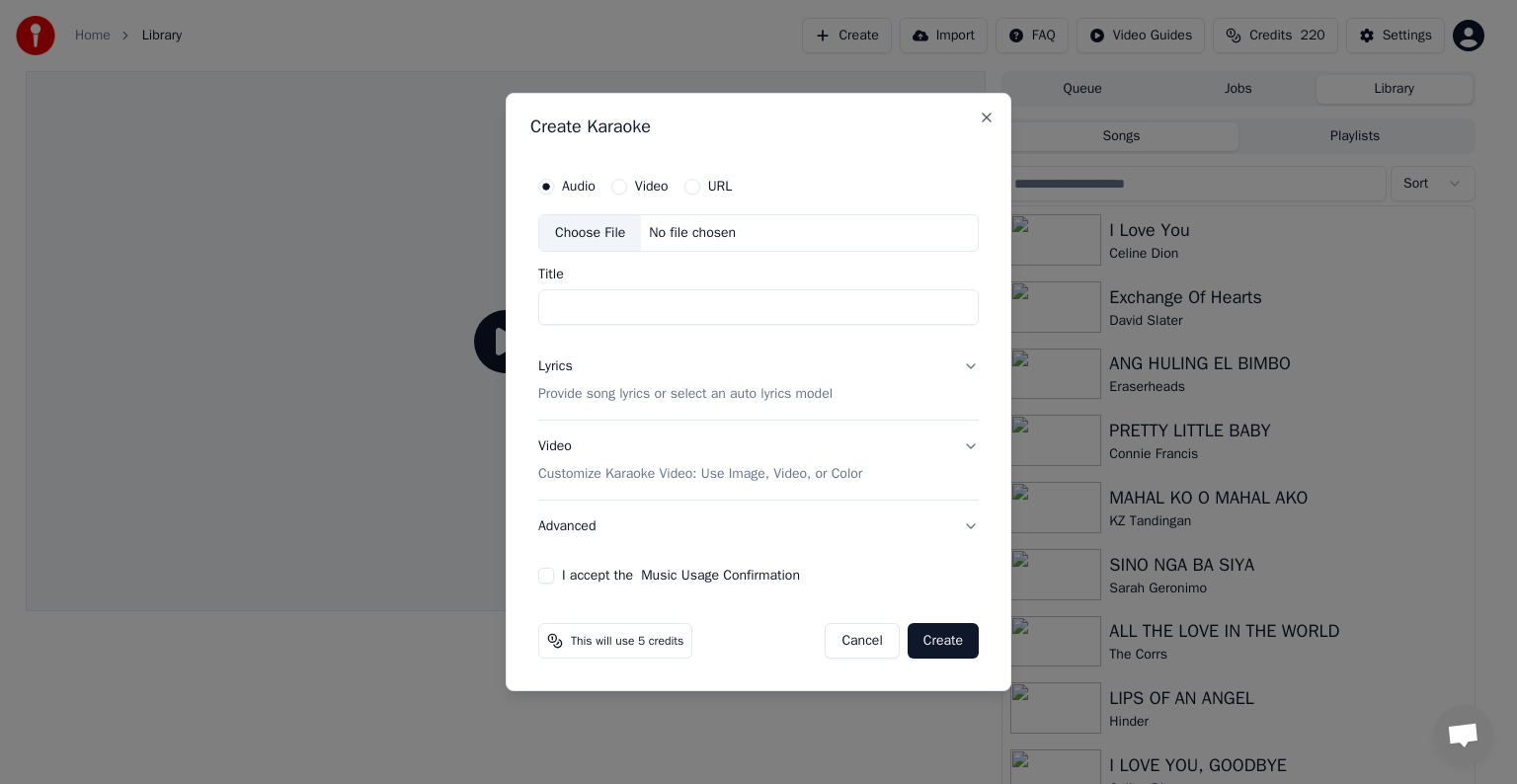 click on "Choose File" at bounding box center (590, 233) 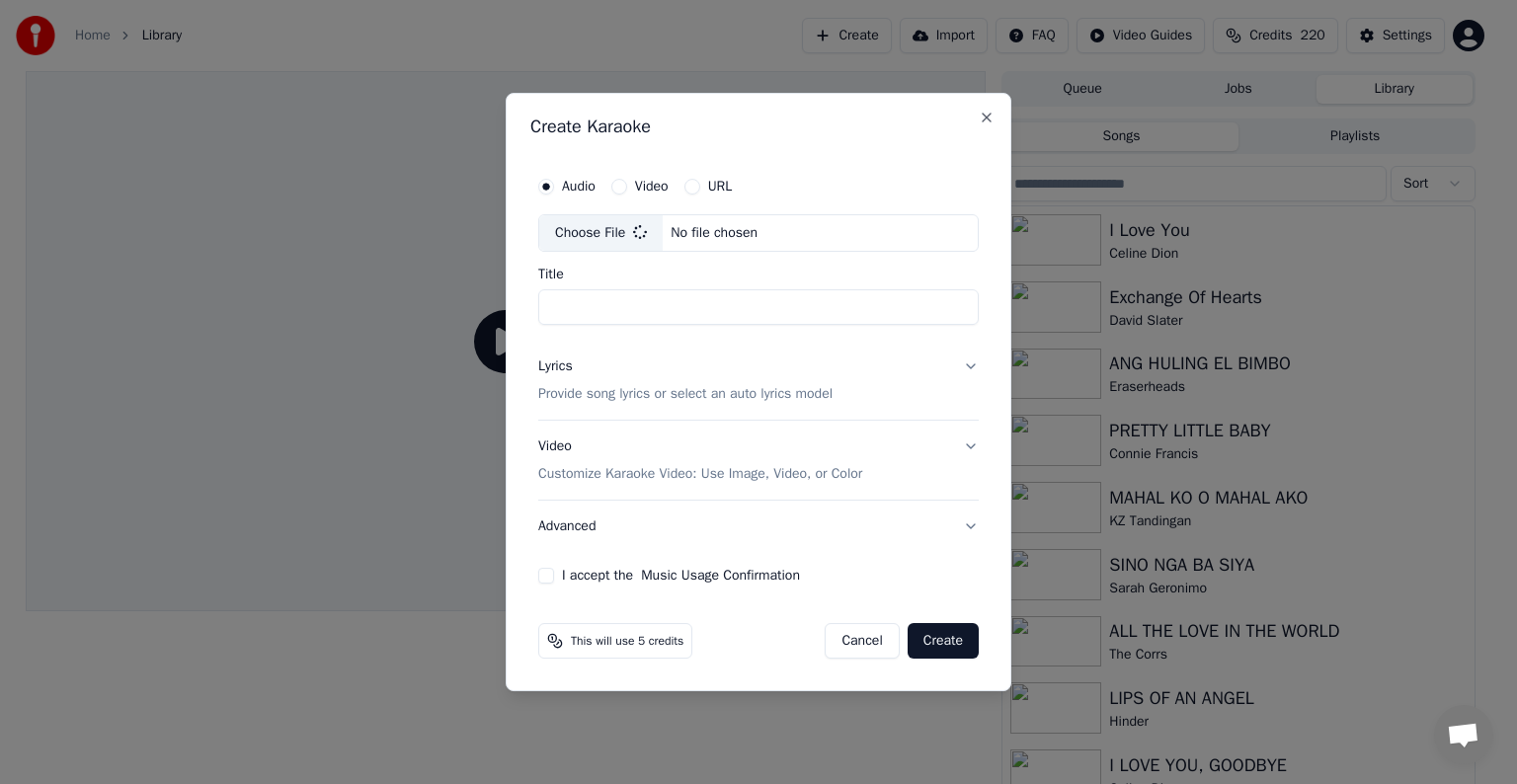 type on "**********" 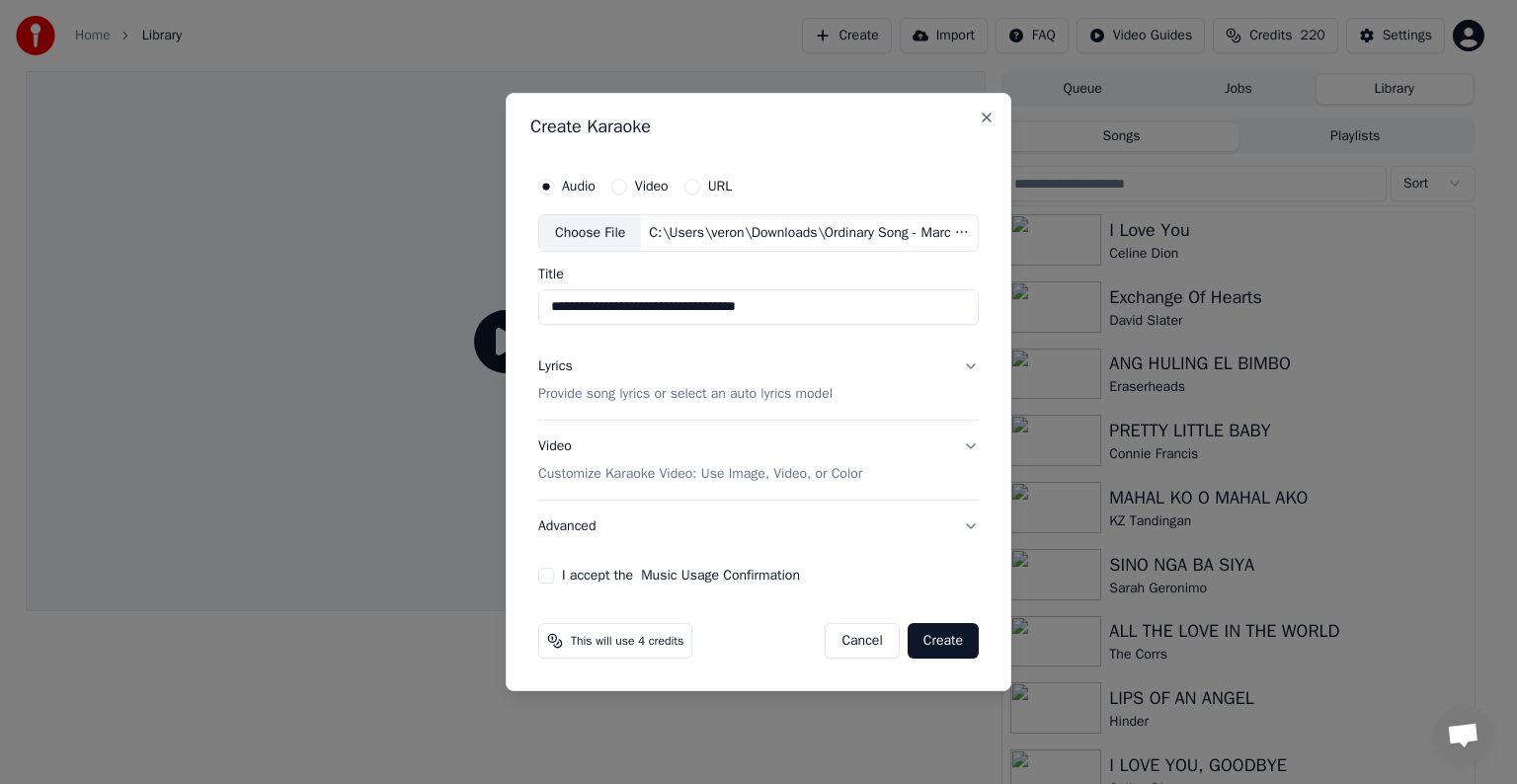 click on "Provide song lyrics or select an auto lyrics model" at bounding box center [685, 394] 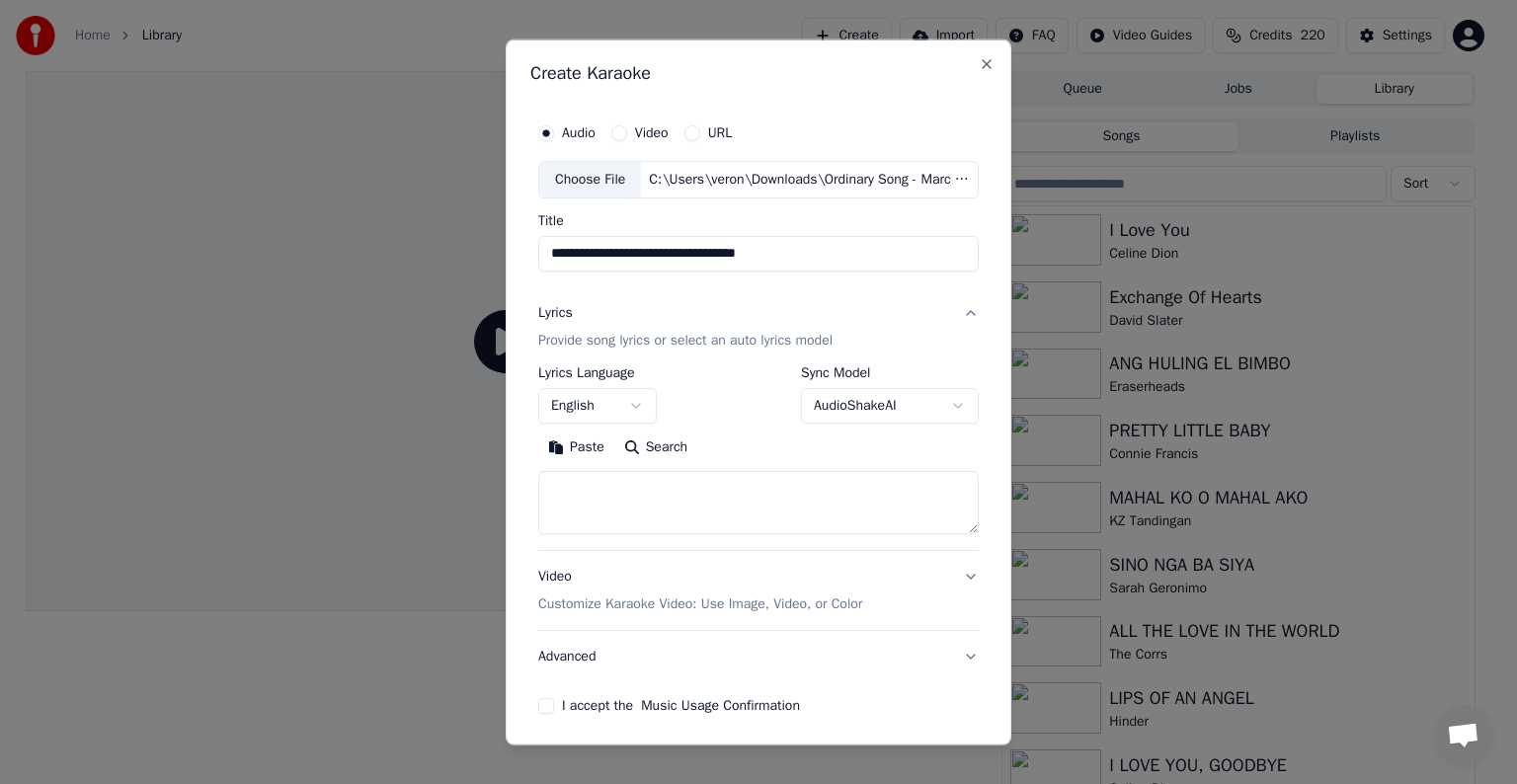 click at bounding box center [758, 503] 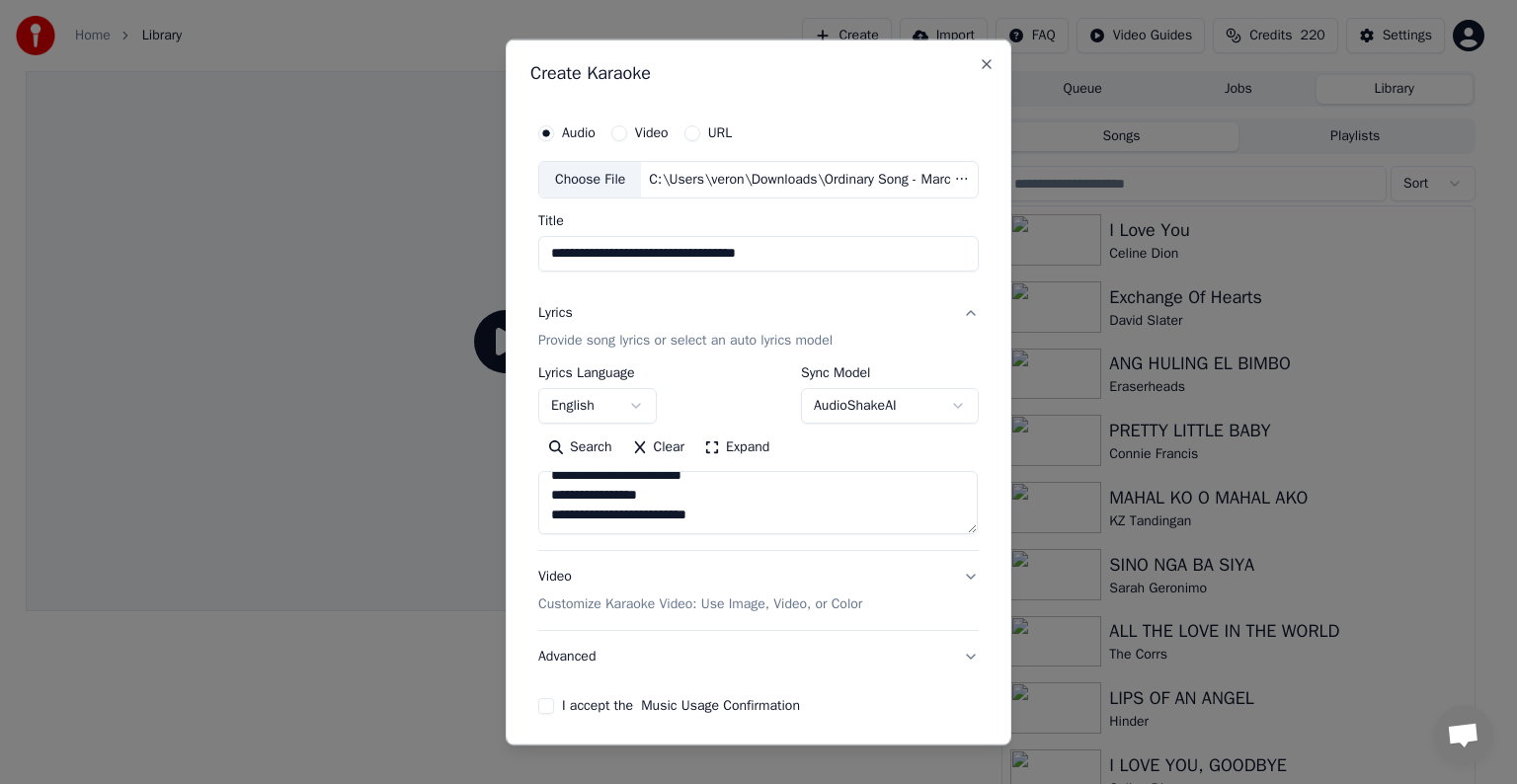 scroll, scrollTop: 63, scrollLeft: 0, axis: vertical 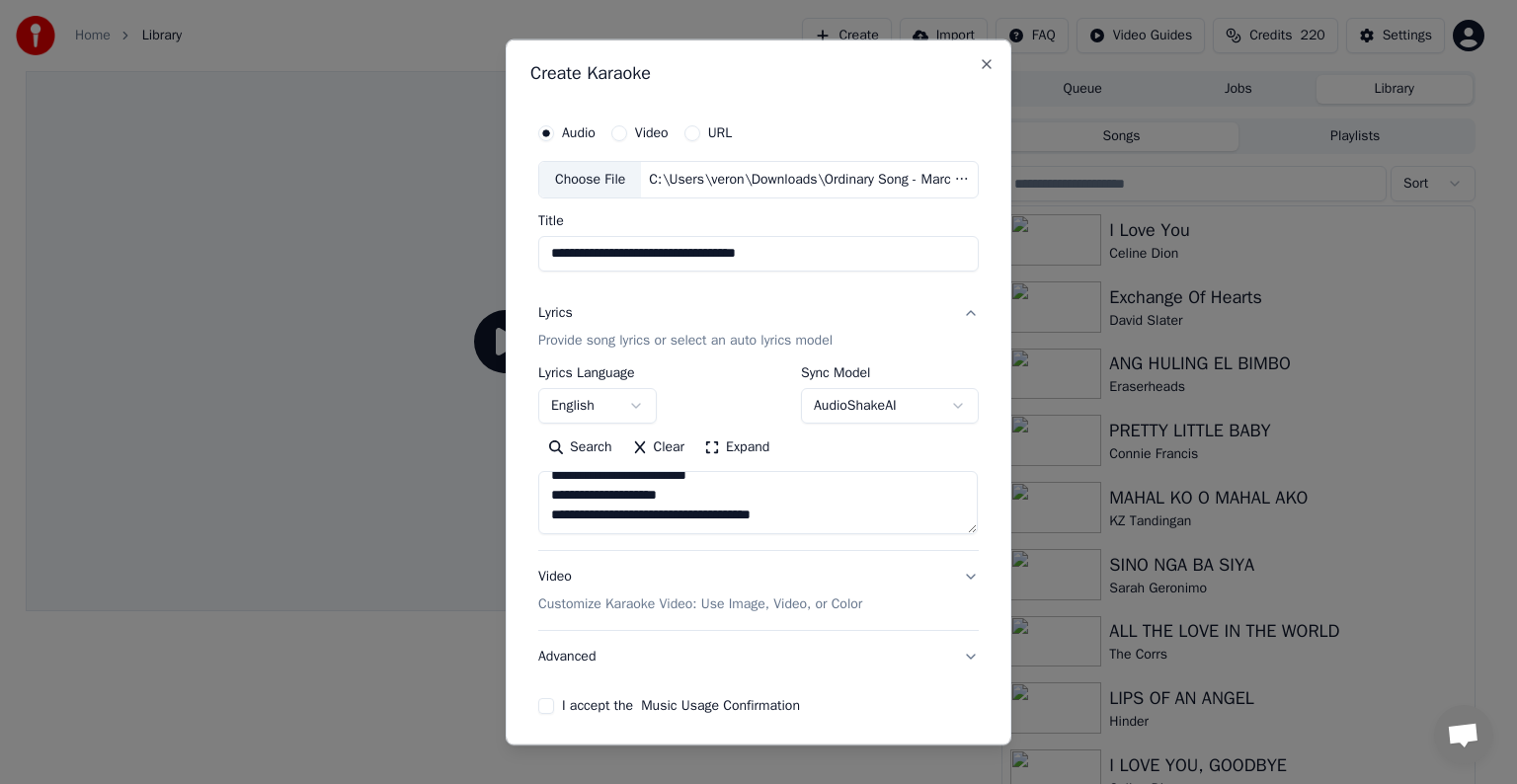 paste on "**********" 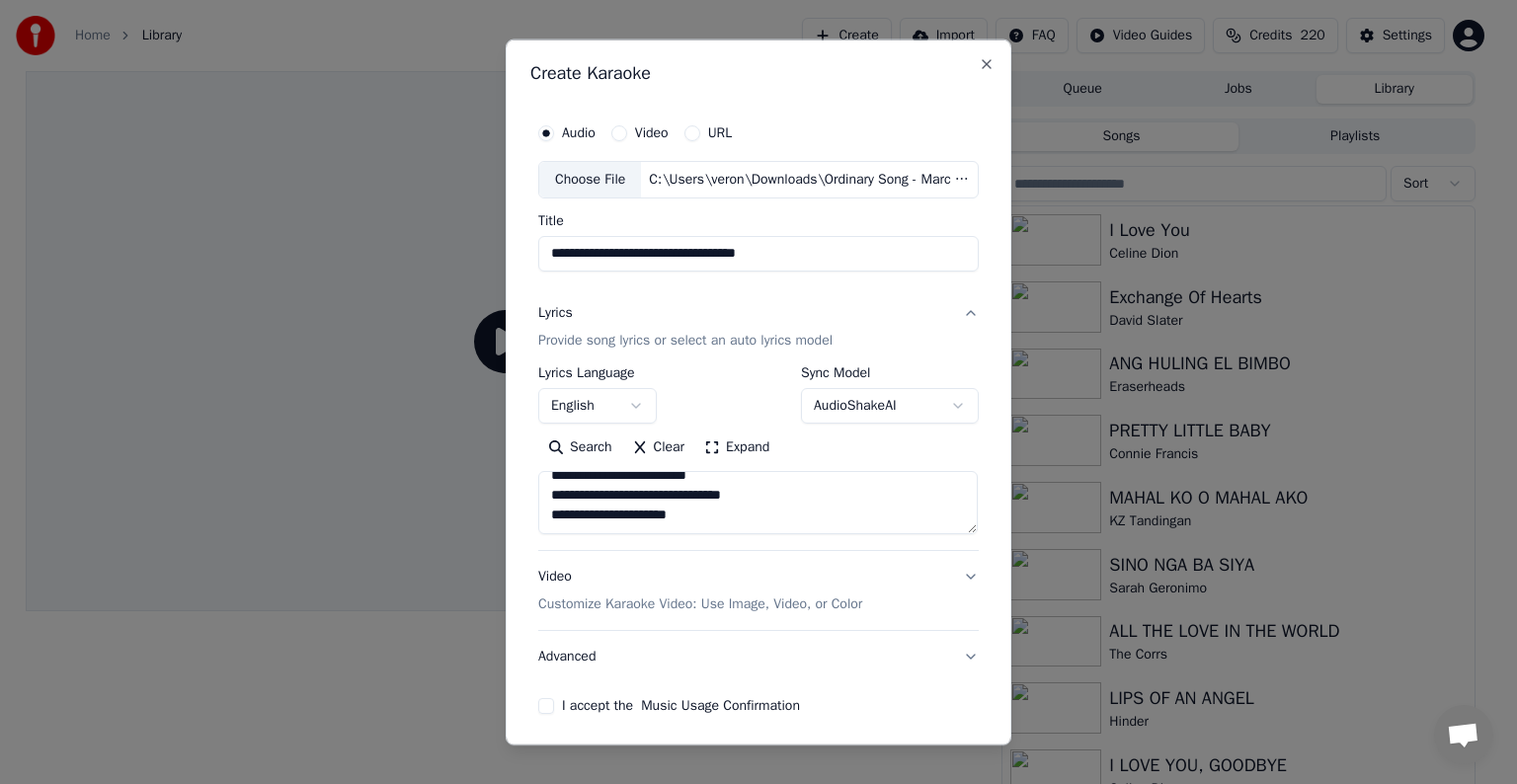 scroll, scrollTop: 280, scrollLeft: 0, axis: vertical 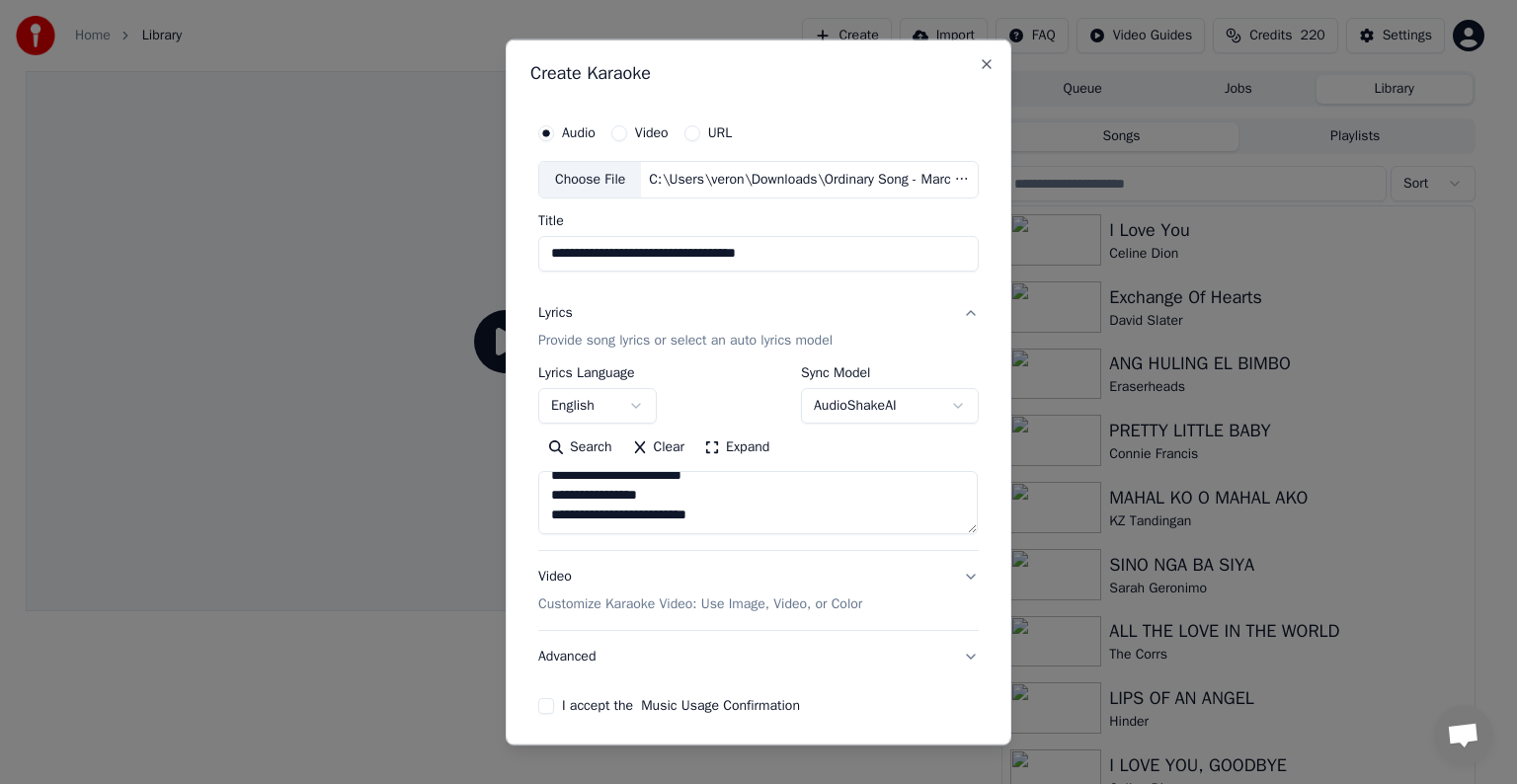 paste on "**********" 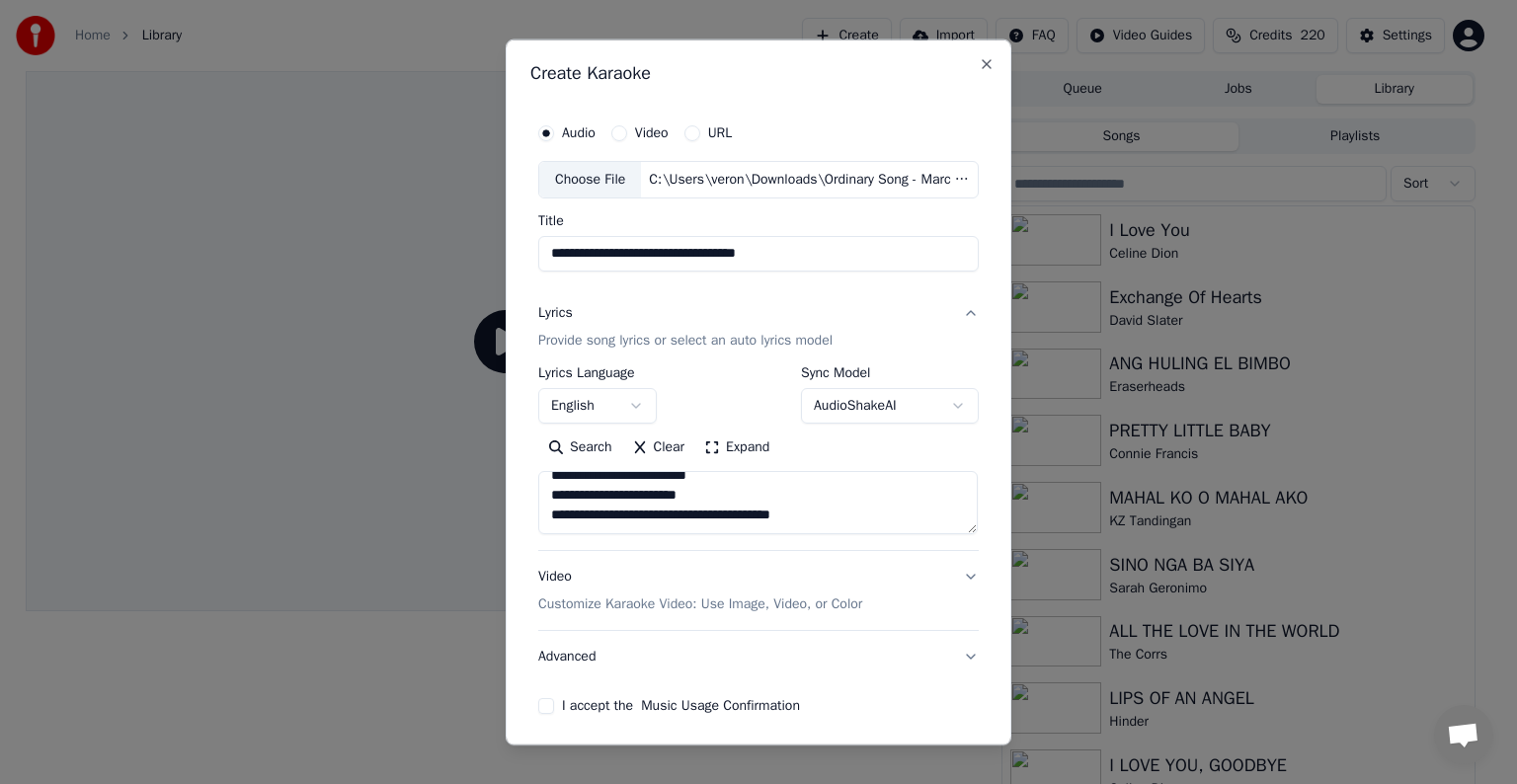 scroll, scrollTop: 458, scrollLeft: 0, axis: vertical 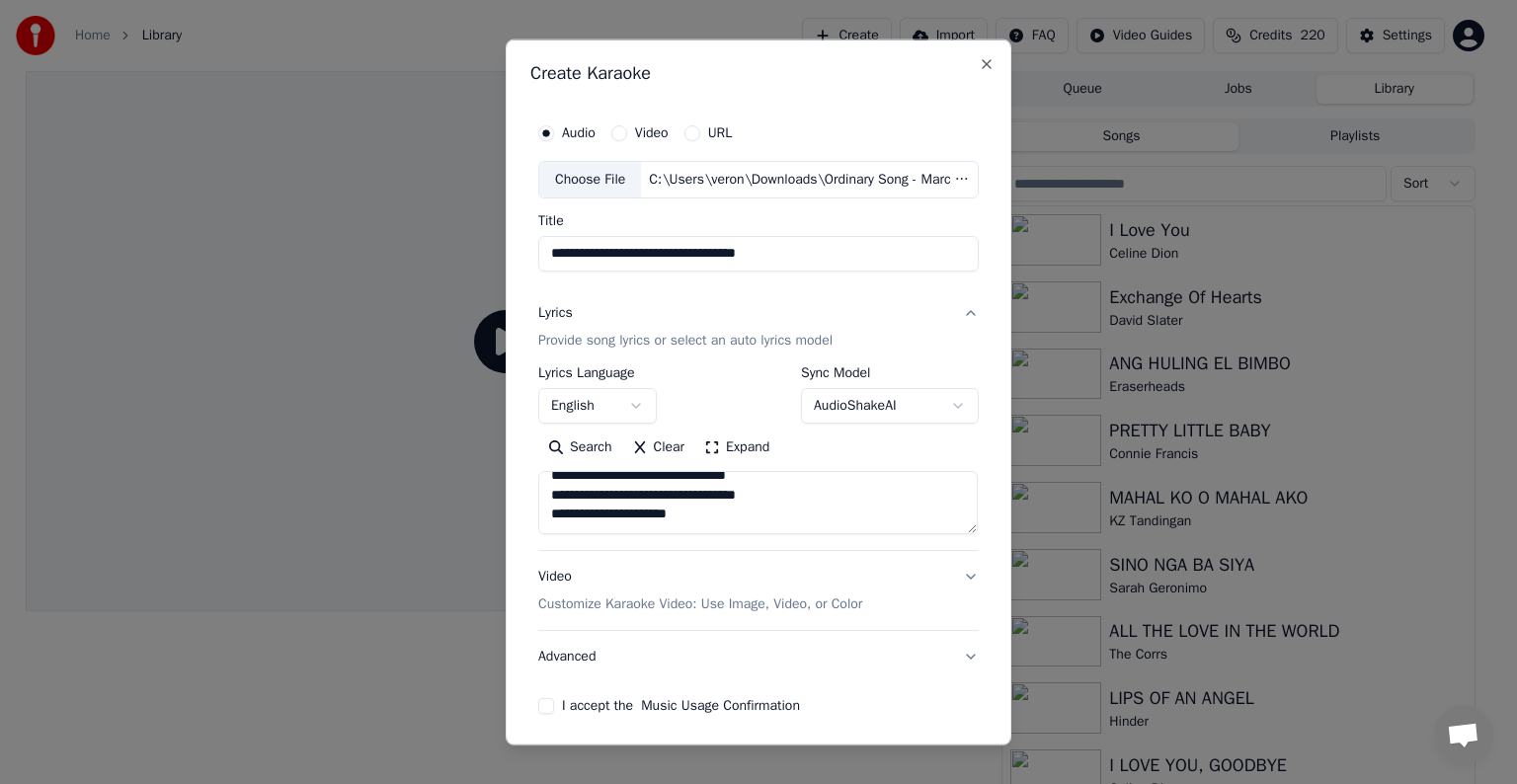 paste on "**********" 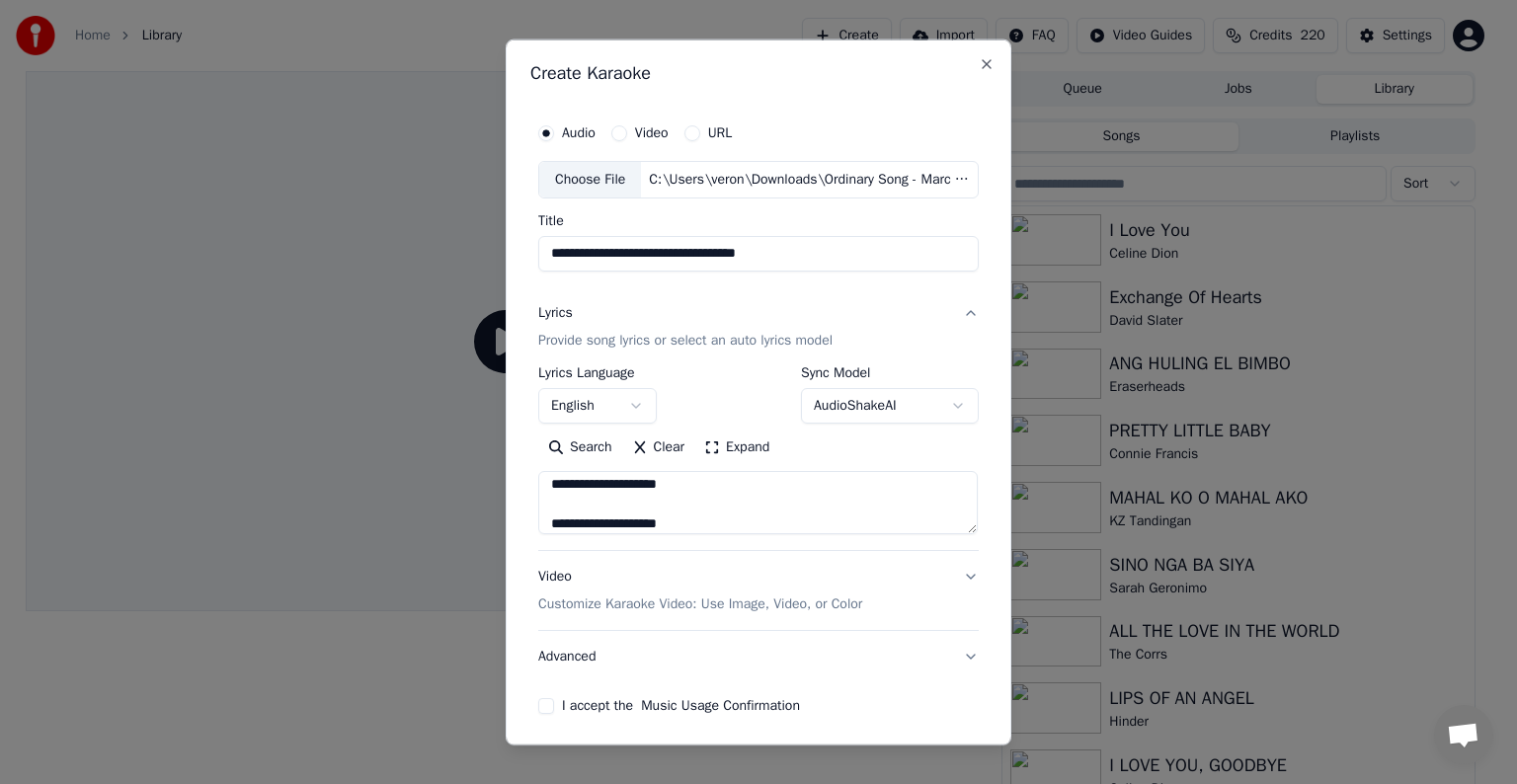 scroll, scrollTop: 656, scrollLeft: 0, axis: vertical 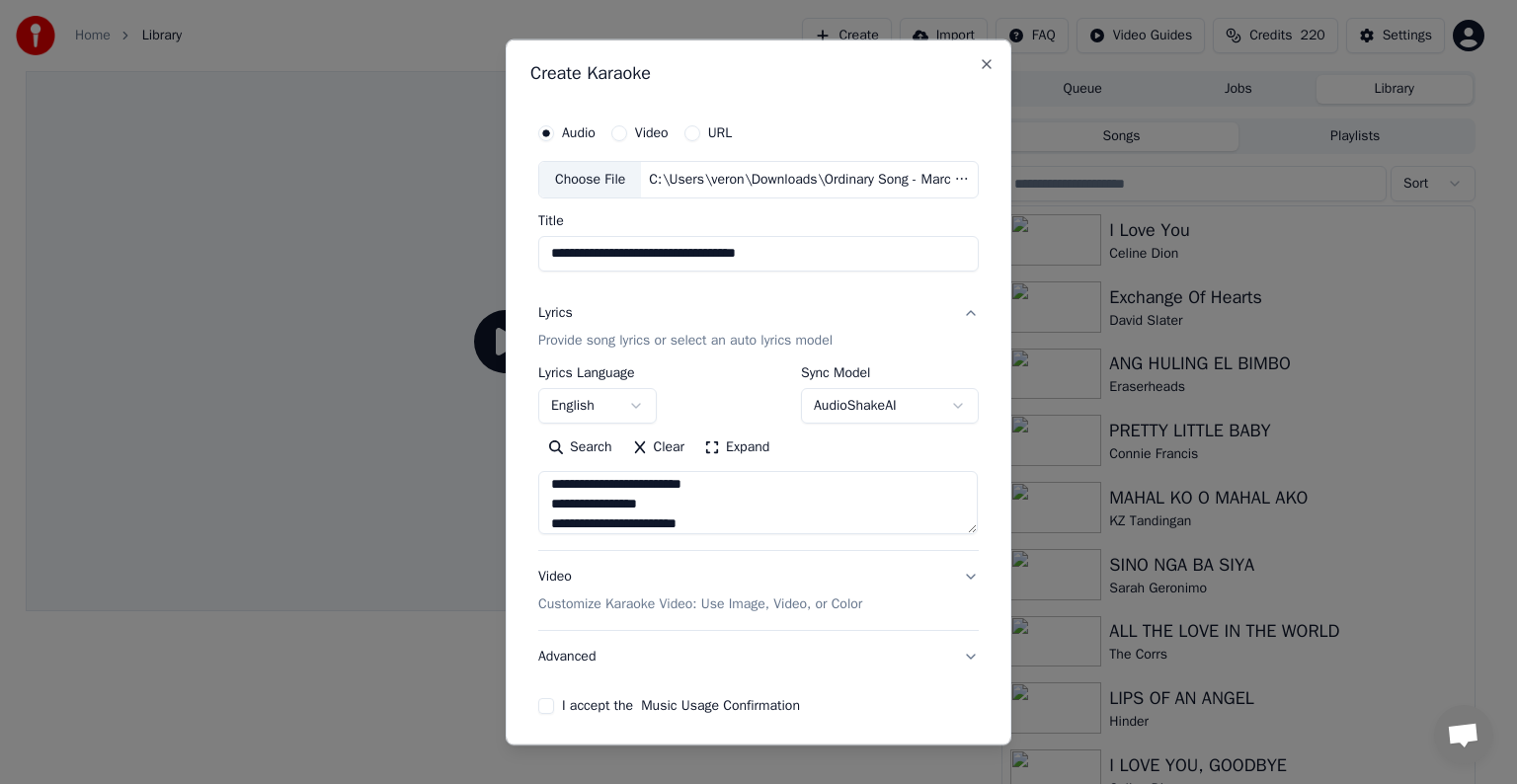 type on "**********" 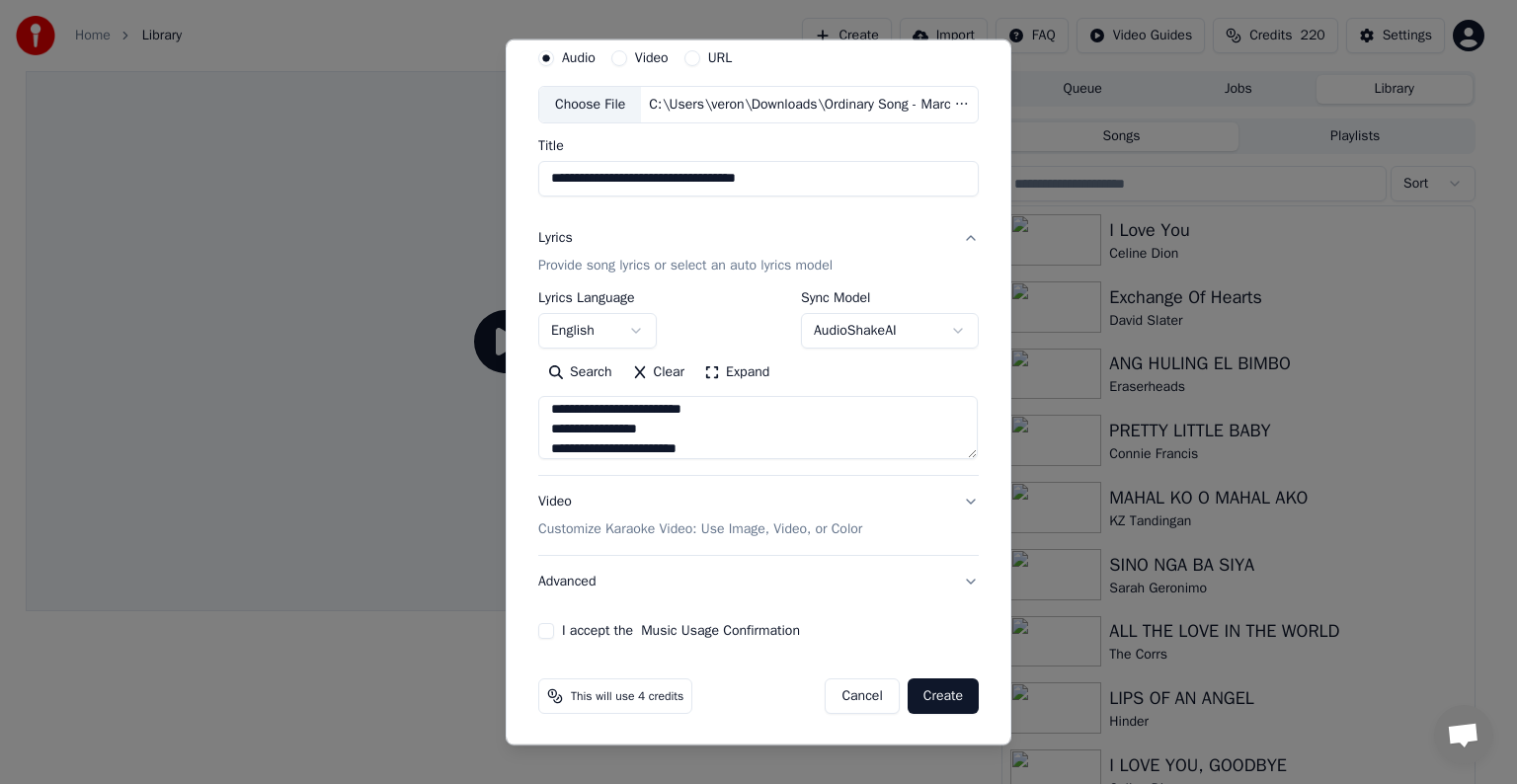 click on "**********" at bounding box center [758, 339] 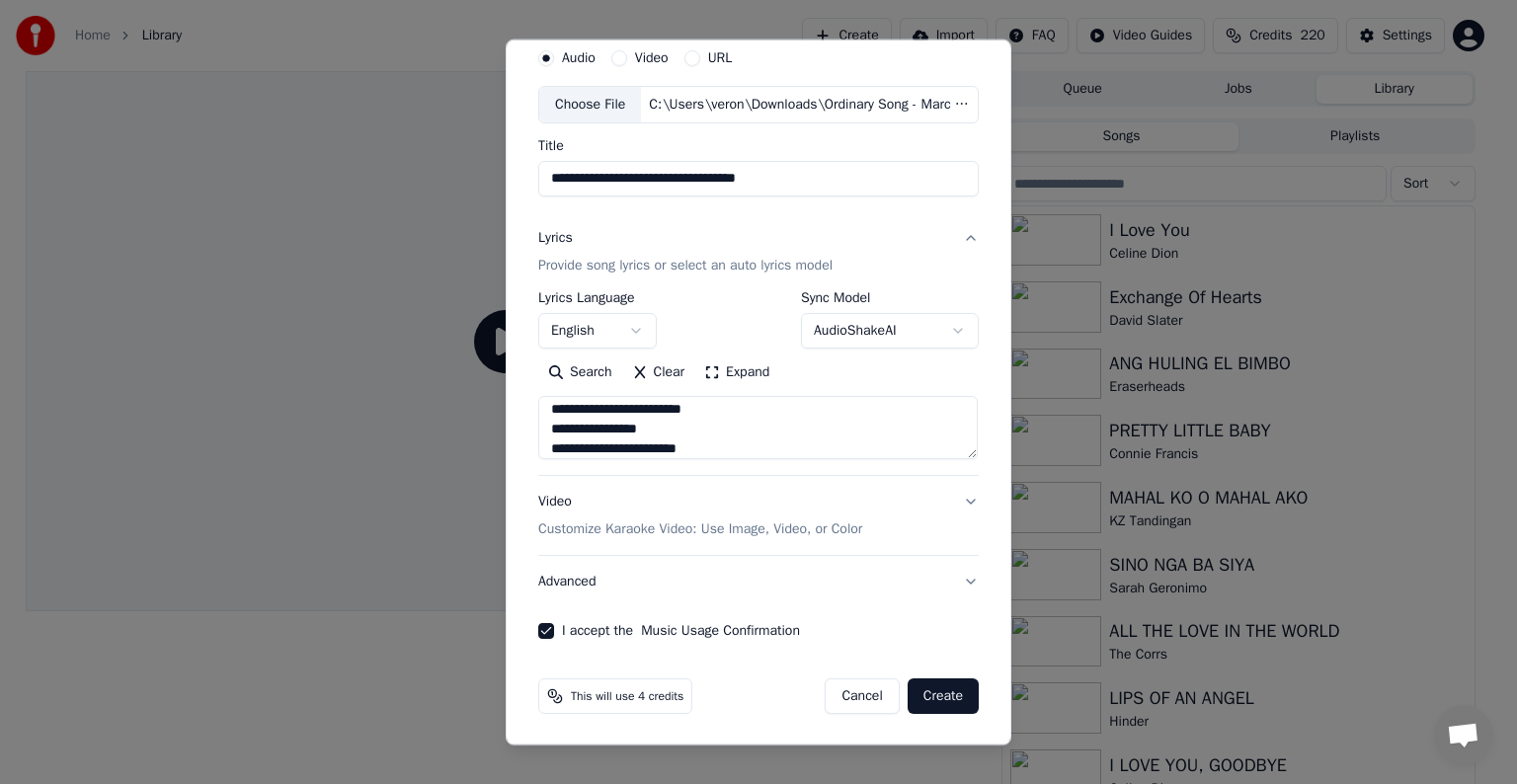 click on "Create" at bounding box center (943, 696) 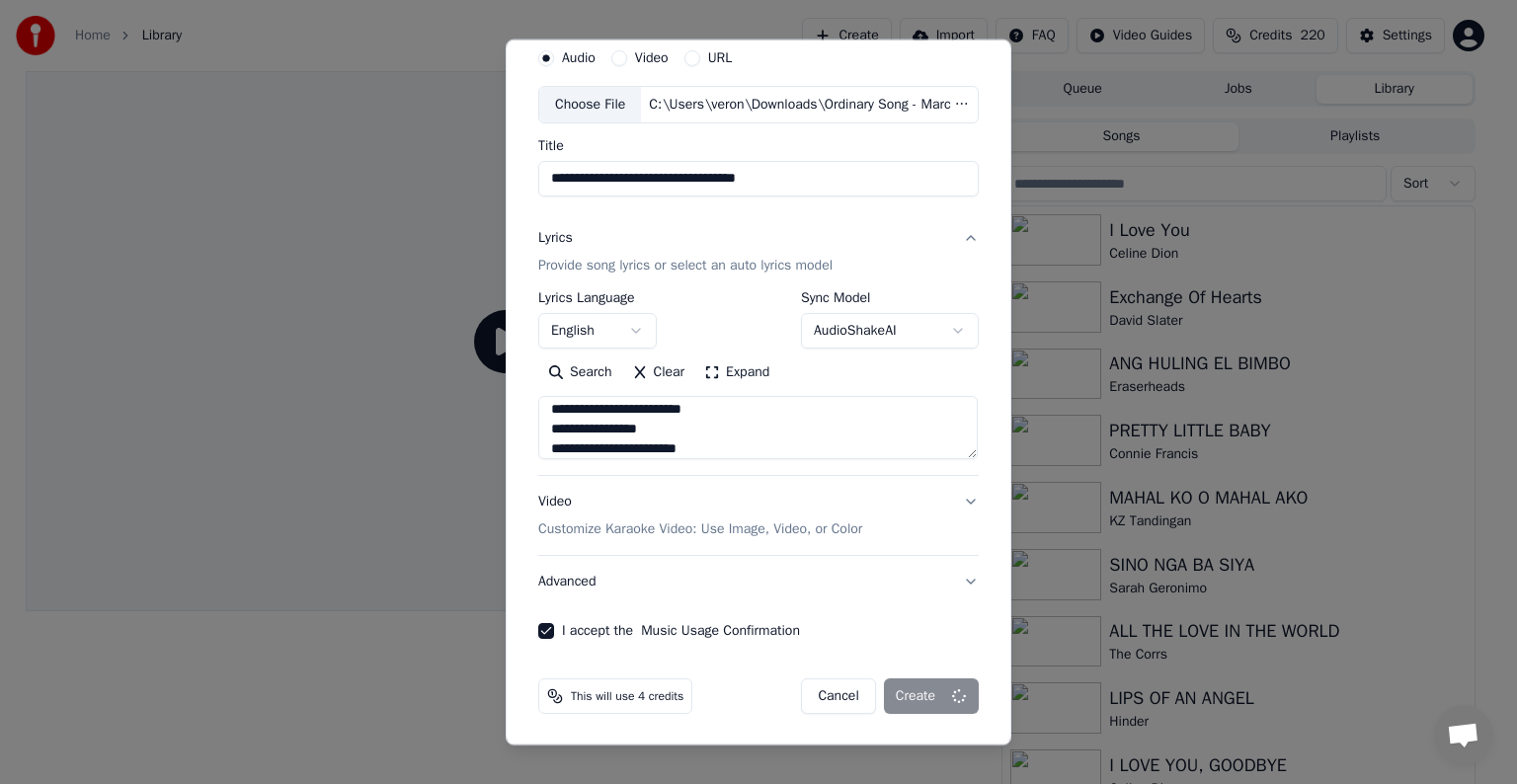 select 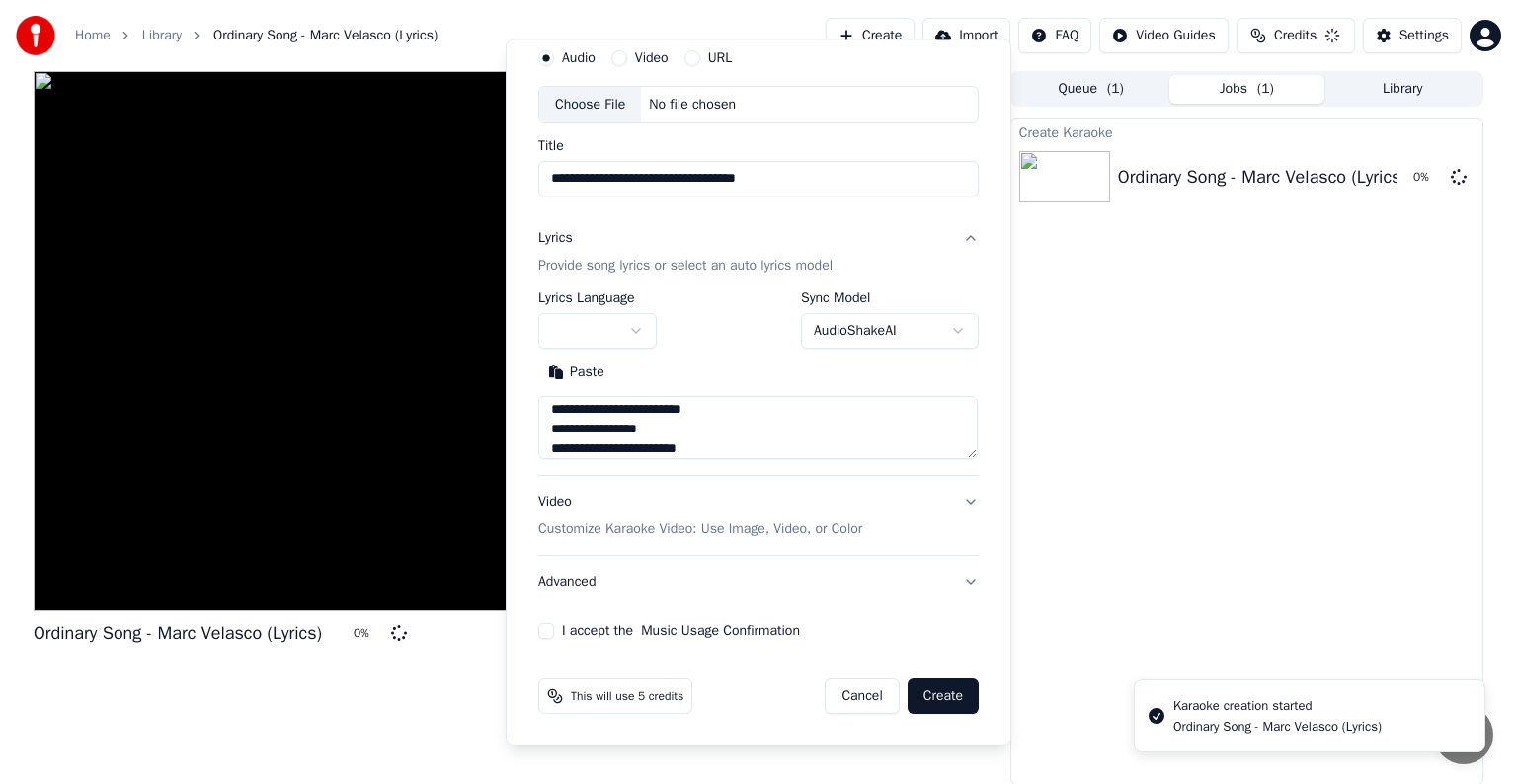type 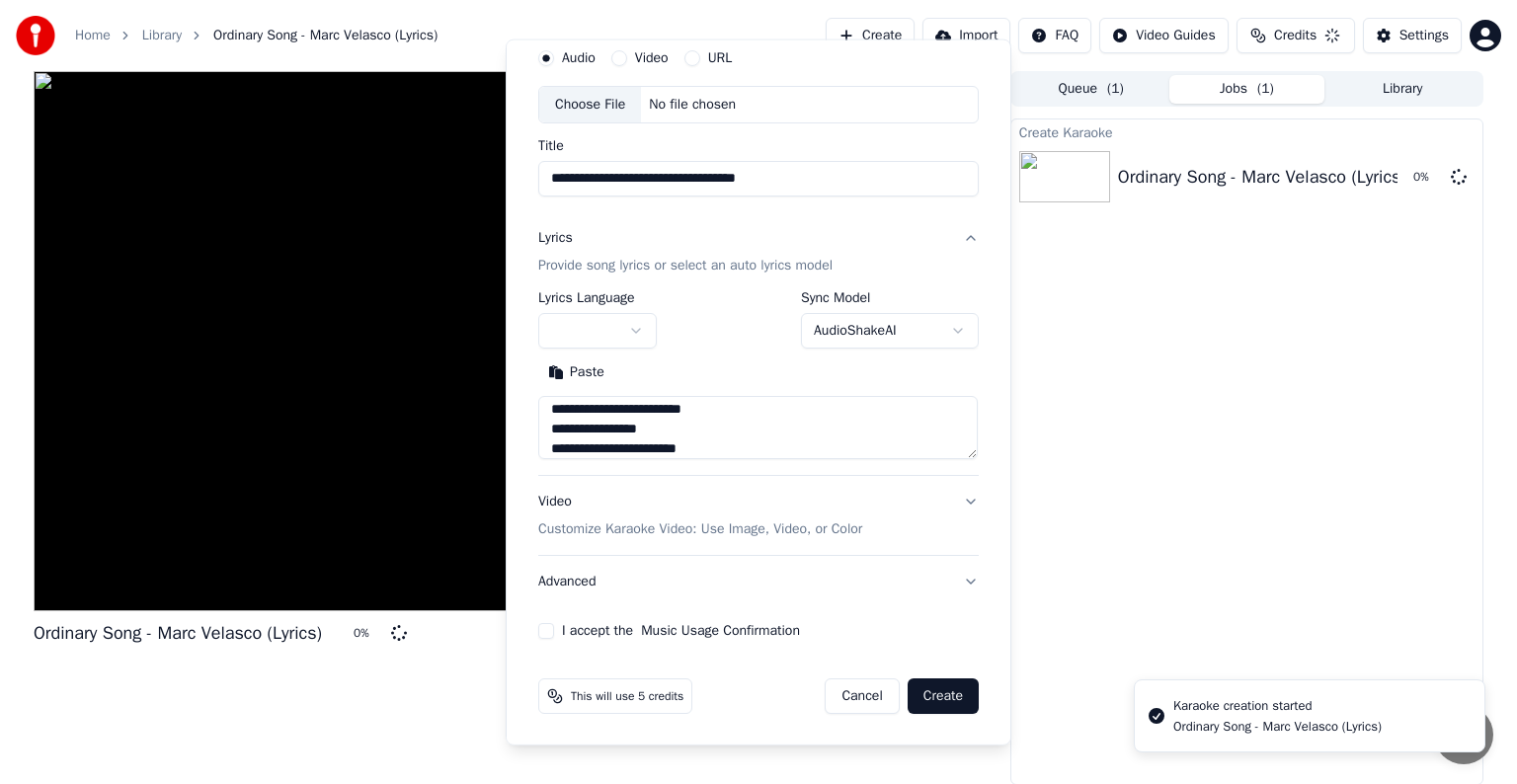 type 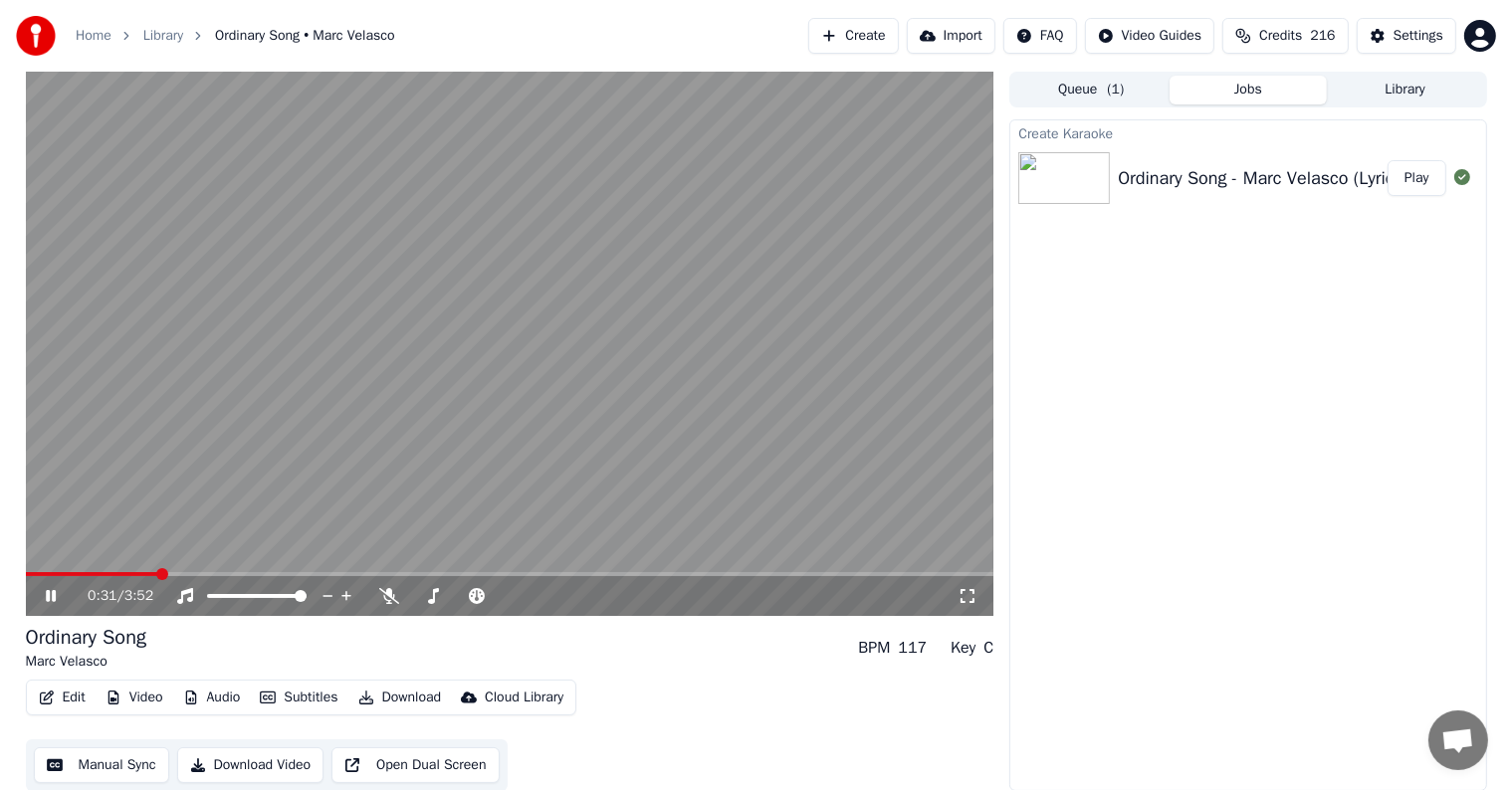 click at bounding box center [510, 343] 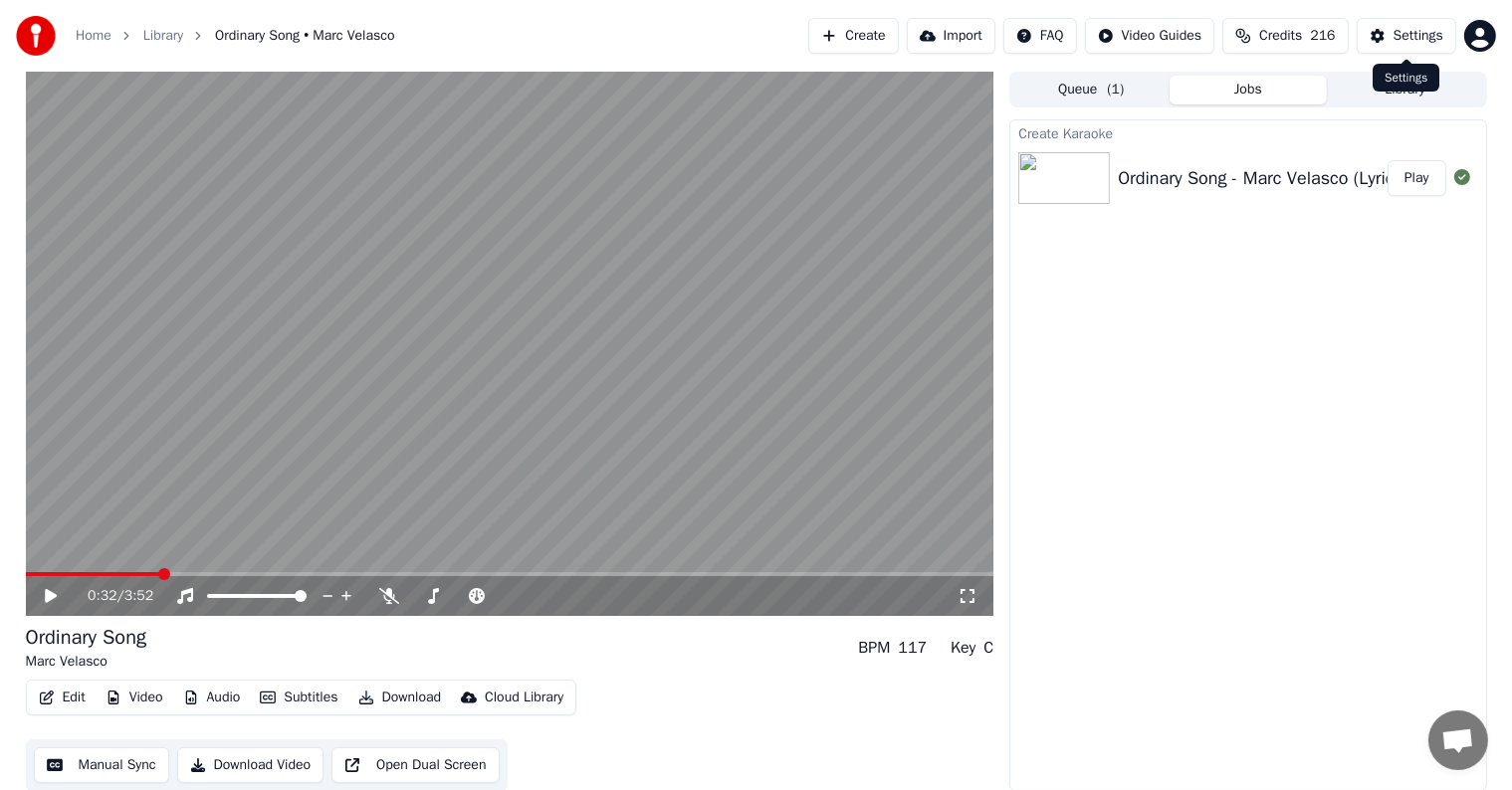 click on "Settings" at bounding box center (1418, 36) 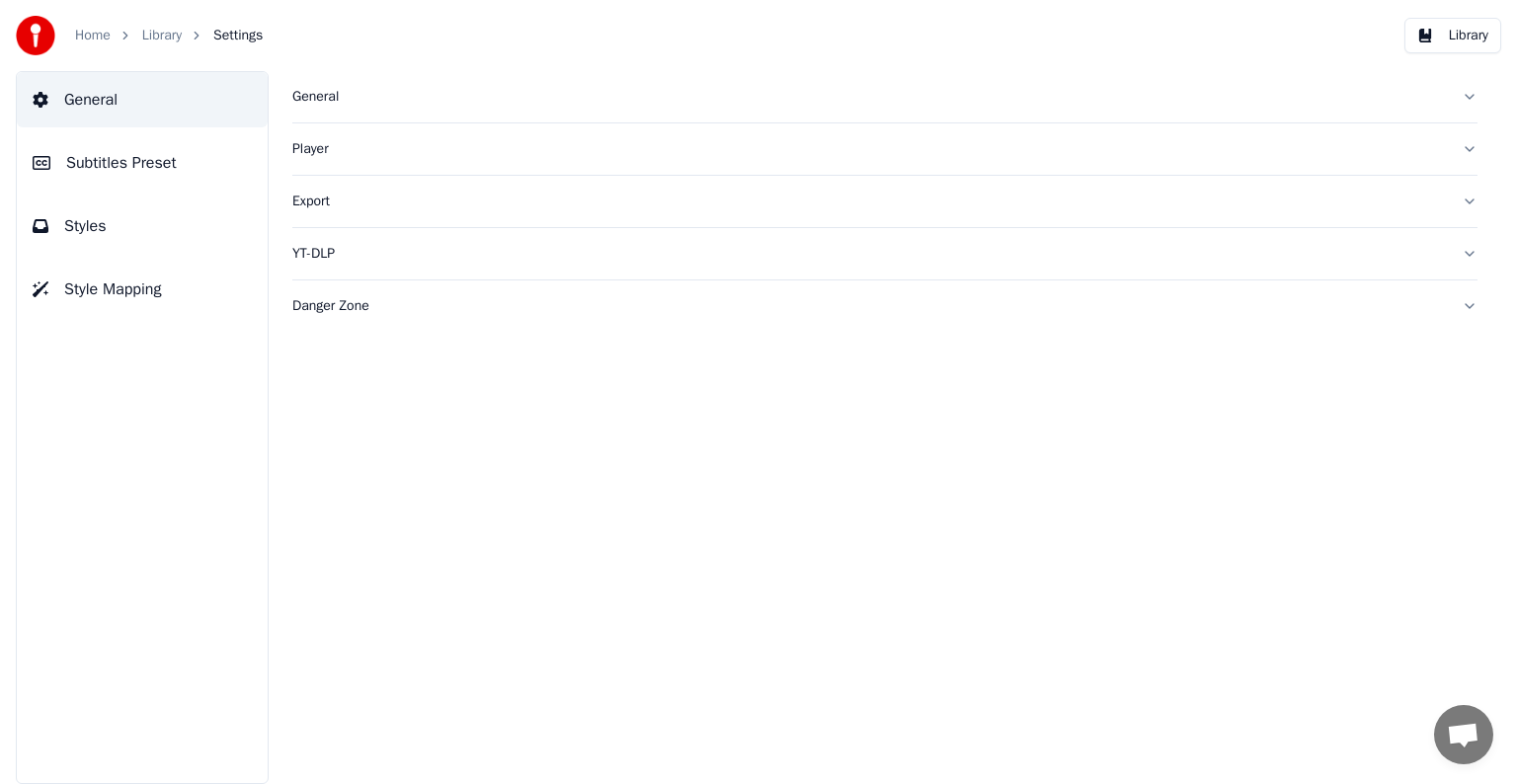 click on "Subtitles Preset" at bounding box center [121, 163] 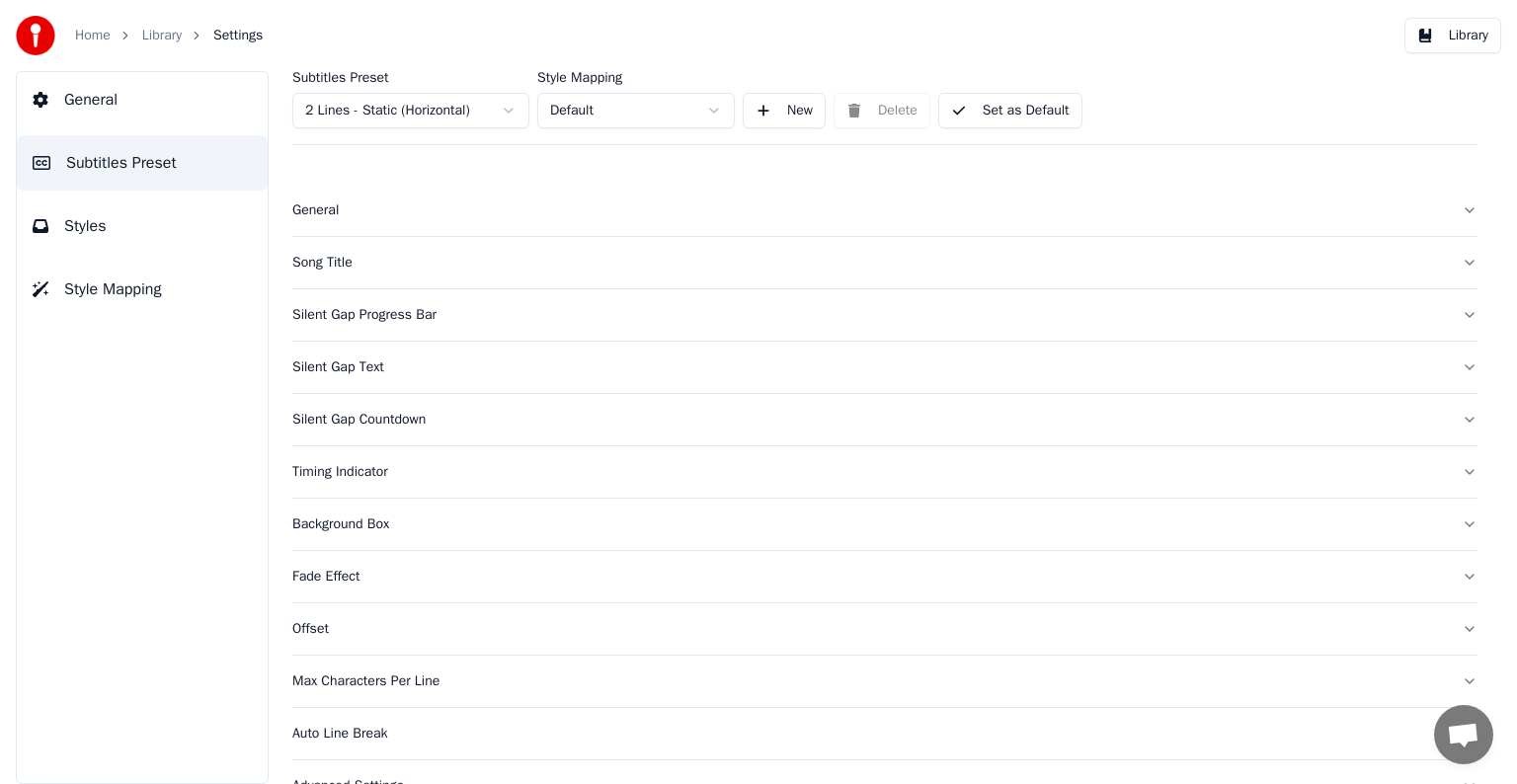 click on "Home Library Settings Library General Subtitles Preset Styles Style Mapping Subtitles Preset 2 Lines - Static (Horizontal) Style Mapping Default New Delete Set as Default General Song Title Silent Gap Progress Bar Silent Gap Text Silent Gap Countdown Timing Indicator Background Box Fade Effect Offset Max Characters Per Line Auto Line Break Advanced Settings" at bounding box center (758, 392) 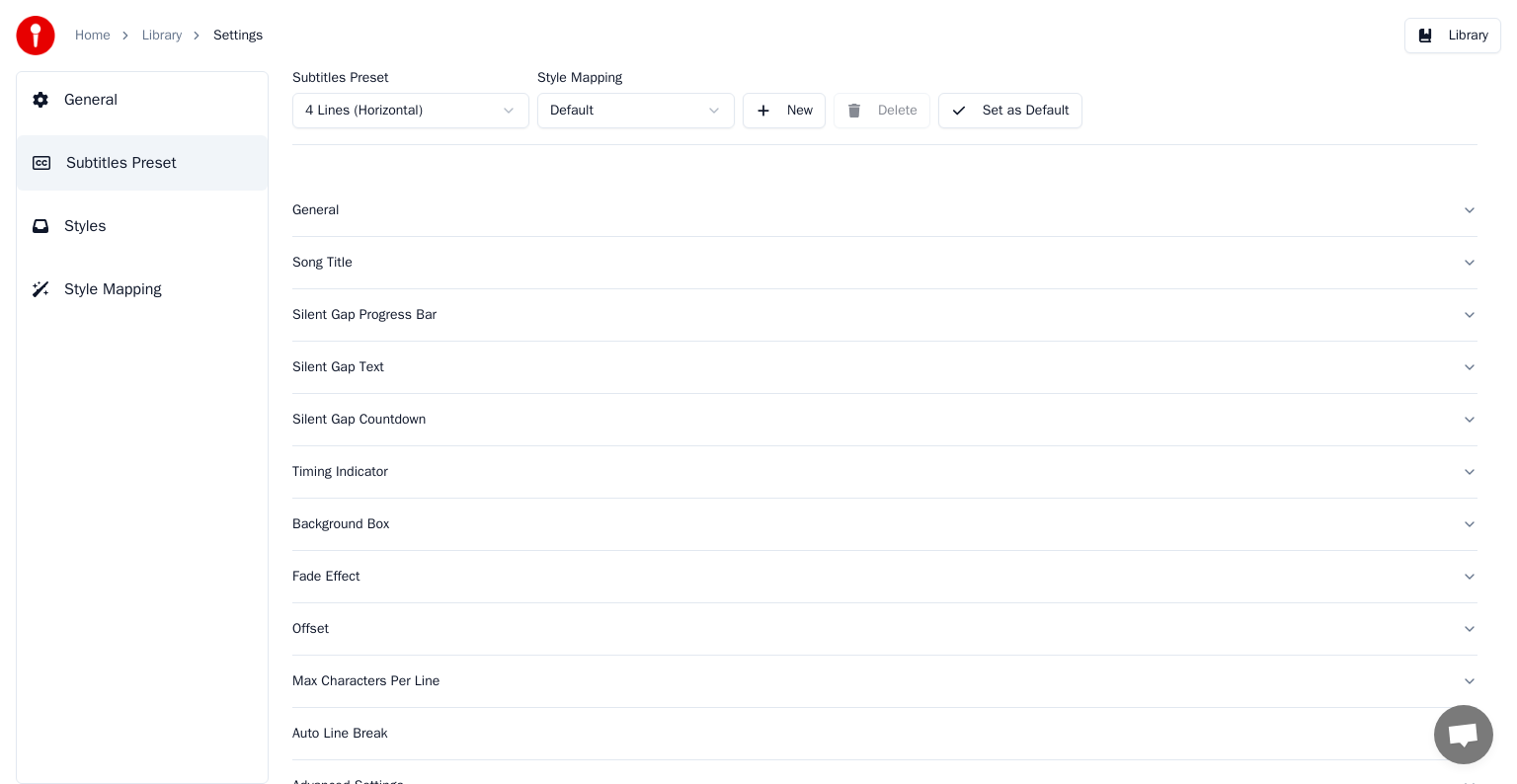 click on "Song Title" at bounding box center (869, 263) 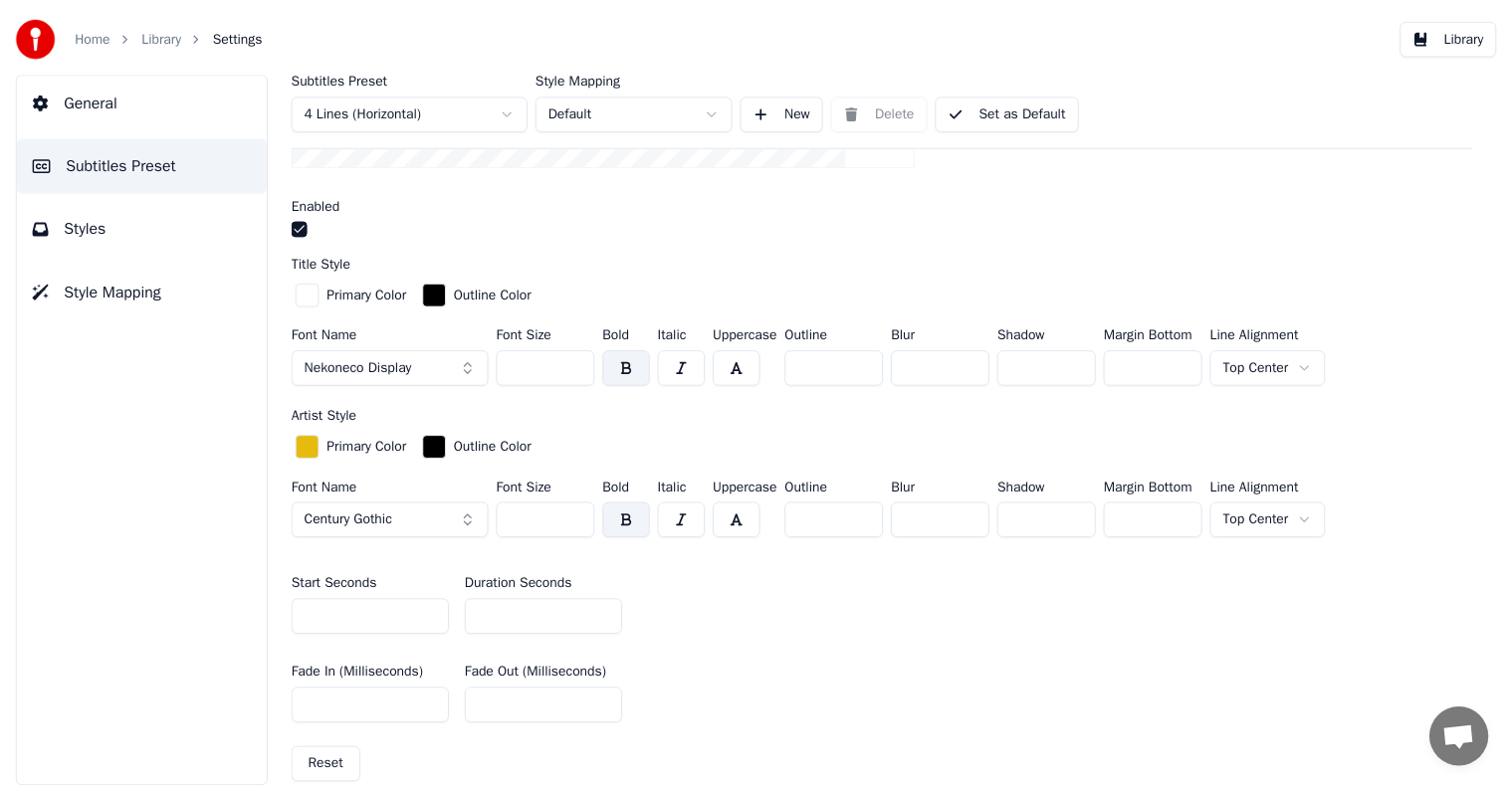 scroll, scrollTop: 497, scrollLeft: 0, axis: vertical 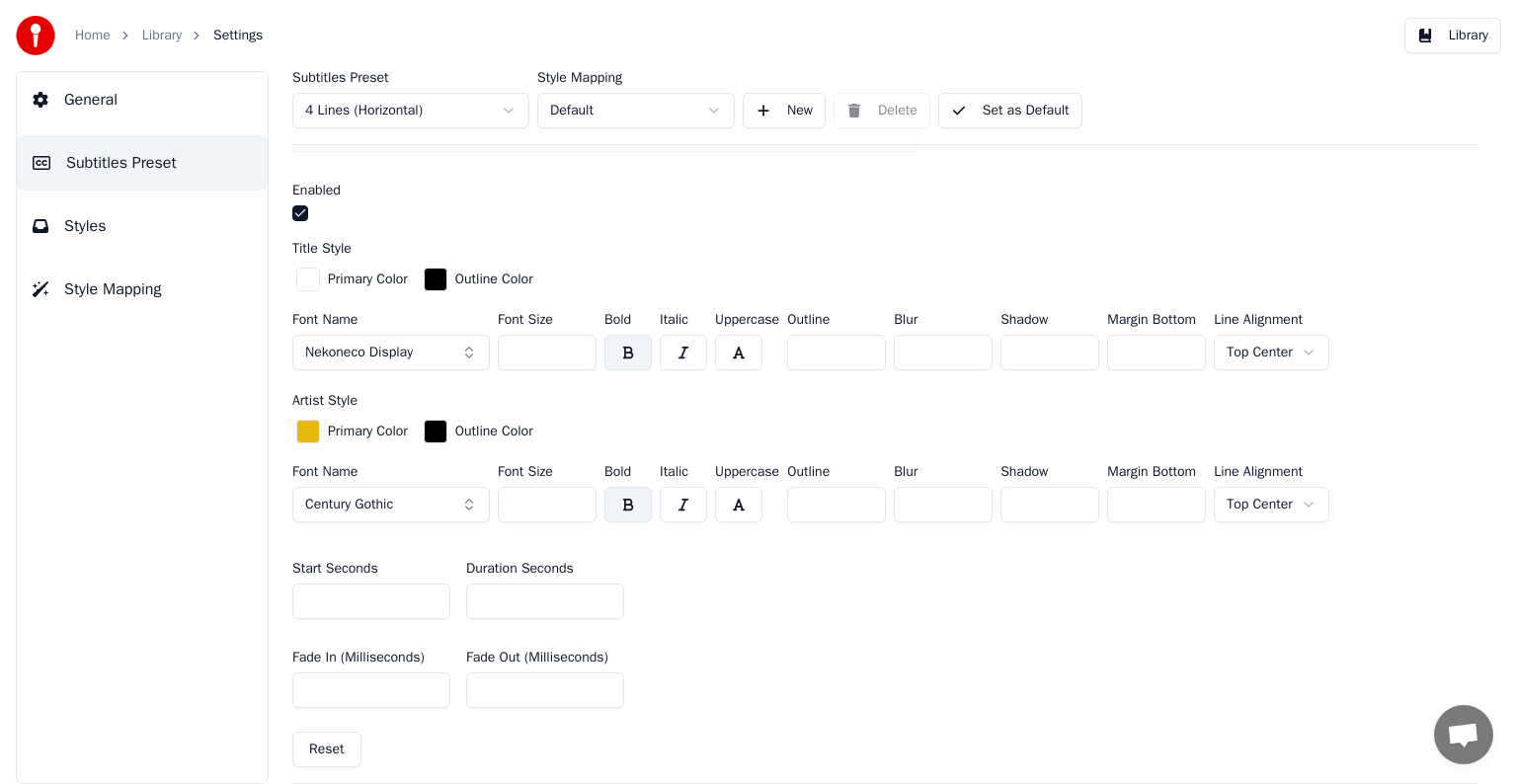 click on "**" at bounding box center [545, 601] 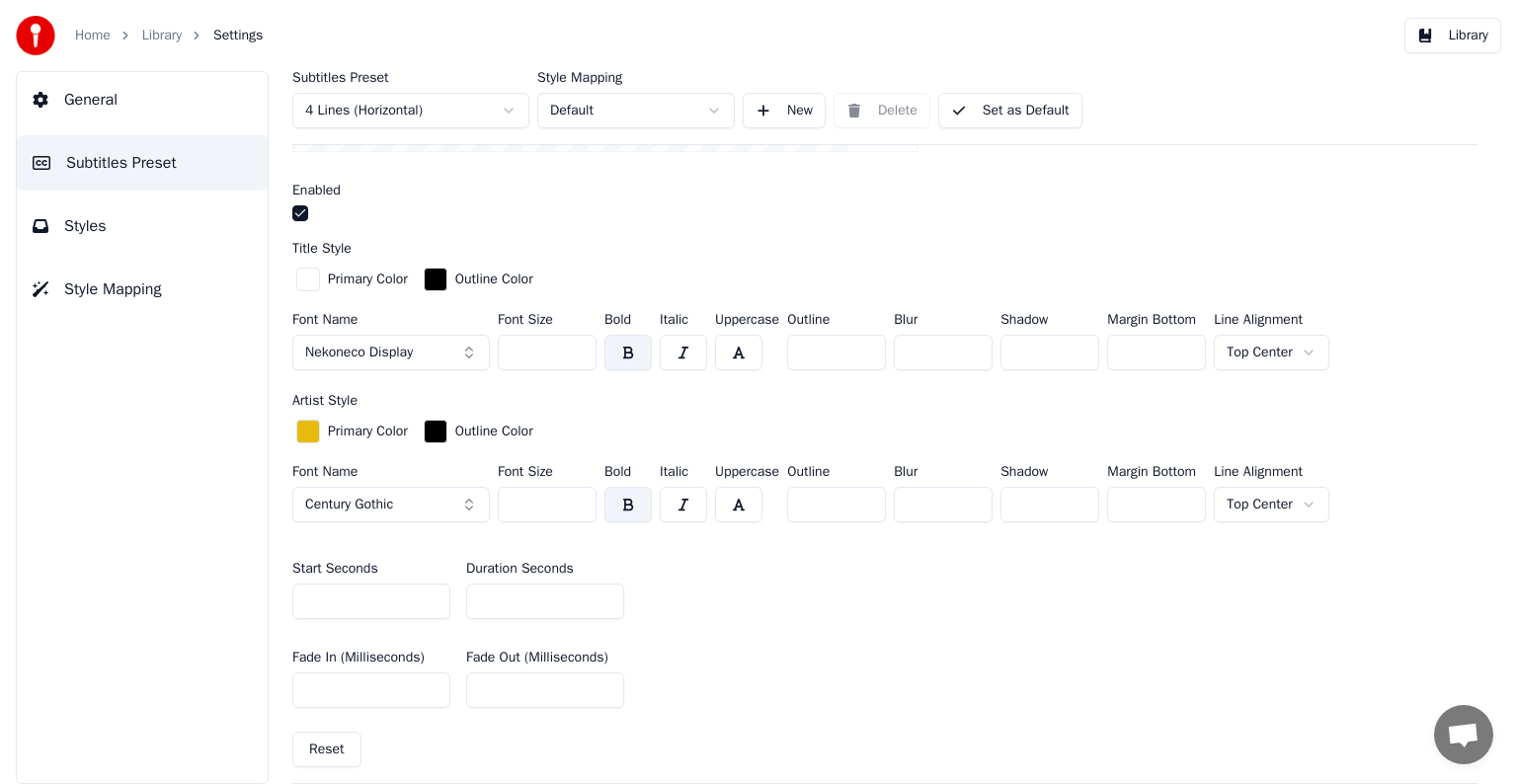 click on "**" at bounding box center (545, 601) 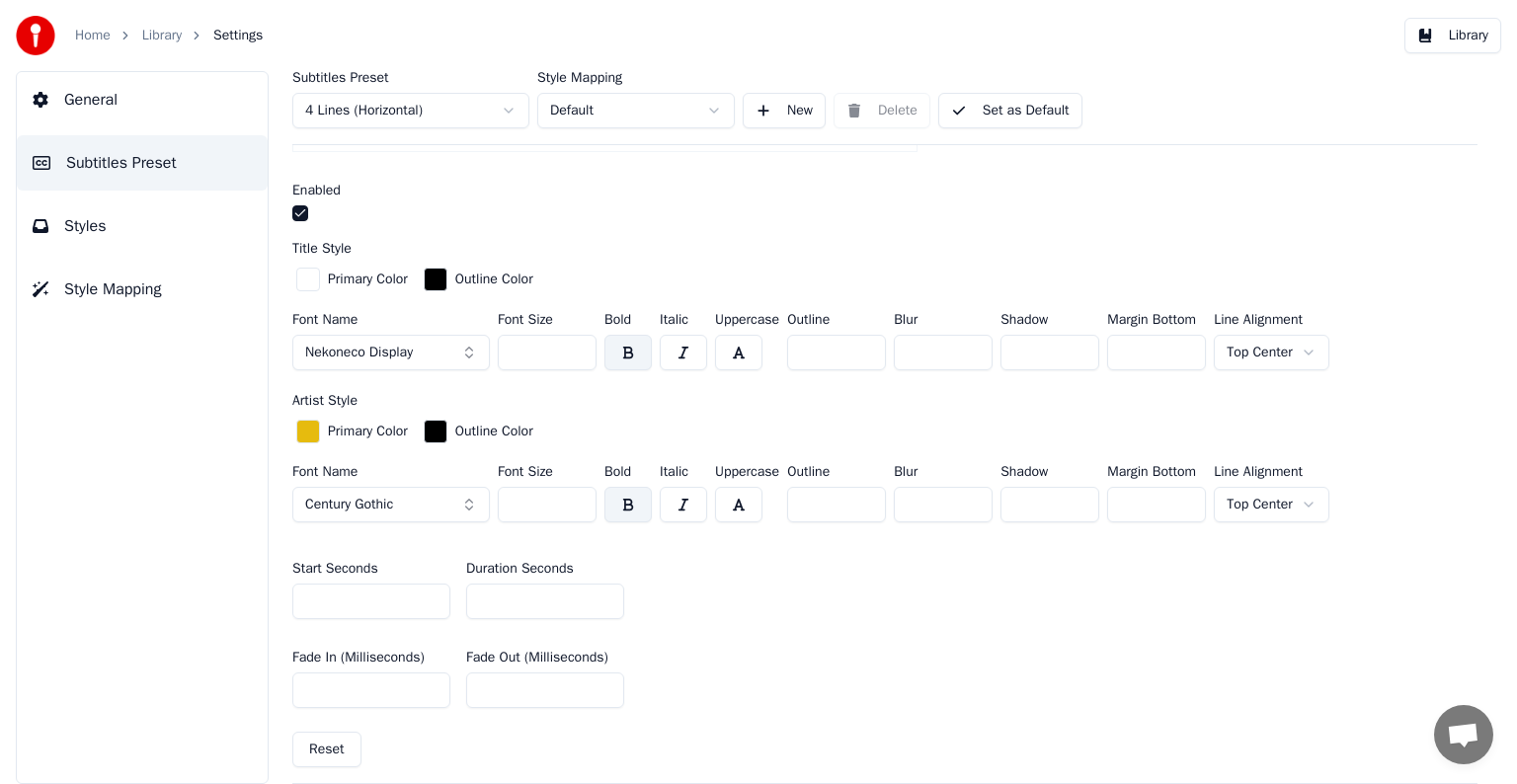 click on "**" at bounding box center (545, 601) 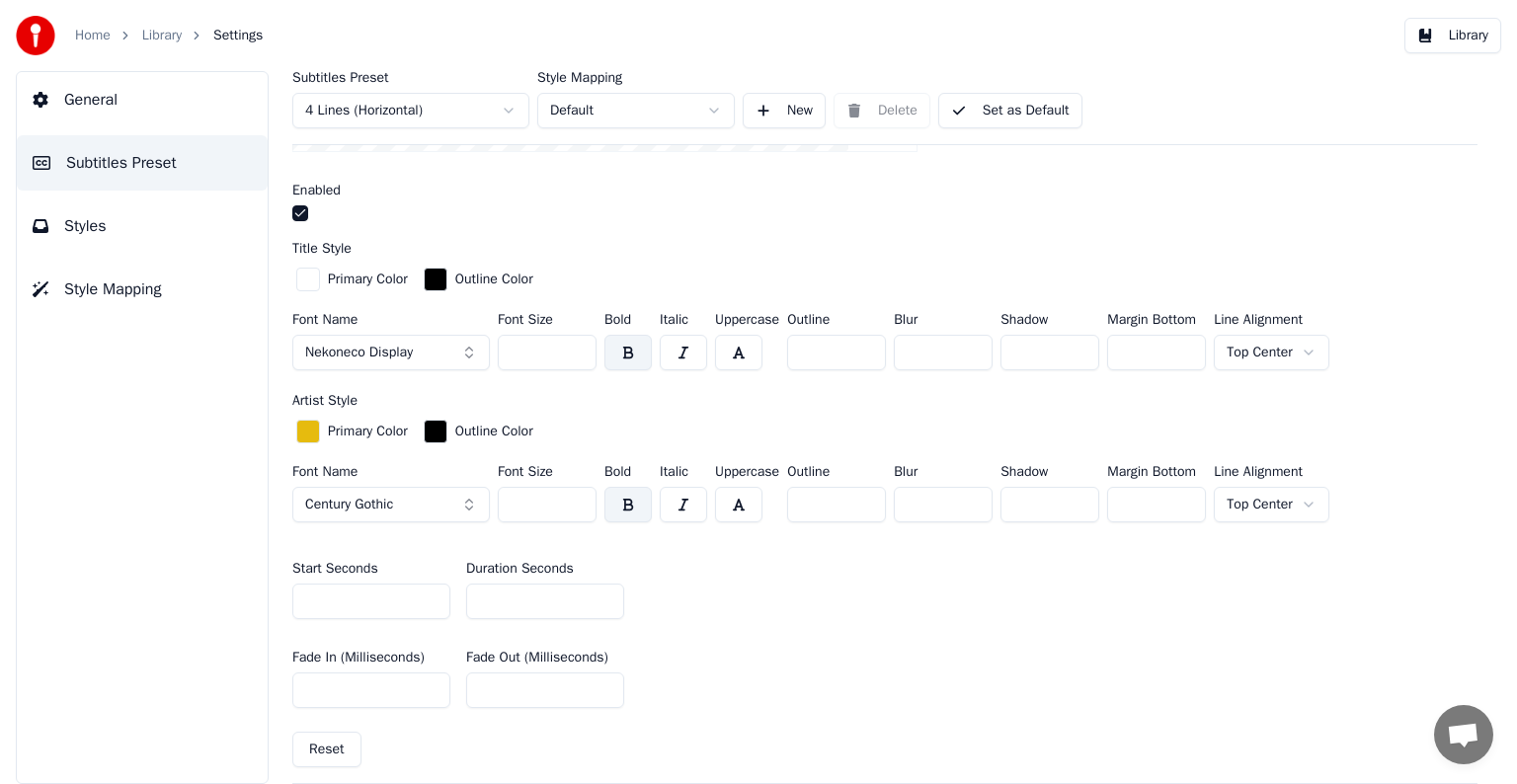 click on "**" at bounding box center [545, 601] 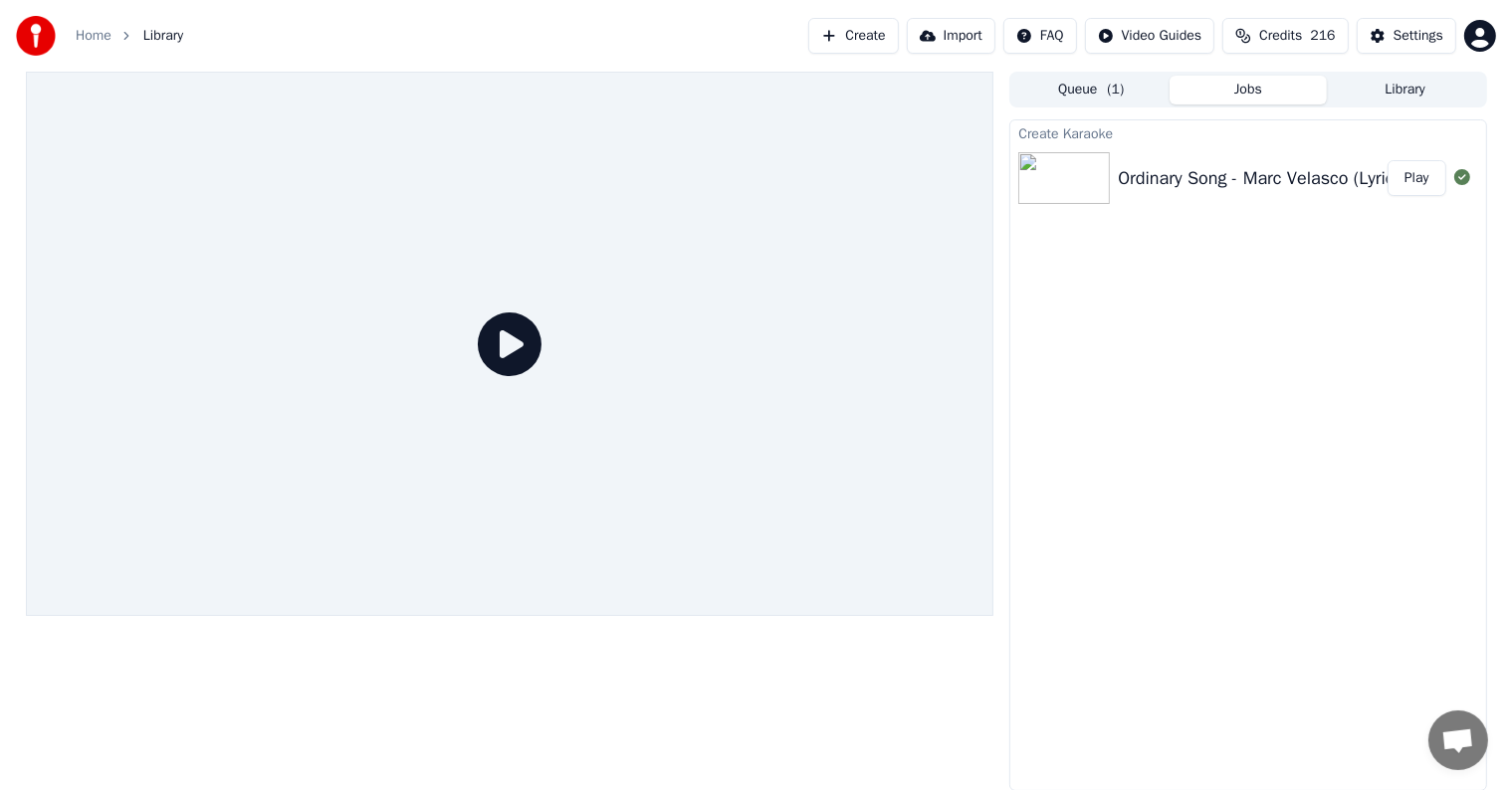 click on "Play" at bounding box center (1416, 178) 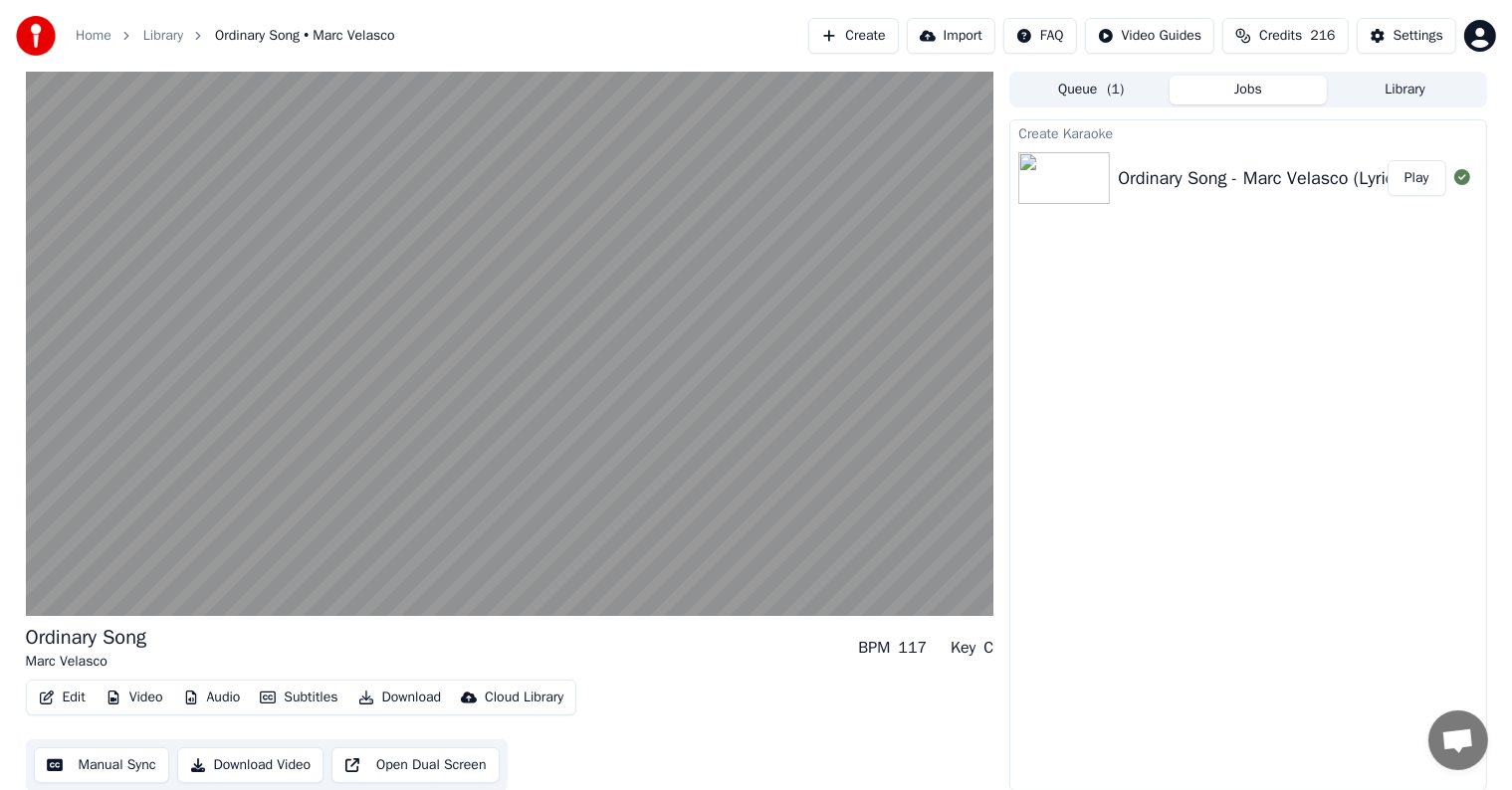 click on "Manual Sync" at bounding box center [102, 765] 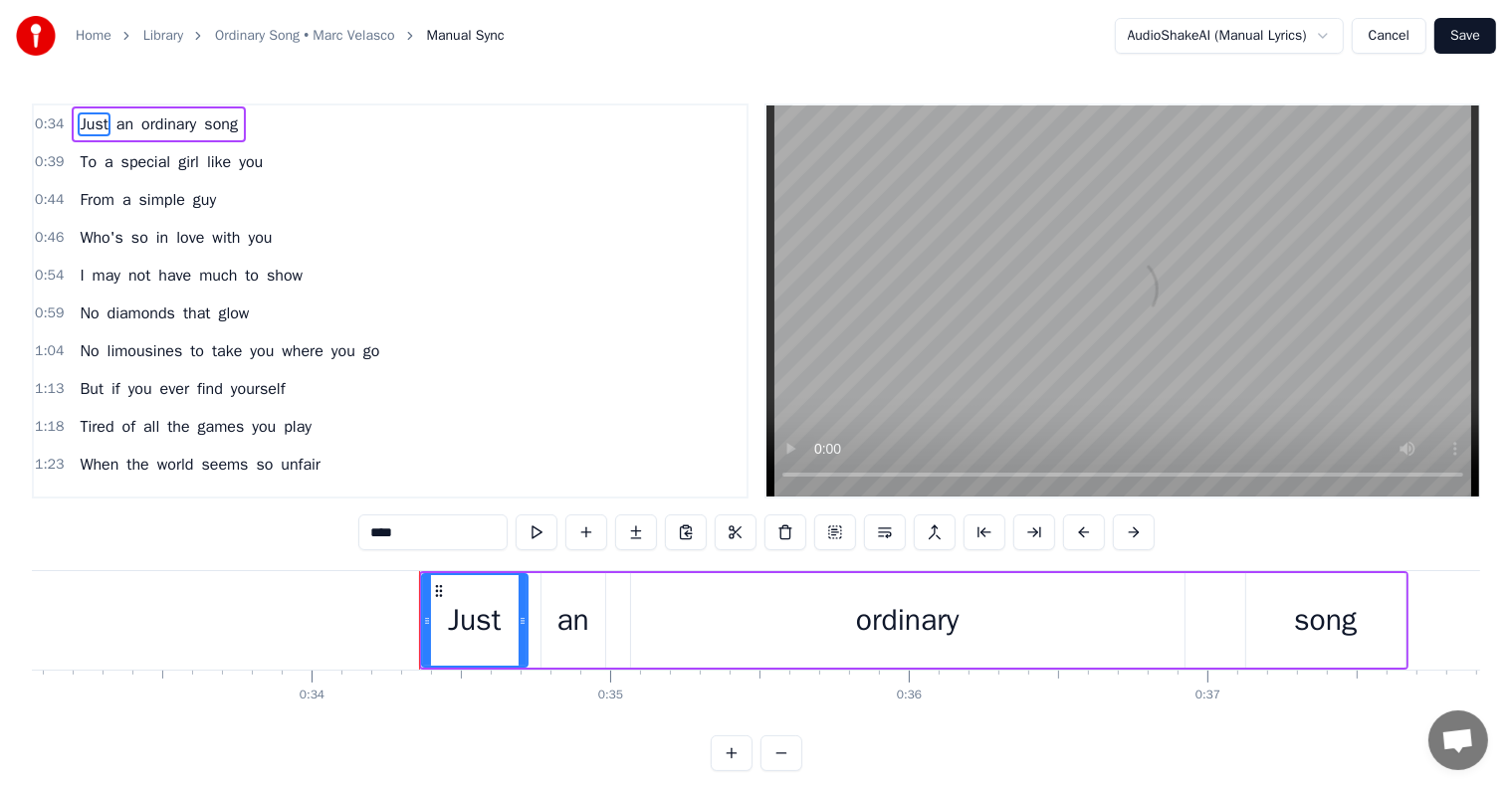 scroll, scrollTop: 0, scrollLeft: 10160, axis: horizontal 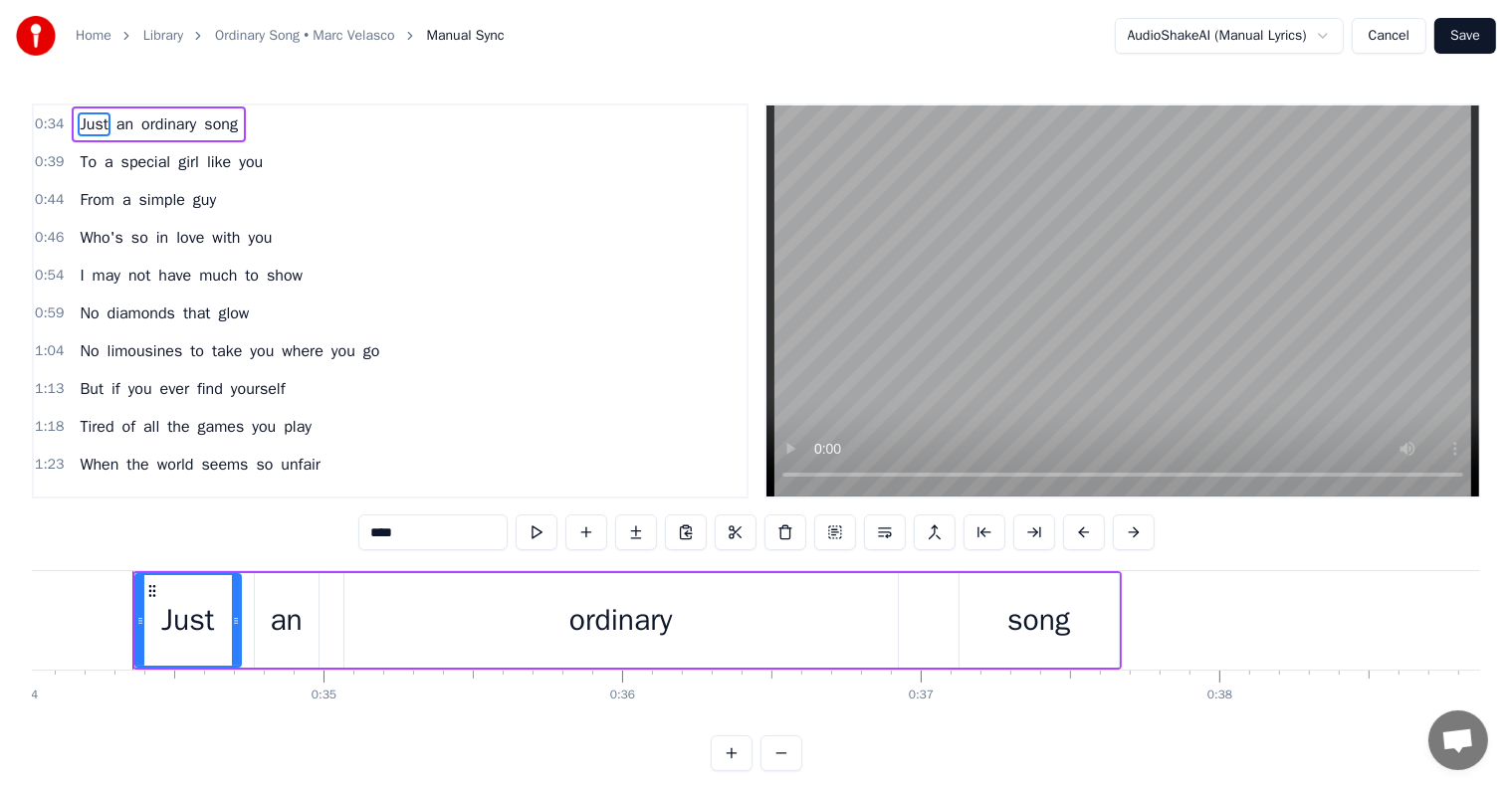 click at bounding box center [24628, 620] 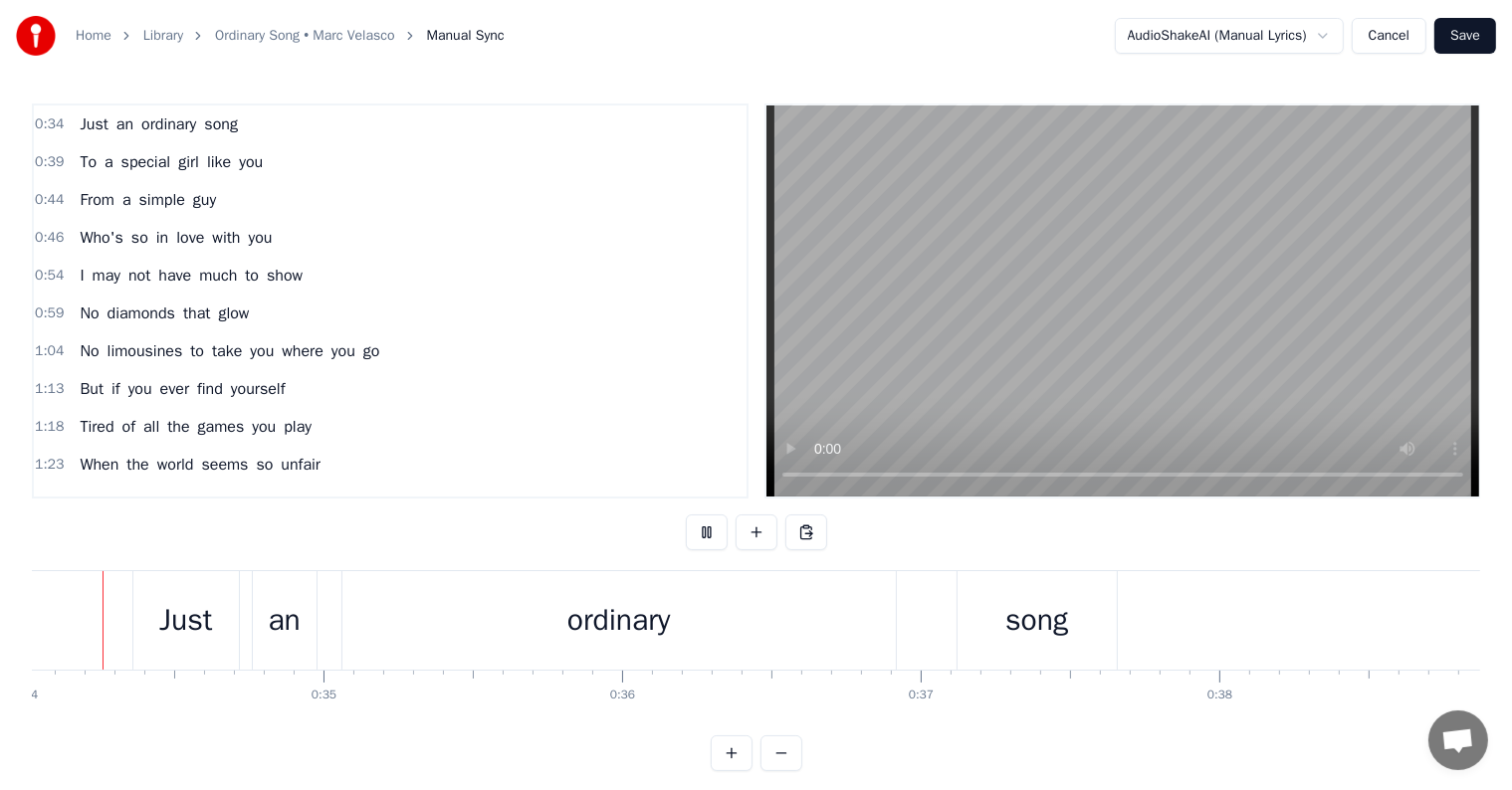 scroll, scrollTop: 30, scrollLeft: 0, axis: vertical 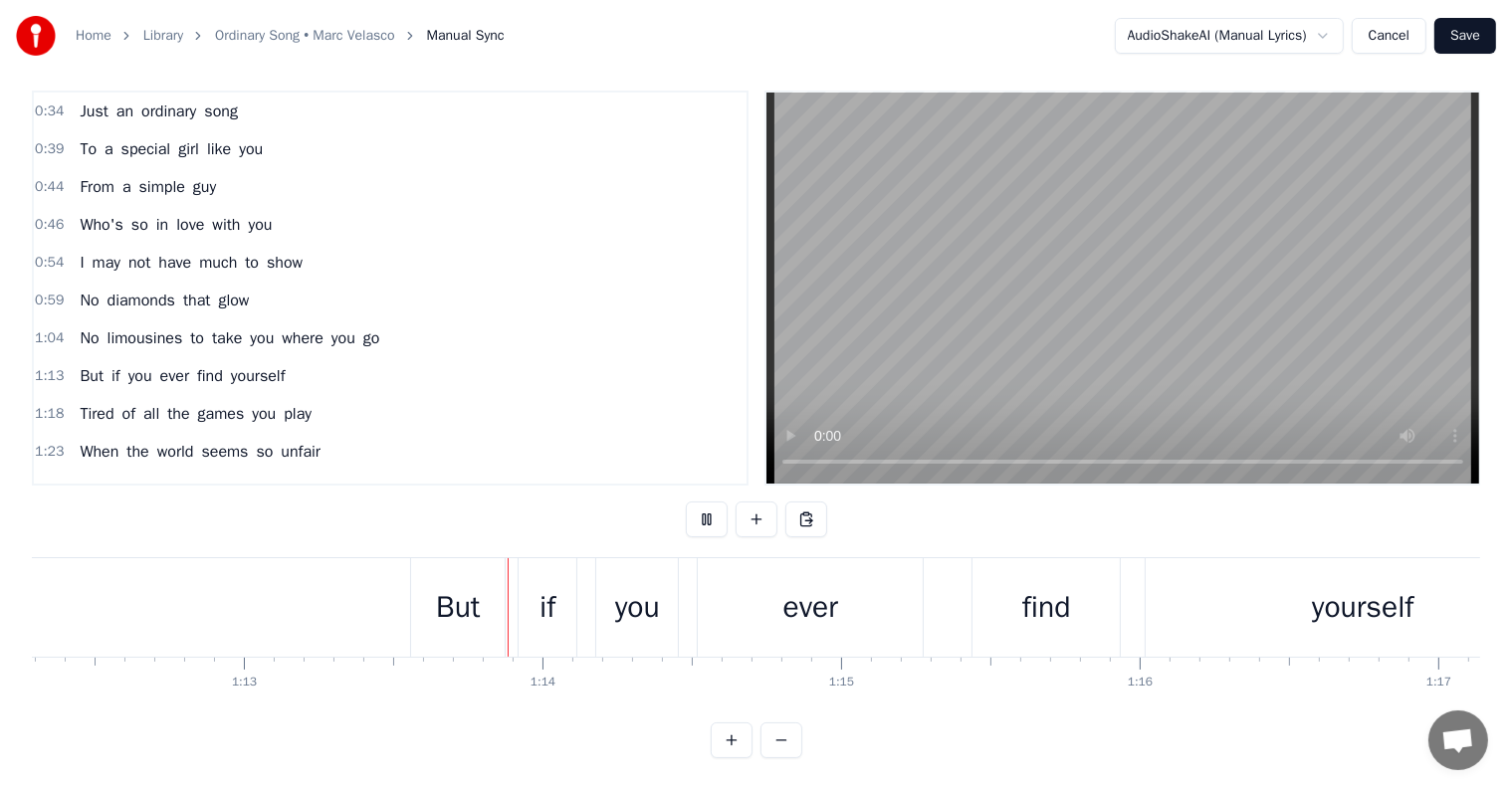 click on "you" at bounding box center [637, 607] 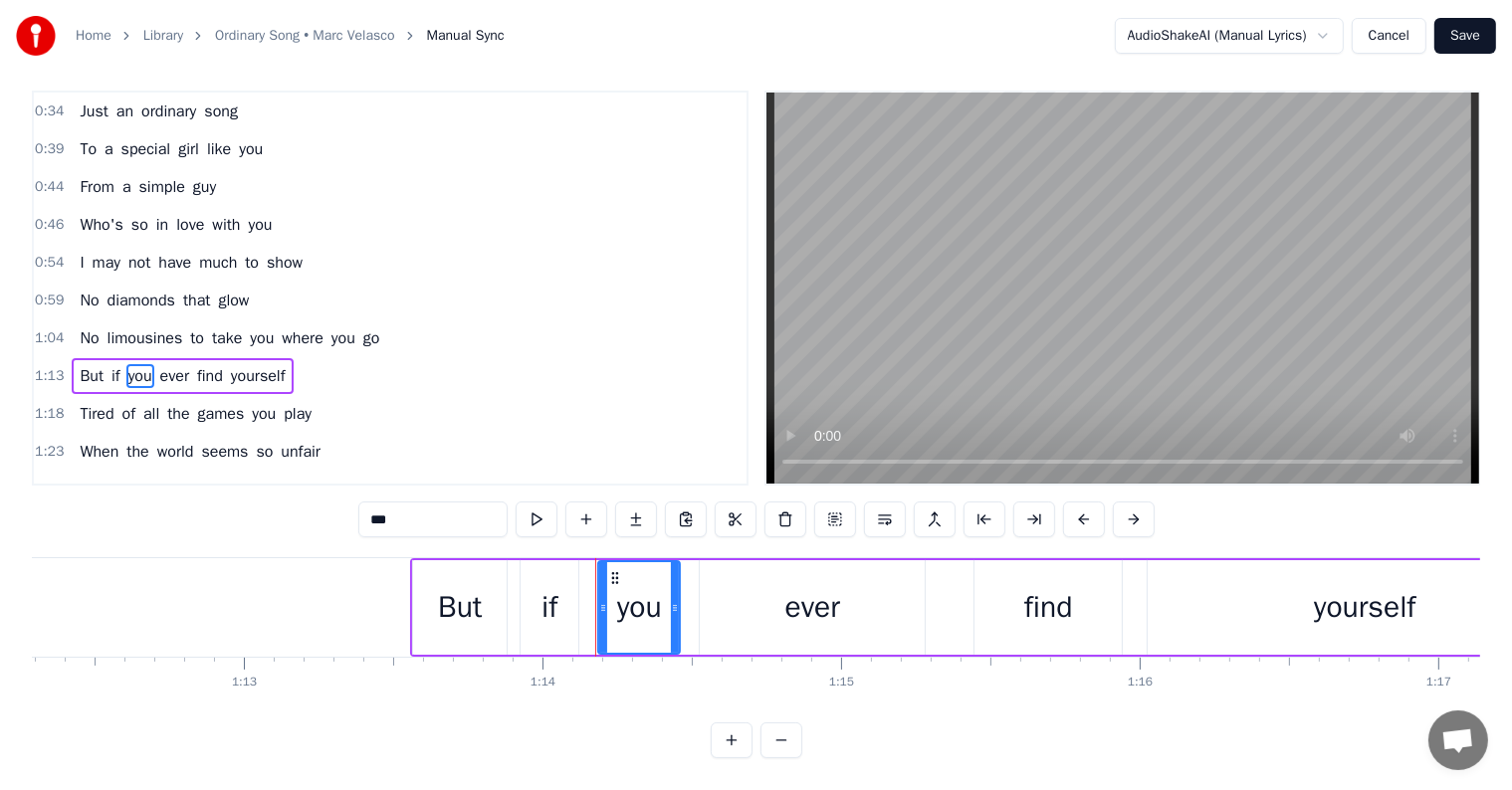 scroll, scrollTop: 0, scrollLeft: 0, axis: both 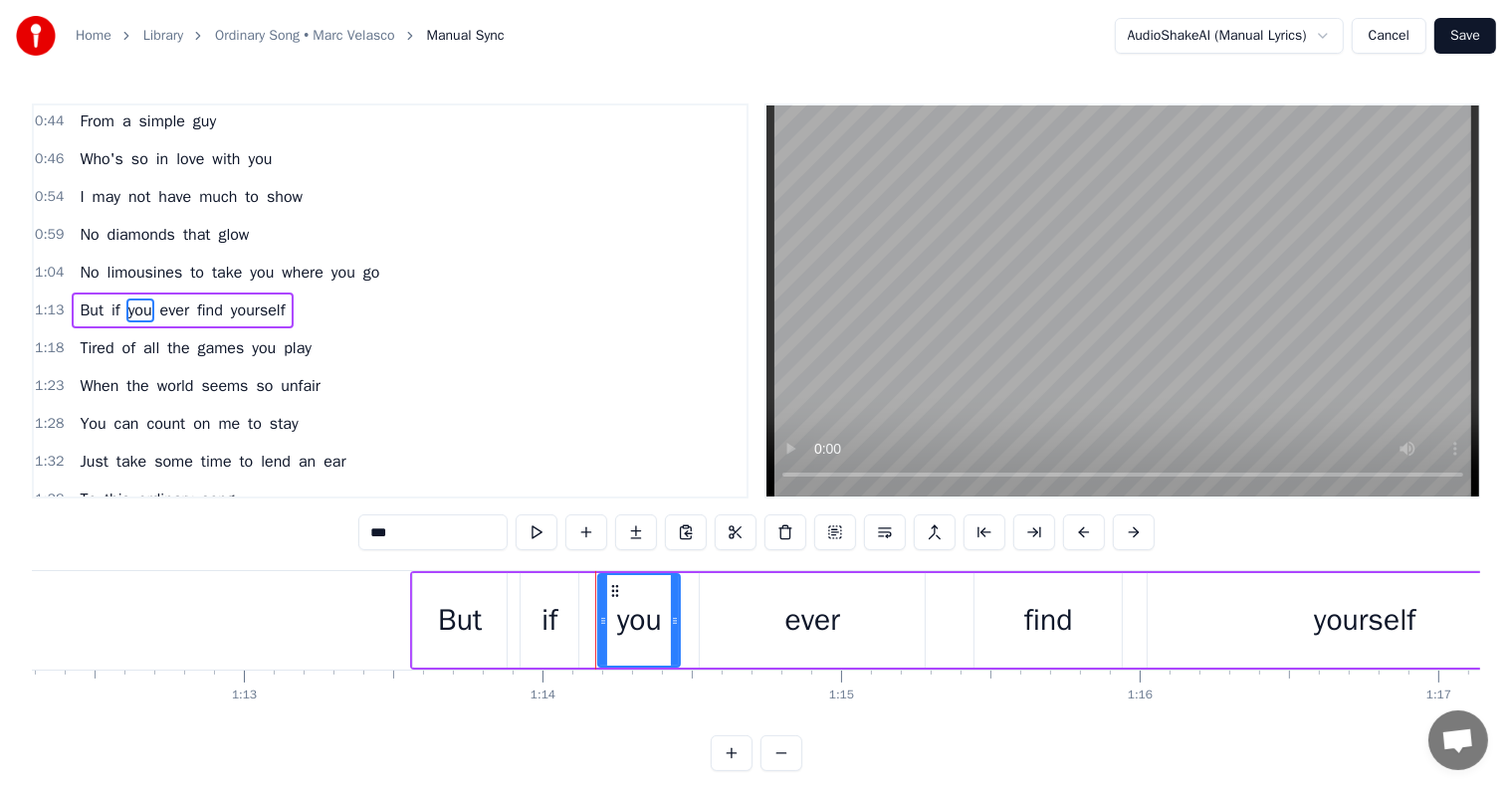 click on "games" at bounding box center (221, 348) 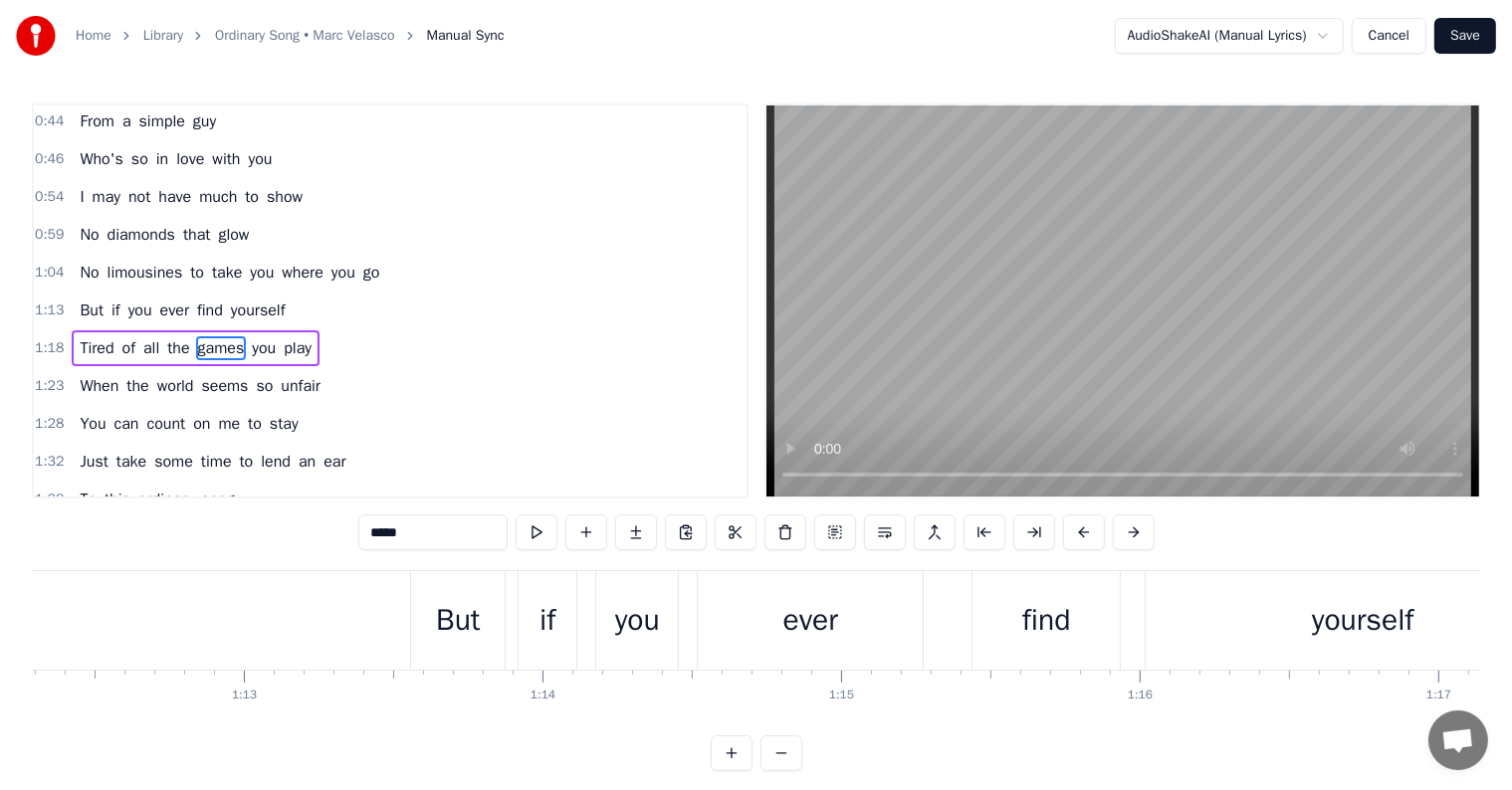 scroll, scrollTop: 115, scrollLeft: 0, axis: vertical 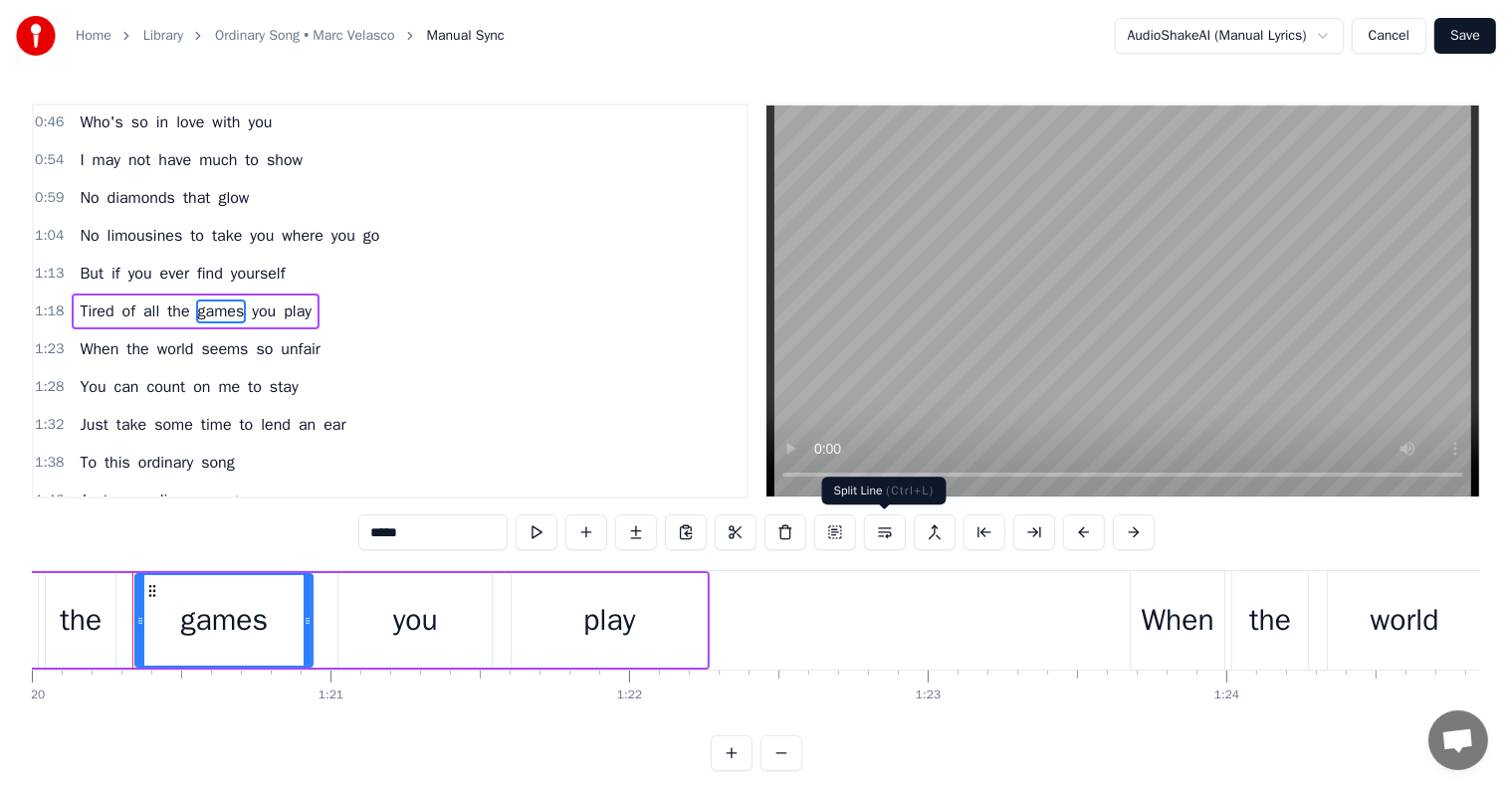 click at bounding box center [885, 532] 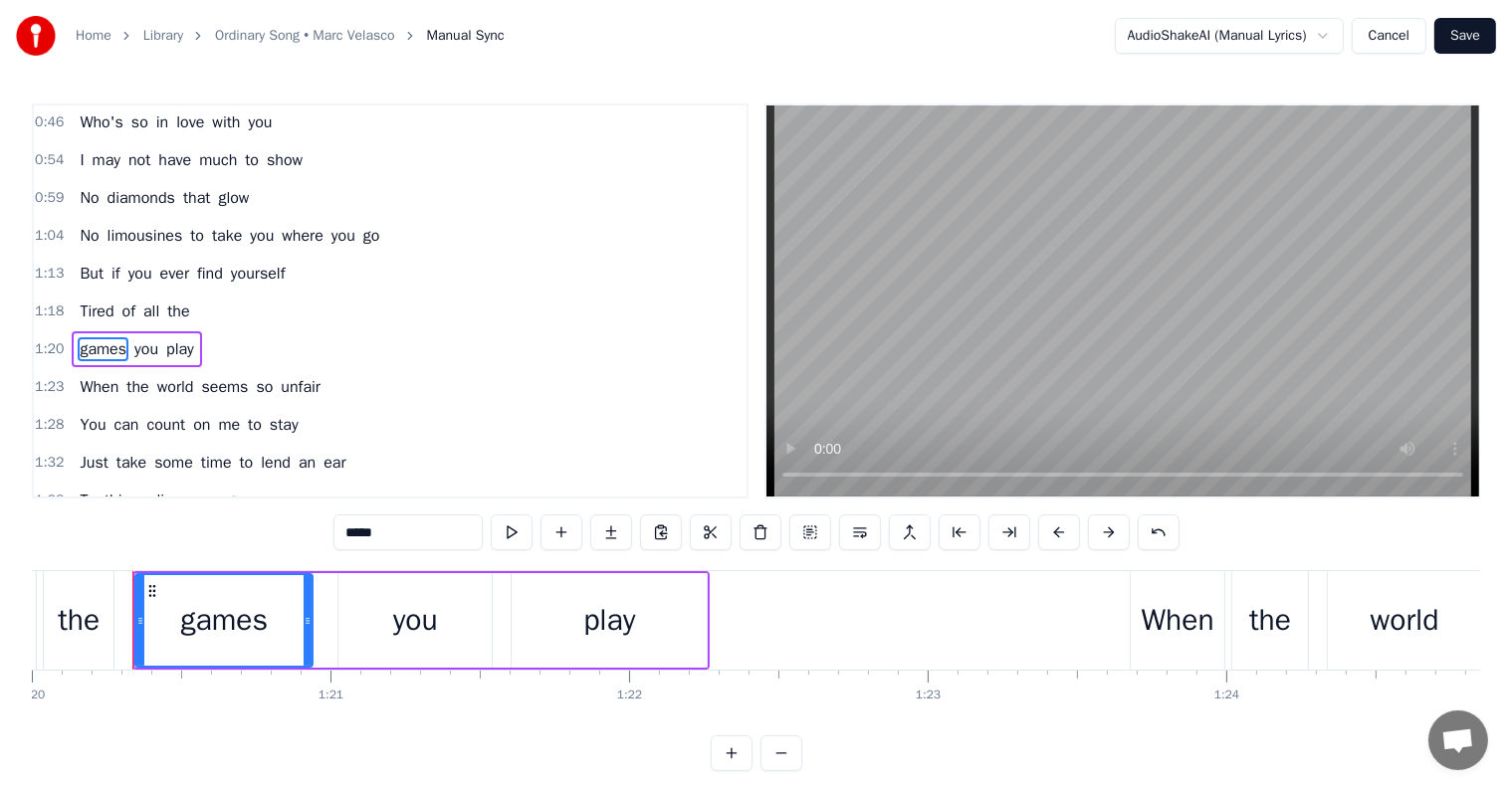 scroll, scrollTop: 151, scrollLeft: 0, axis: vertical 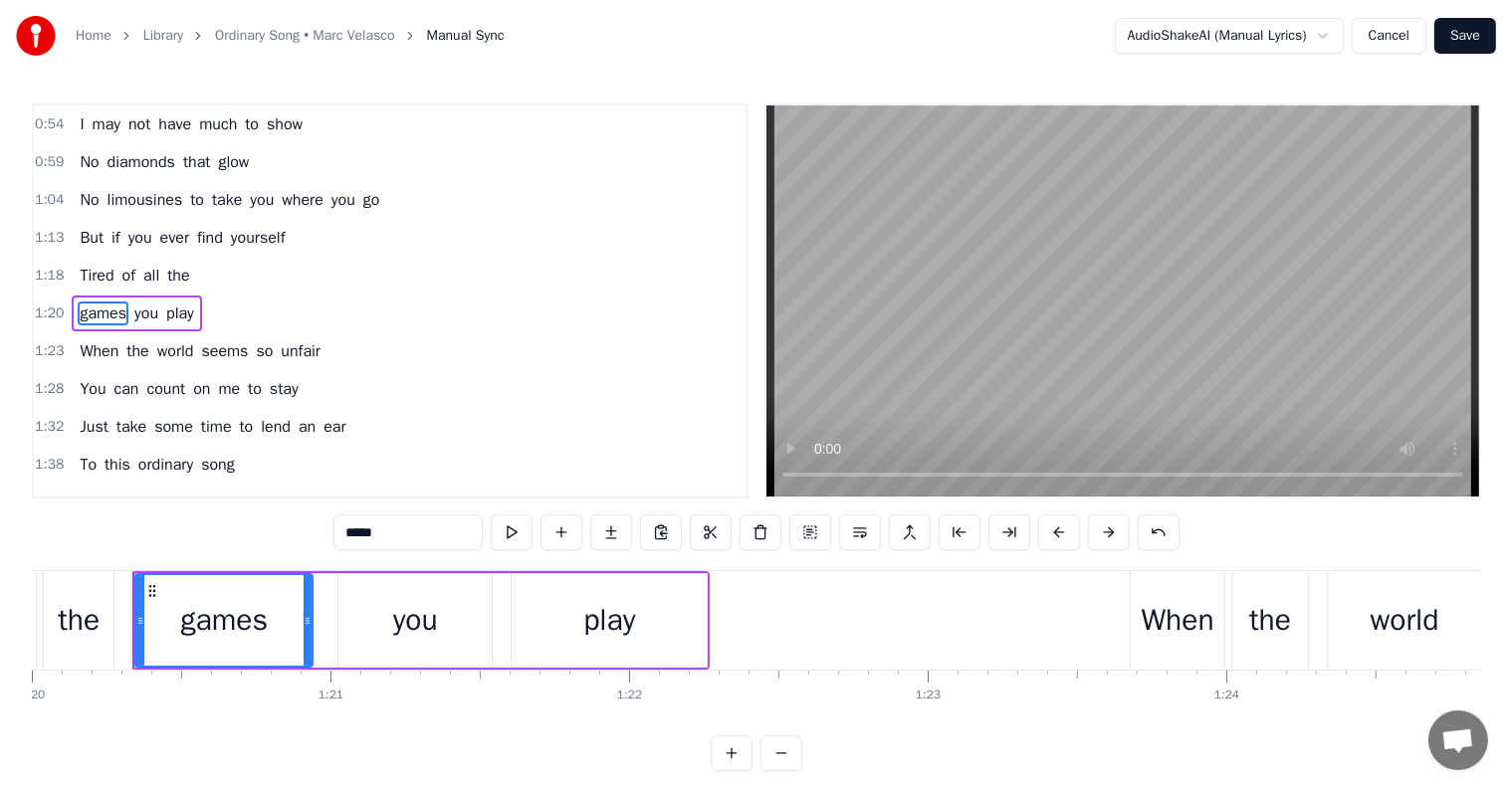 click on "1:13 But if you ever find yourself" at bounding box center (390, 238) 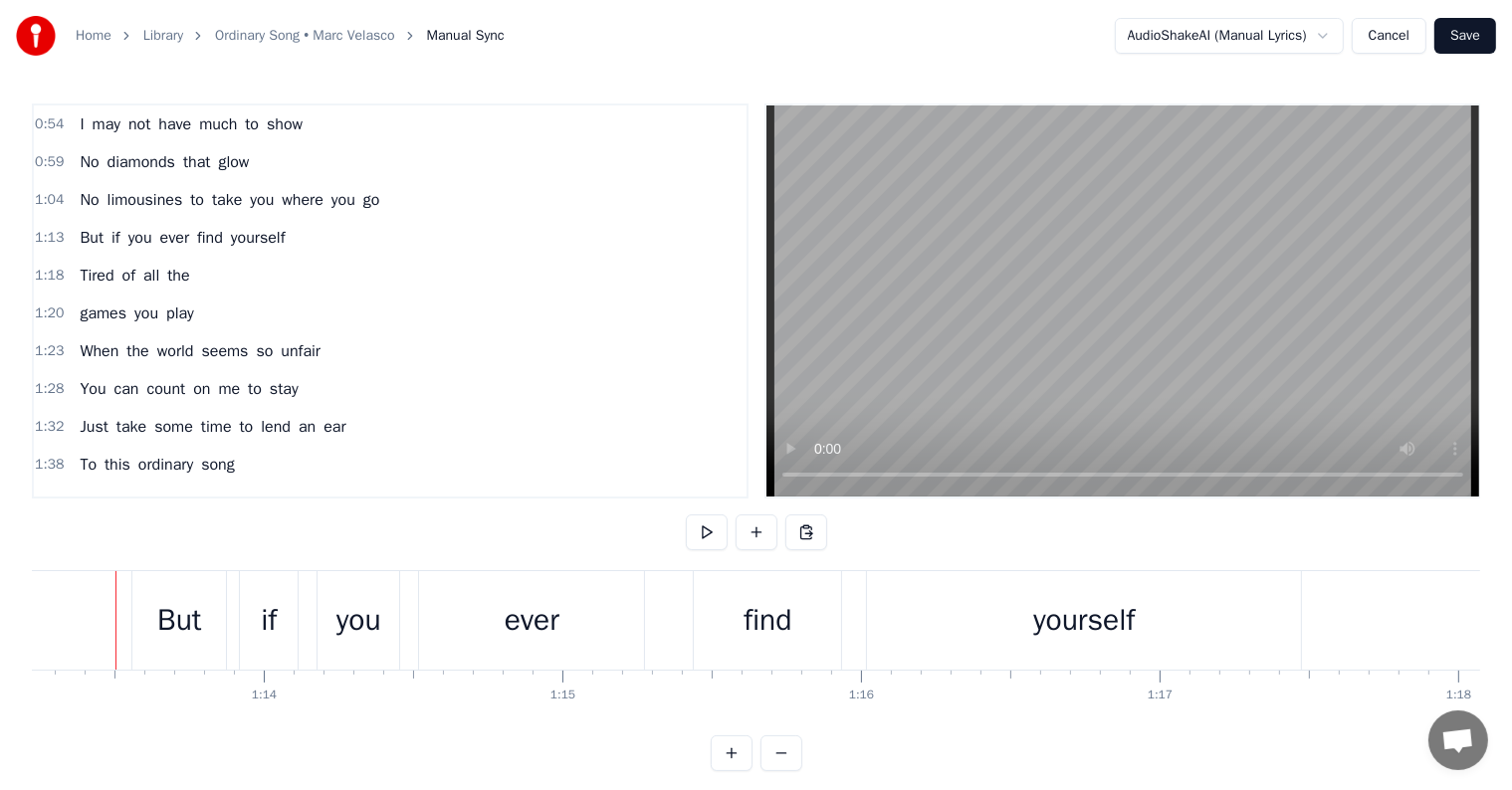 scroll, scrollTop: 0, scrollLeft: 21850, axis: horizontal 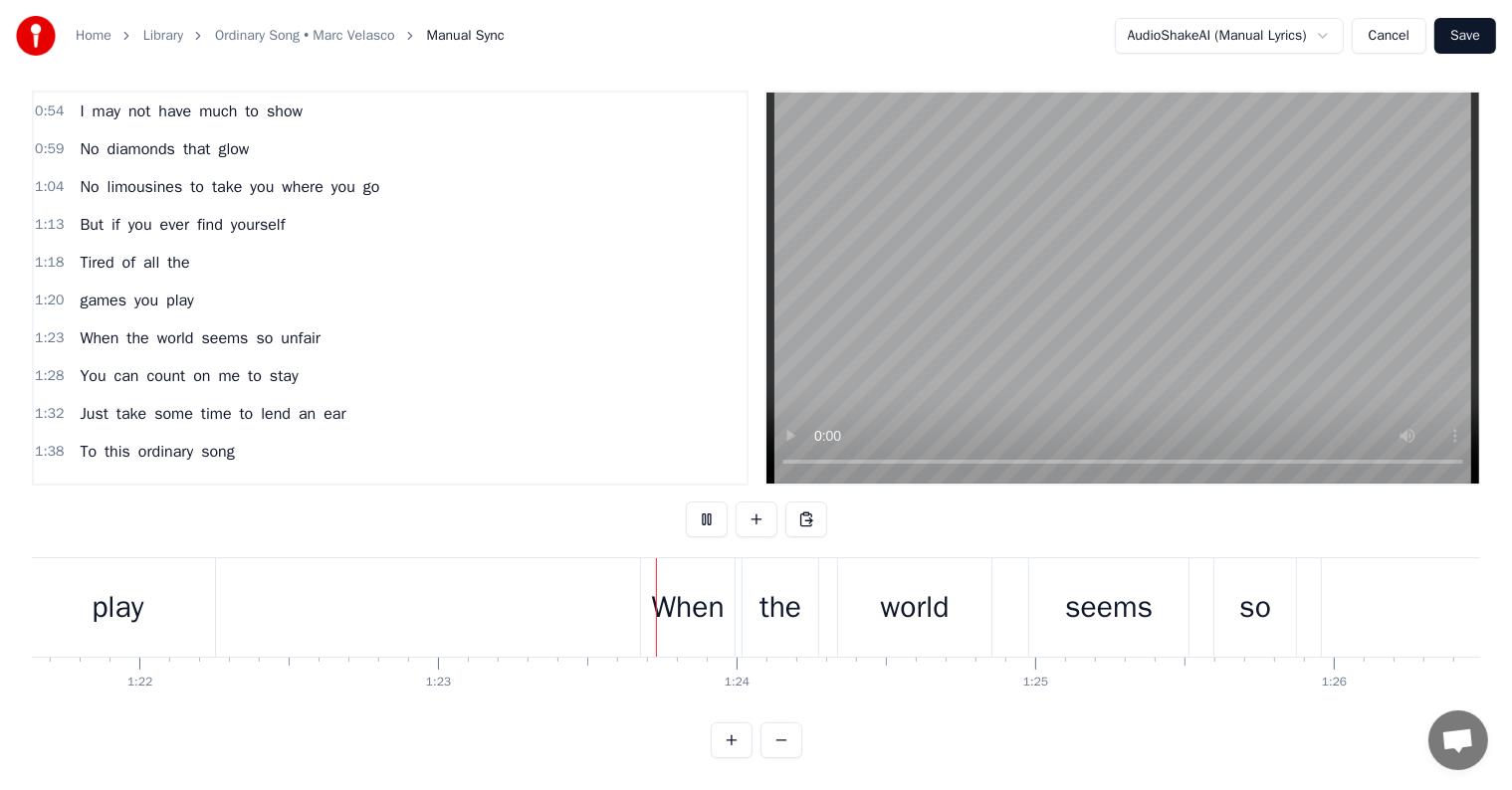 click on "When" at bounding box center [688, 607] 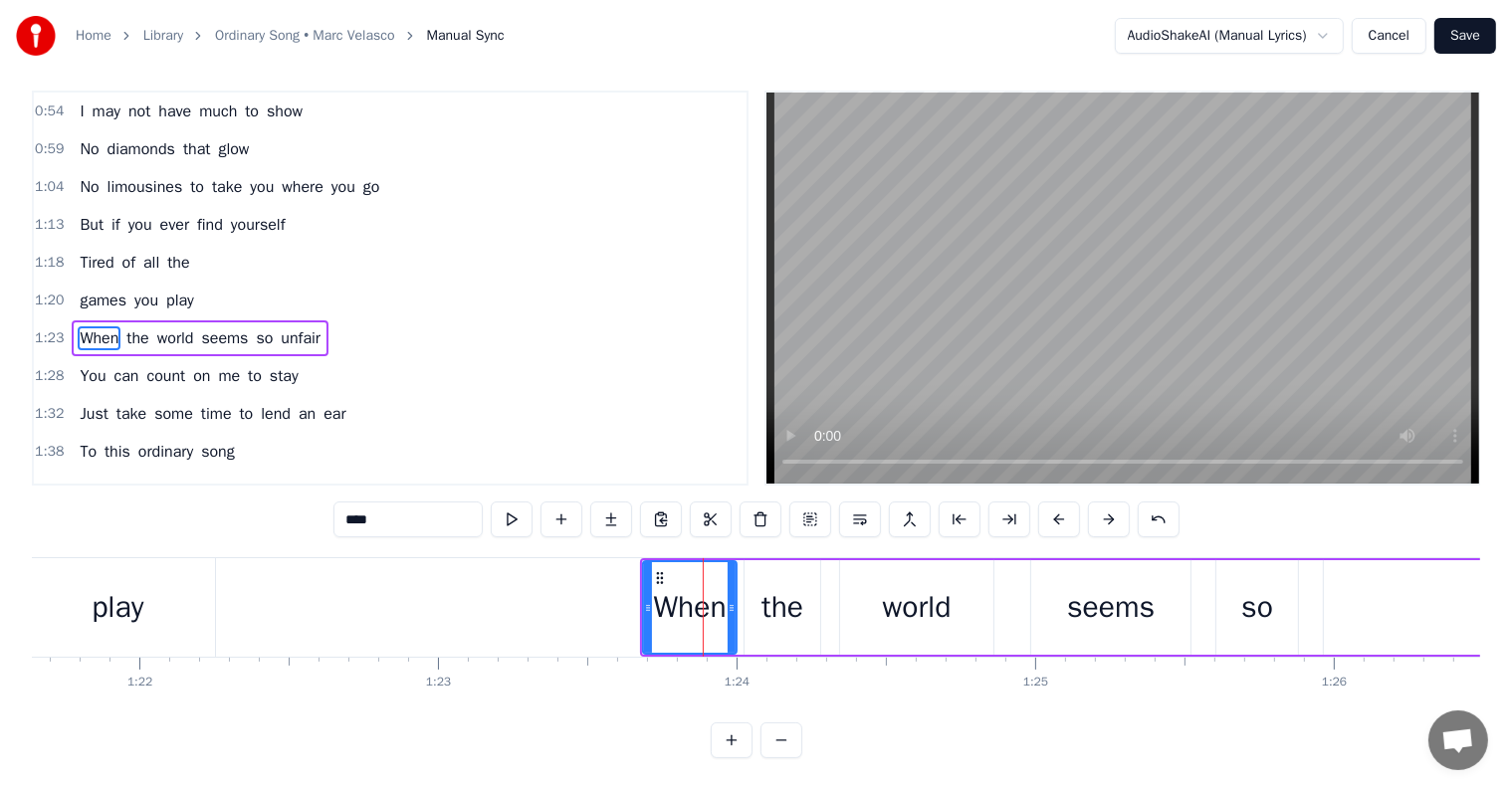 scroll, scrollTop: 0, scrollLeft: 0, axis: both 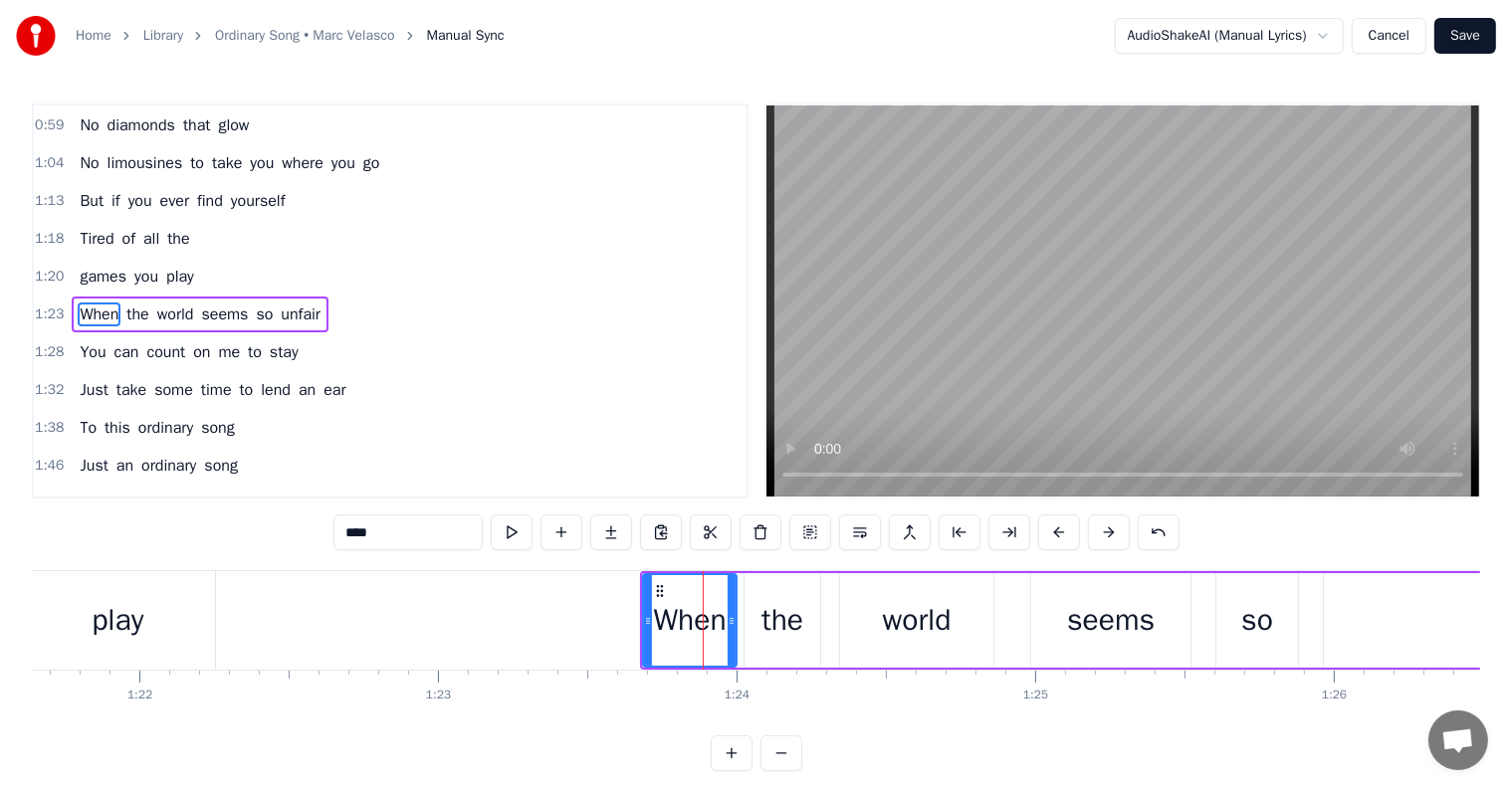 click on "seems" at bounding box center (224, 314) 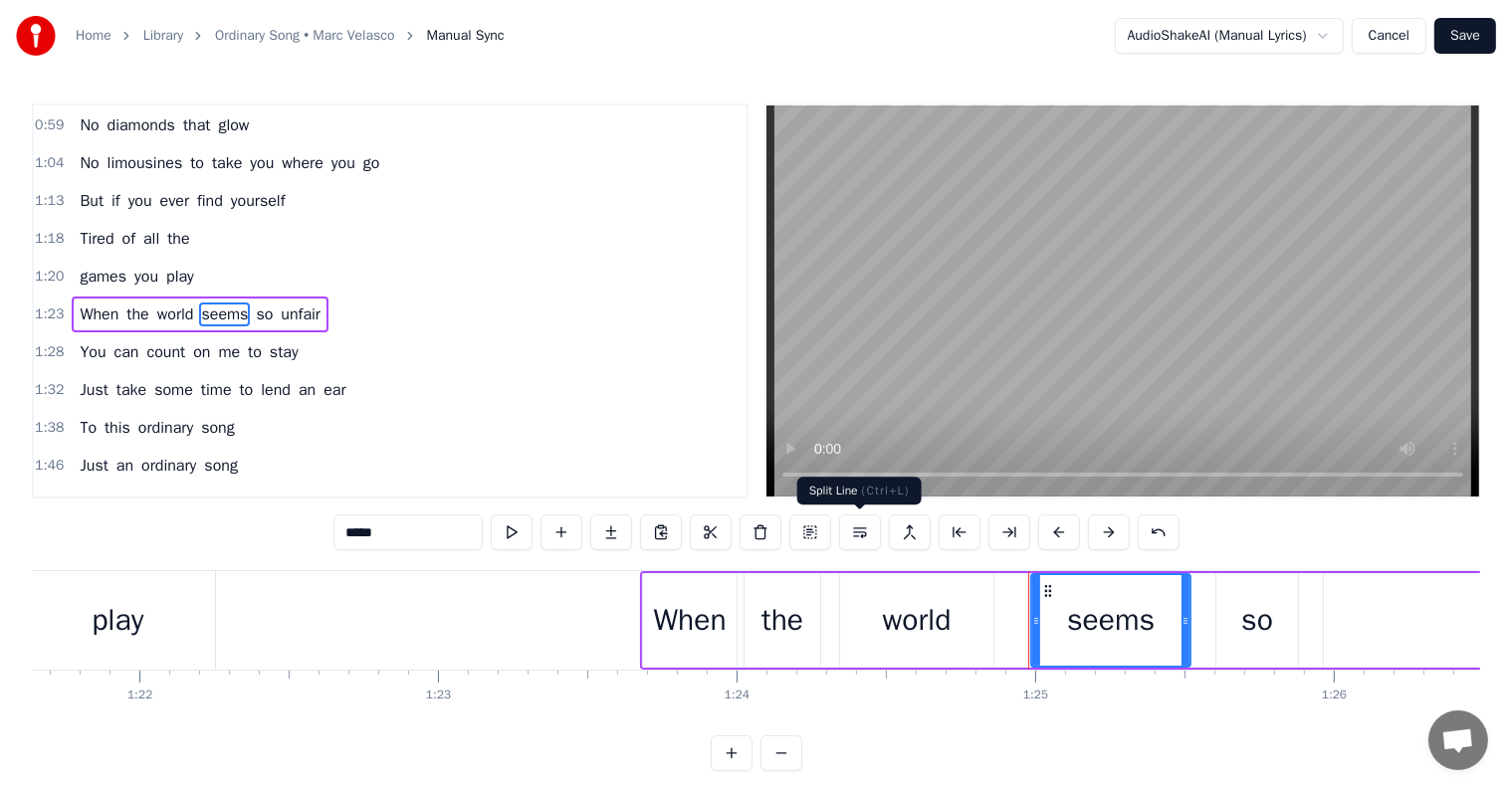 click at bounding box center (860, 532) 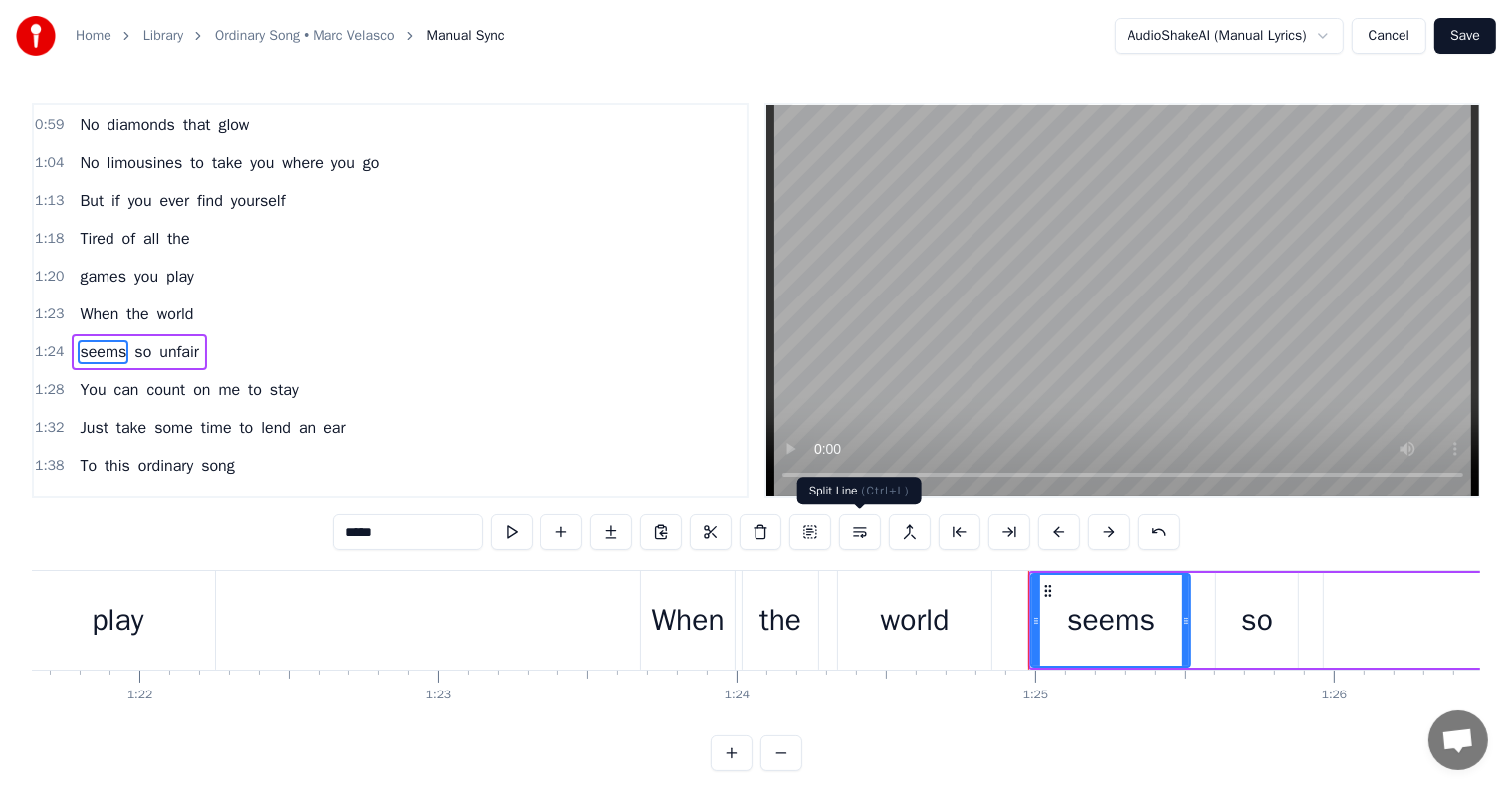 scroll, scrollTop: 225, scrollLeft: 0, axis: vertical 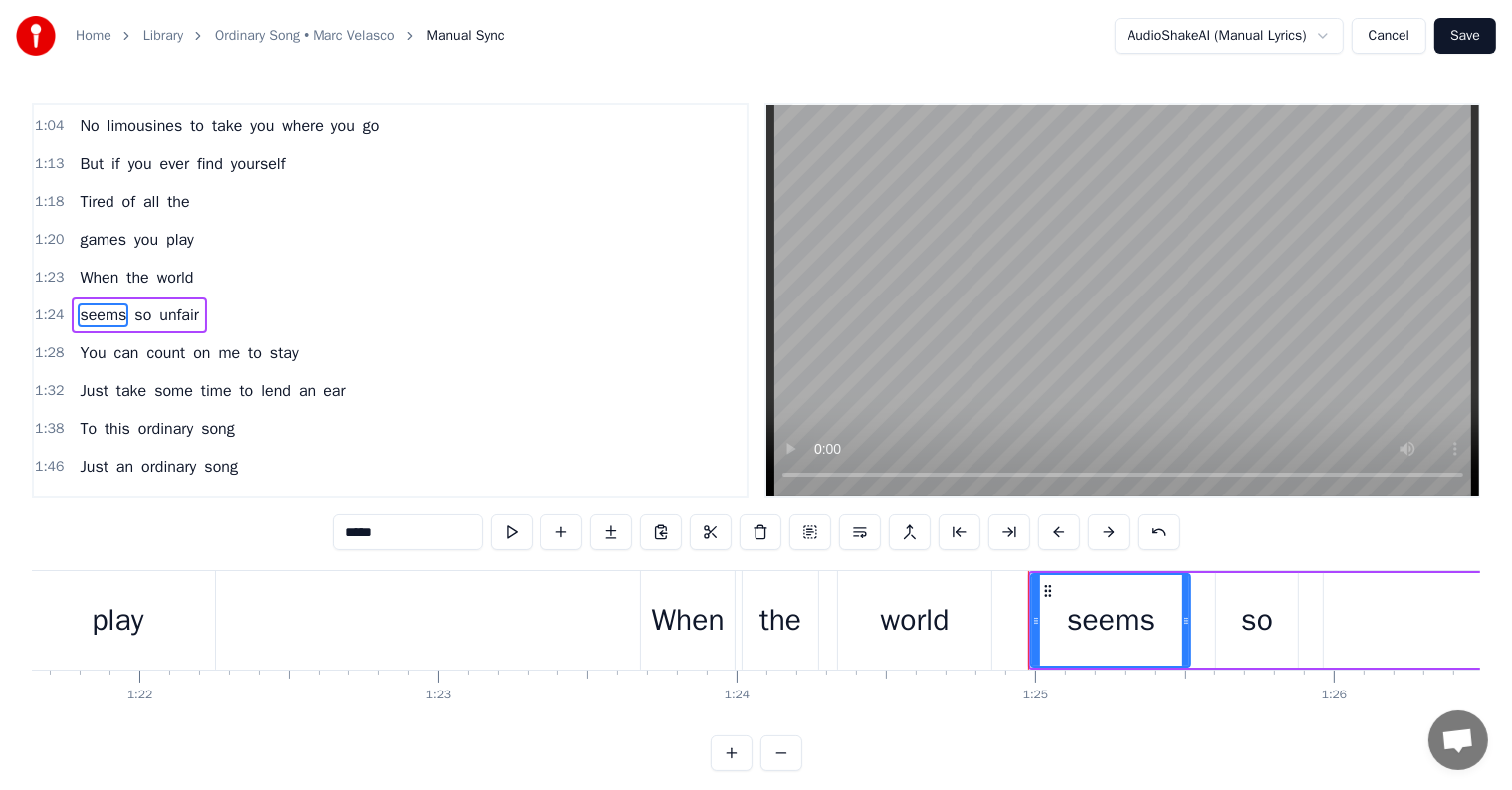 click on "1:23 When the world" at bounding box center (390, 278) 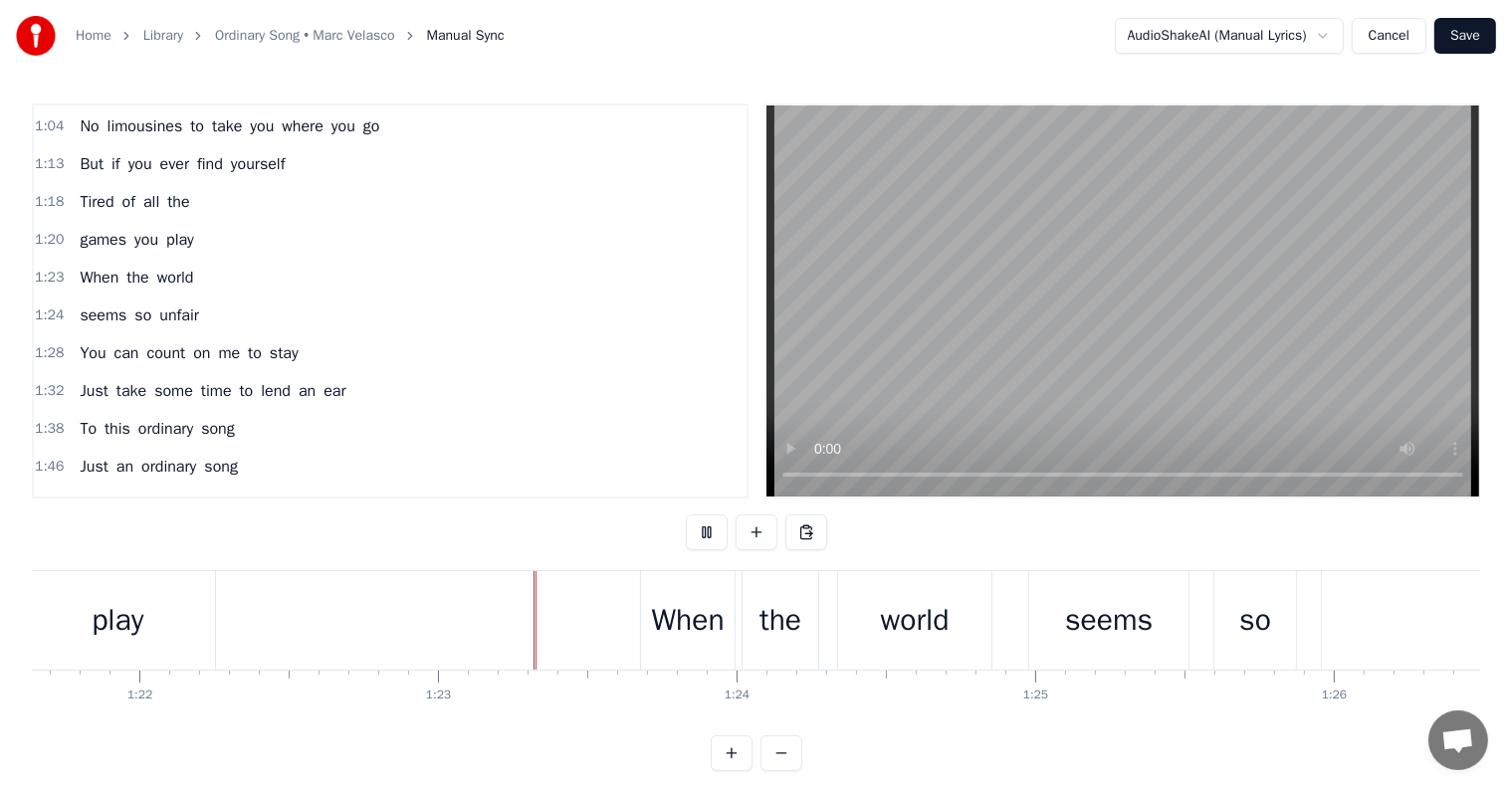 scroll, scrollTop: 30, scrollLeft: 0, axis: vertical 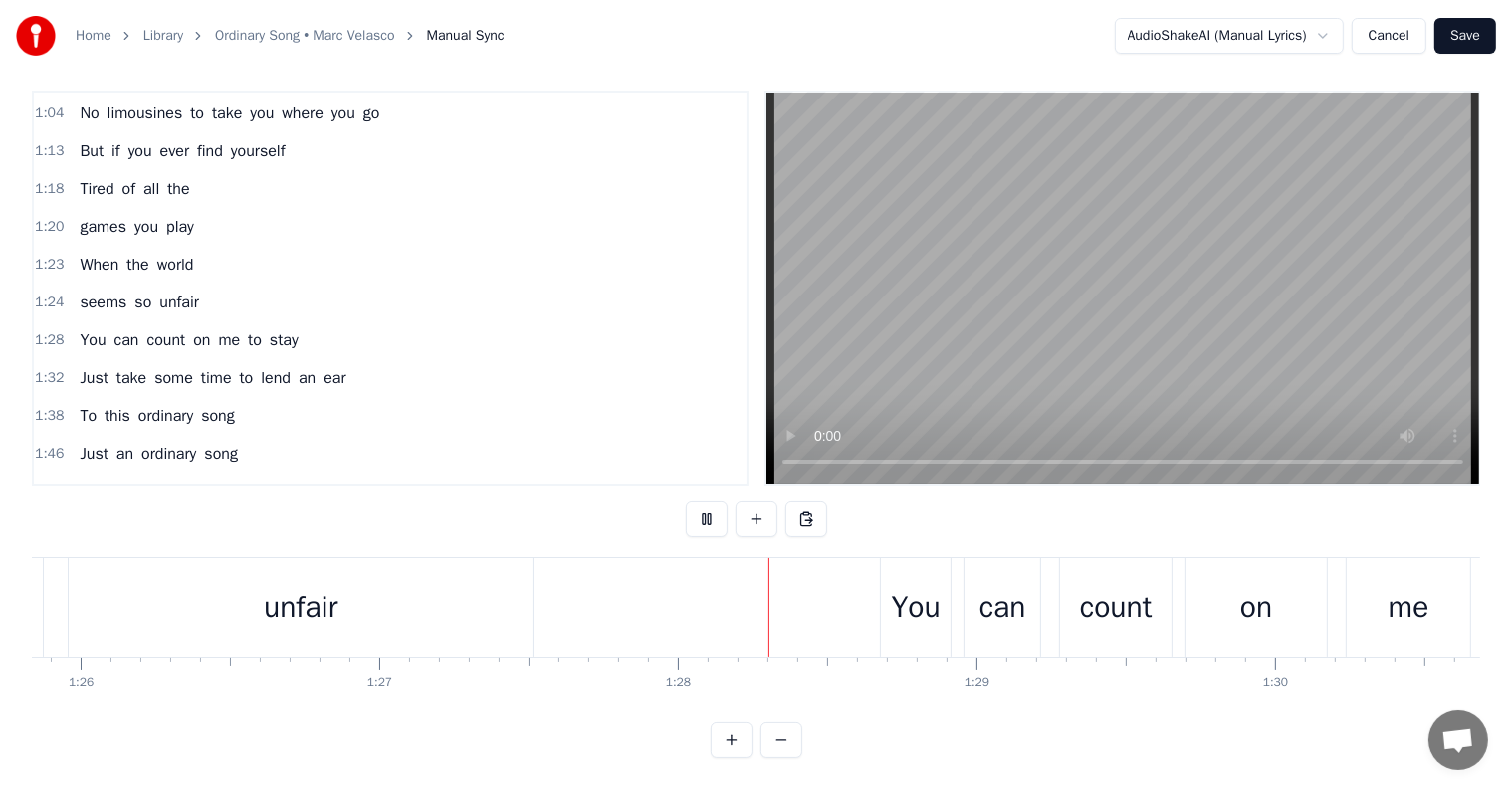 click on "count" at bounding box center [1116, 607] 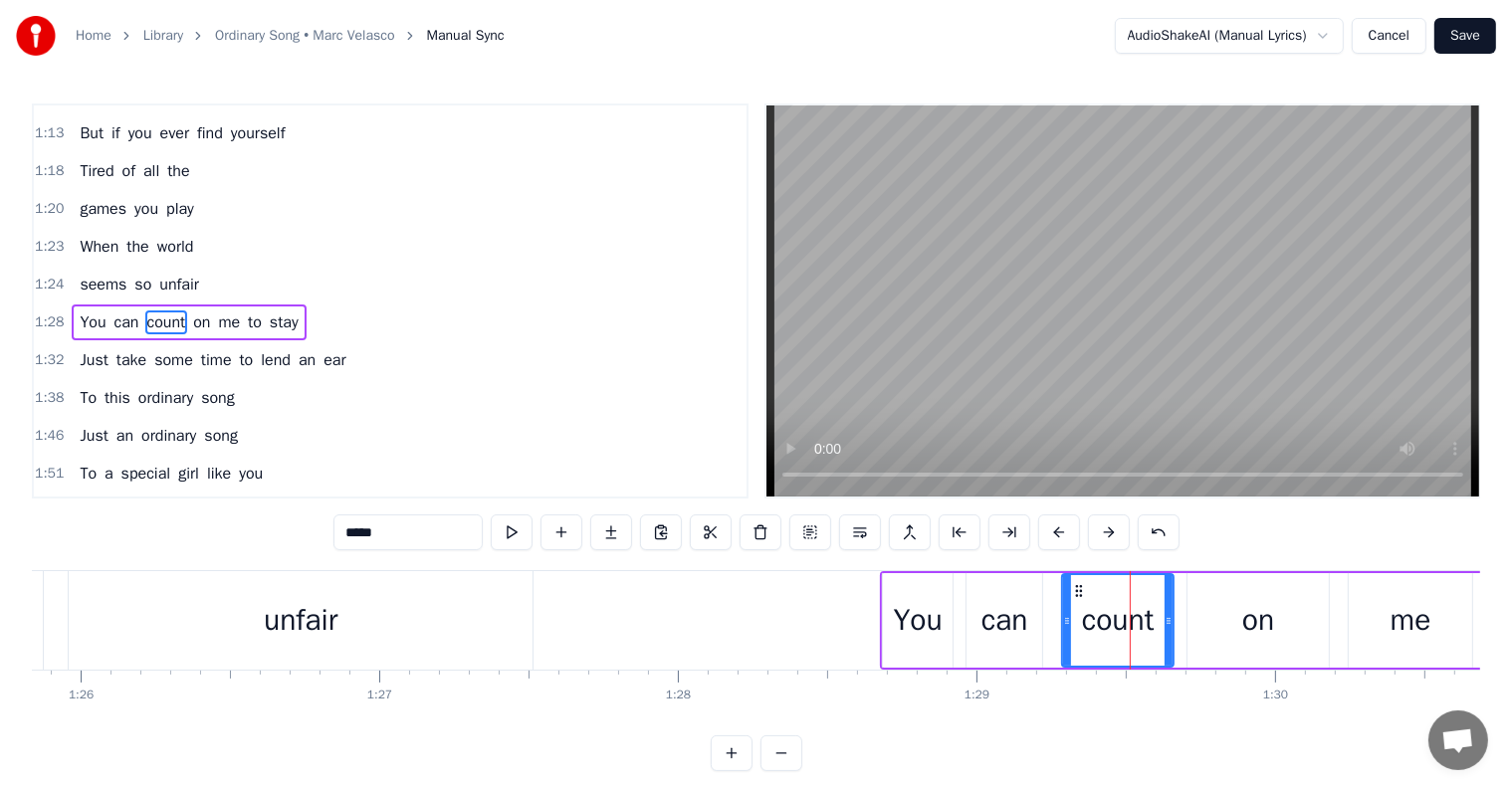scroll, scrollTop: 262, scrollLeft: 0, axis: vertical 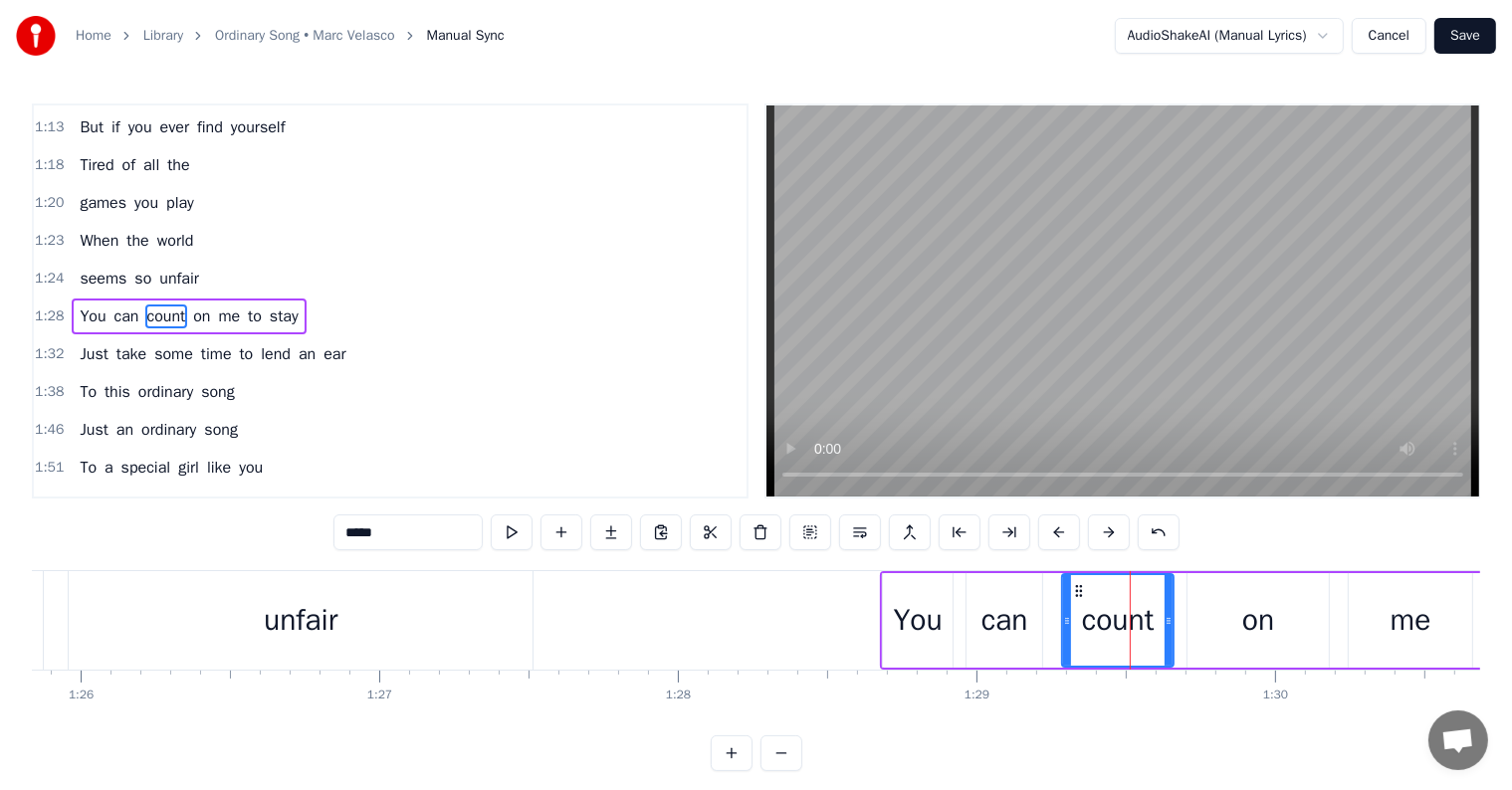 click on "on" at bounding box center [201, 316] 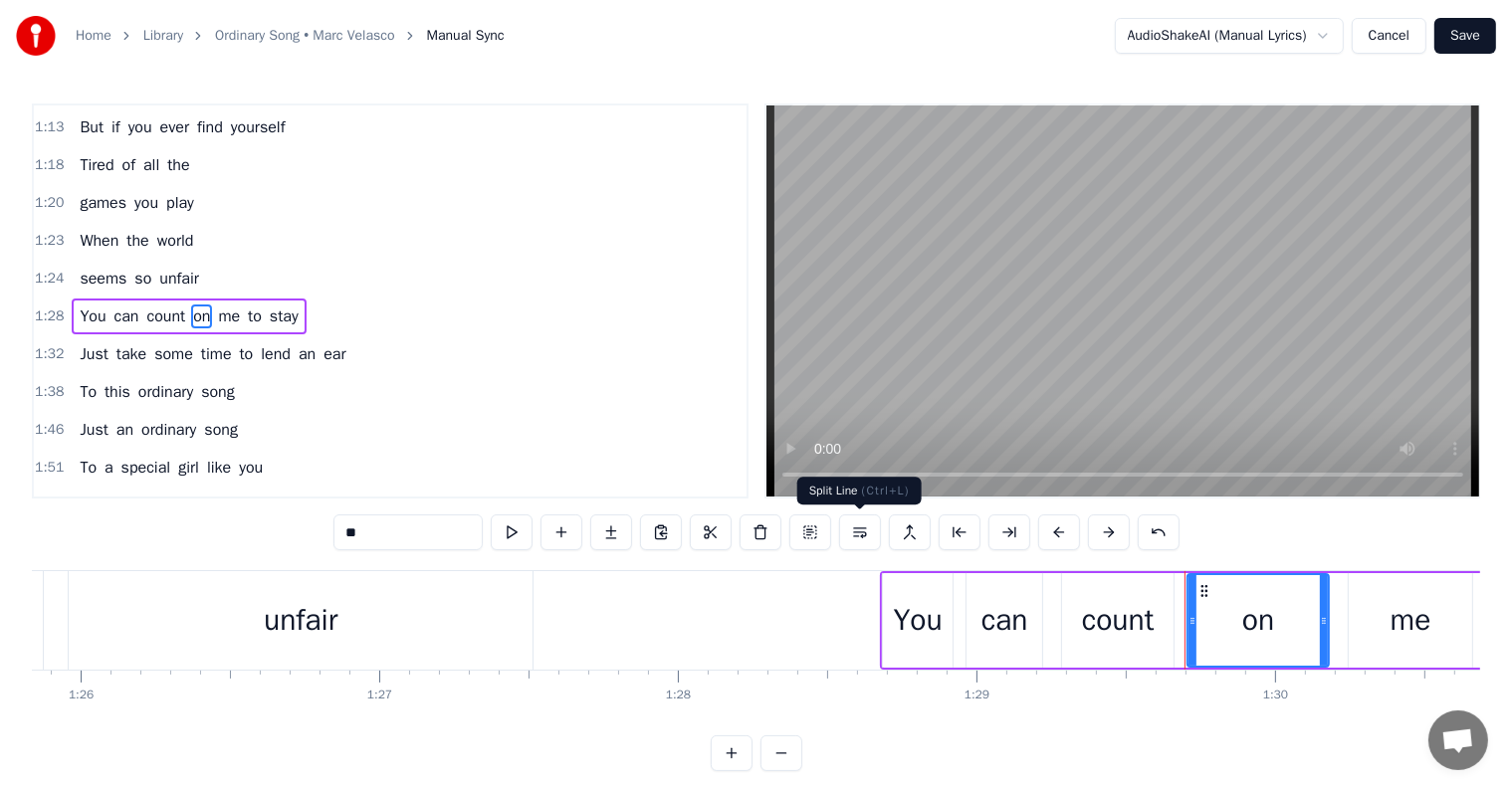click at bounding box center [860, 532] 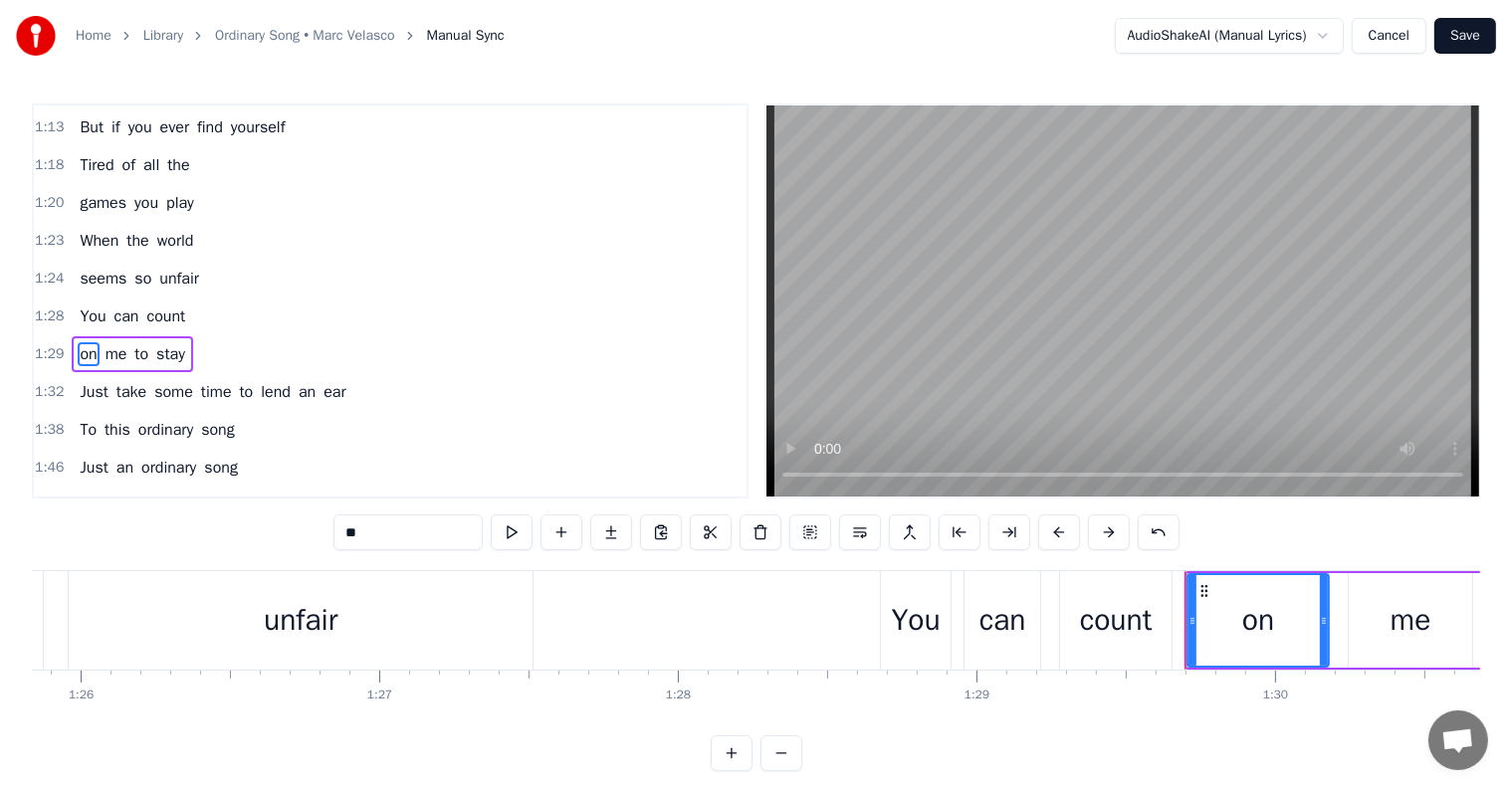 scroll, scrollTop: 298, scrollLeft: 0, axis: vertical 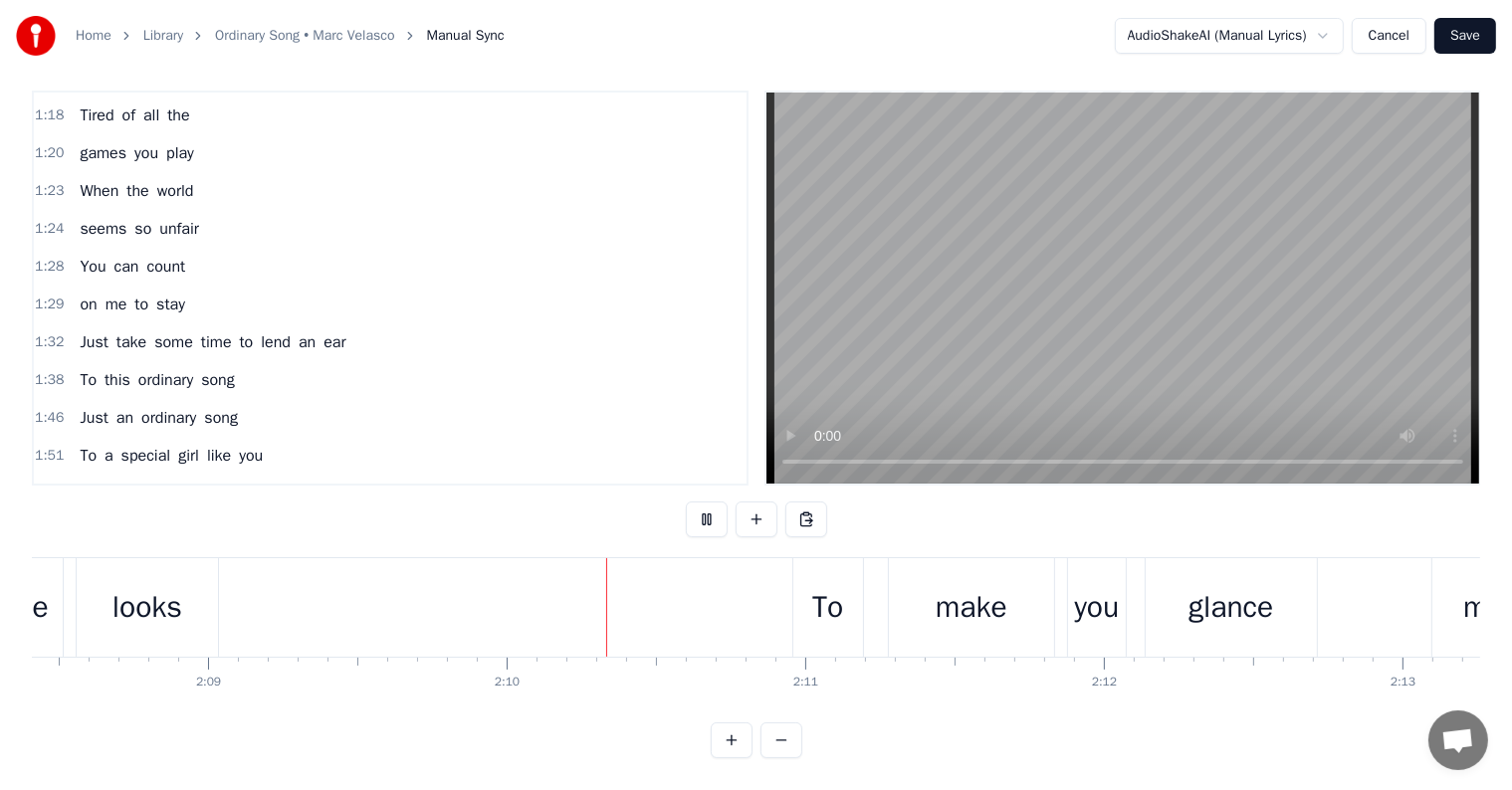 click on "make" at bounding box center [972, 607] 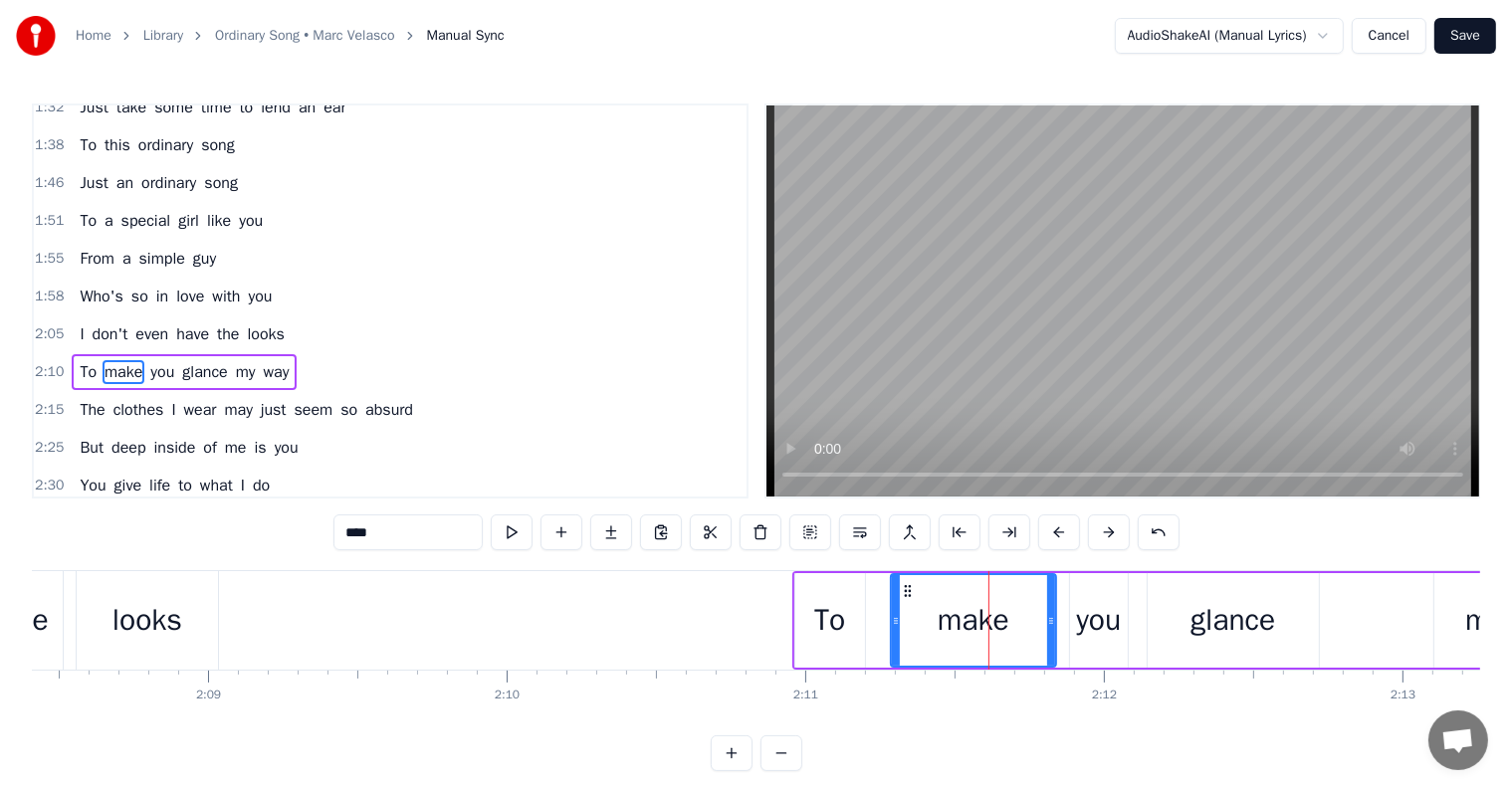 scroll, scrollTop: 591, scrollLeft: 0, axis: vertical 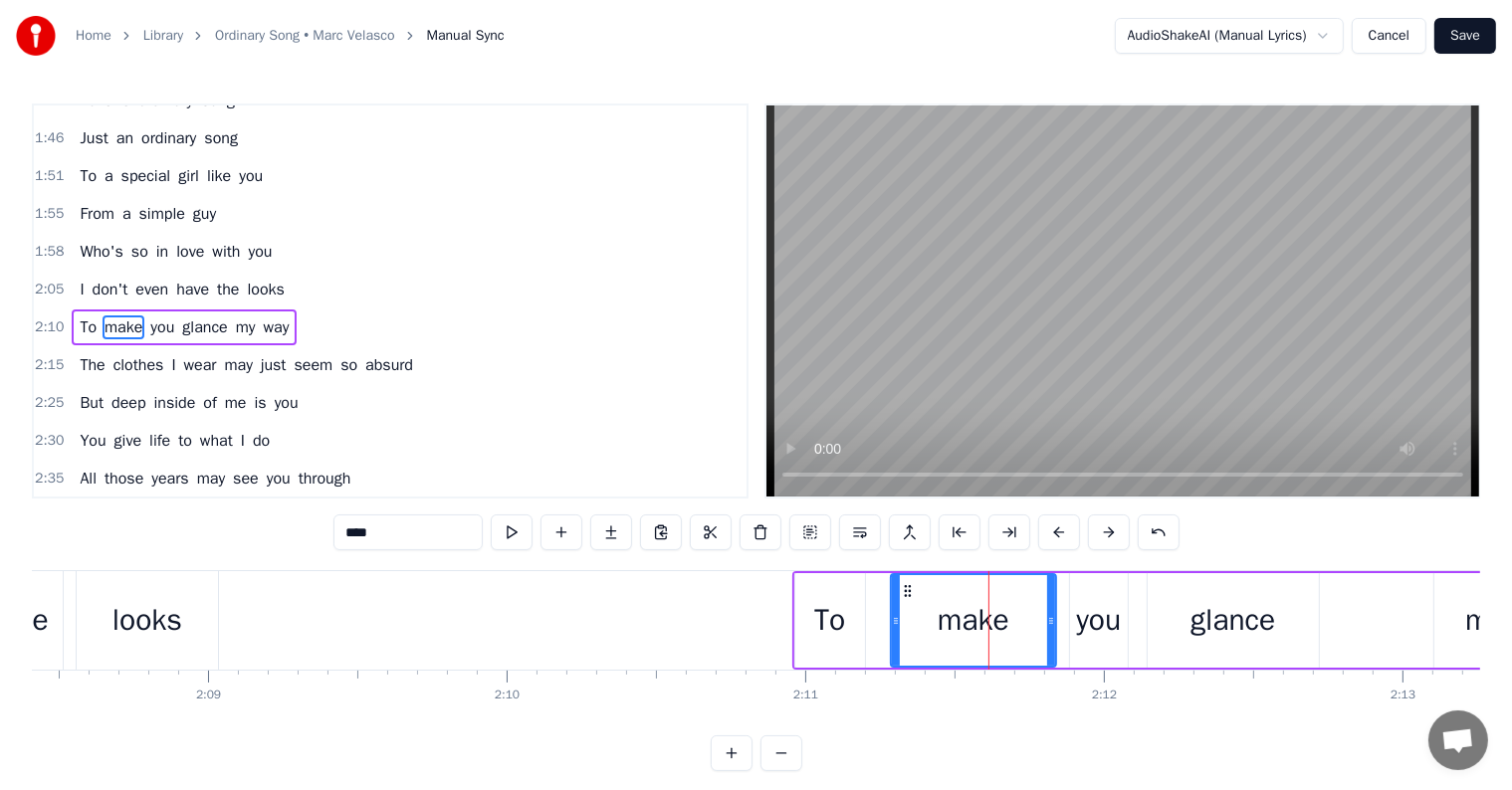 click on "glance" at bounding box center (204, 327) 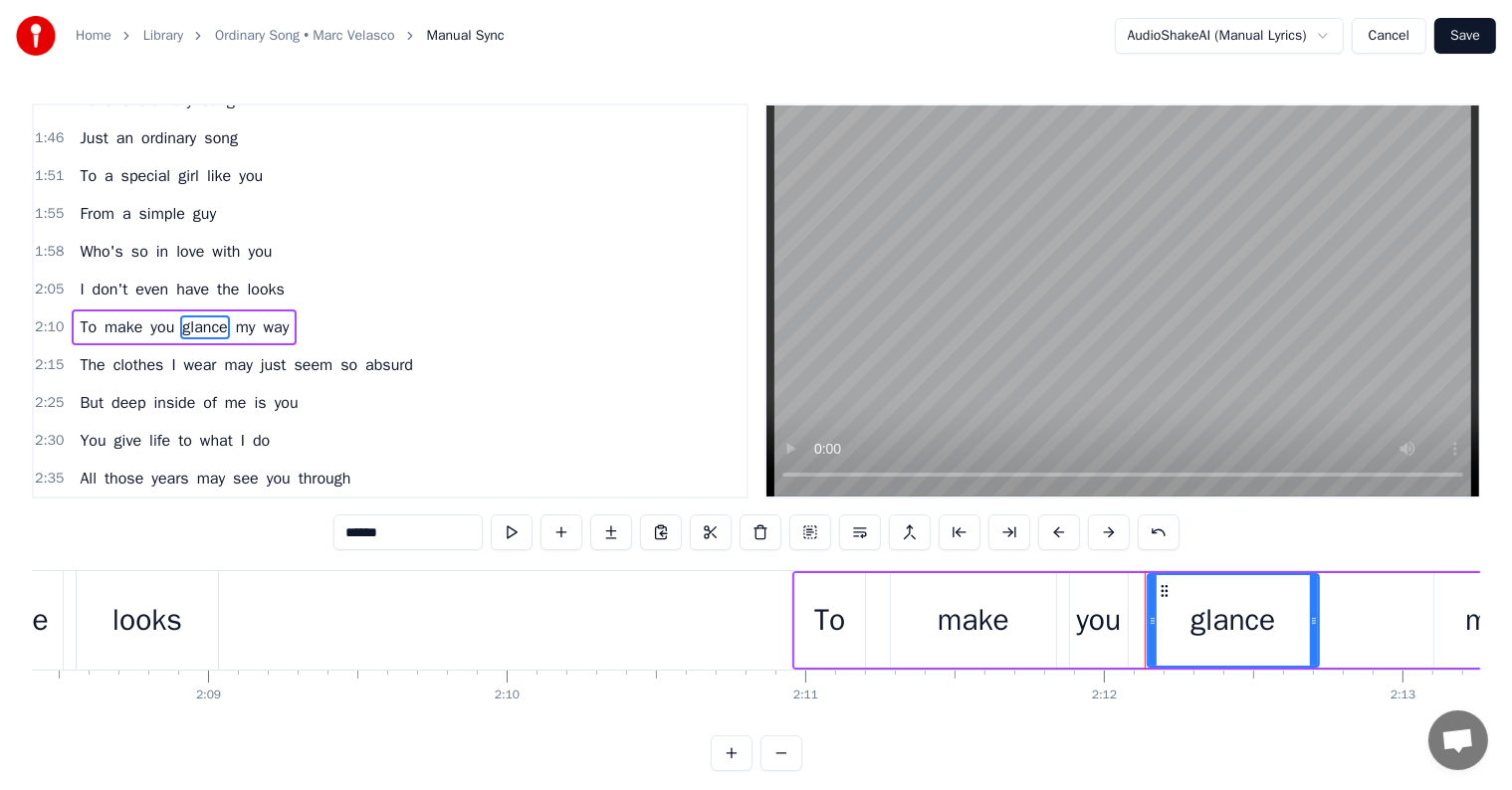 click at bounding box center (860, 532) 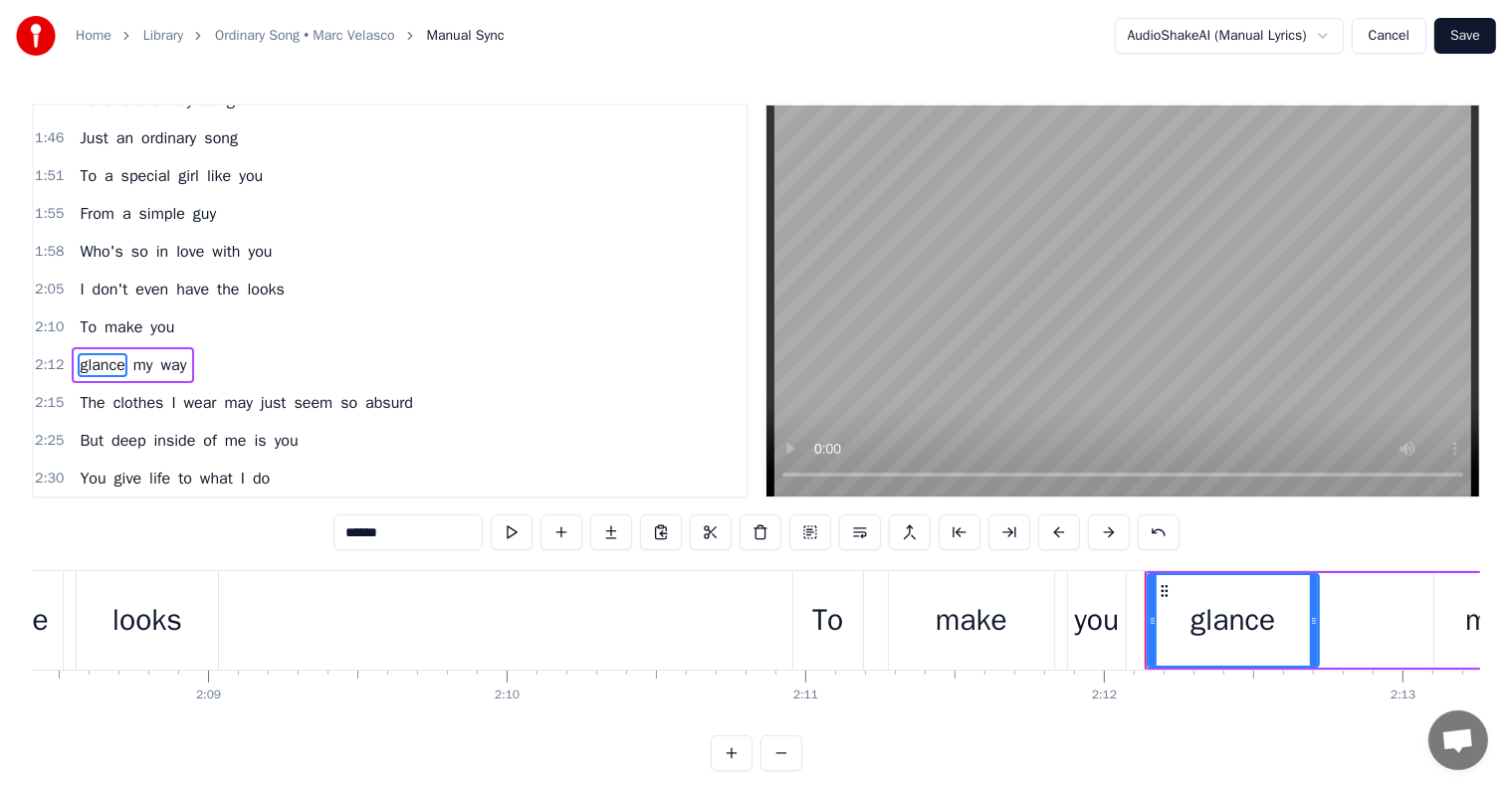 scroll, scrollTop: 628, scrollLeft: 0, axis: vertical 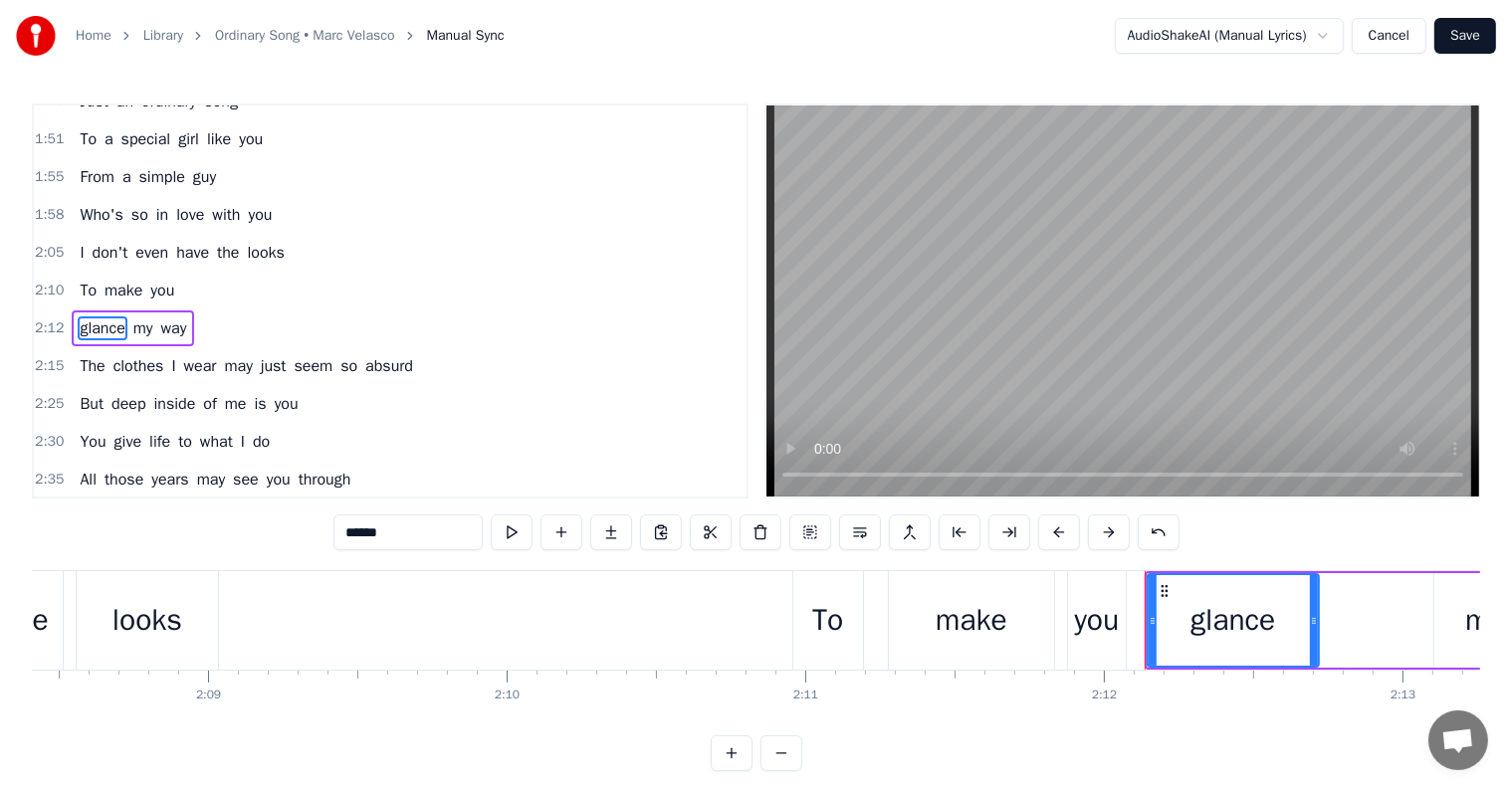 click on "2:12 glance my way" at bounding box center (390, 328) 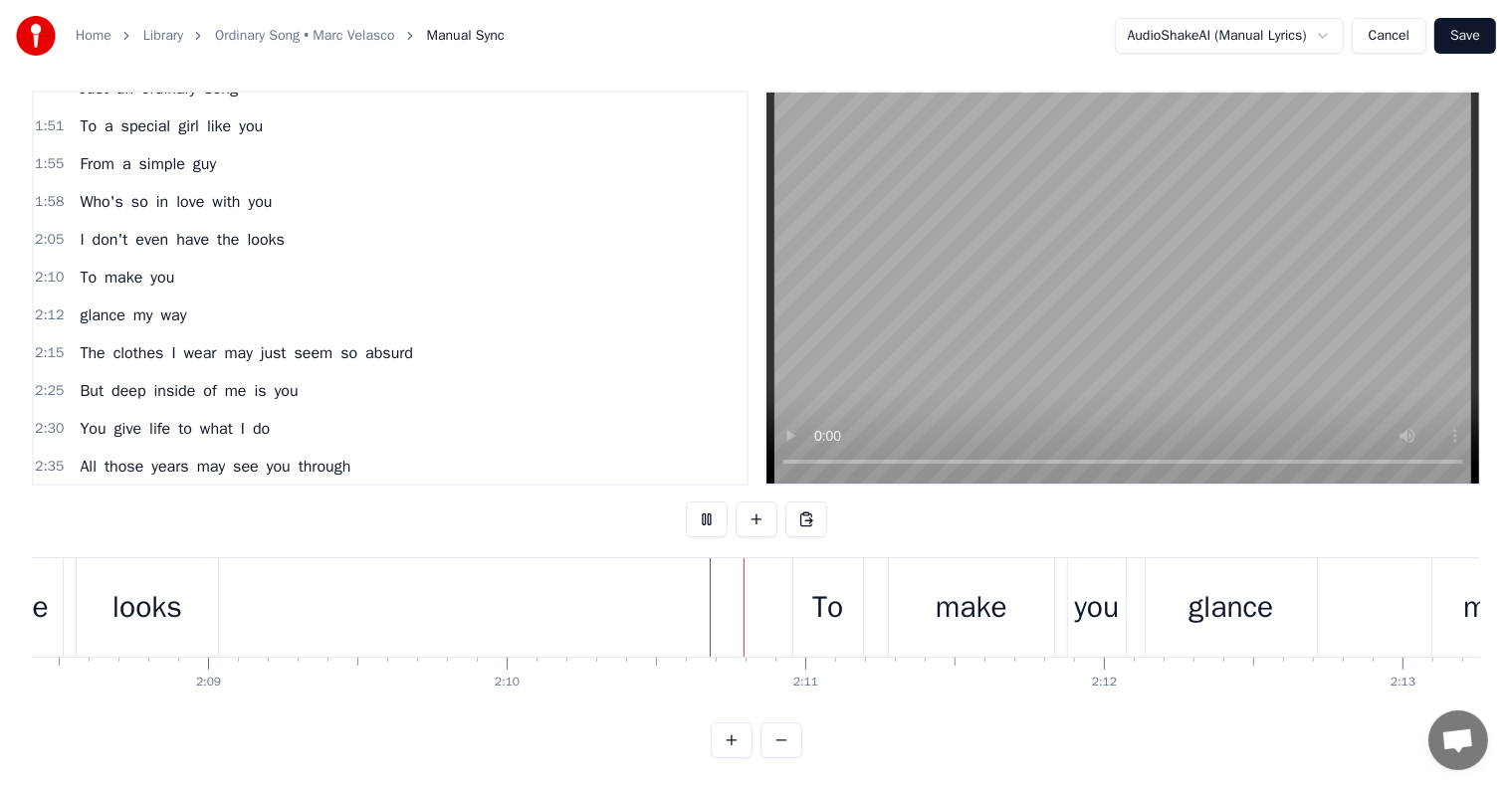 scroll, scrollTop: 30, scrollLeft: 0, axis: vertical 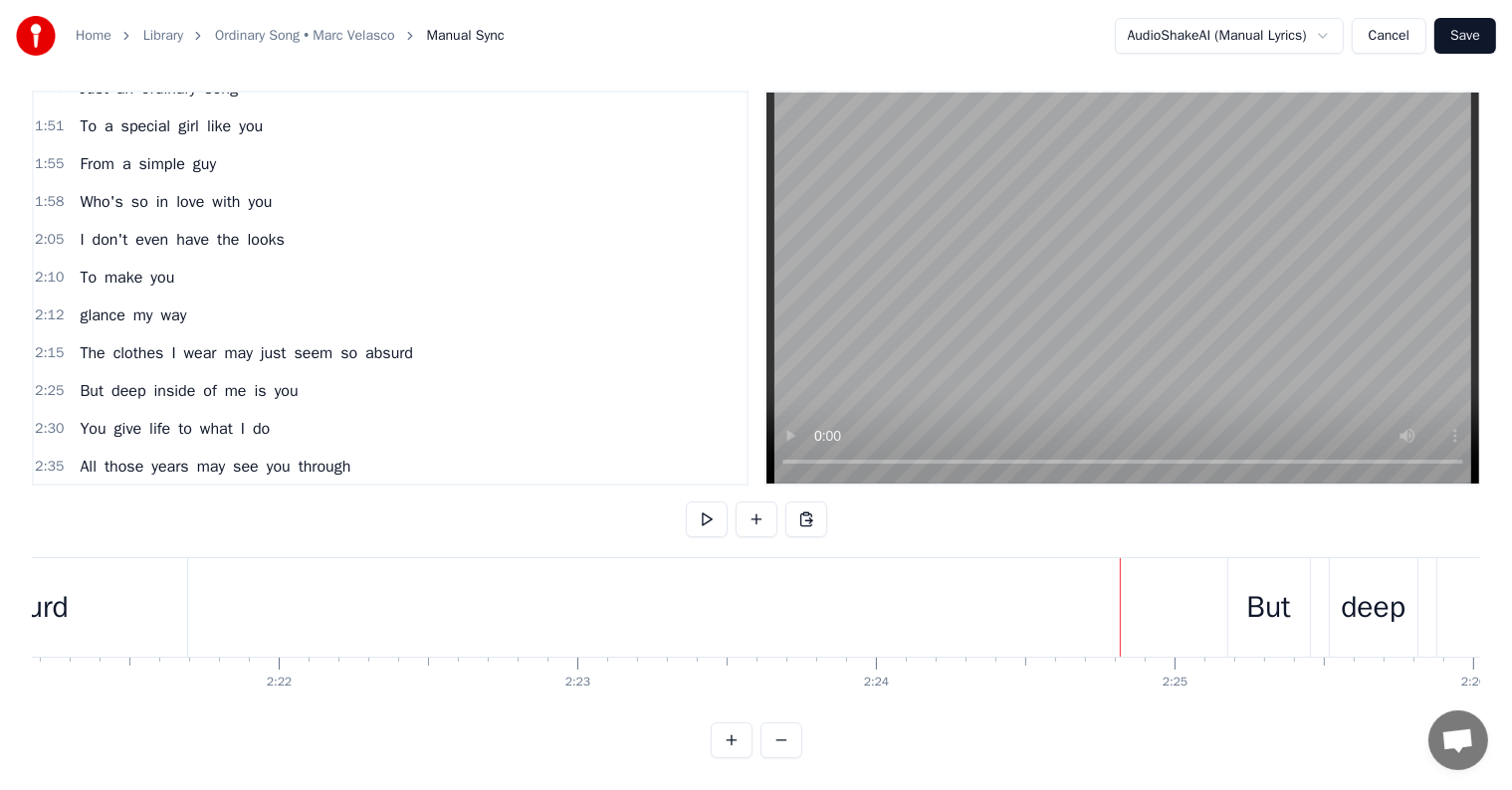 click on "But" at bounding box center [1269, 607] 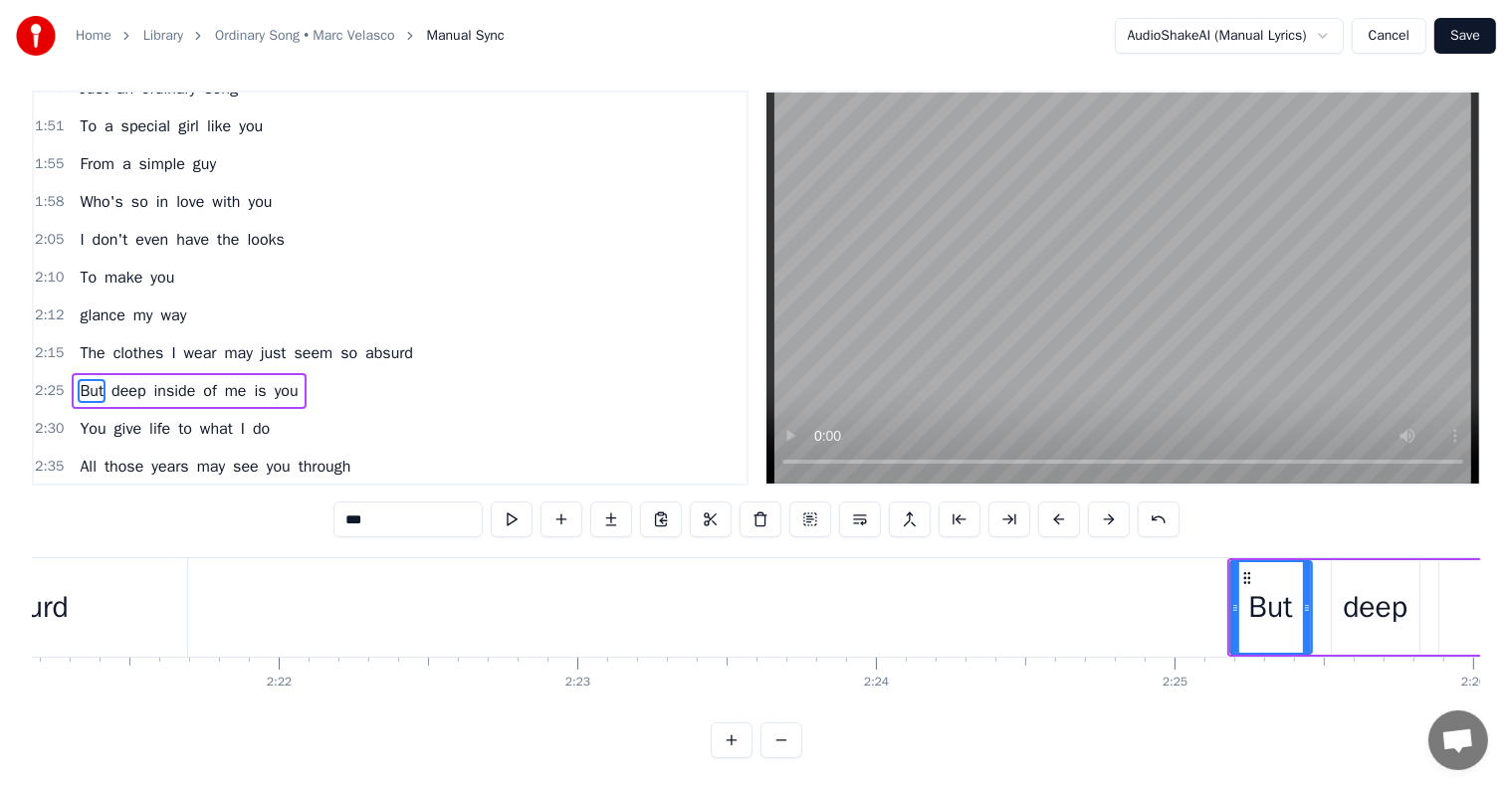scroll, scrollTop: 0, scrollLeft: 0, axis: both 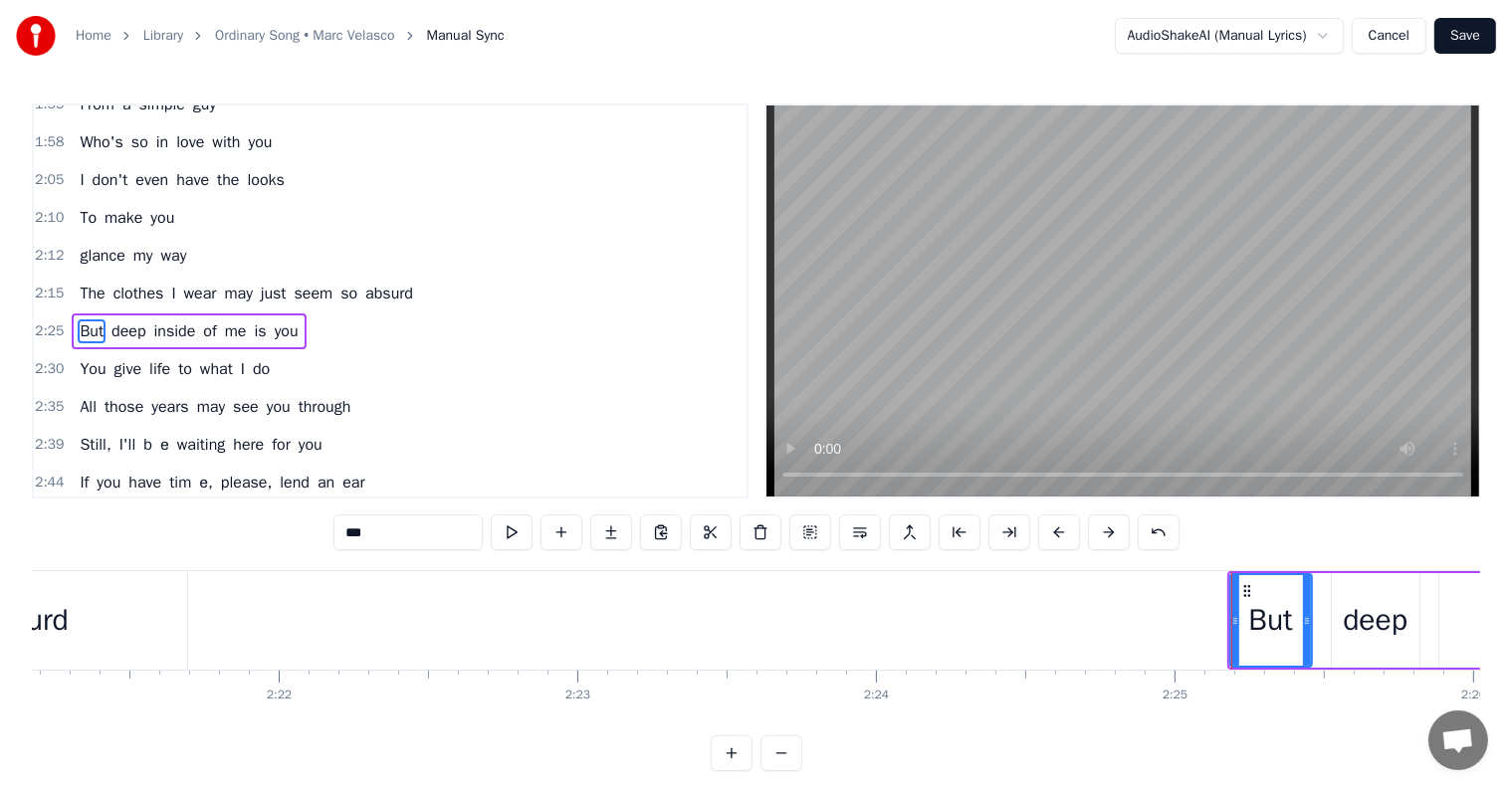click on "of" at bounding box center [209, 331] 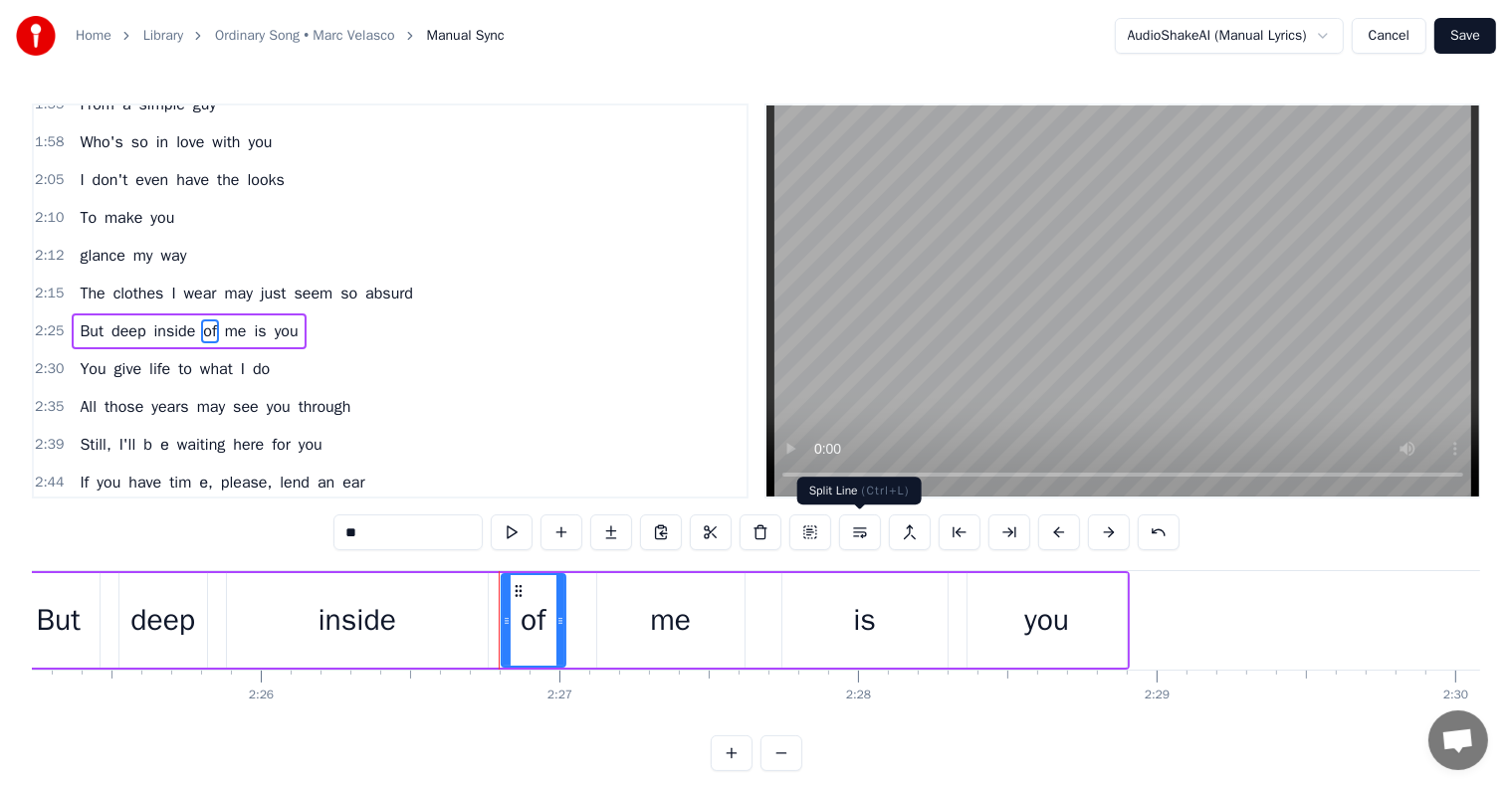 scroll, scrollTop: 0, scrollLeft: 43736, axis: horizontal 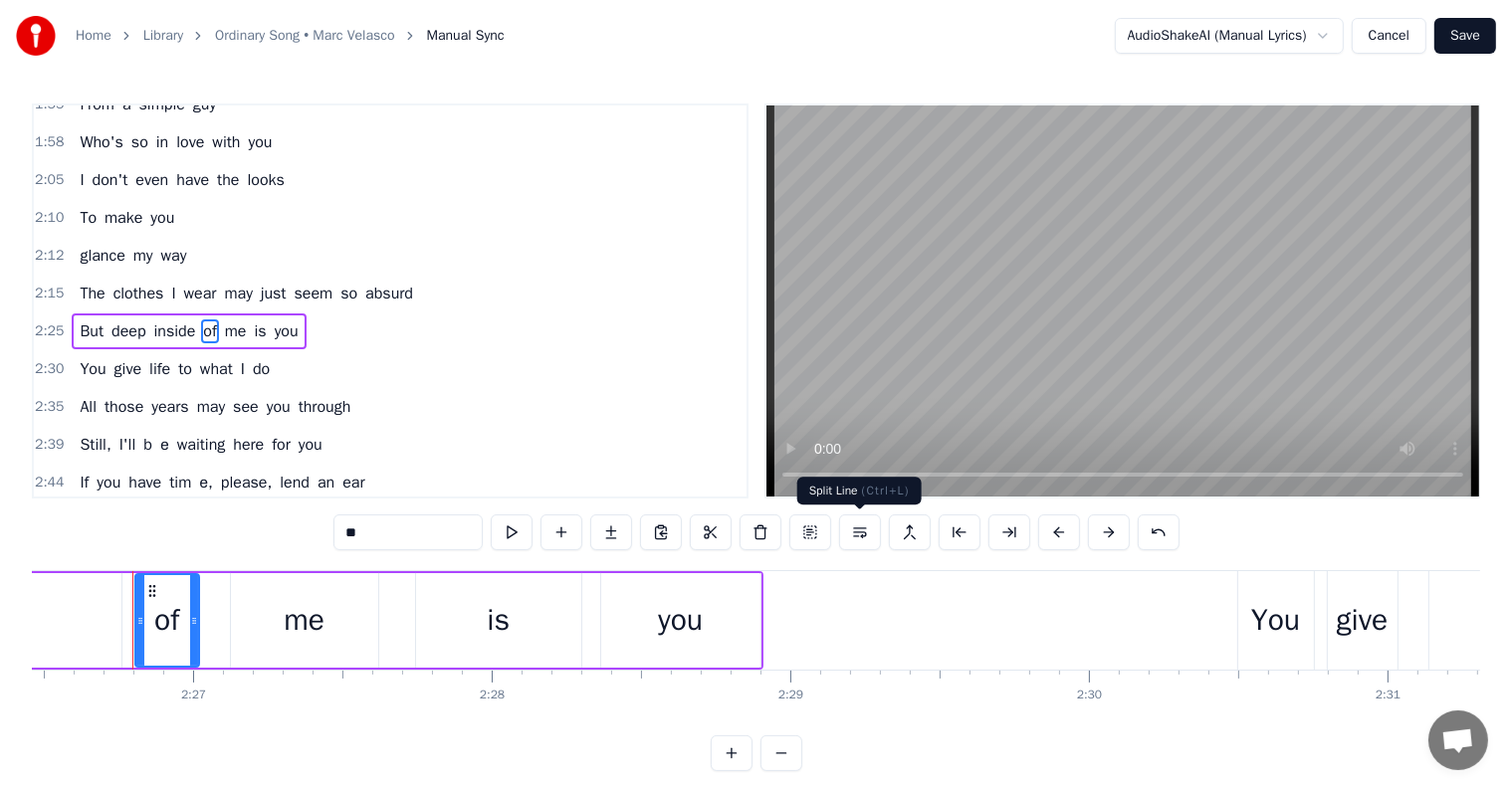 click at bounding box center (860, 532) 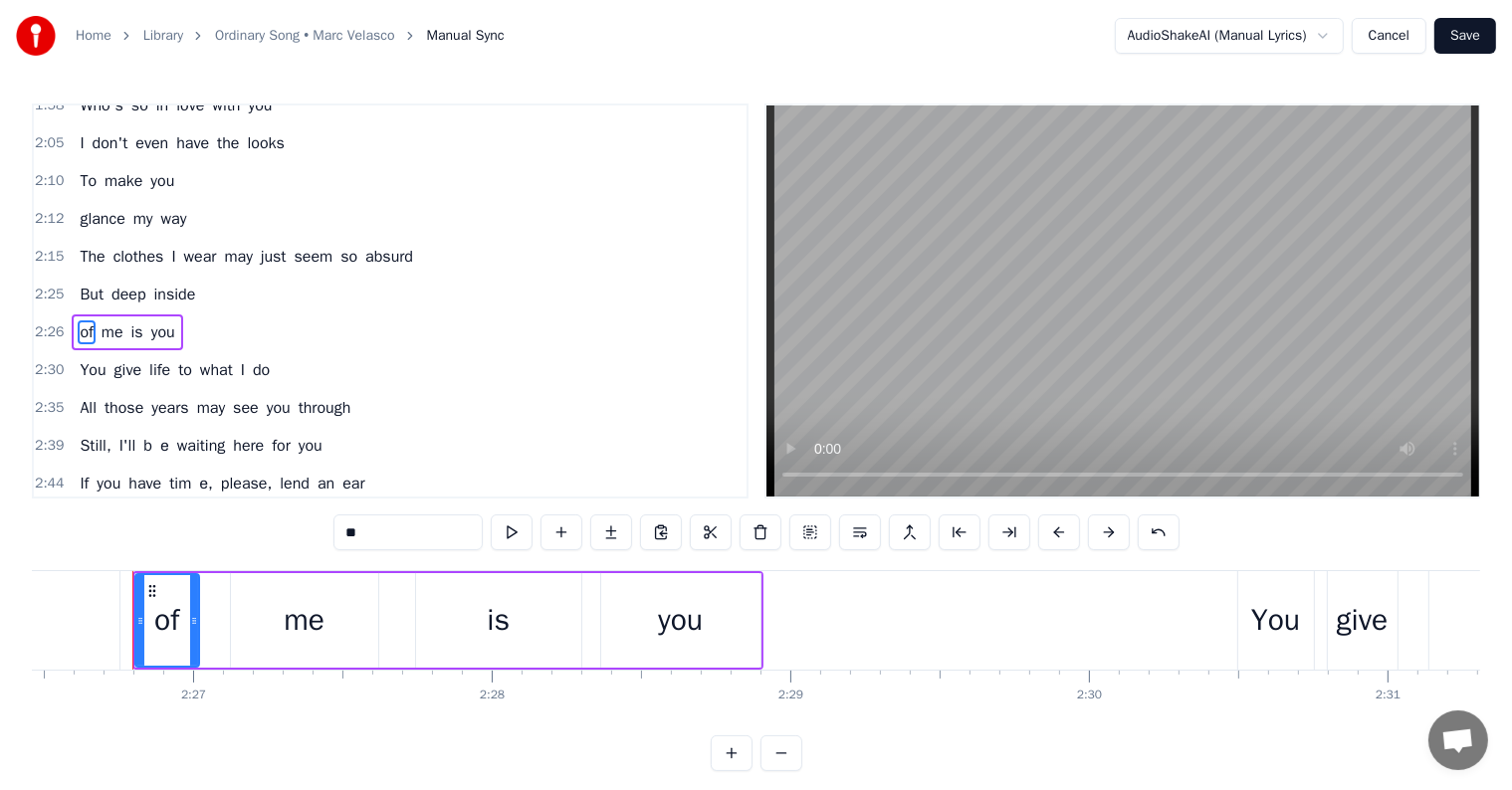 click on "2:25 But deep inside" at bounding box center [390, 295] 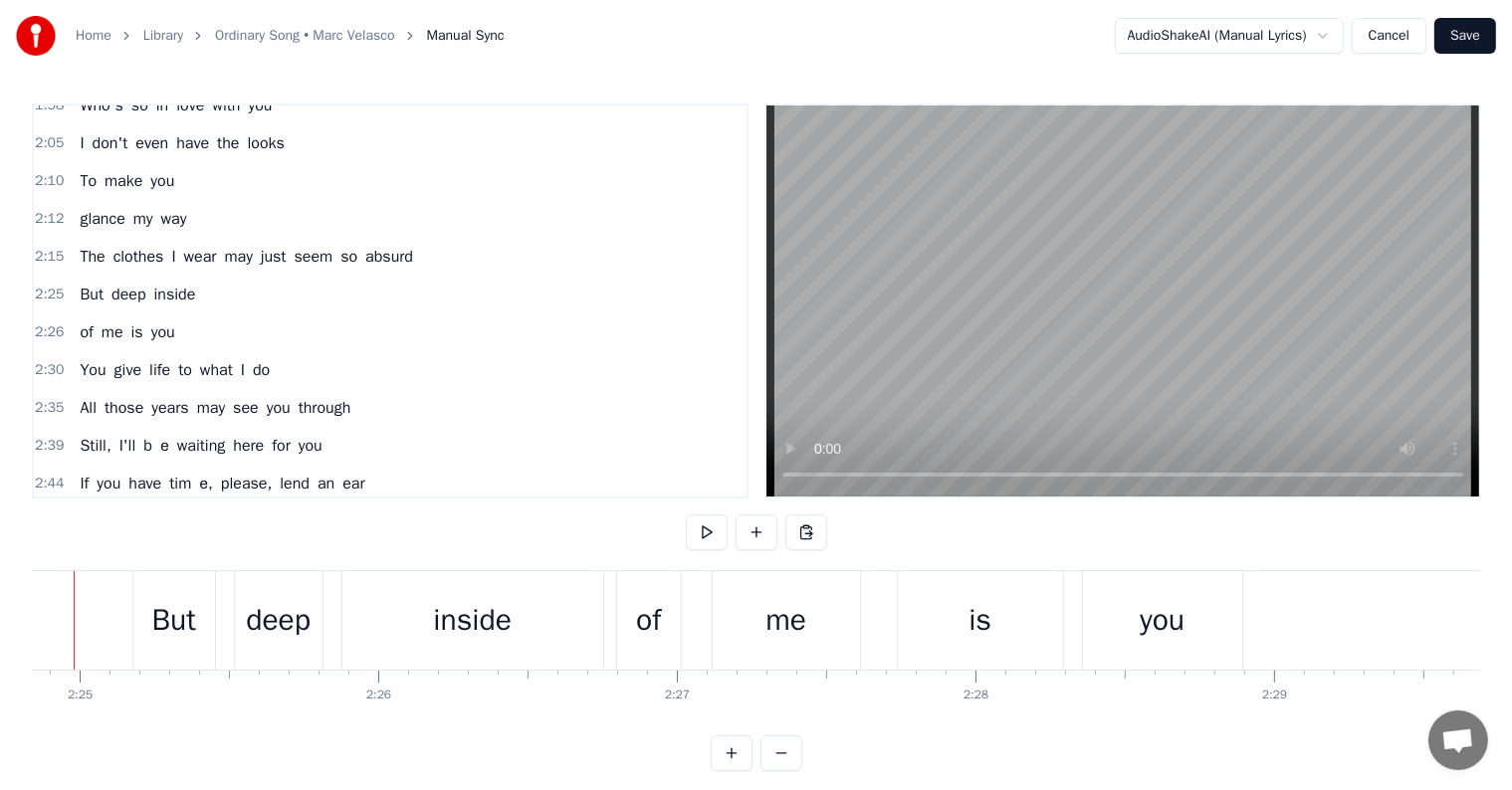 scroll, scrollTop: 0, scrollLeft: 43197, axis: horizontal 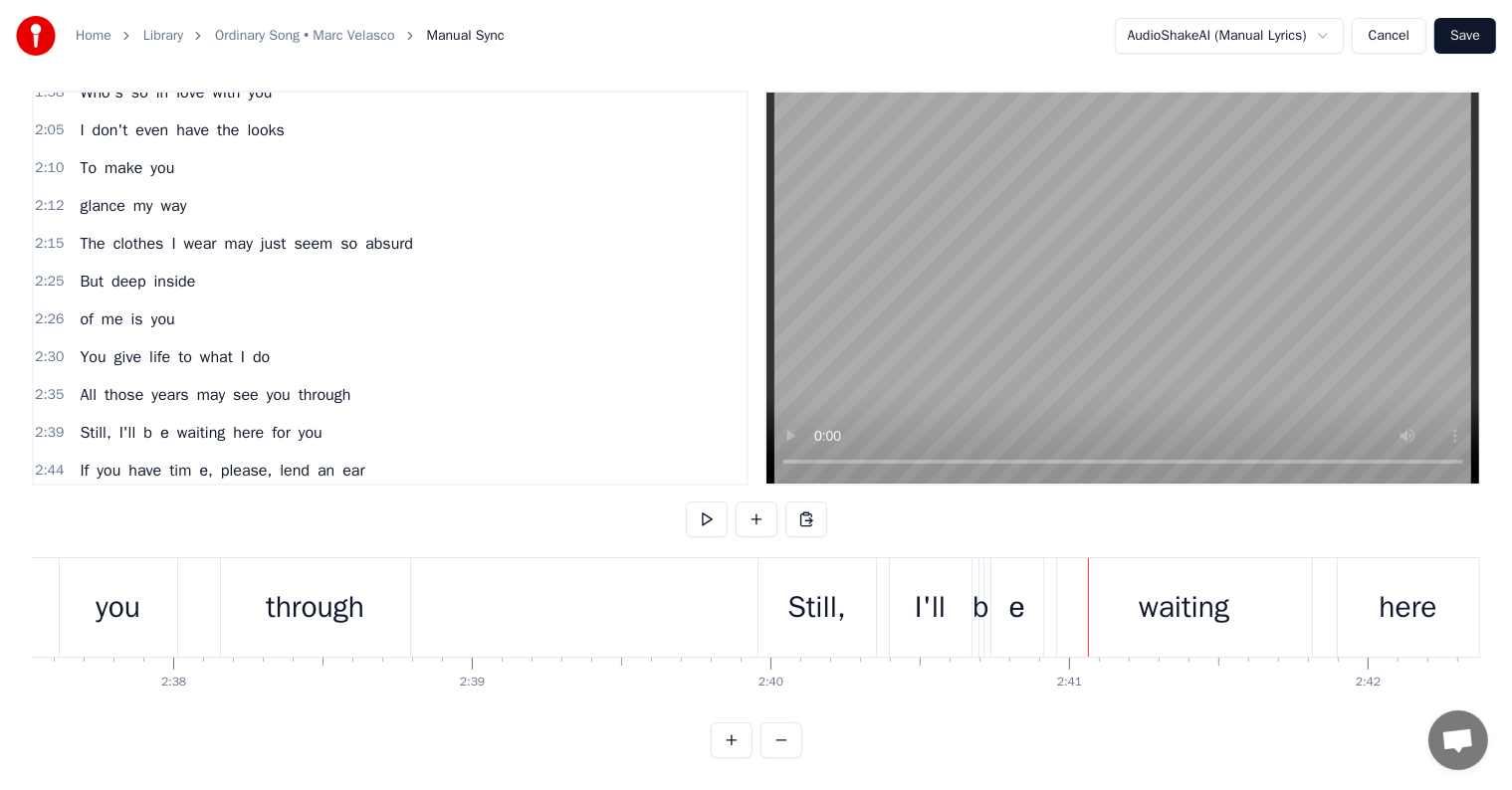 click on "е" at bounding box center (1016, 607) 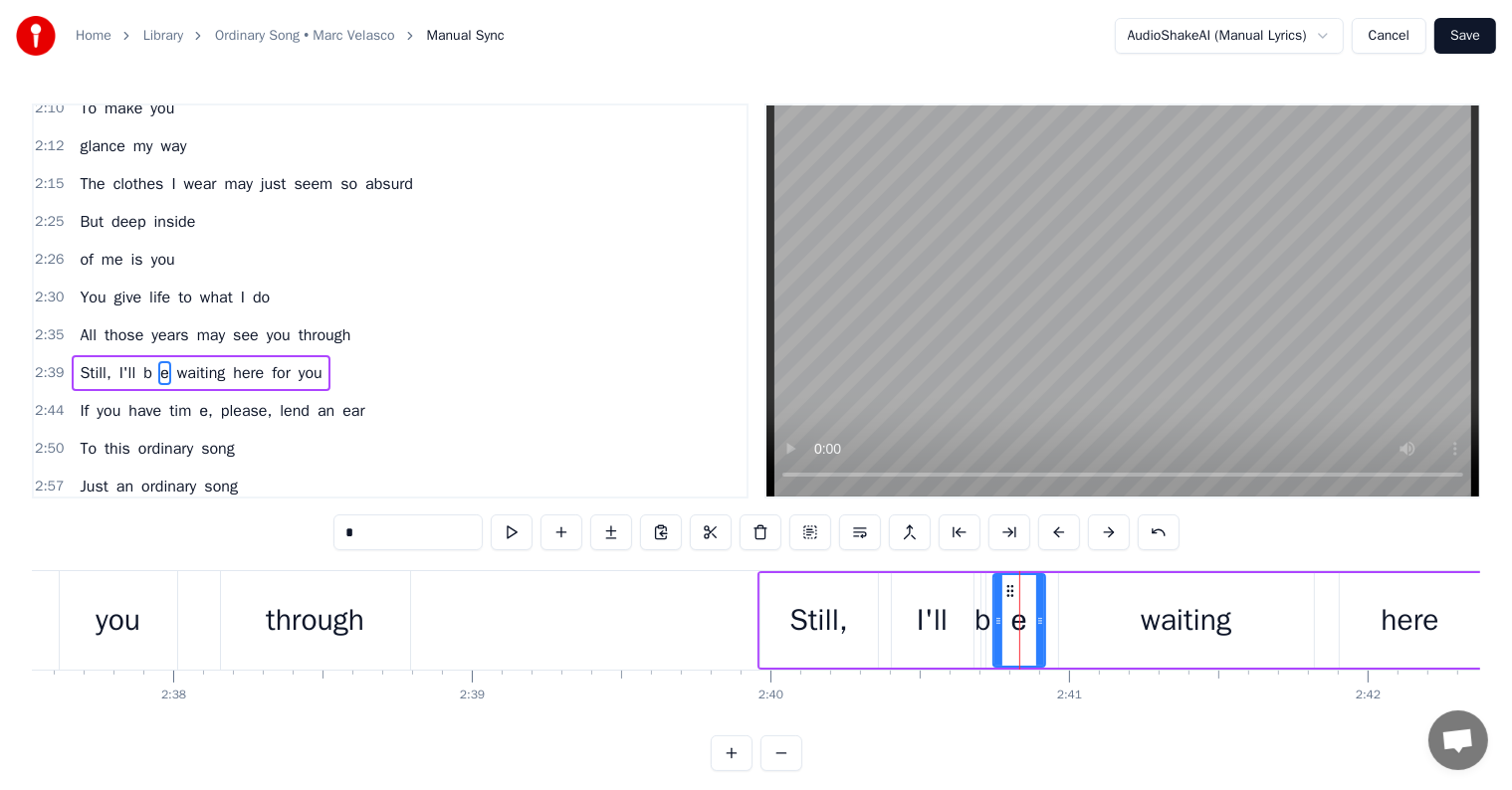 scroll, scrollTop: 848, scrollLeft: 0, axis: vertical 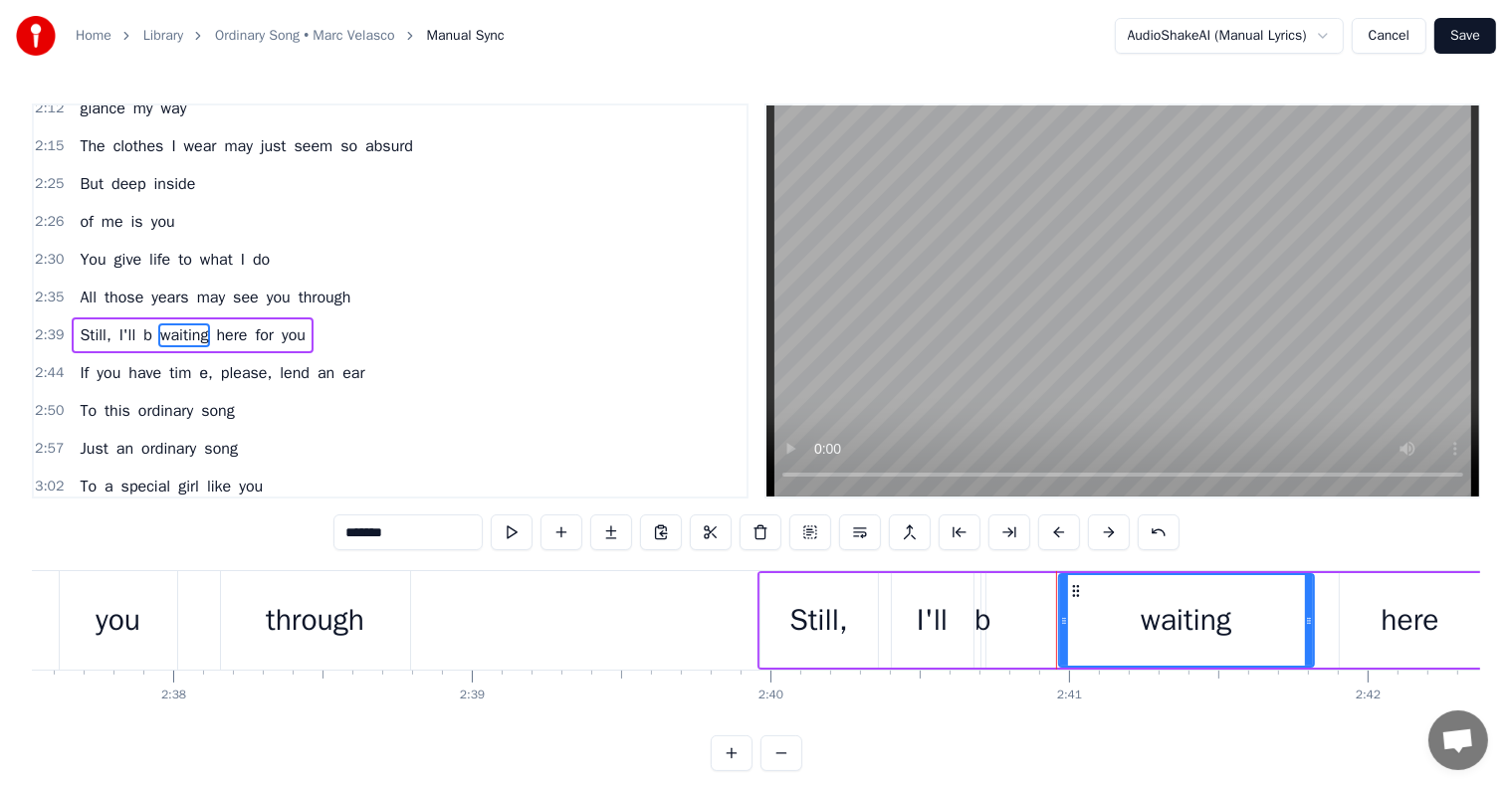 click on "b" at bounding box center [982, 620] 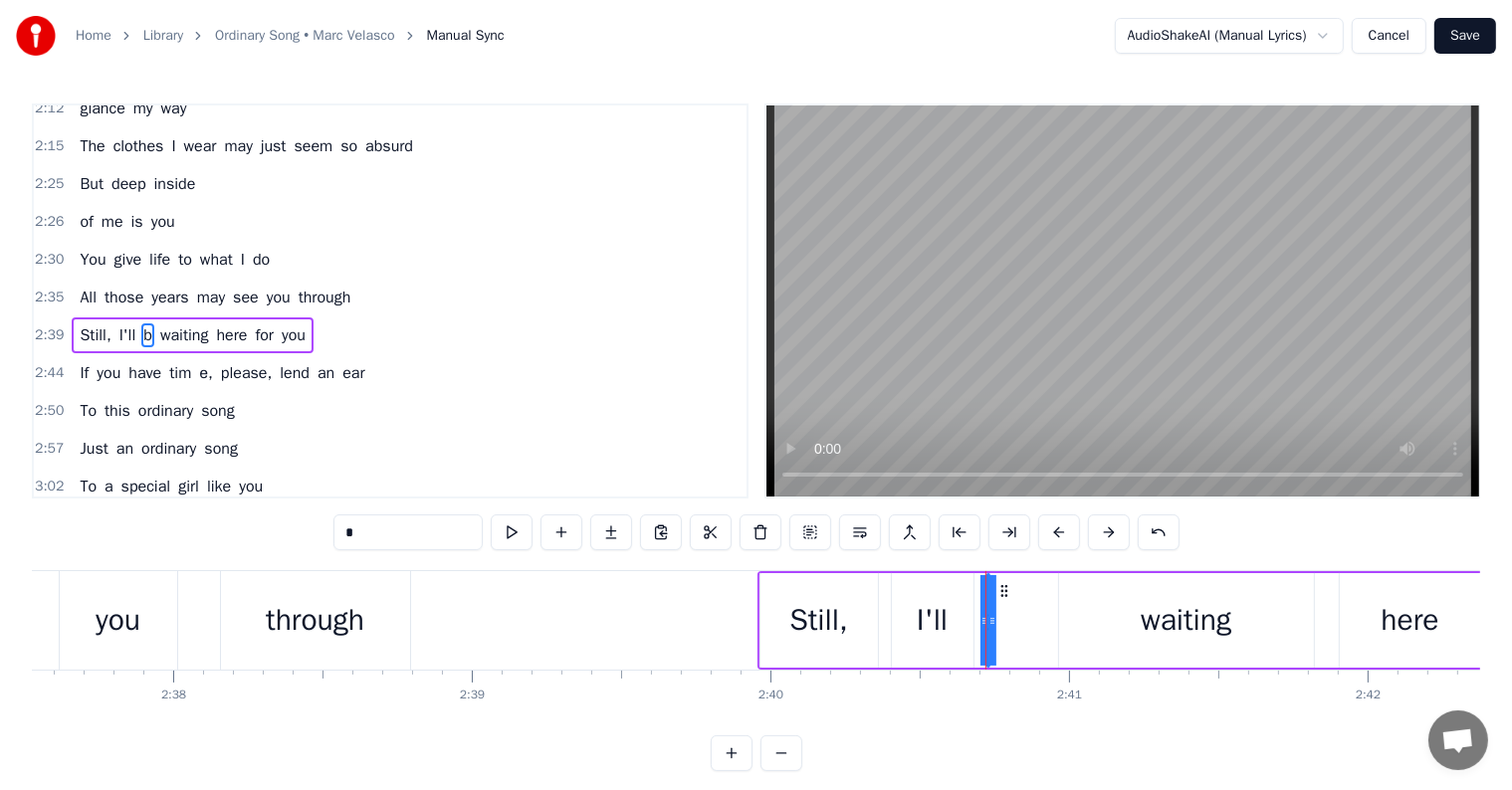drag, startPoint x: 987, startPoint y: 616, endPoint x: 1007, endPoint y: 618, distance: 20.09975 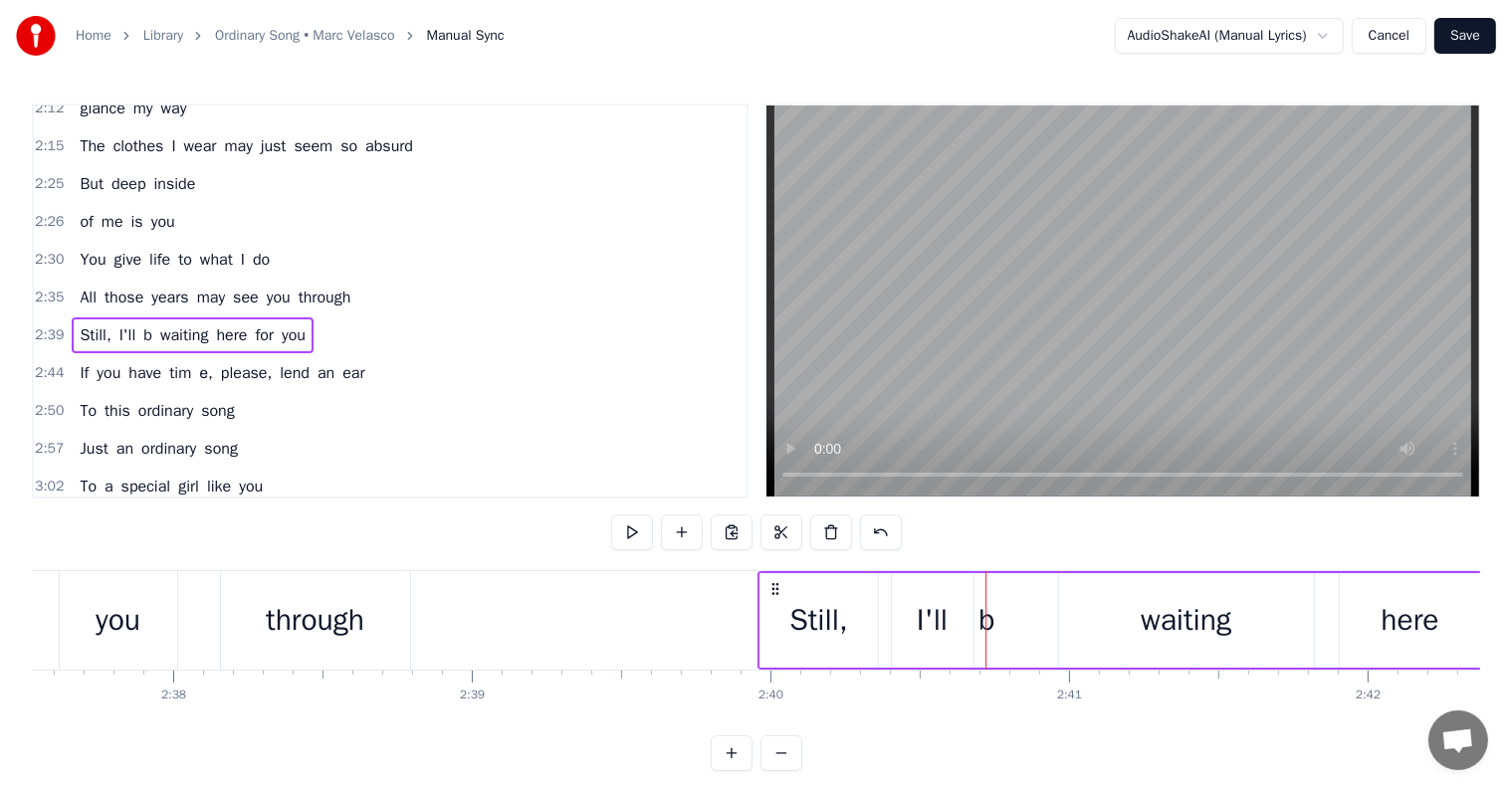 click on "b" at bounding box center [987, 620] 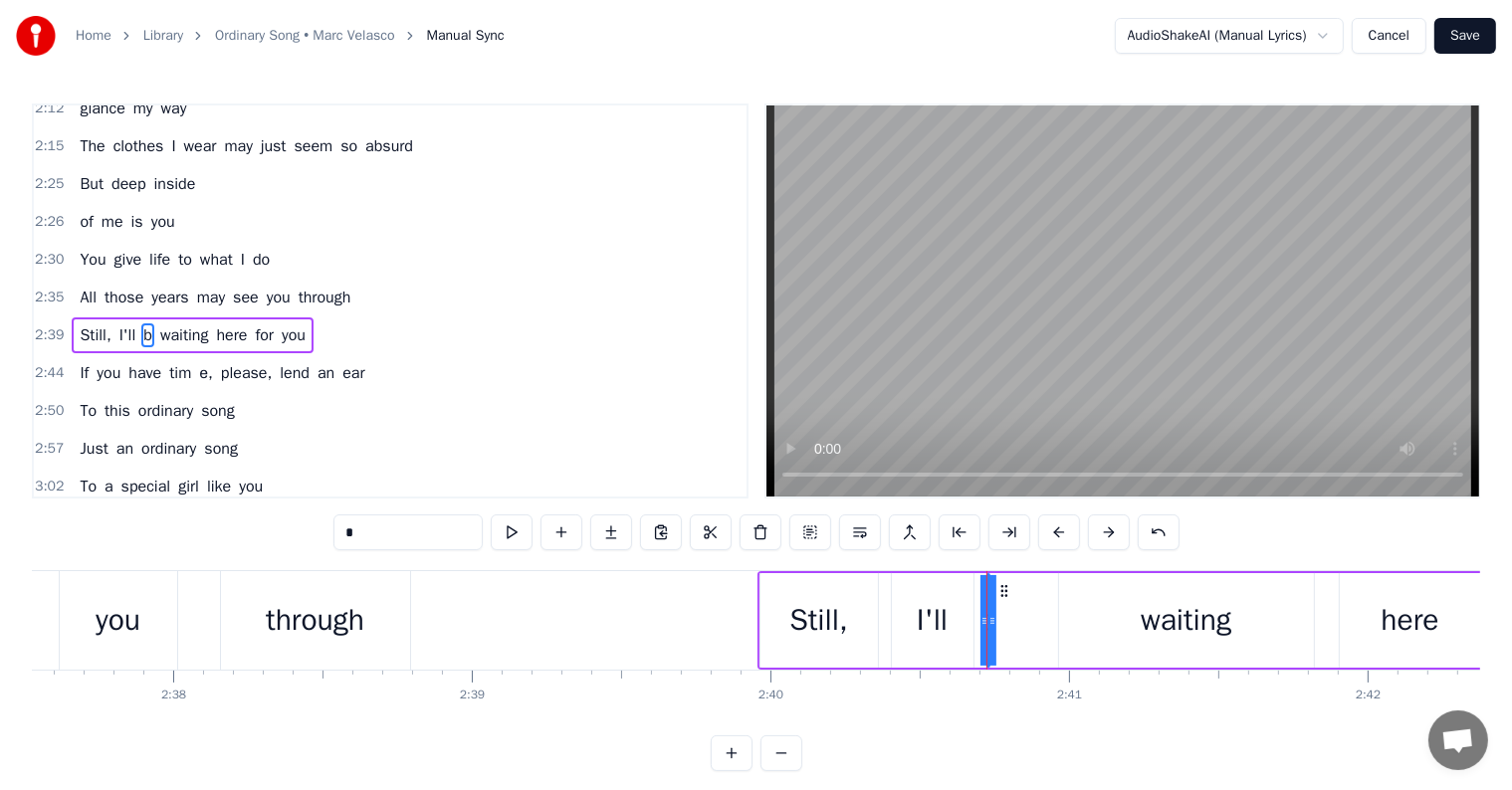 drag, startPoint x: 979, startPoint y: 625, endPoint x: 964, endPoint y: 628, distance: 15.29706 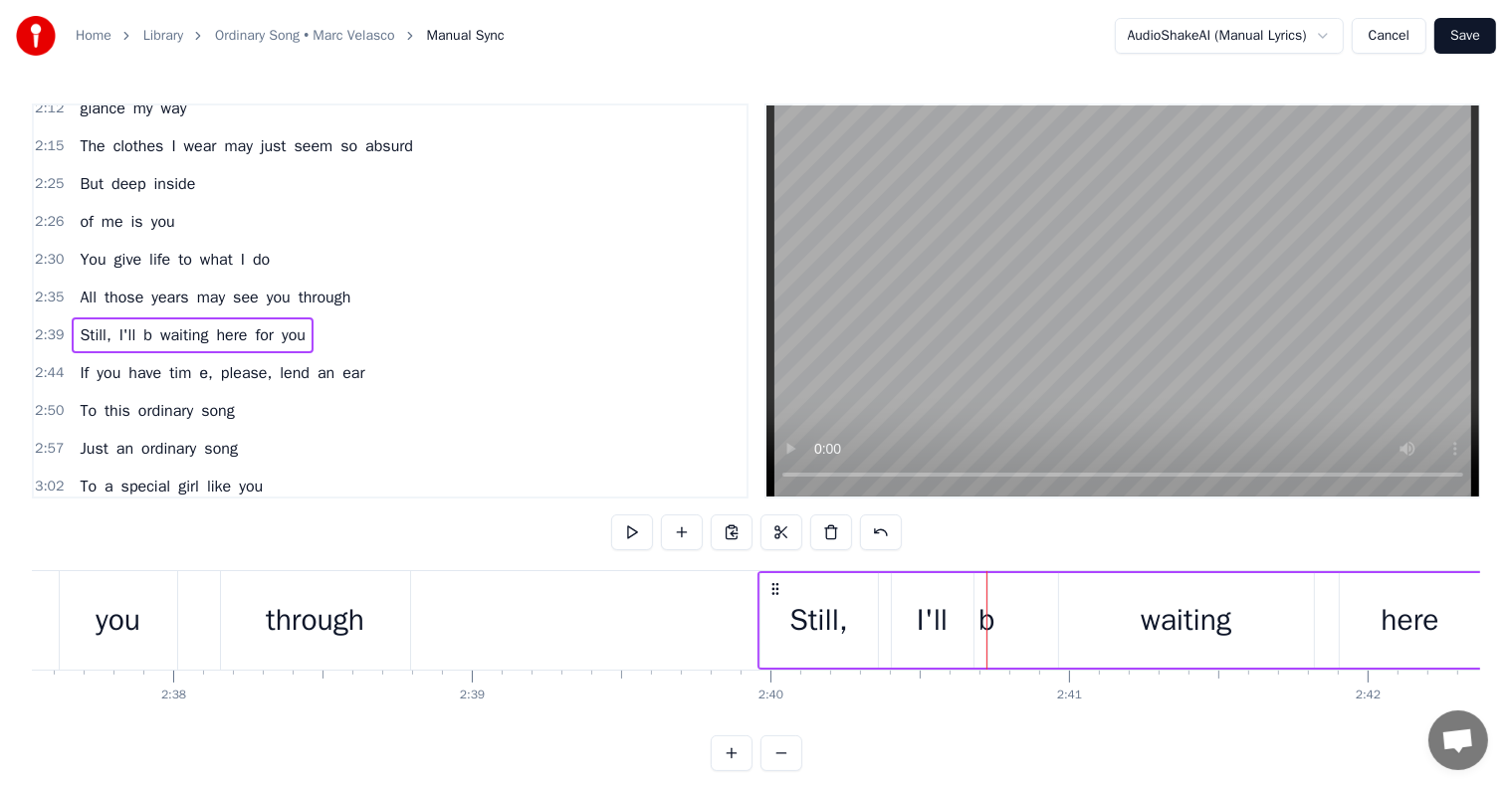 click on "b" at bounding box center (987, 620) 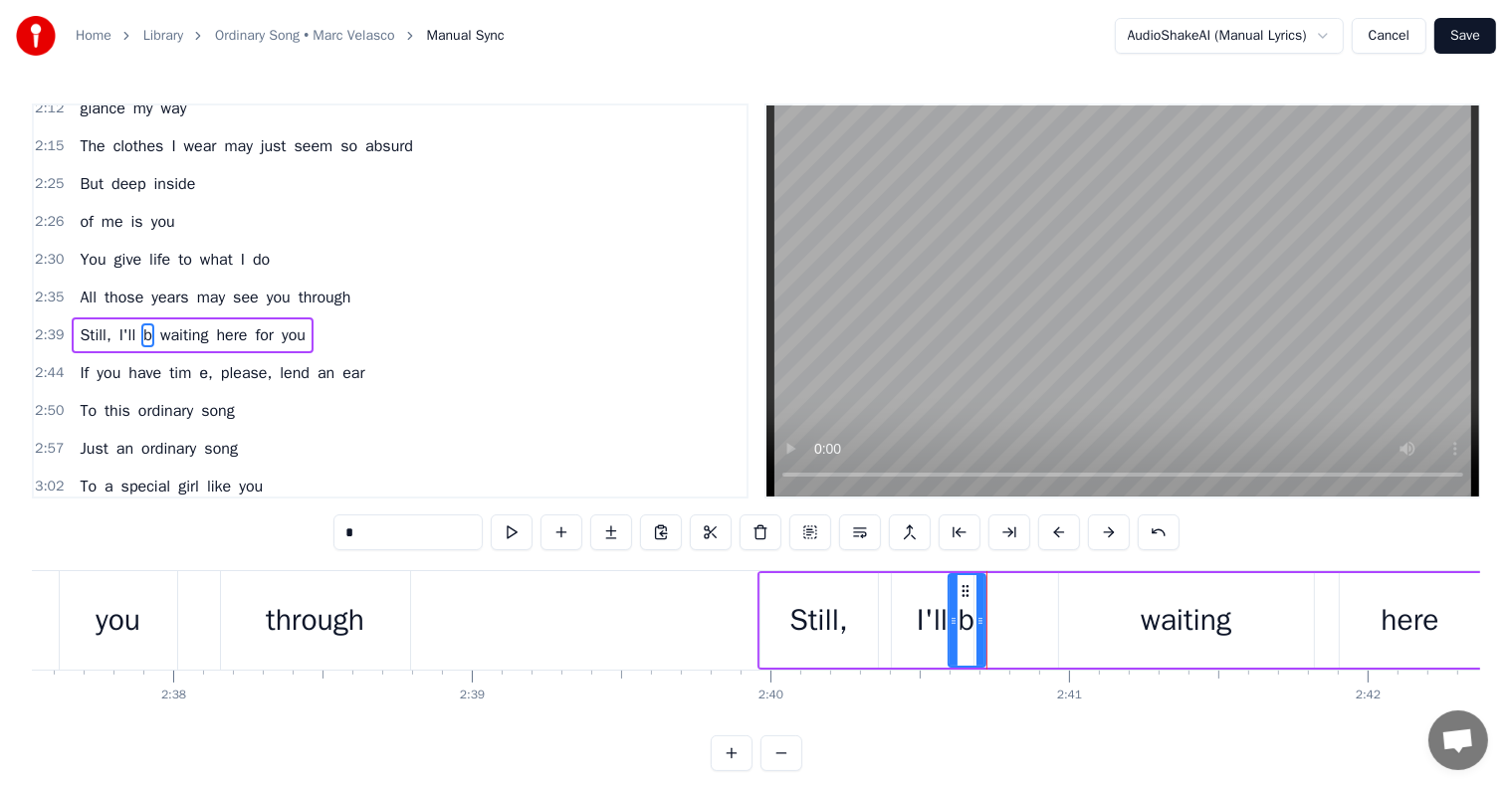 drag, startPoint x: 991, startPoint y: 619, endPoint x: 953, endPoint y: 623, distance: 38.20995 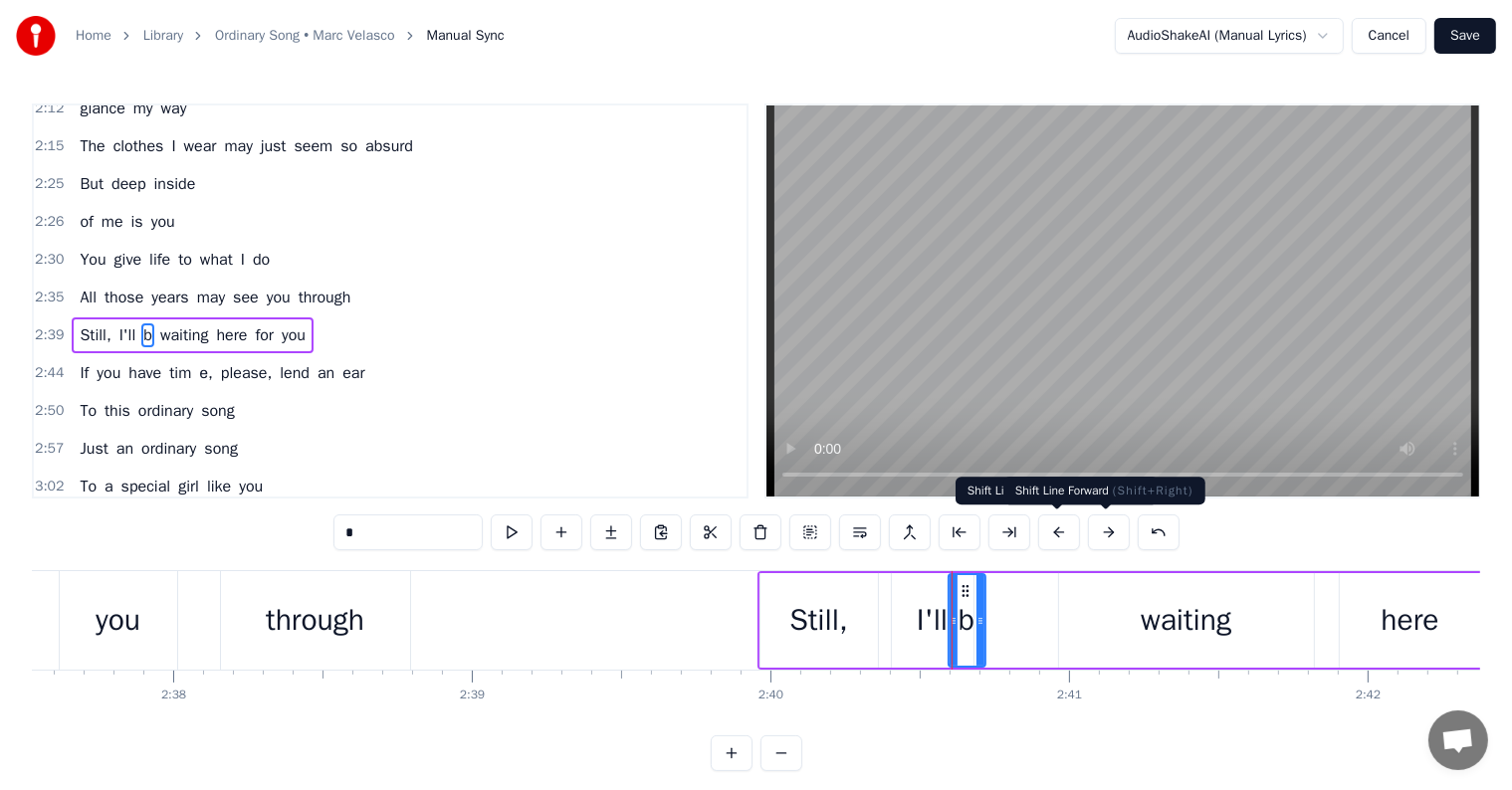 click at bounding box center [1109, 532] 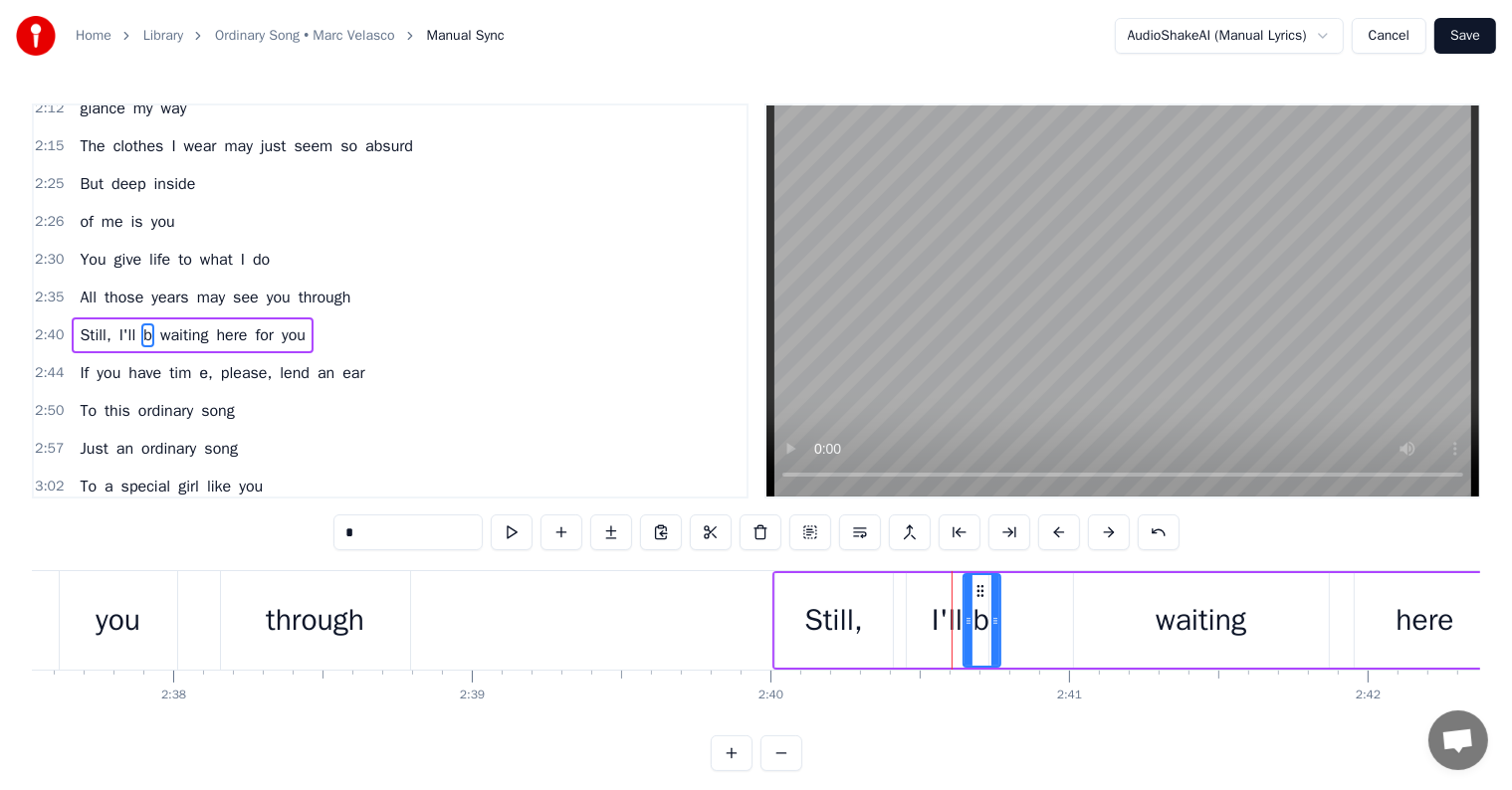 click at bounding box center [1109, 532] 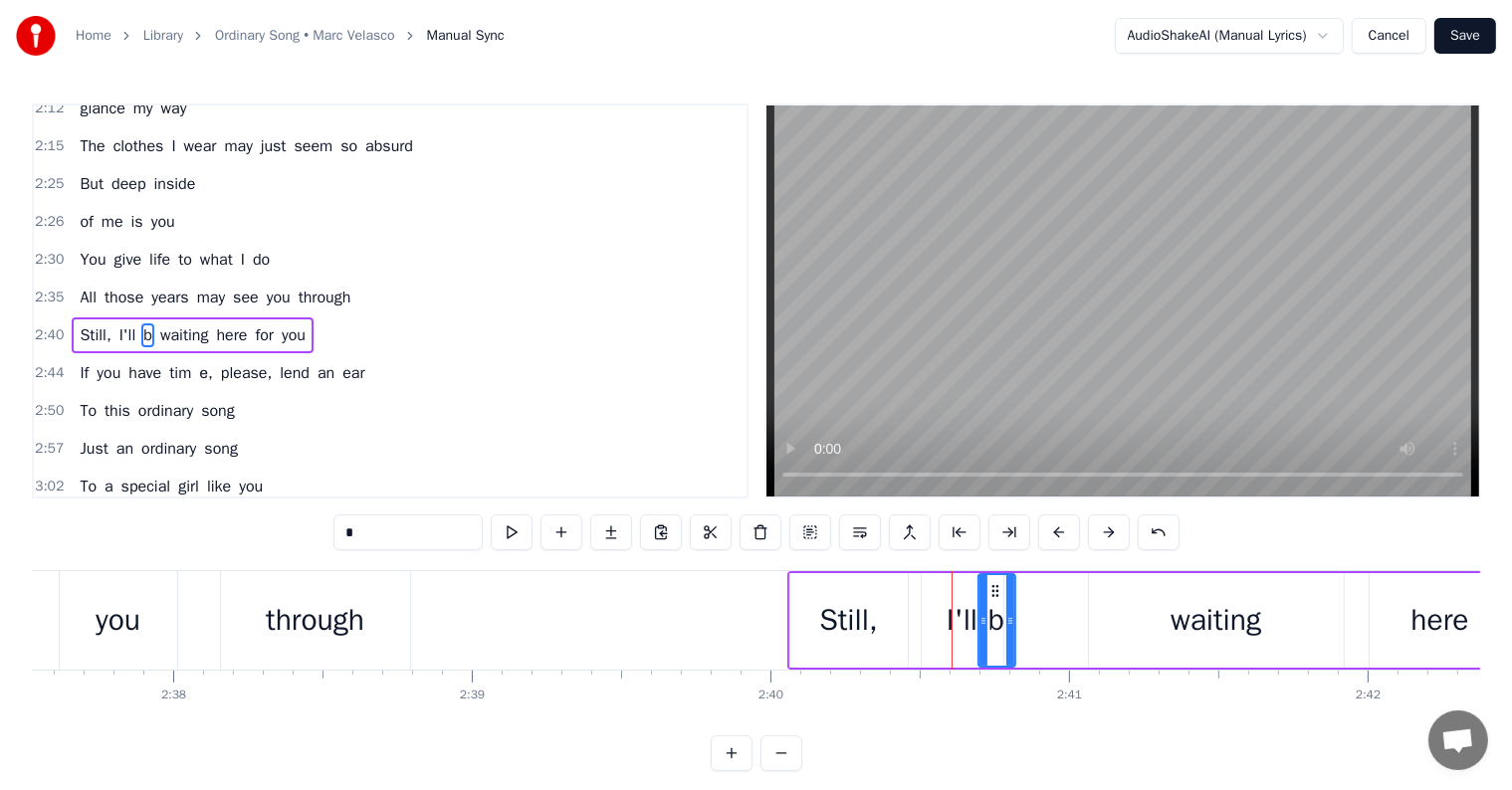 type 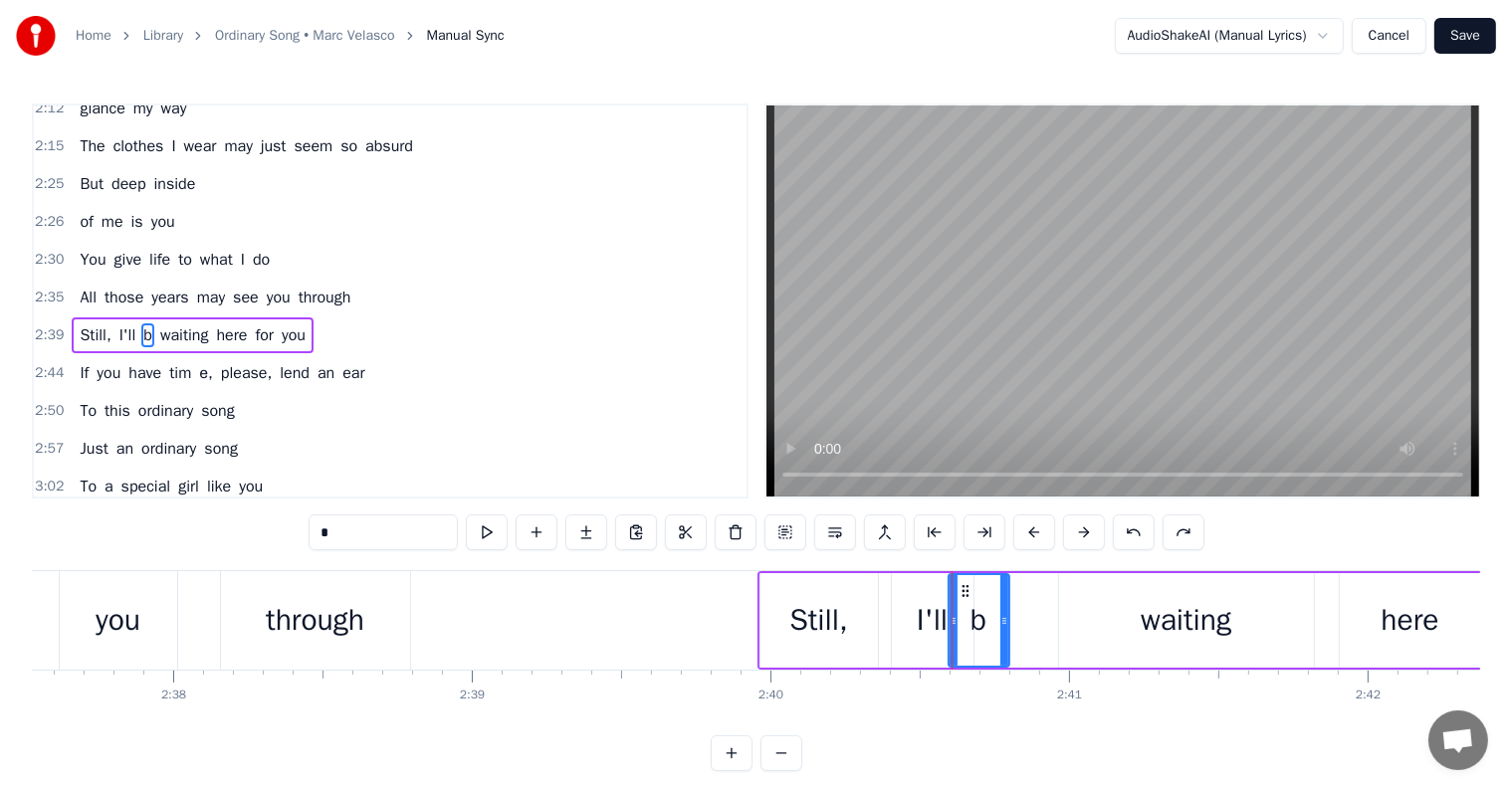 drag, startPoint x: 979, startPoint y: 618, endPoint x: 1005, endPoint y: 615, distance: 26.172505 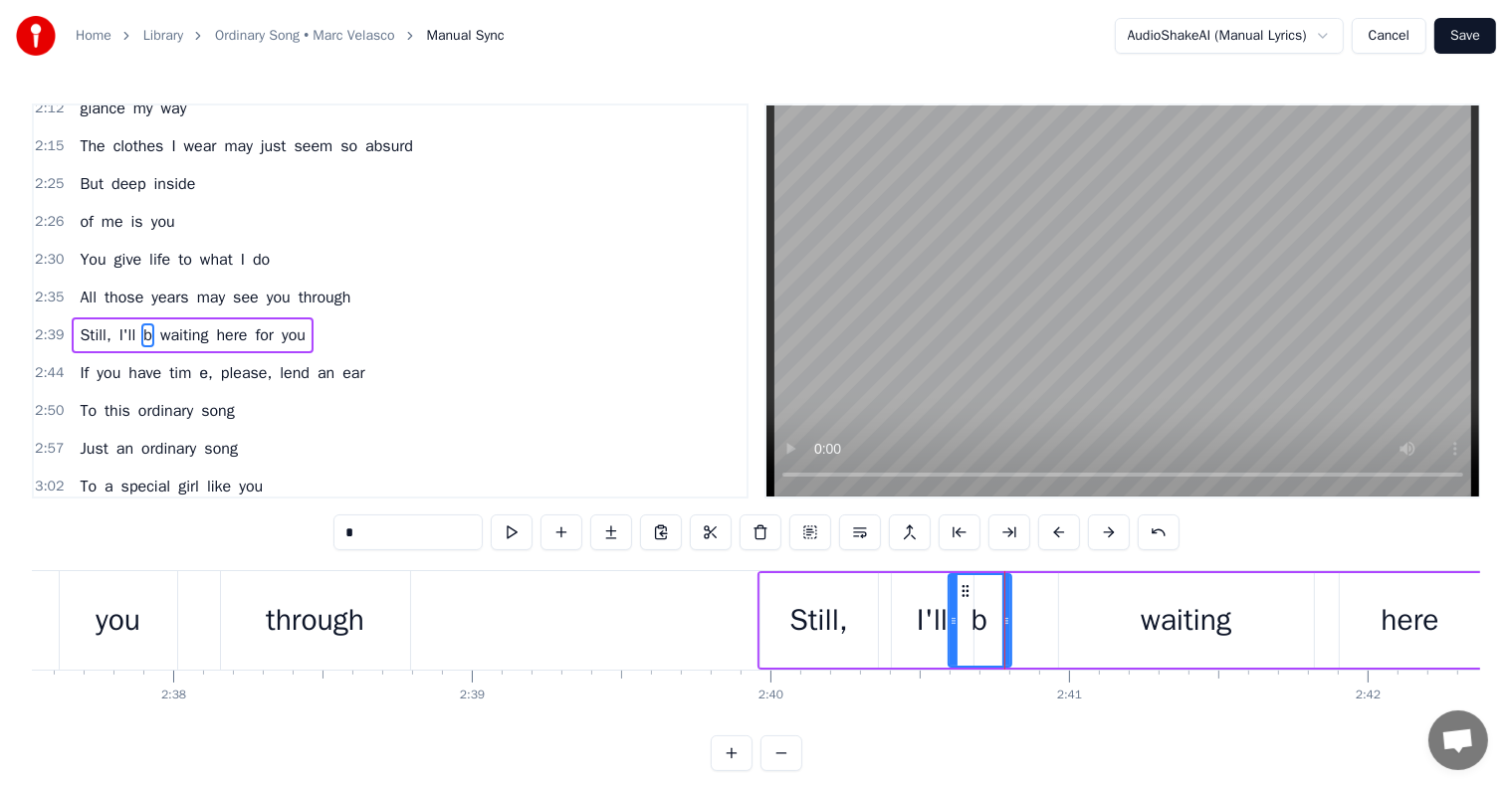 click on "*" at bounding box center [408, 532] 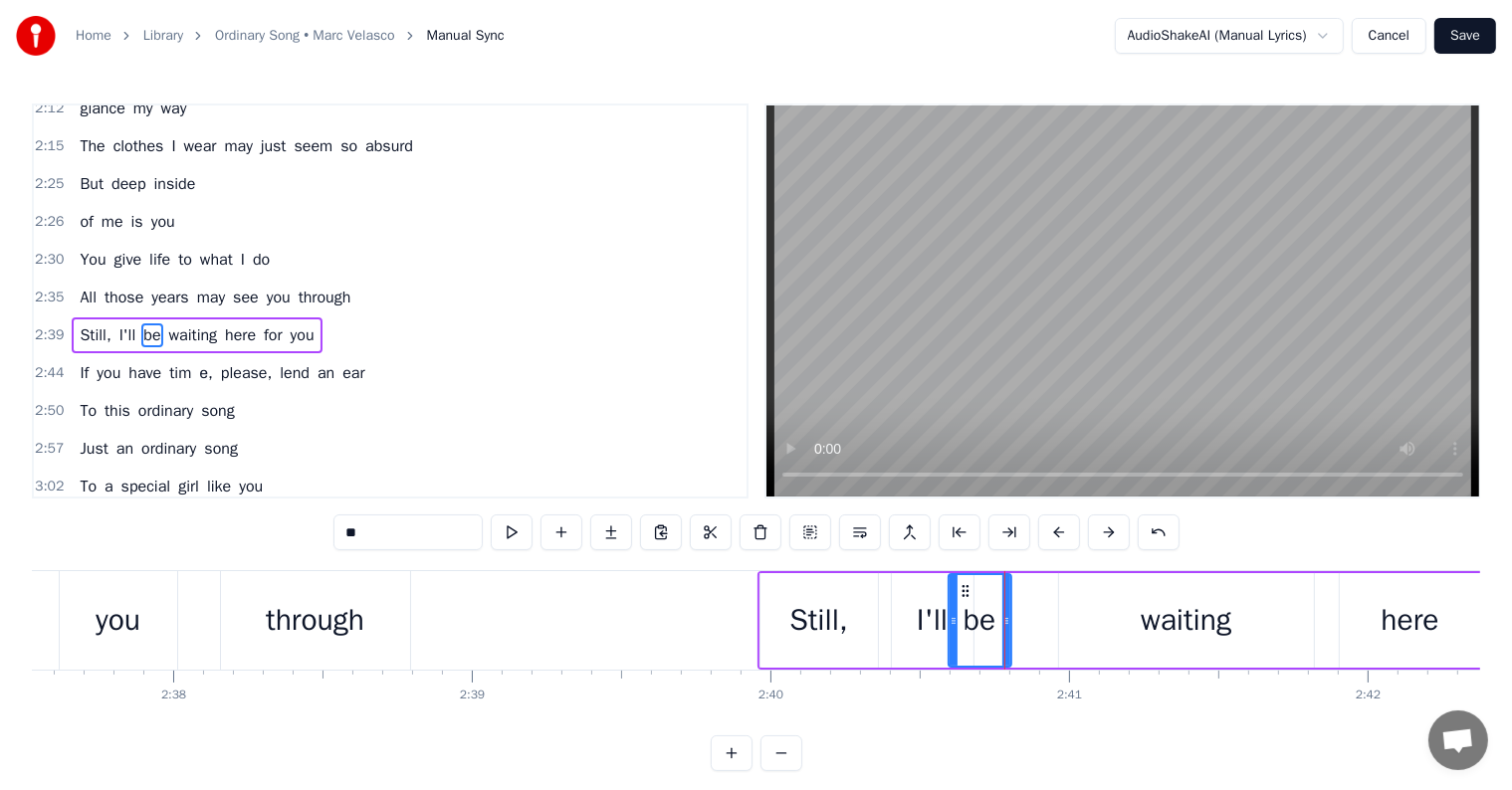 type on "**" 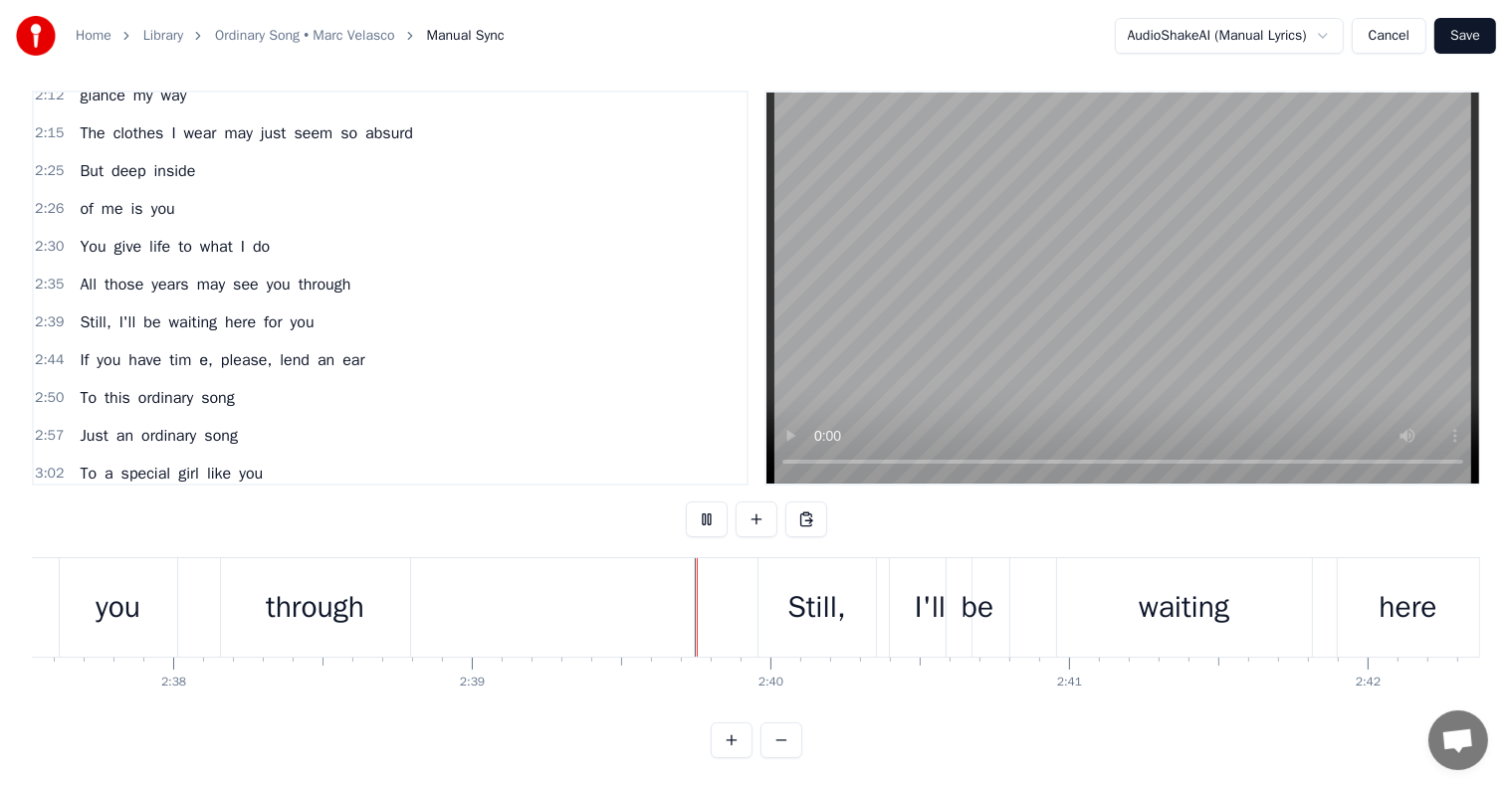 scroll, scrollTop: 30, scrollLeft: 0, axis: vertical 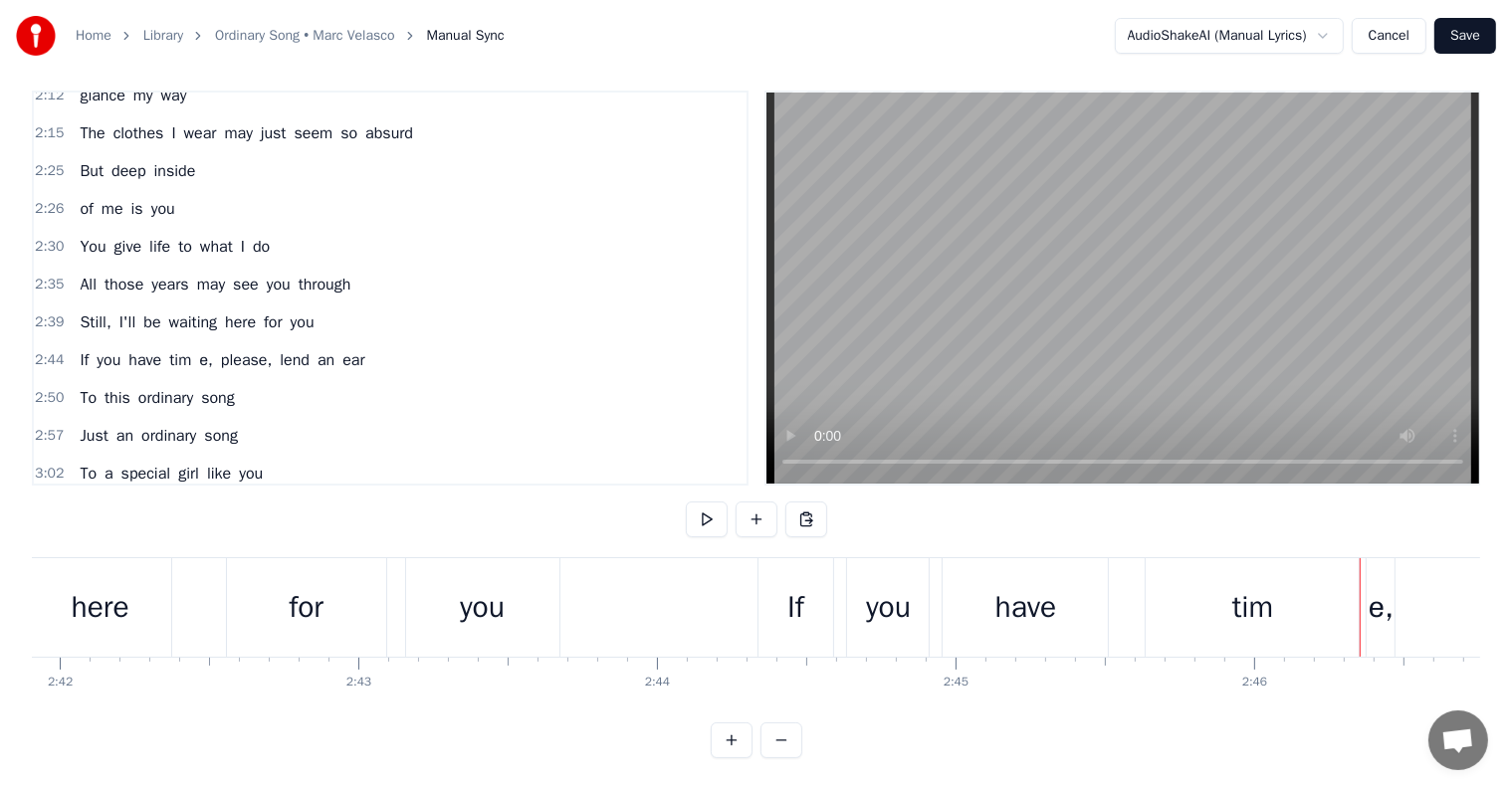 click on "tim" at bounding box center [1252, 607] 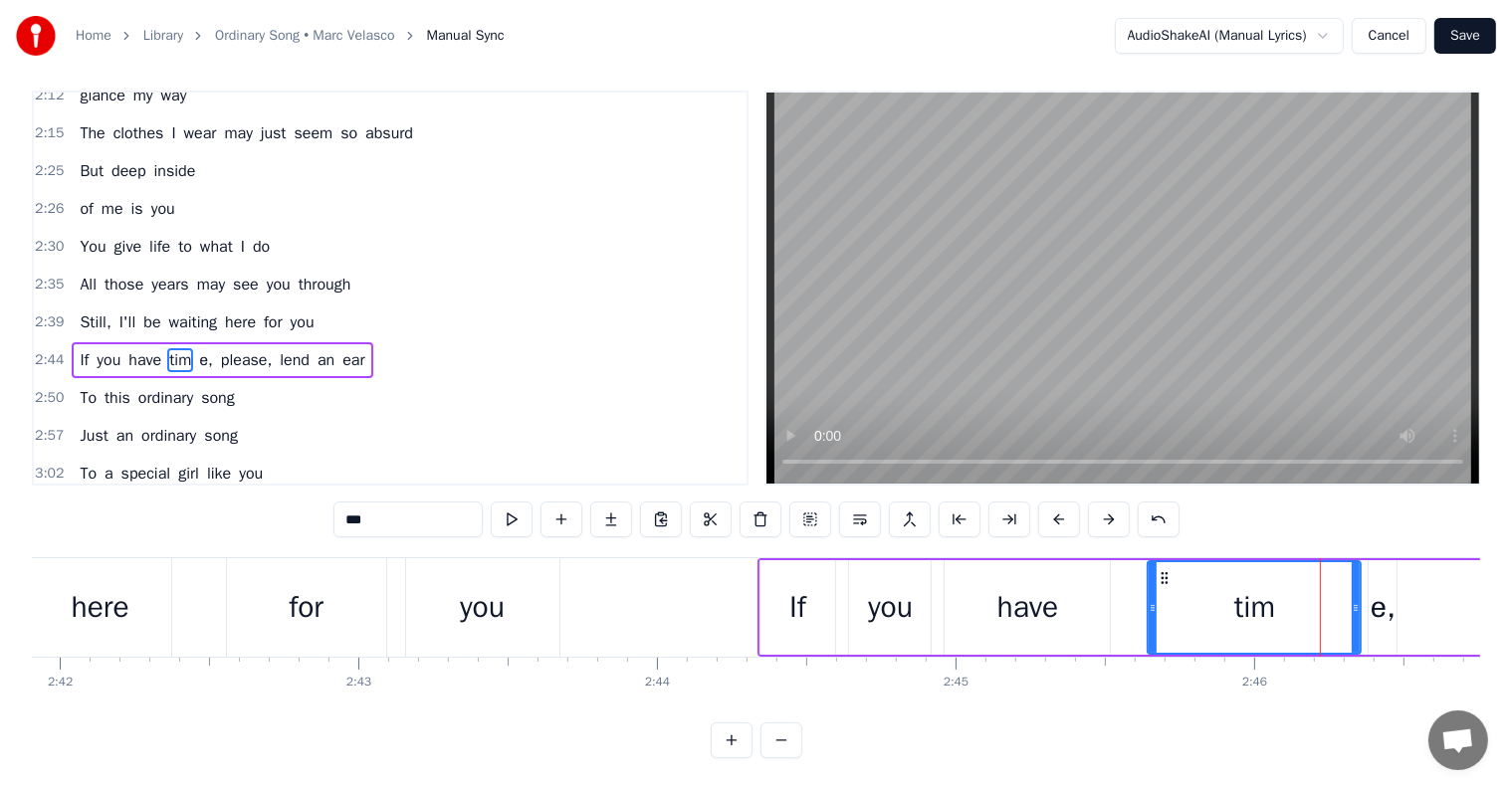 scroll, scrollTop: 0, scrollLeft: 0, axis: both 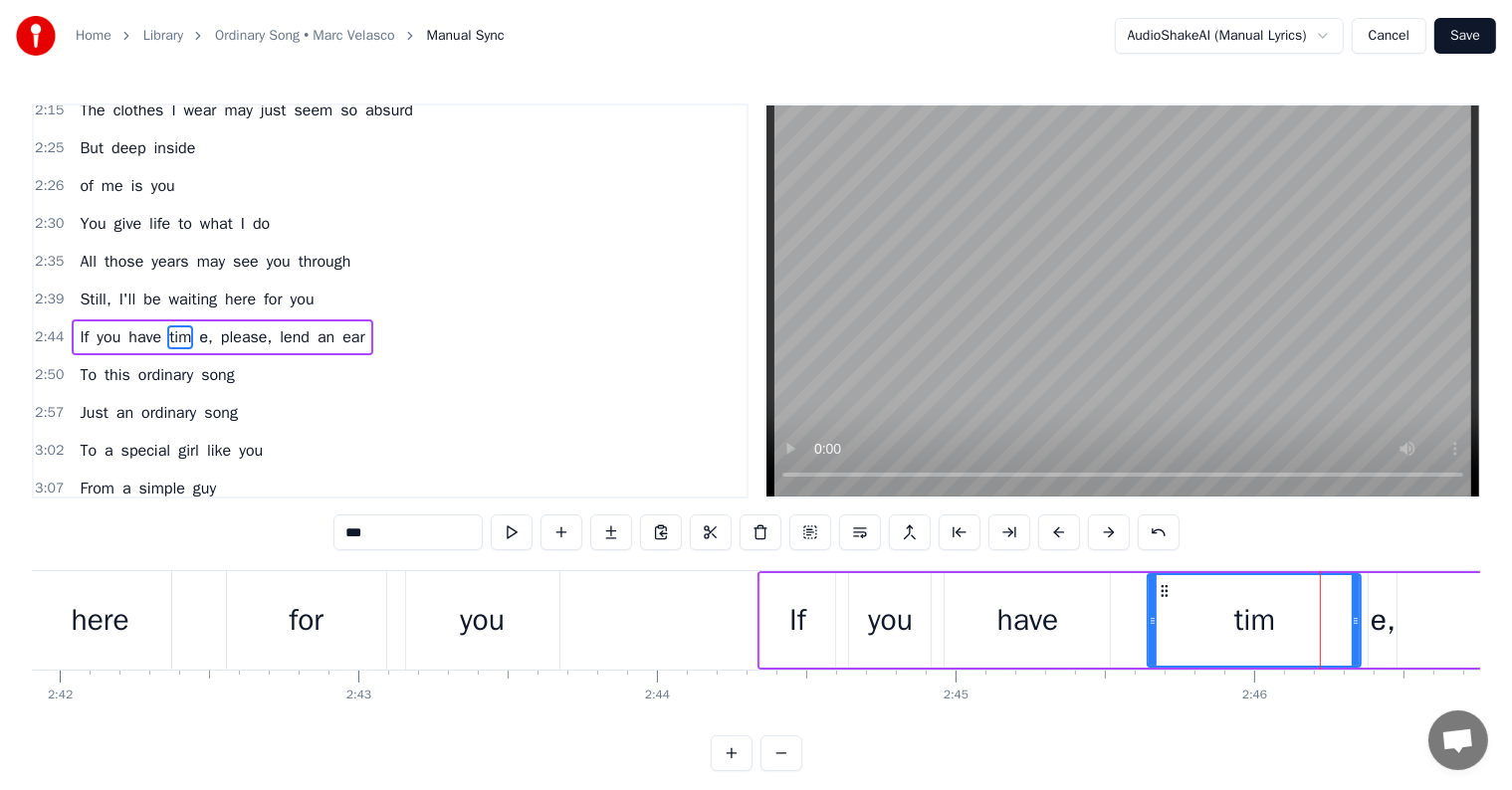 click on "е," at bounding box center [1384, 620] 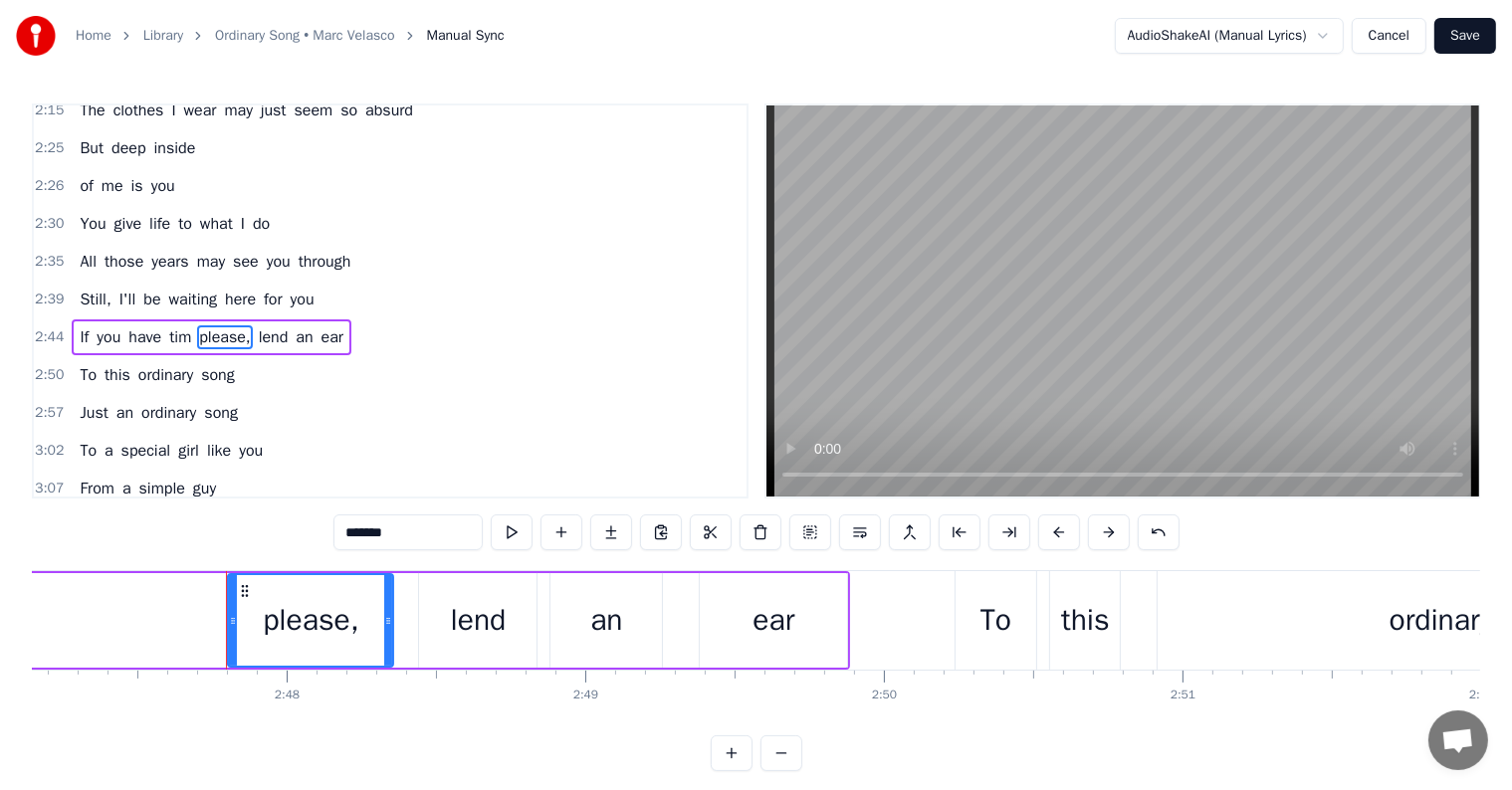 scroll, scrollTop: 0, scrollLeft: 50006, axis: horizontal 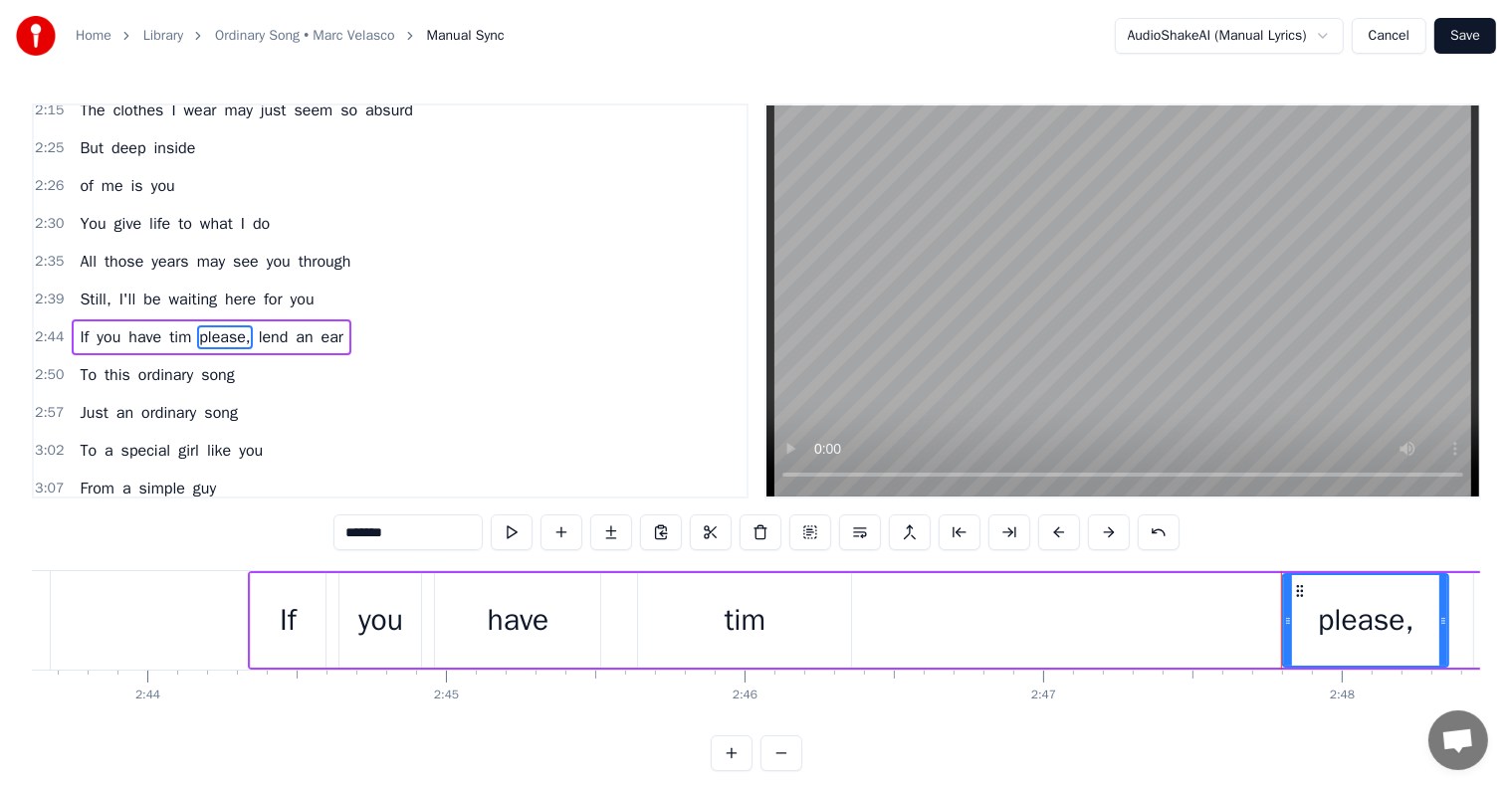 click on "tim" at bounding box center (745, 620) 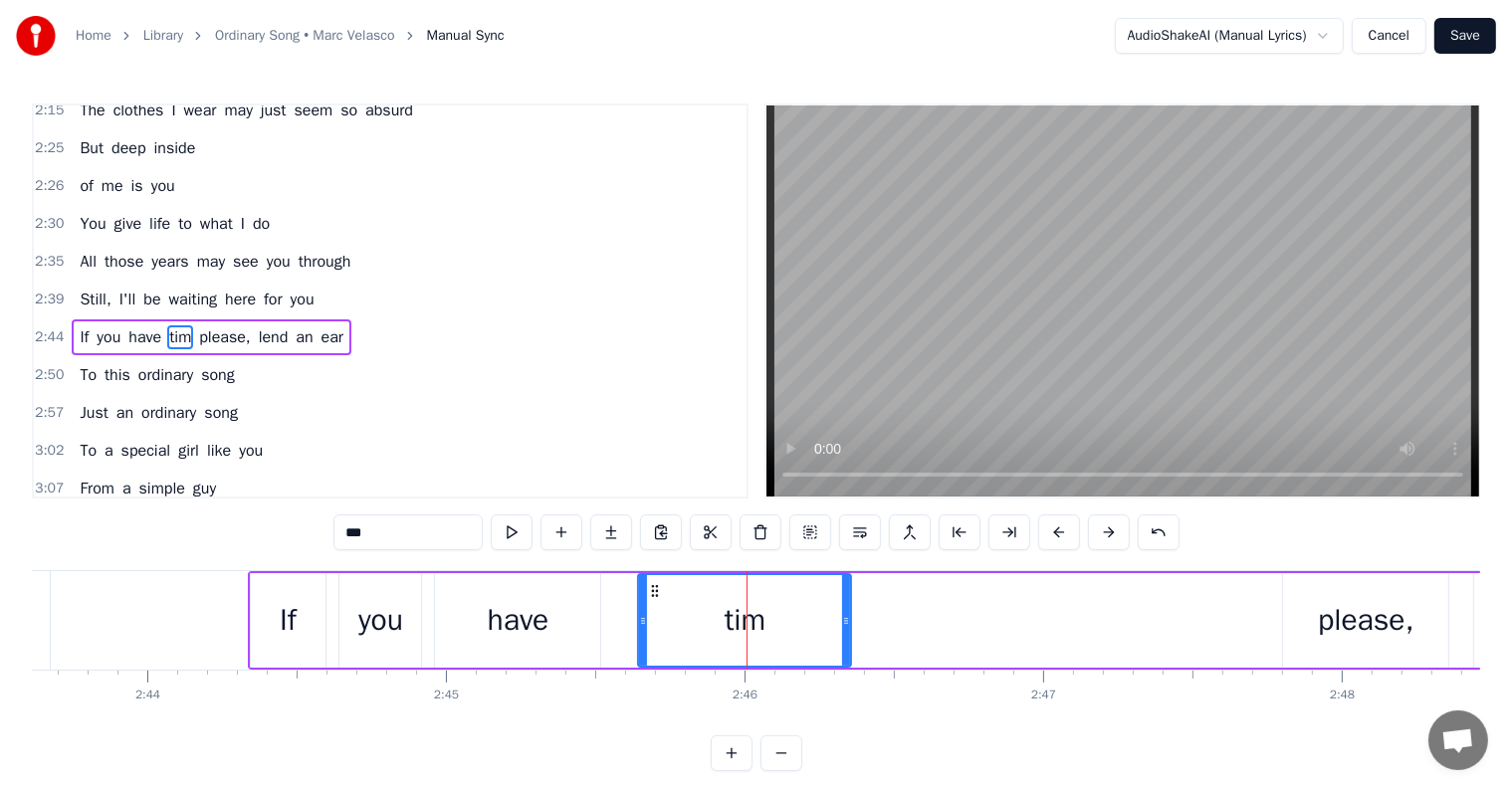 click on "***" at bounding box center (408, 532) 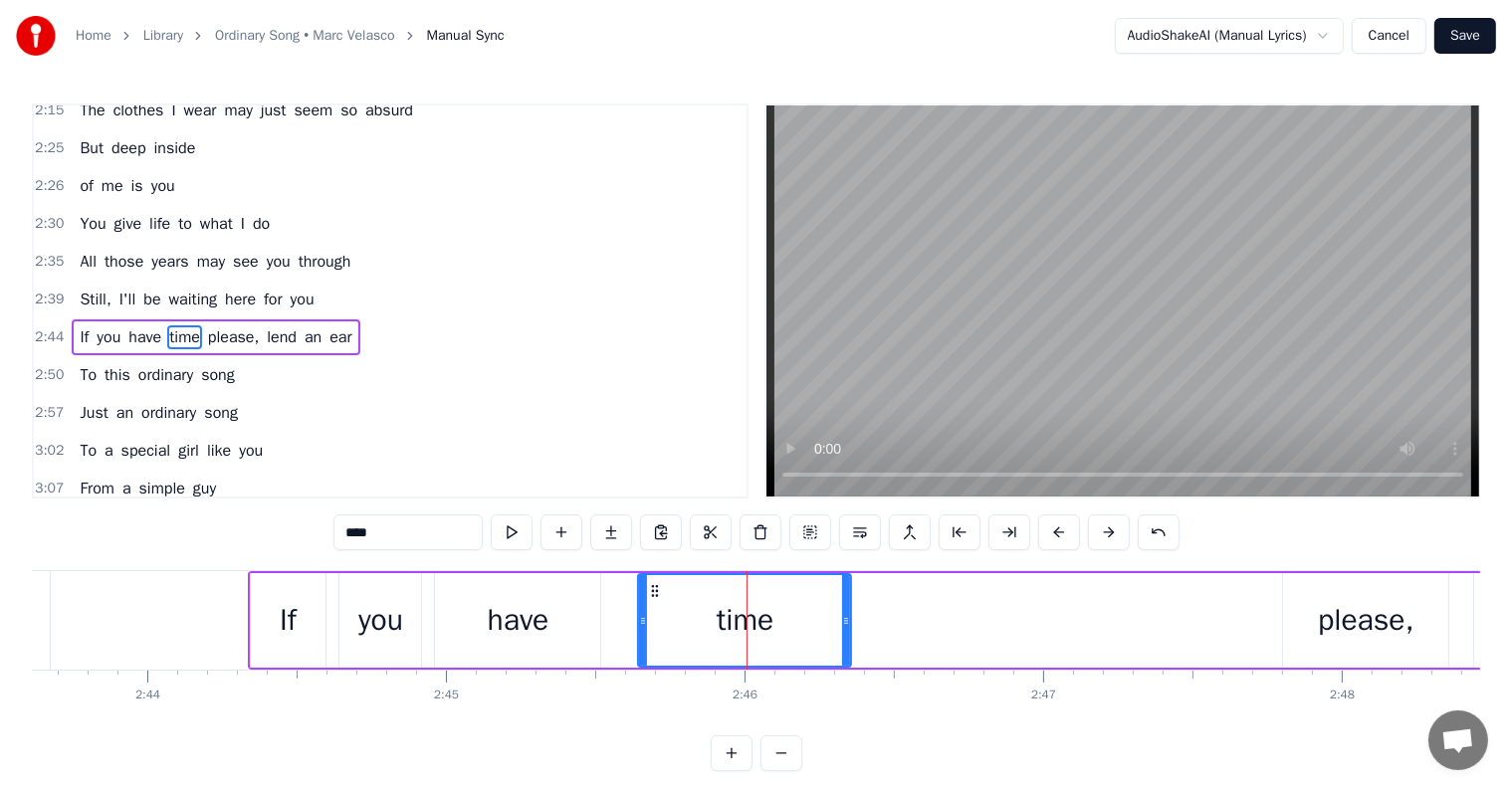 type on "****" 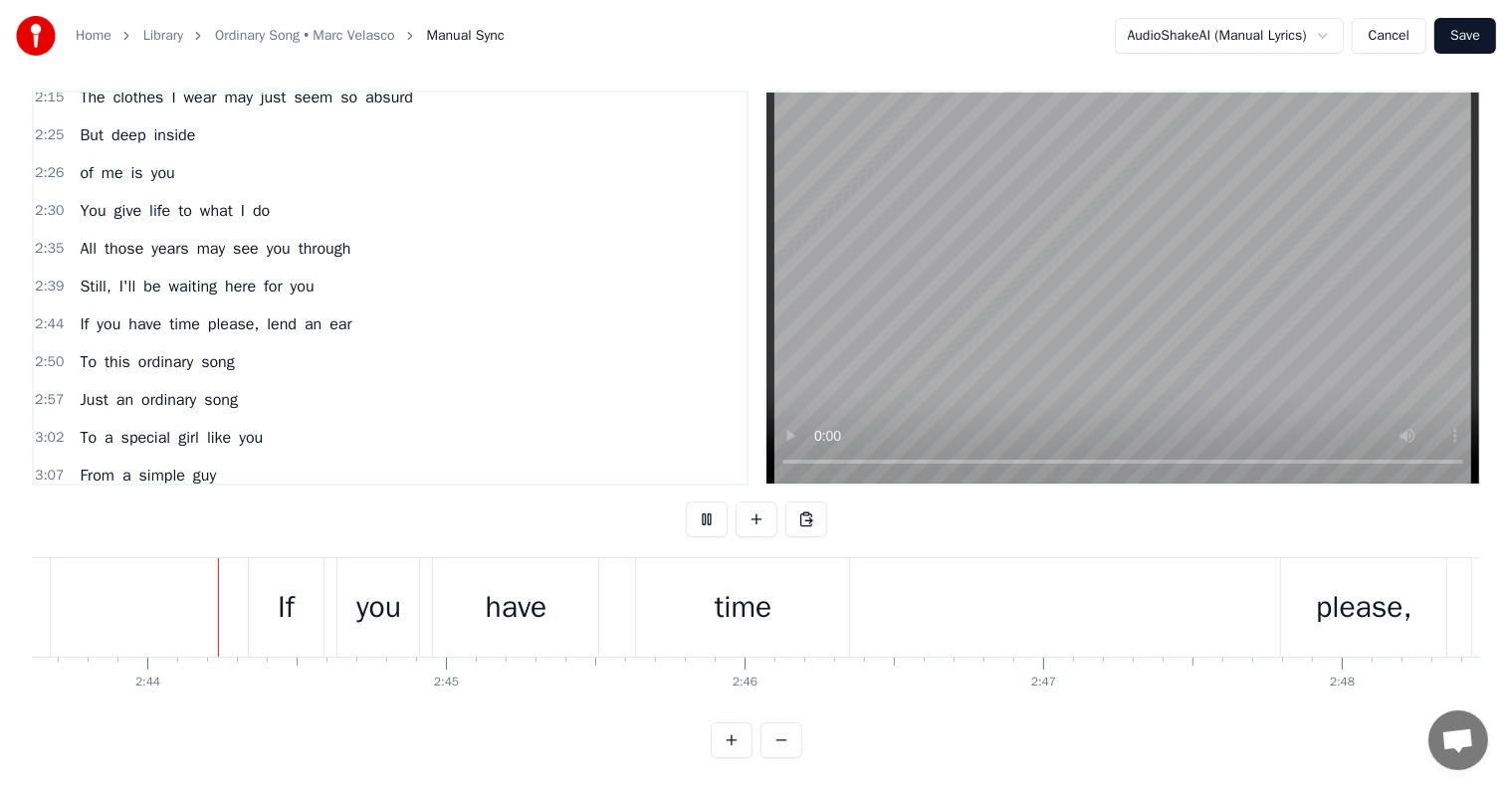 scroll, scrollTop: 30, scrollLeft: 0, axis: vertical 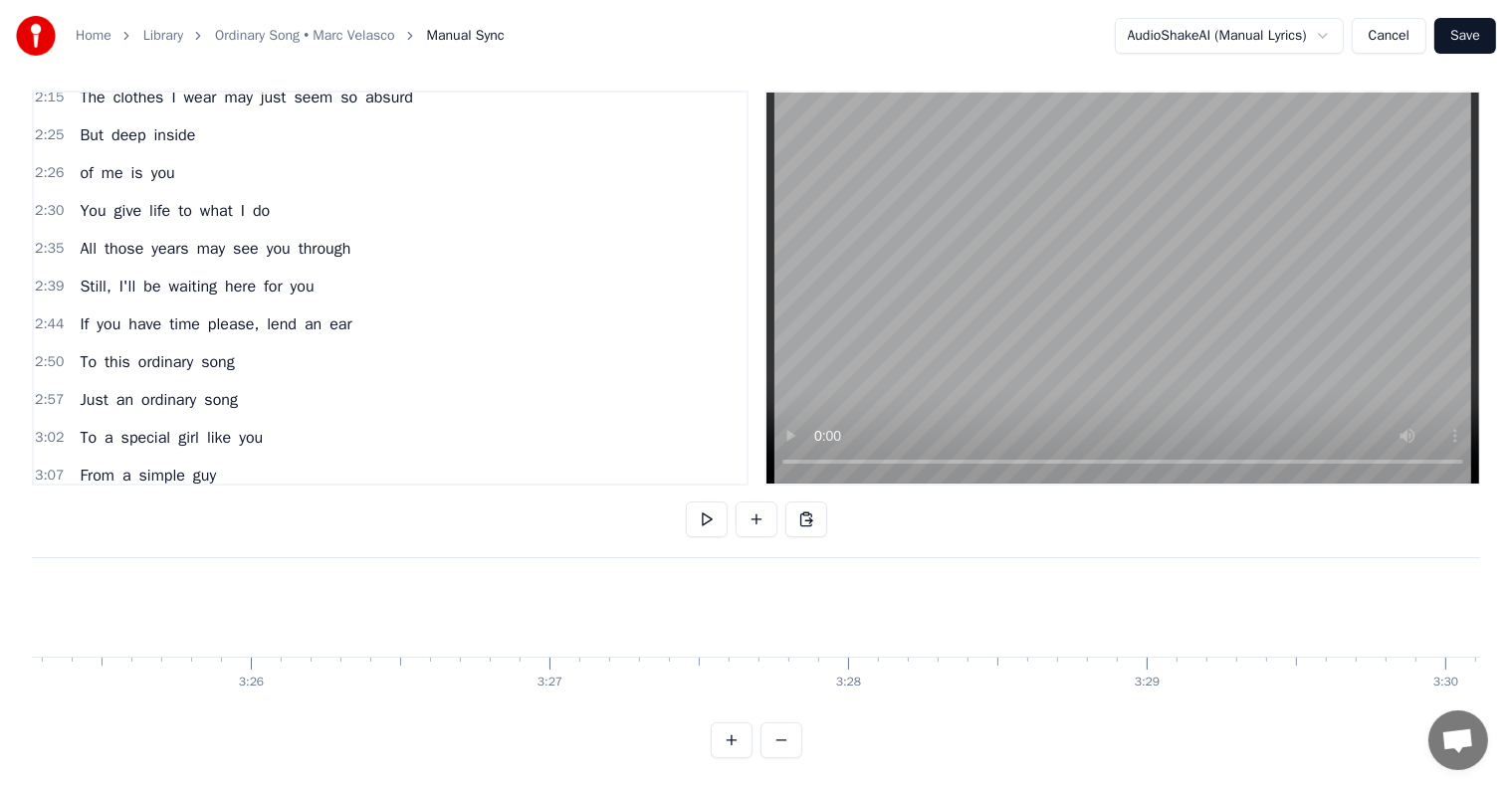 click on "you" at bounding box center [2052, 607] 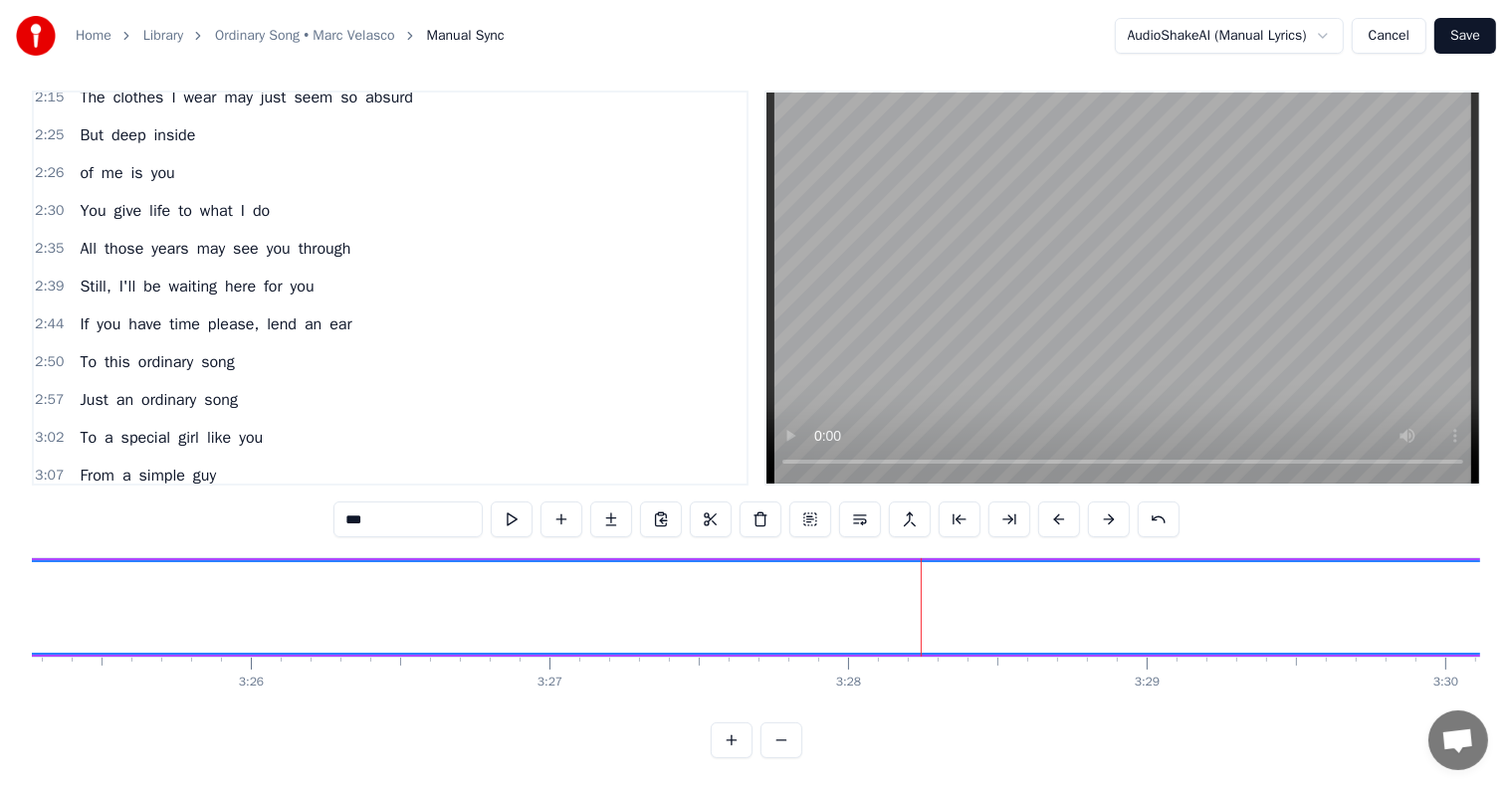 scroll, scrollTop: 889, scrollLeft: 0, axis: vertical 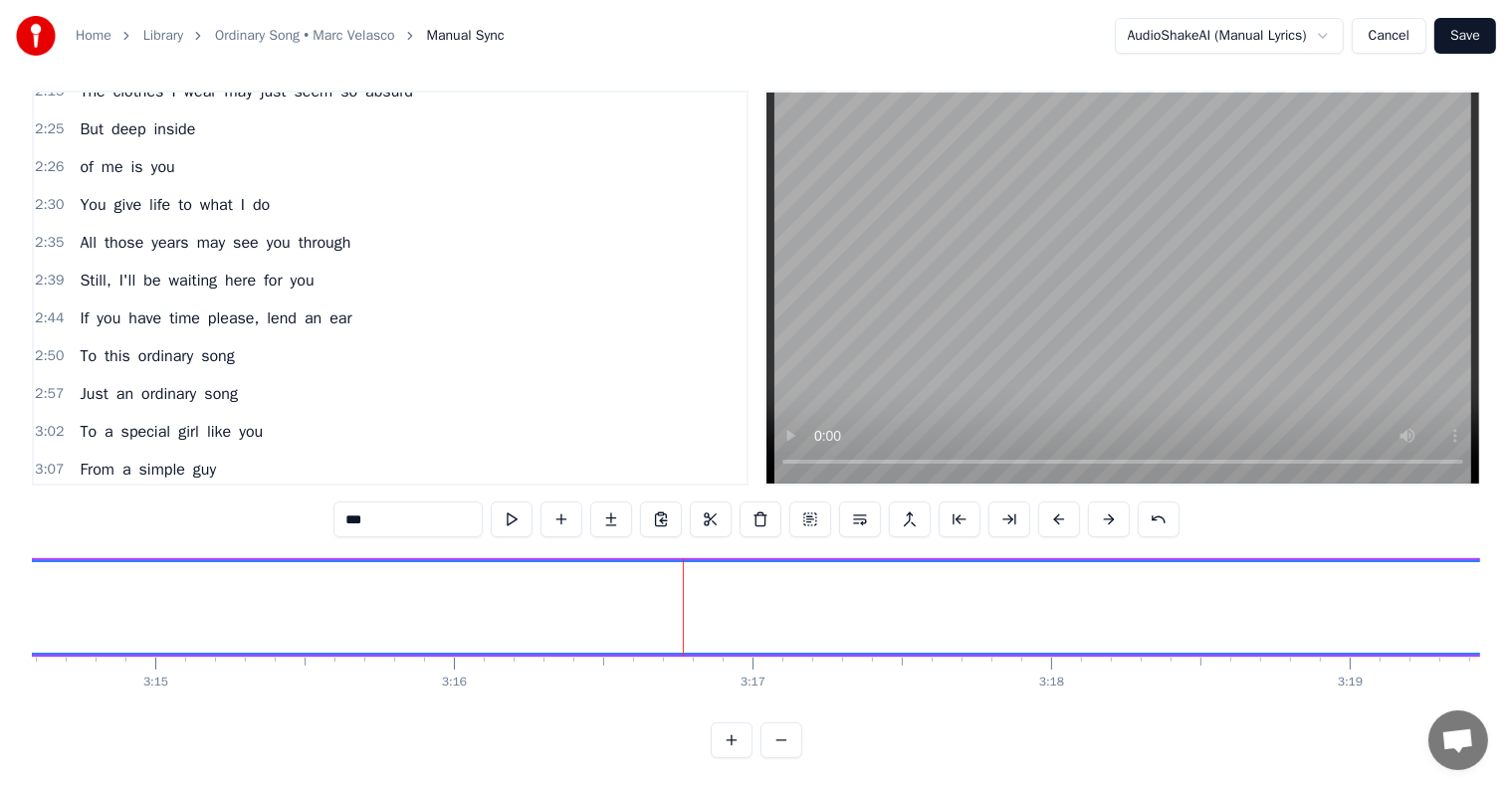 click on "Save" at bounding box center [1465, 36] 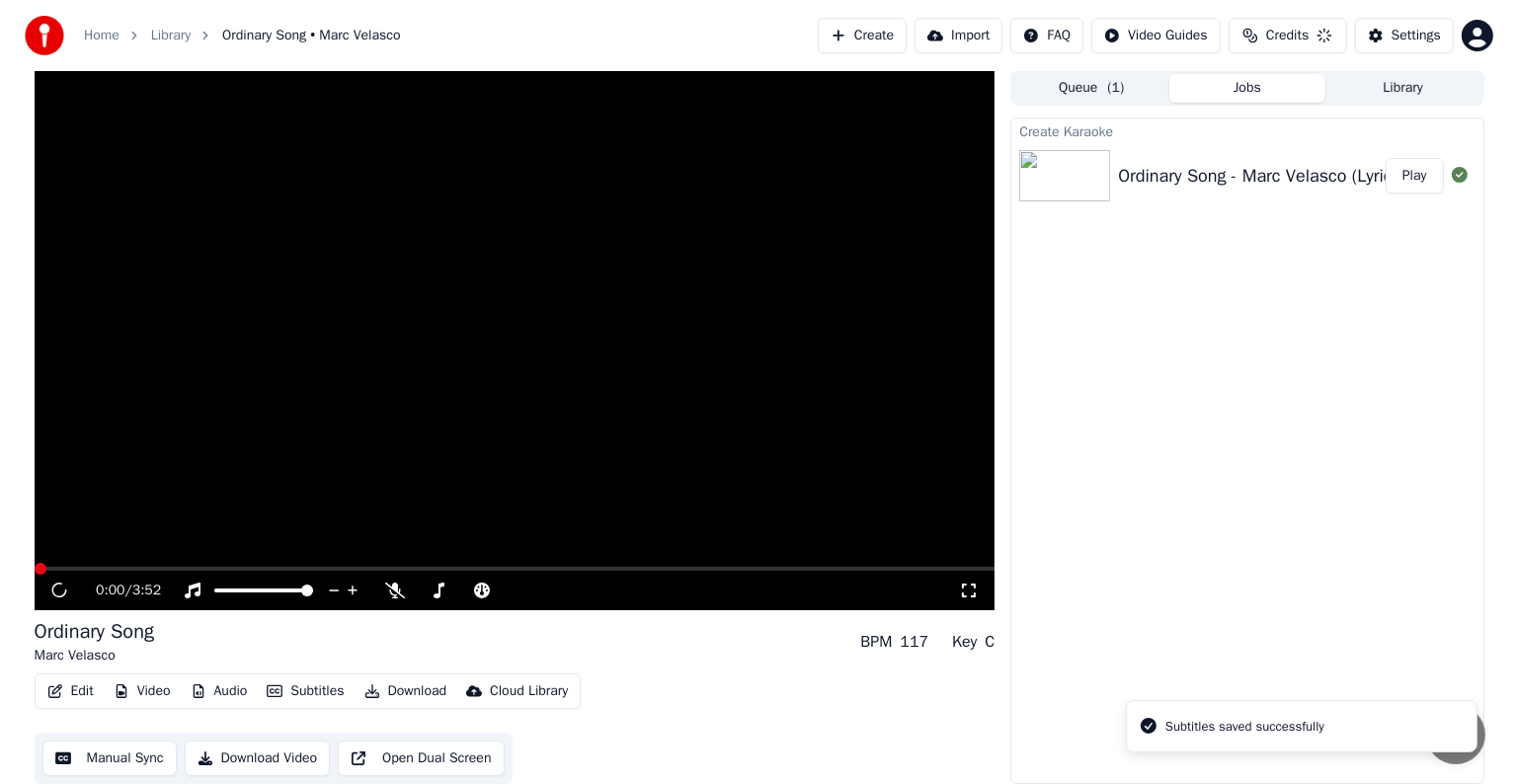 scroll, scrollTop: 1, scrollLeft: 0, axis: vertical 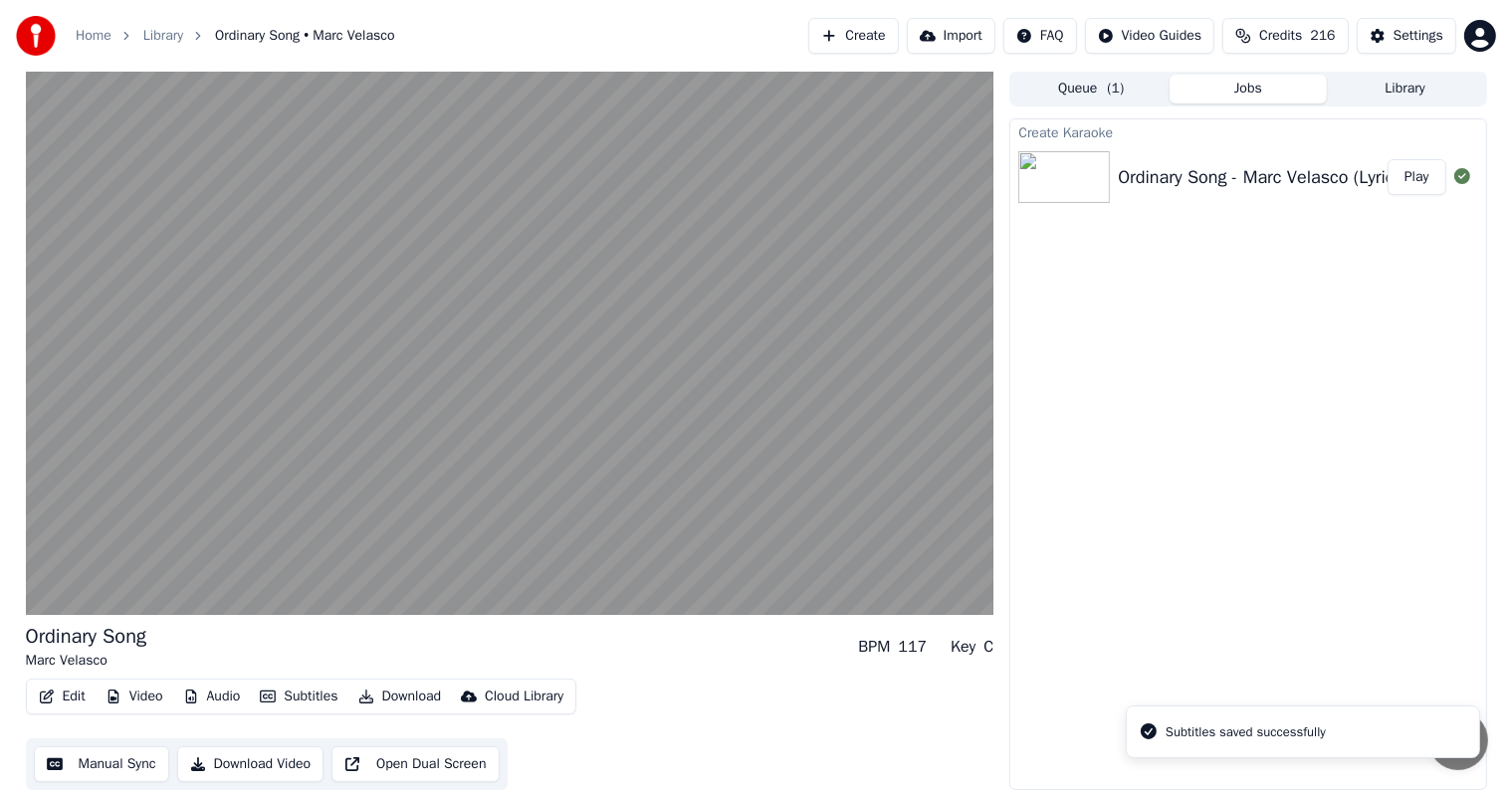 click on "Download" at bounding box center (400, 696) 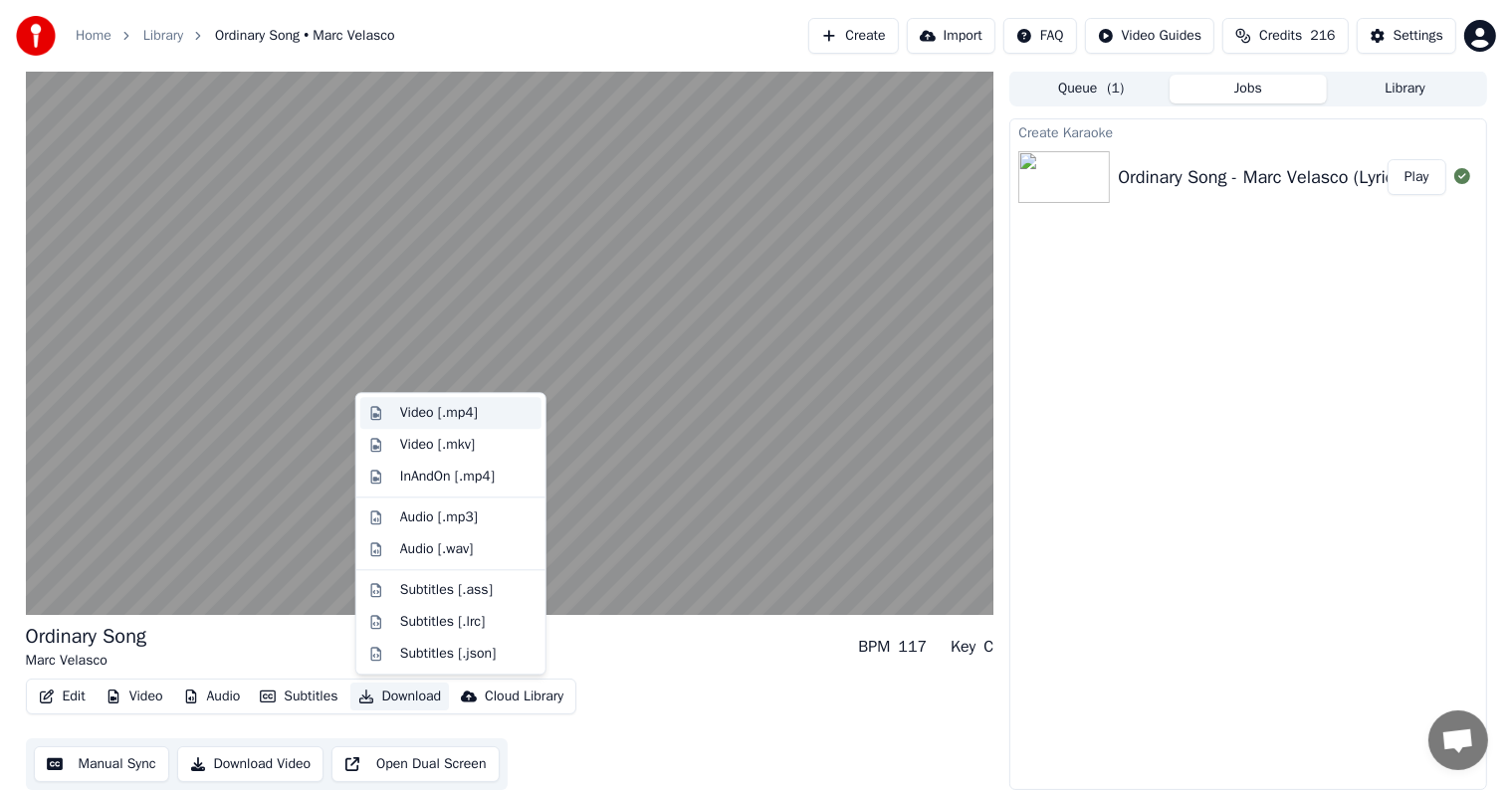 click on "Video [.mp4]" at bounding box center [439, 413] 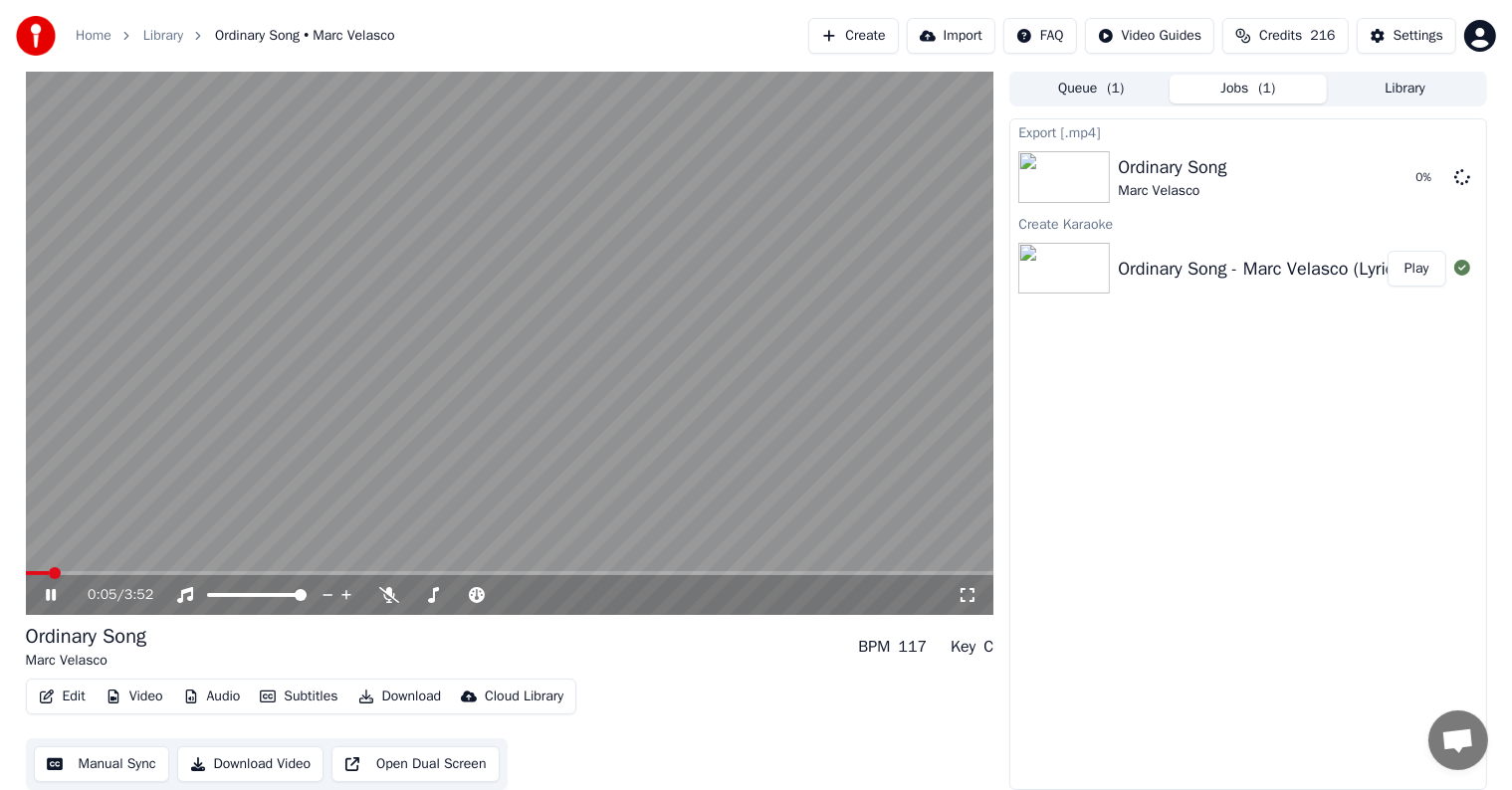 click at bounding box center [510, 342] 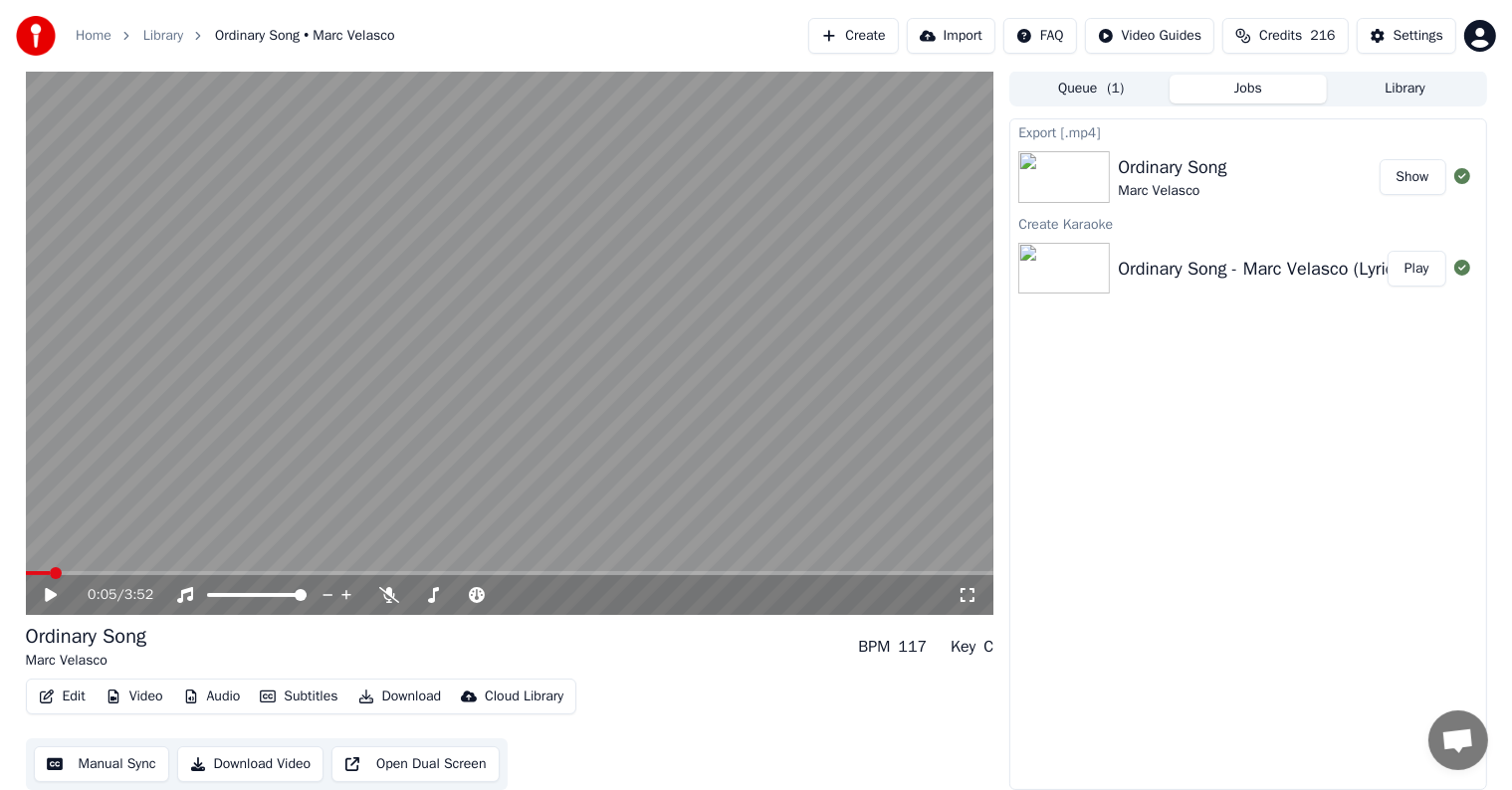 click on "Create" at bounding box center [853, 36] 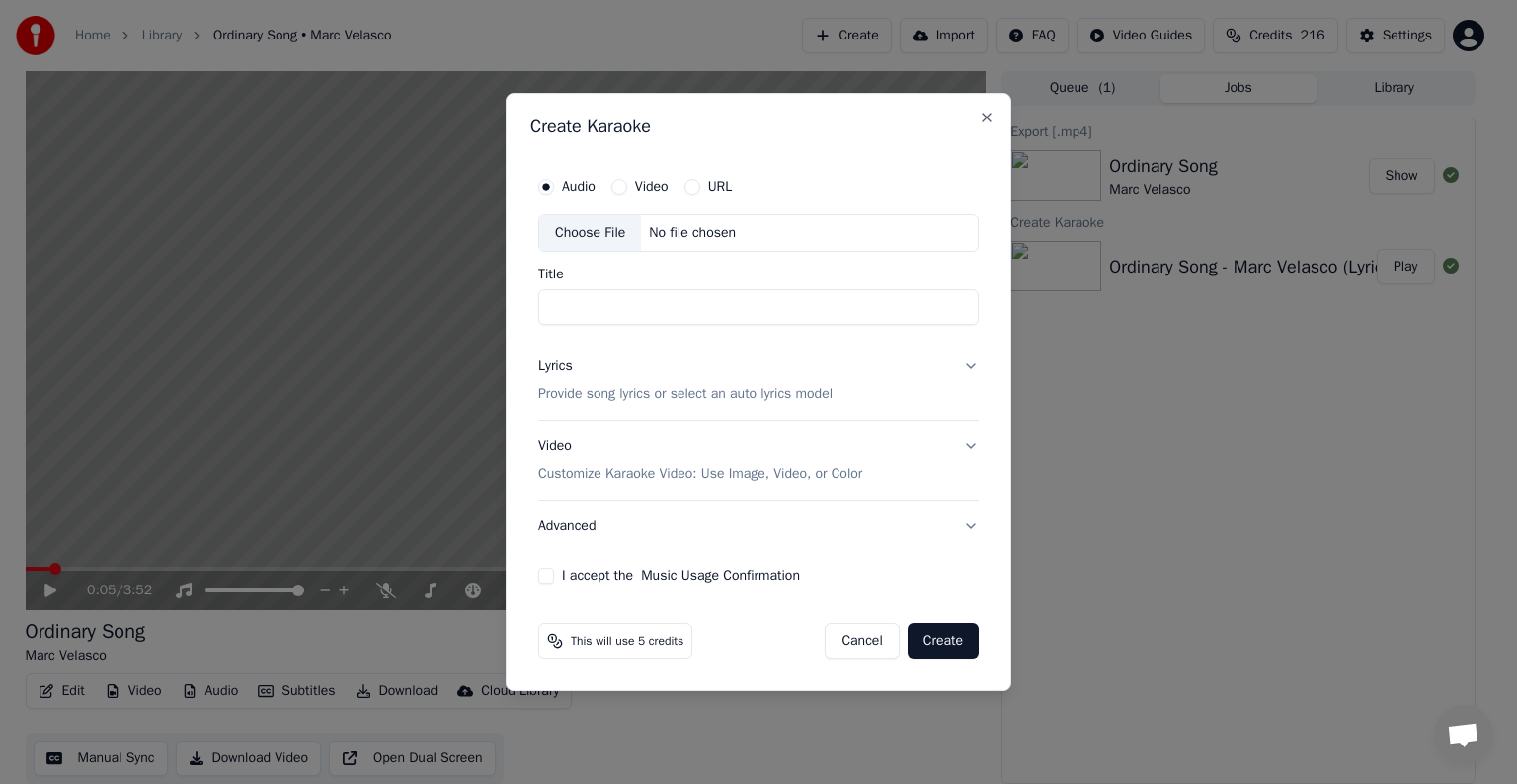 click on "Choose File" at bounding box center (590, 233) 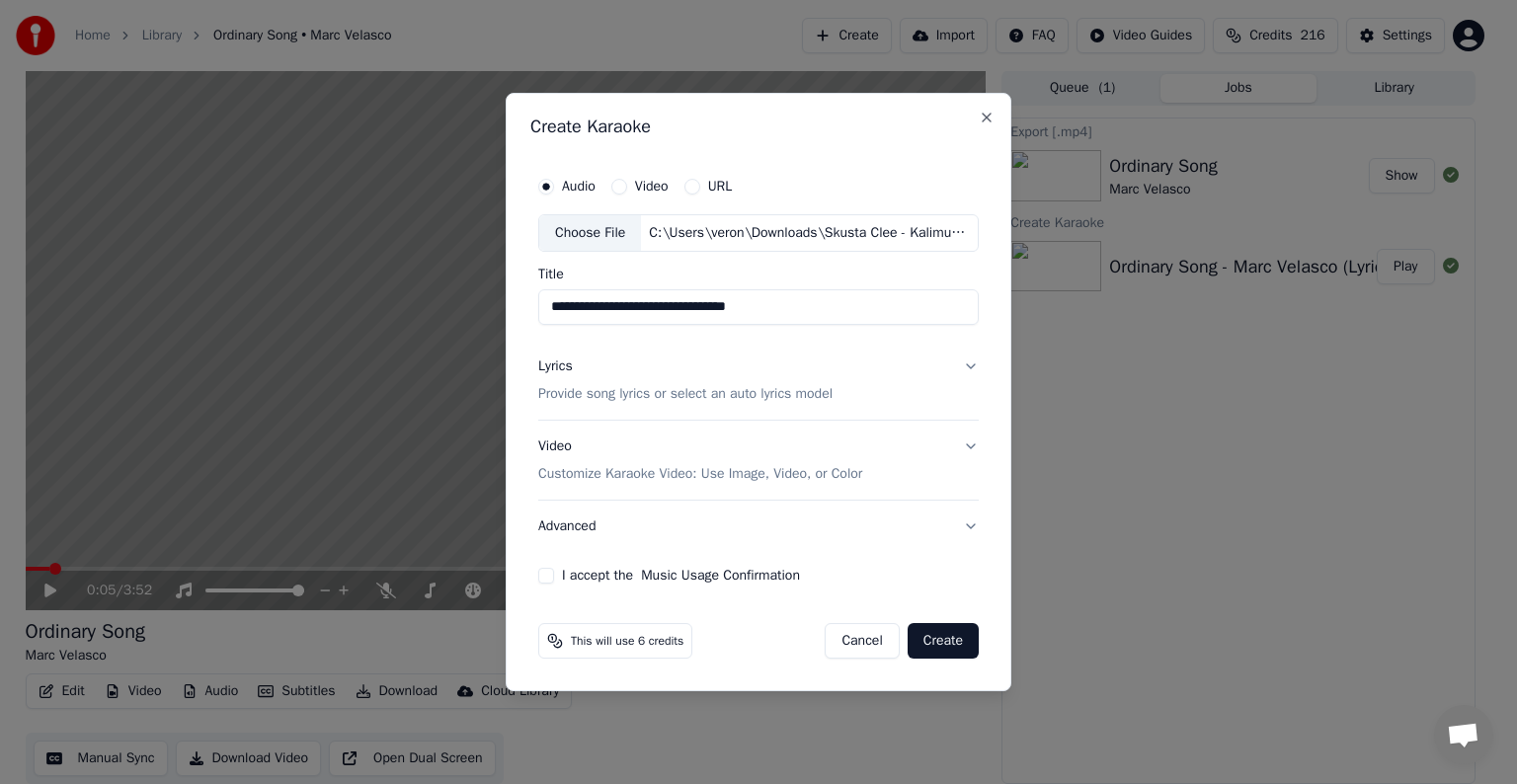 drag, startPoint x: 636, startPoint y: 308, endPoint x: 462, endPoint y: 292, distance: 174.73408 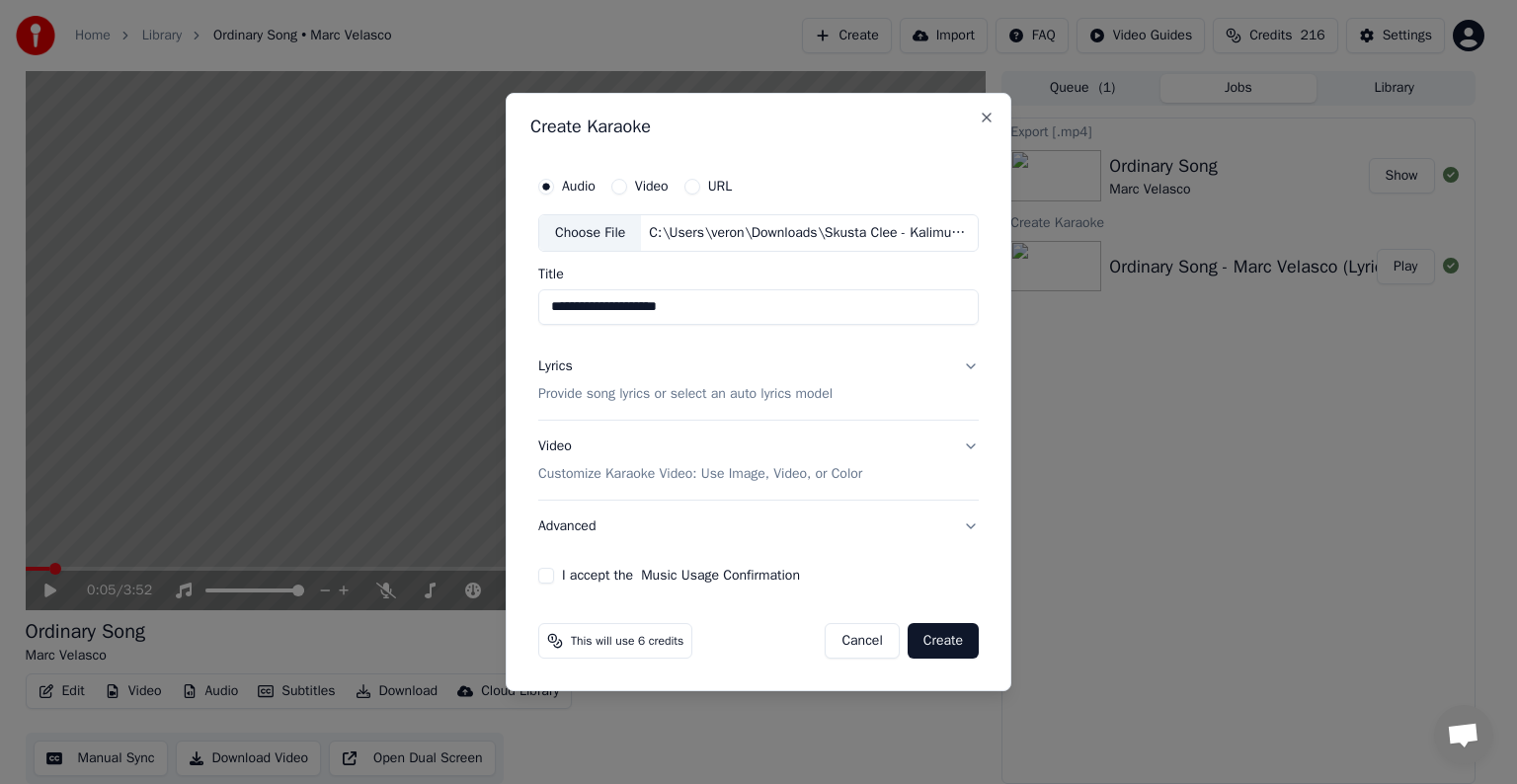 drag, startPoint x: 634, startPoint y: 309, endPoint x: 902, endPoint y: 331, distance: 268.9015 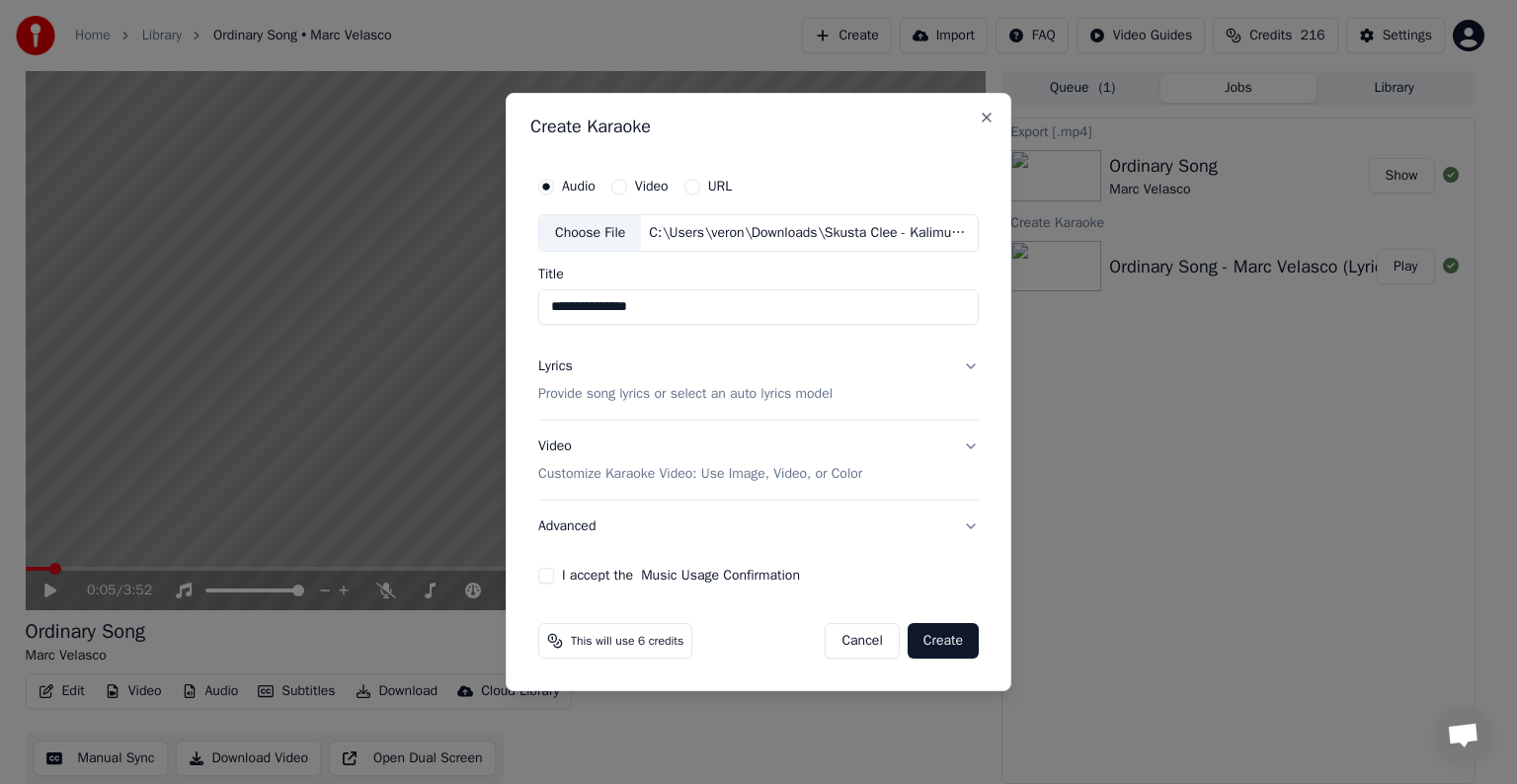paste on "**********" 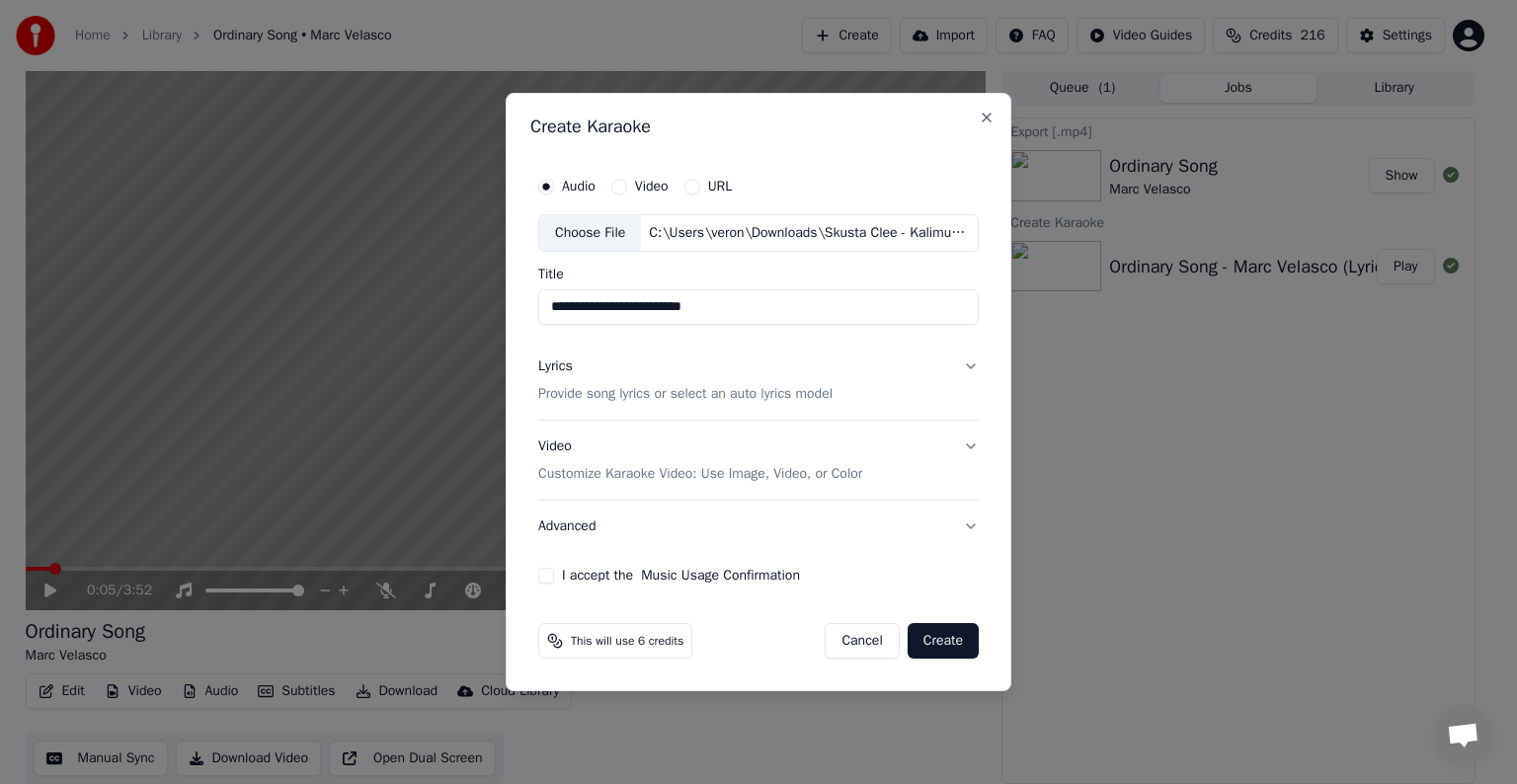 type on "**********" 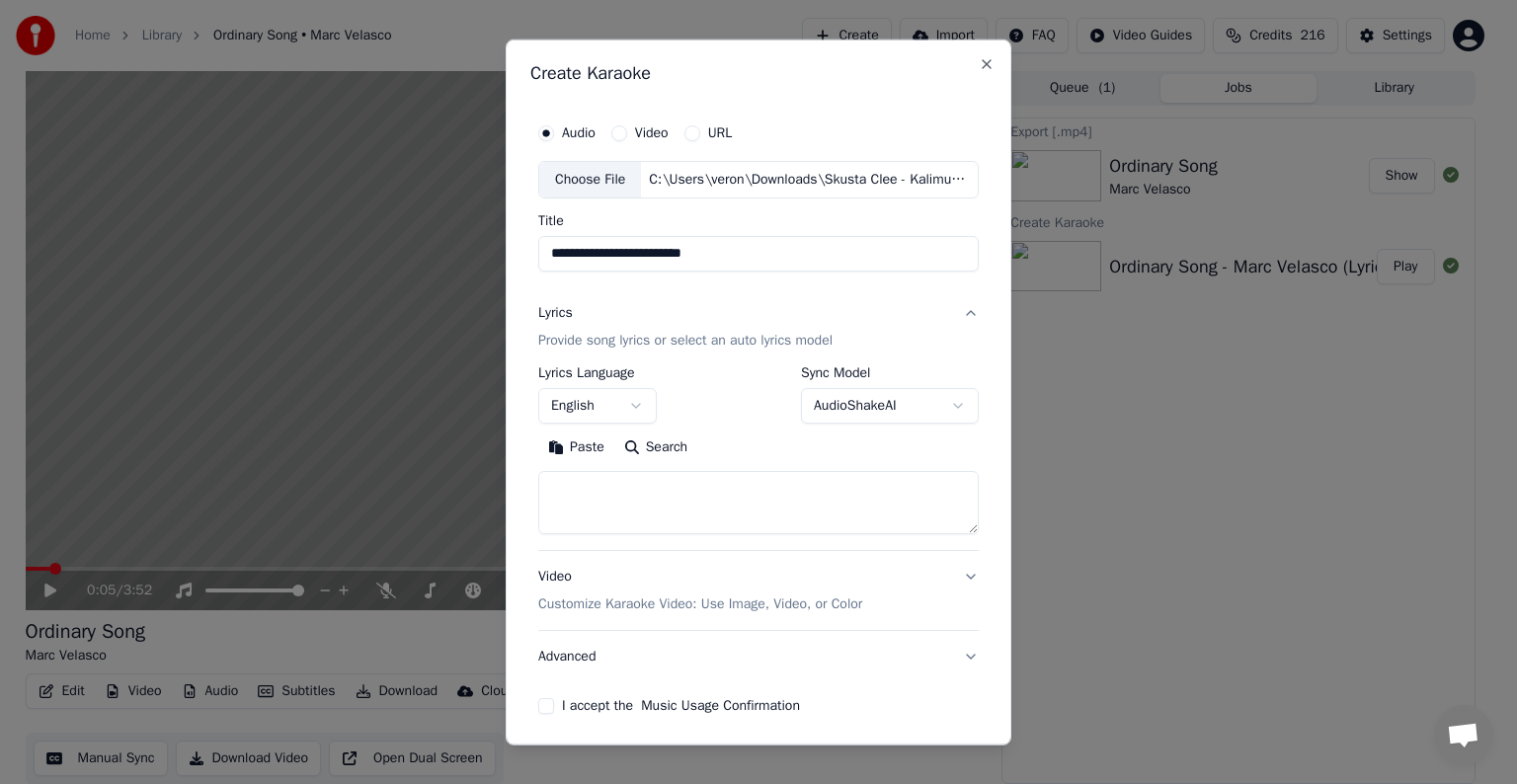 type 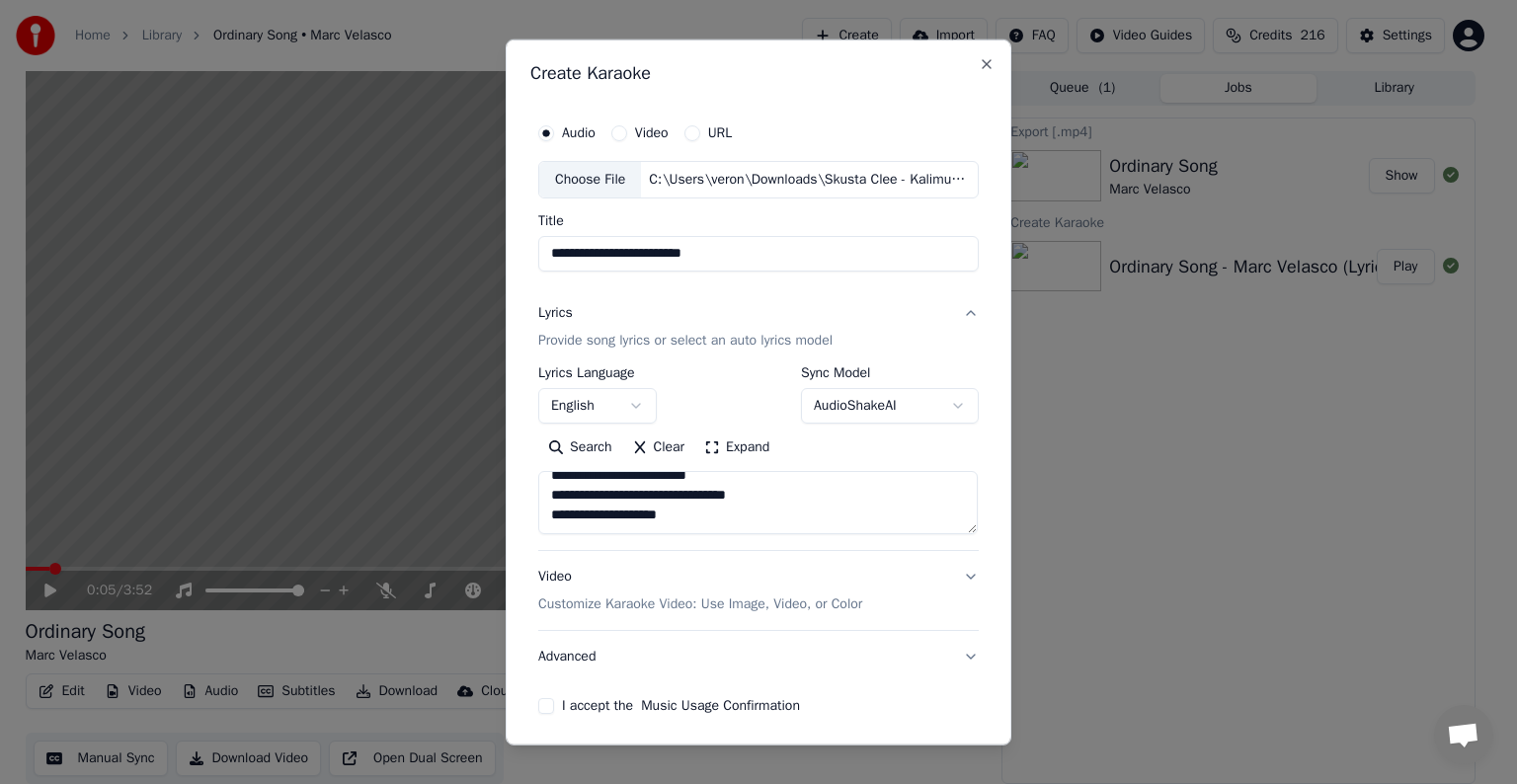 scroll, scrollTop: 63, scrollLeft: 0, axis: vertical 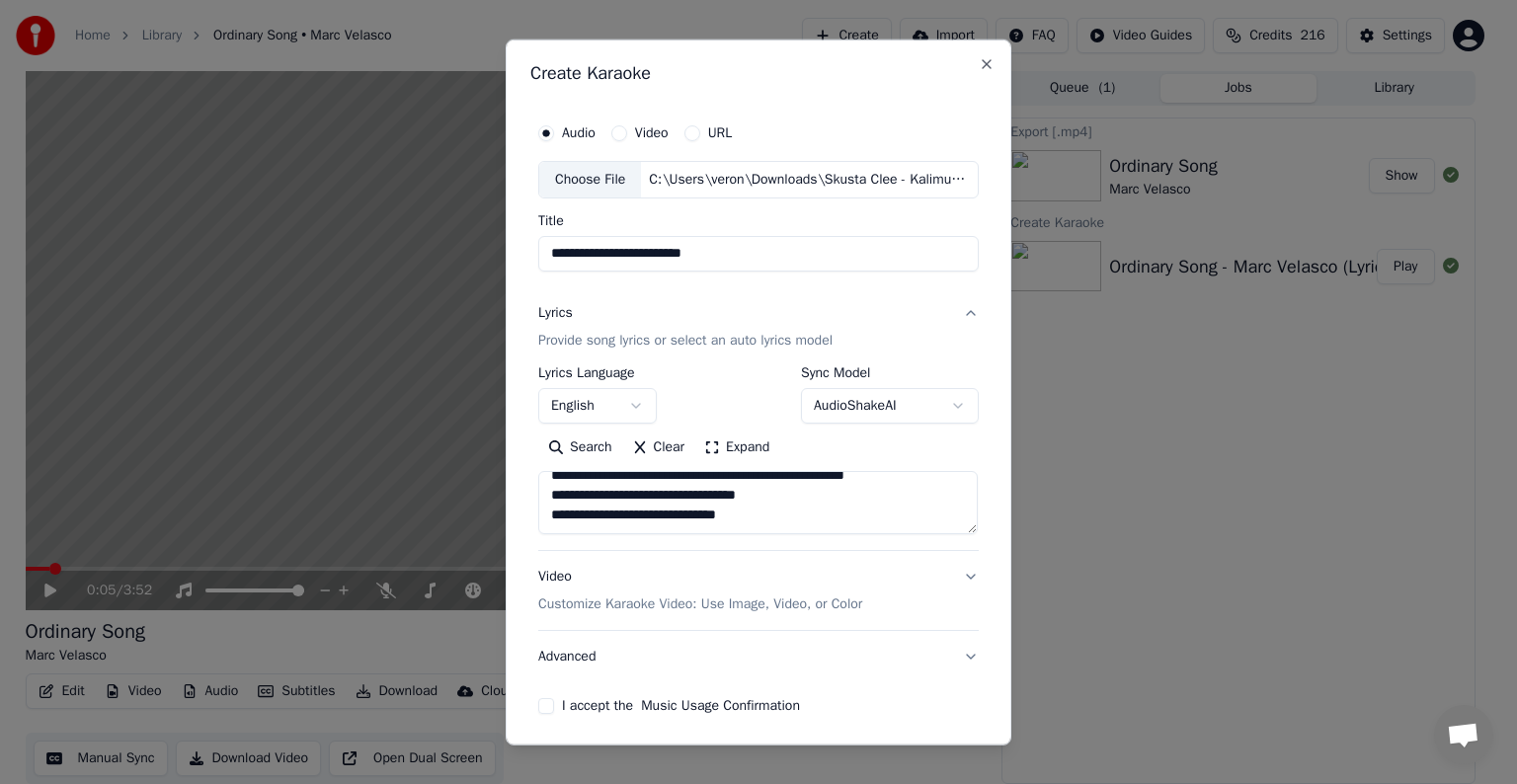 paste on "**********" 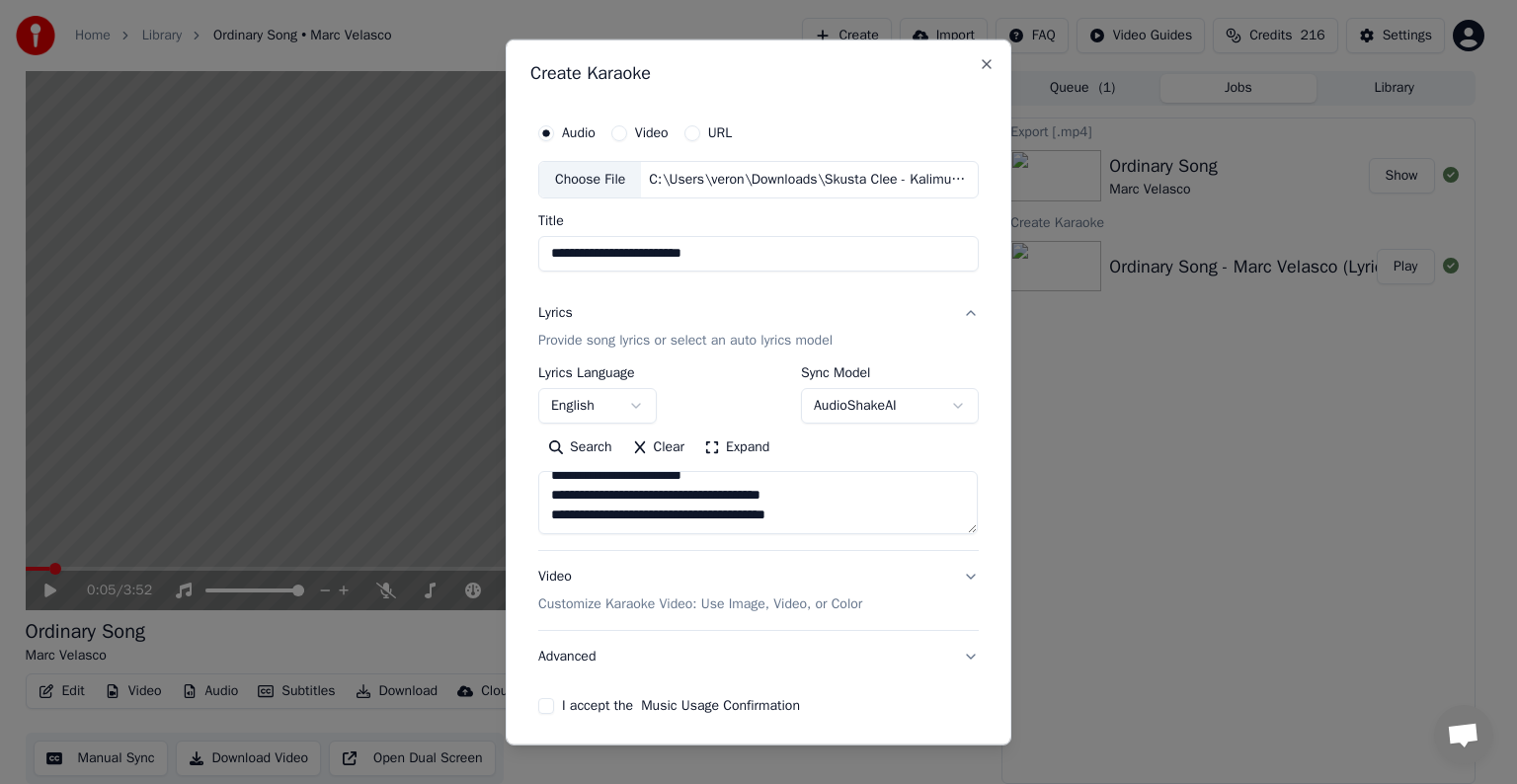 scroll, scrollTop: 340, scrollLeft: 0, axis: vertical 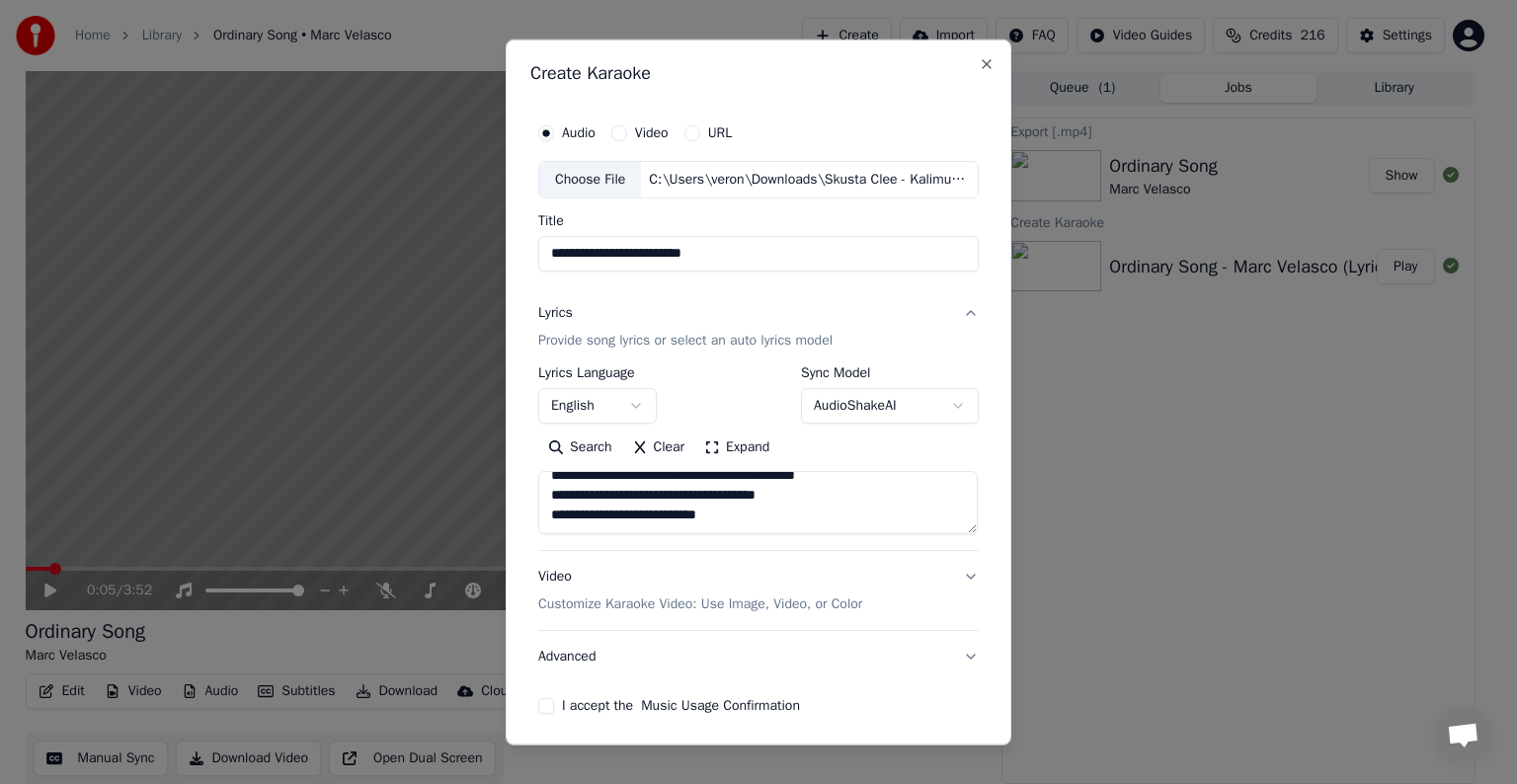 paste on "**********" 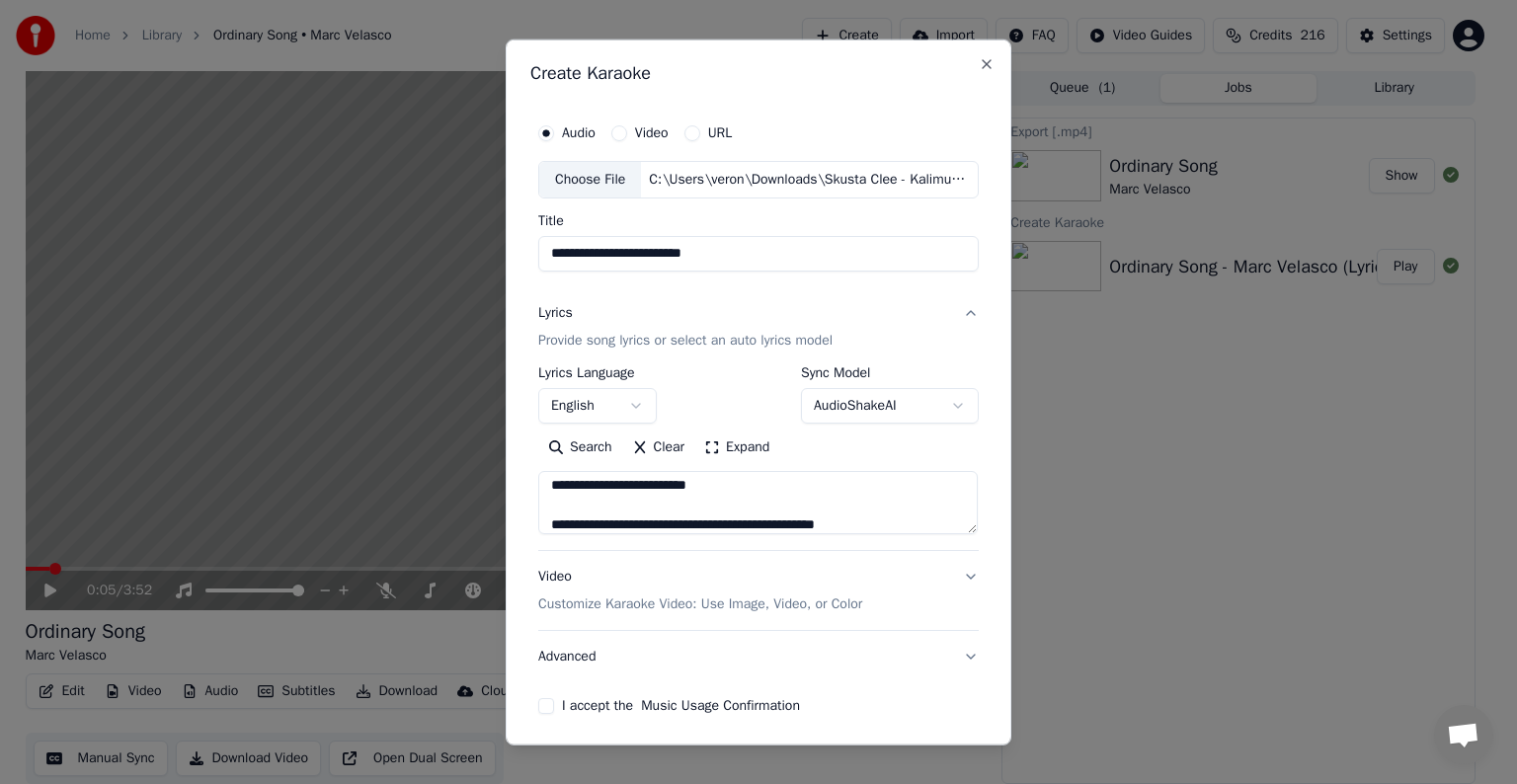scroll, scrollTop: 498, scrollLeft: 0, axis: vertical 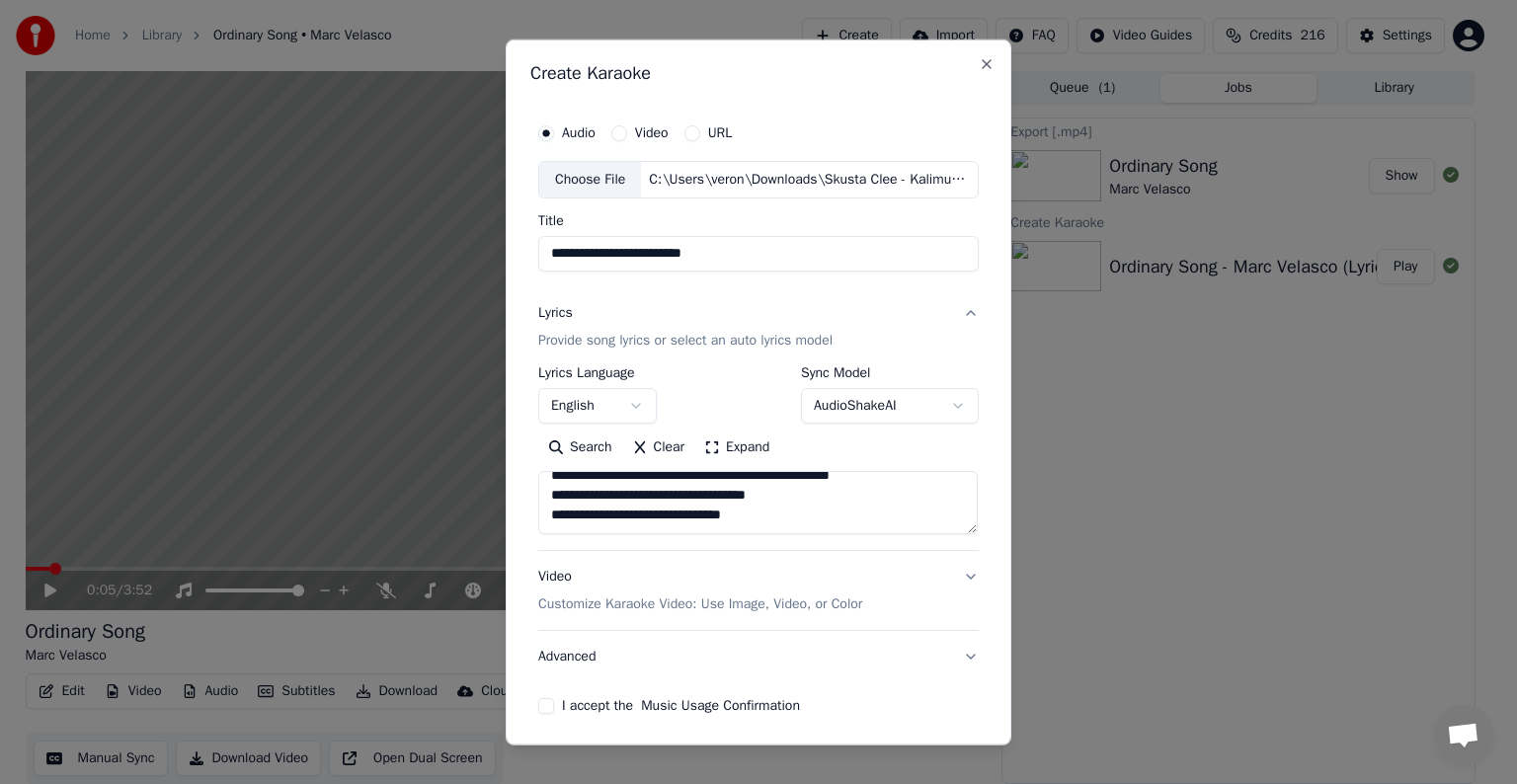 paste on "**********" 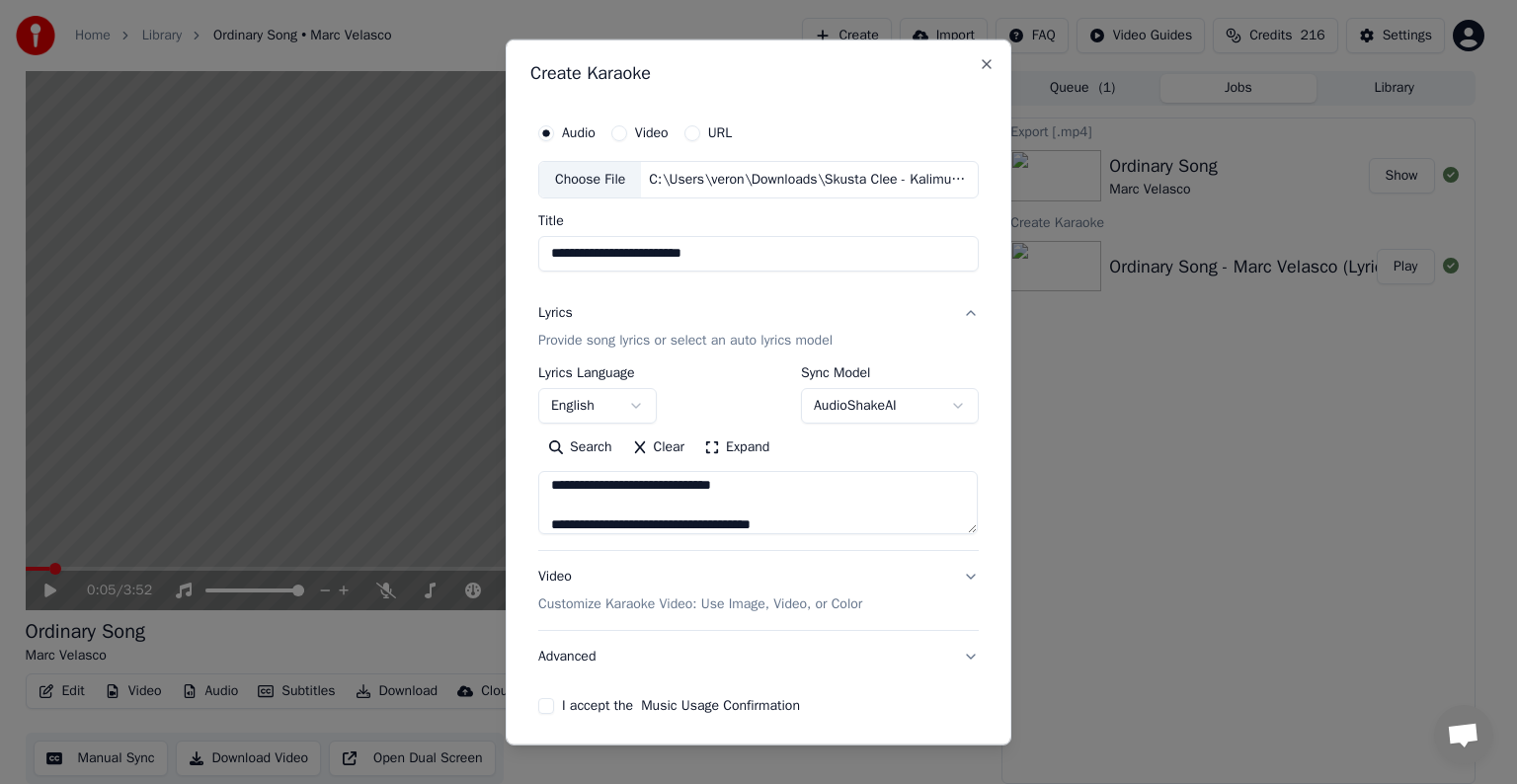 scroll, scrollTop: 675, scrollLeft: 0, axis: vertical 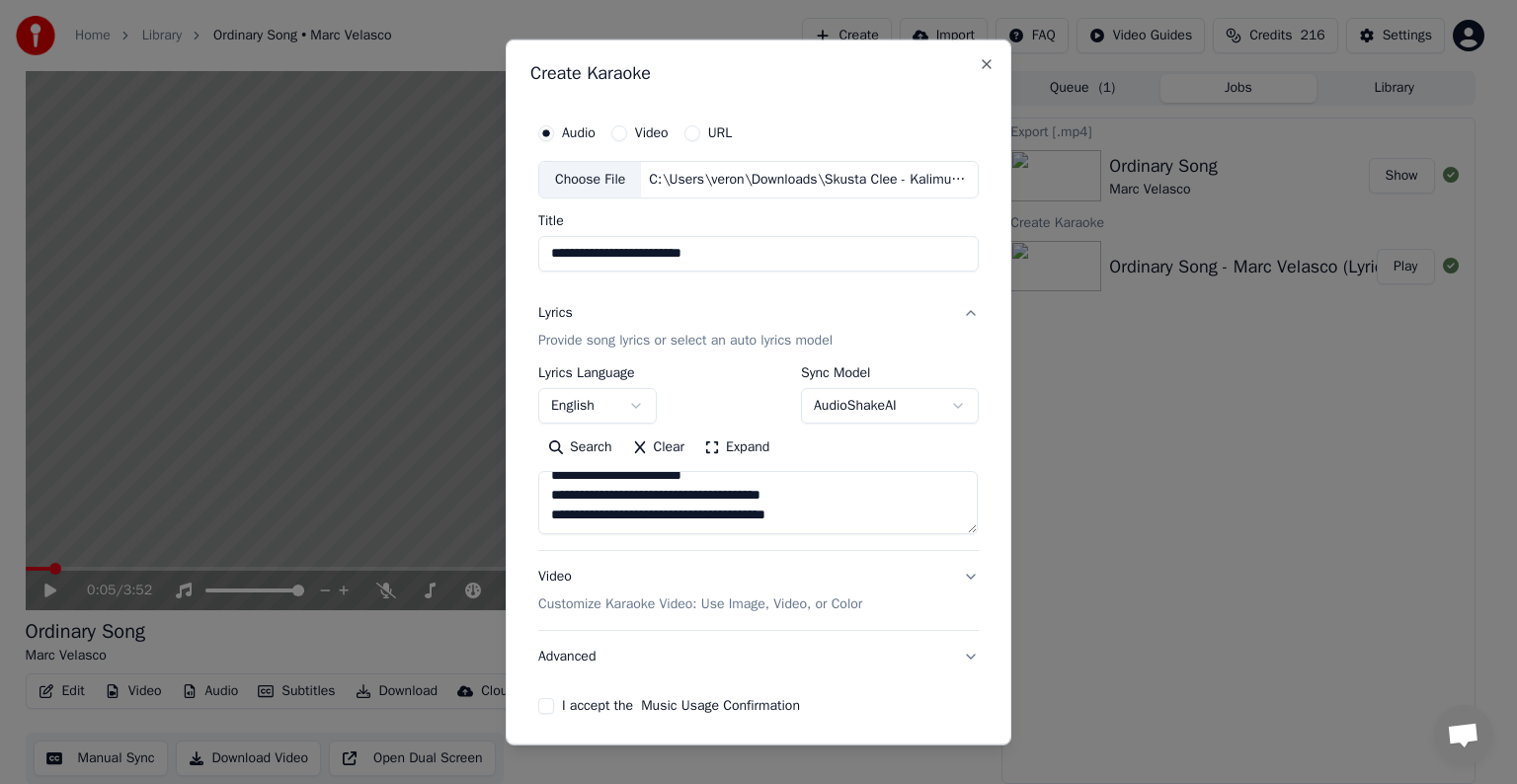 paste on "**********" 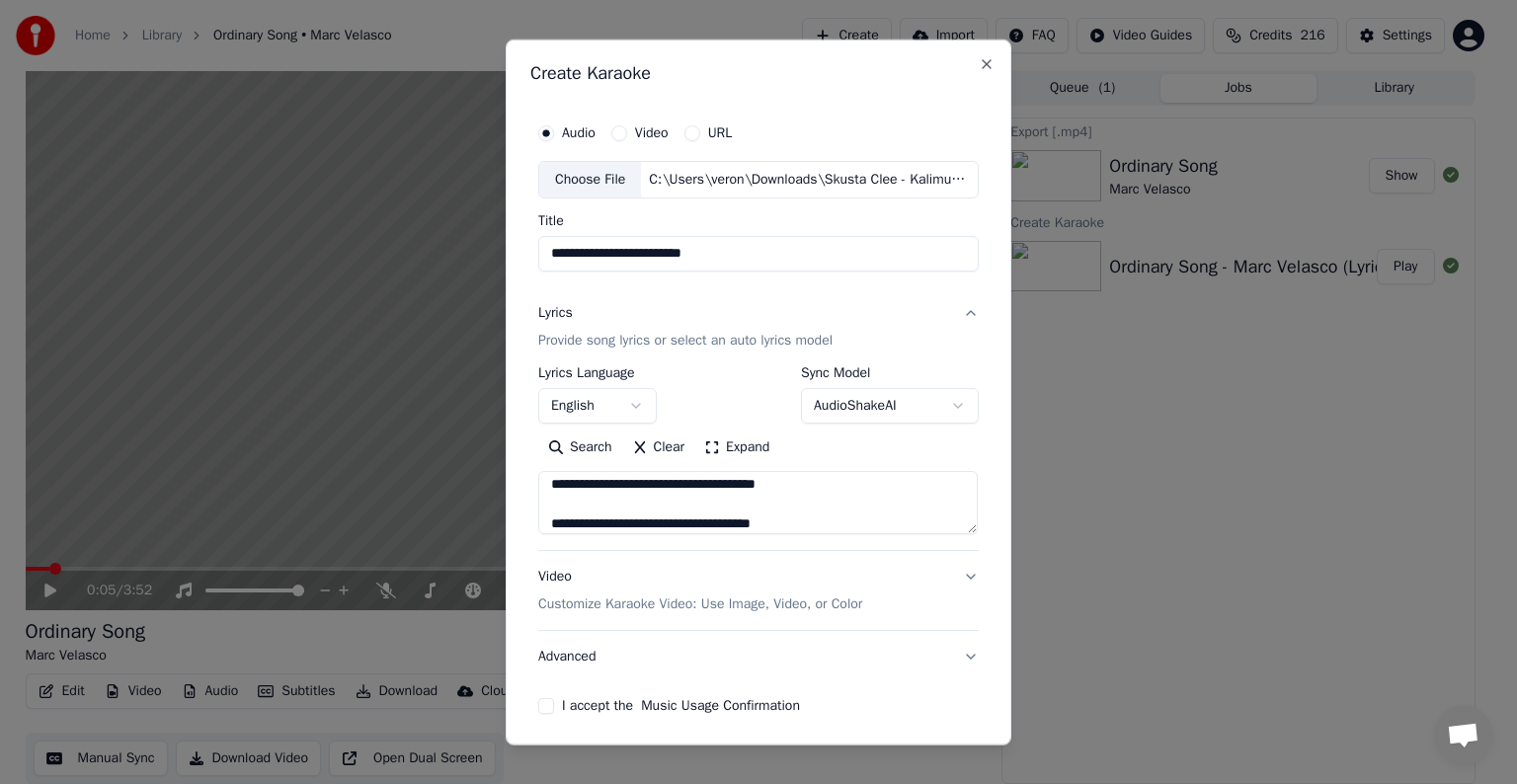 scroll, scrollTop: 853, scrollLeft: 0, axis: vertical 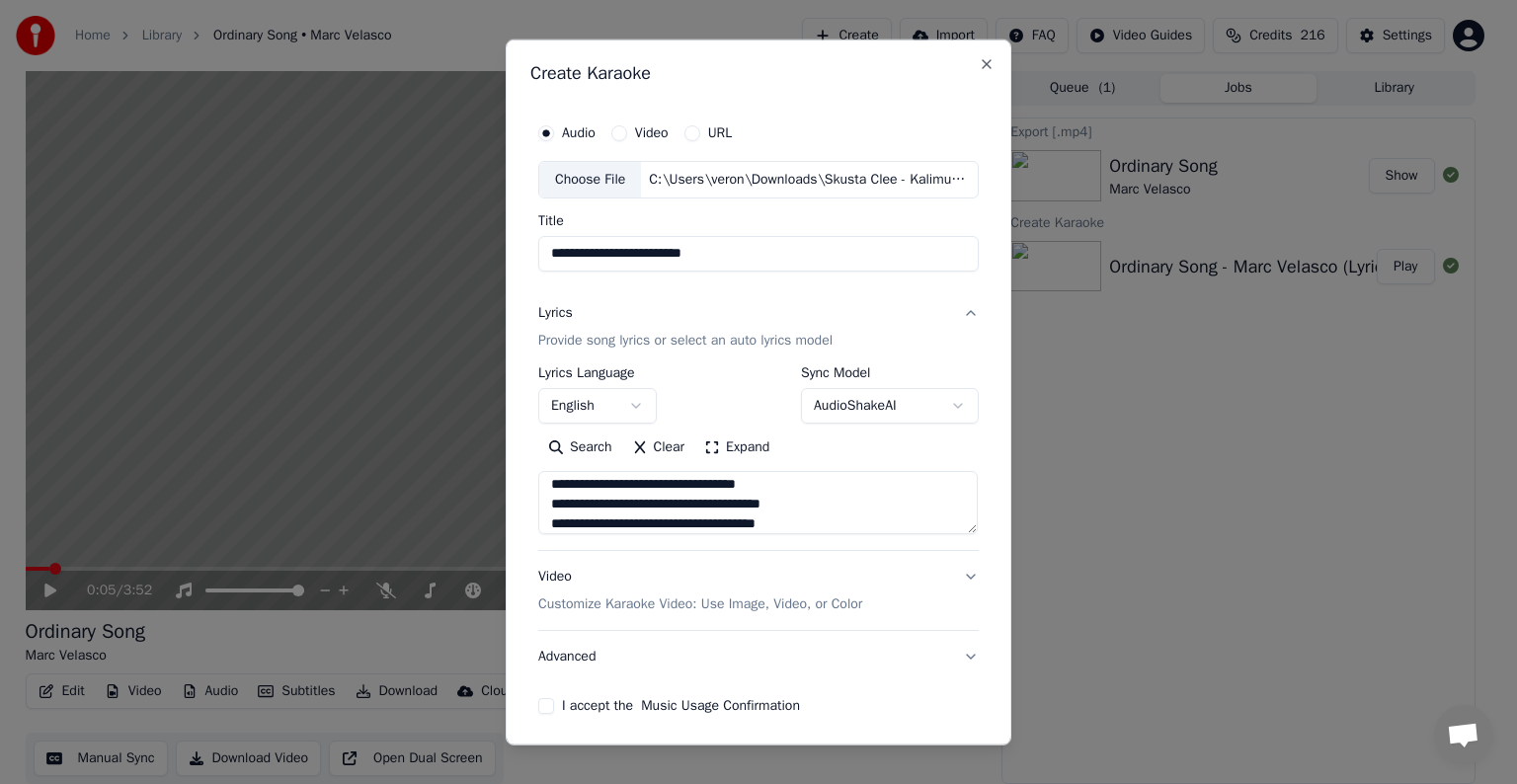 type on "**********" 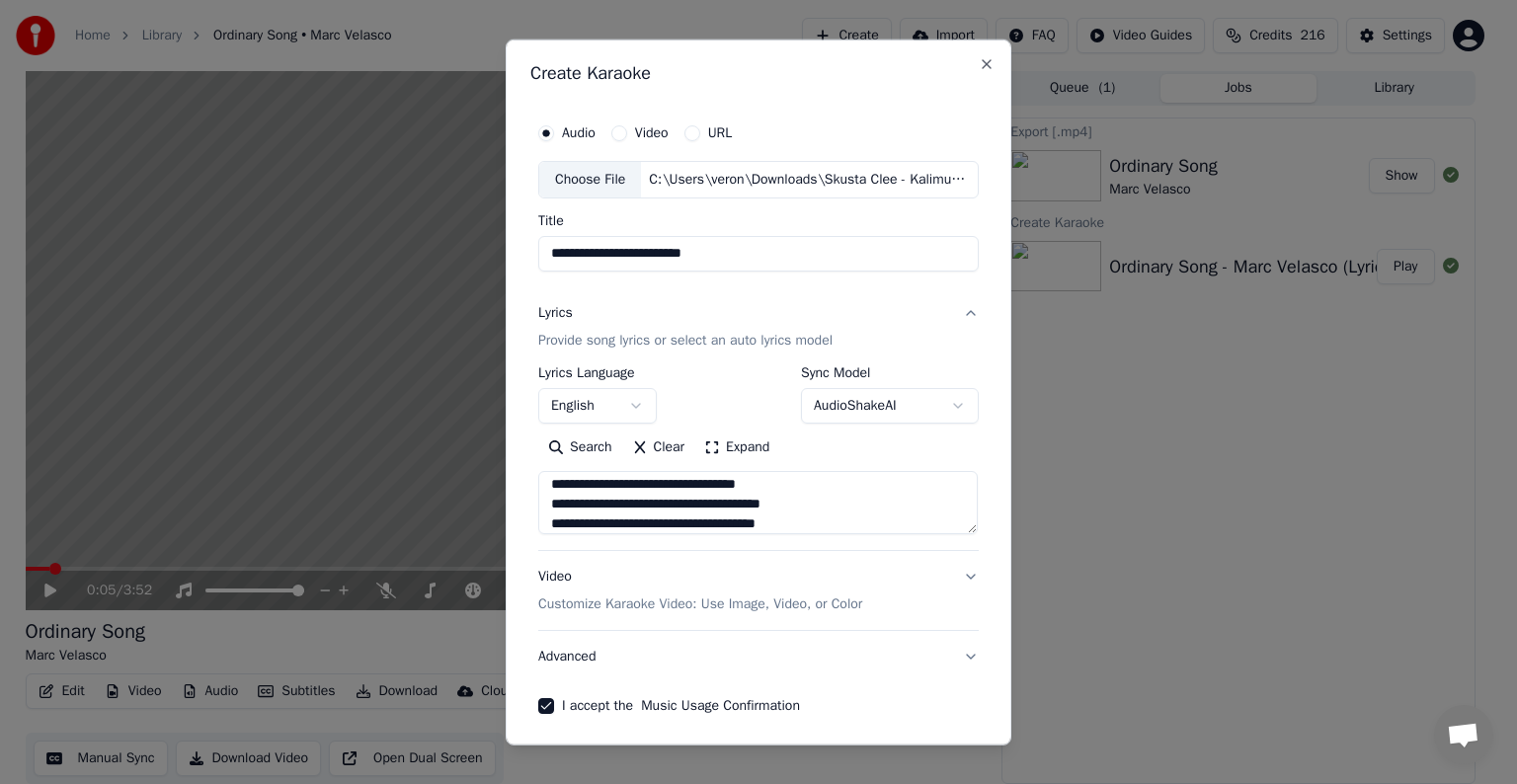 click on "I accept the   Music Usage Confirmation" at bounding box center [546, 706] 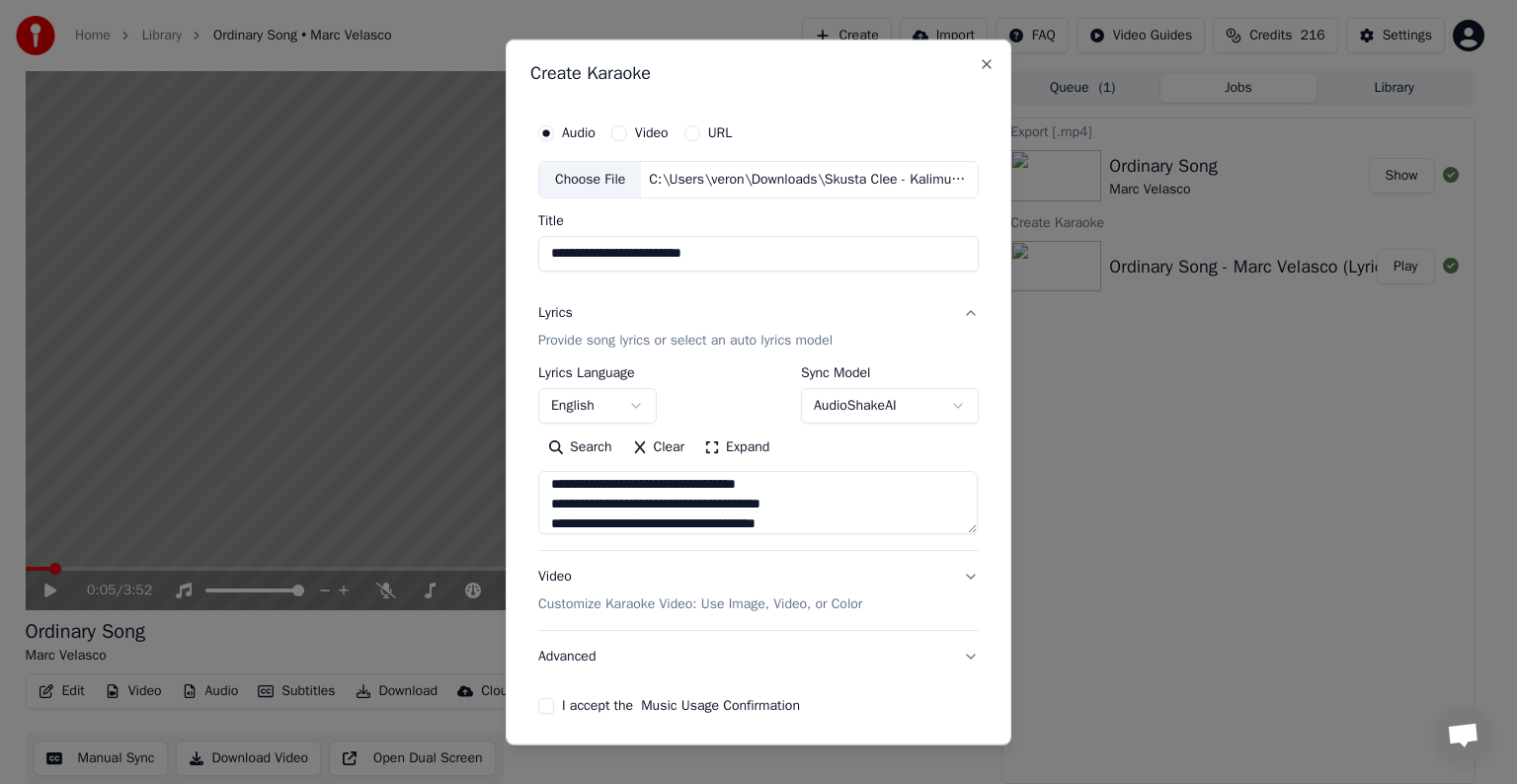 scroll, scrollTop: 75, scrollLeft: 0, axis: vertical 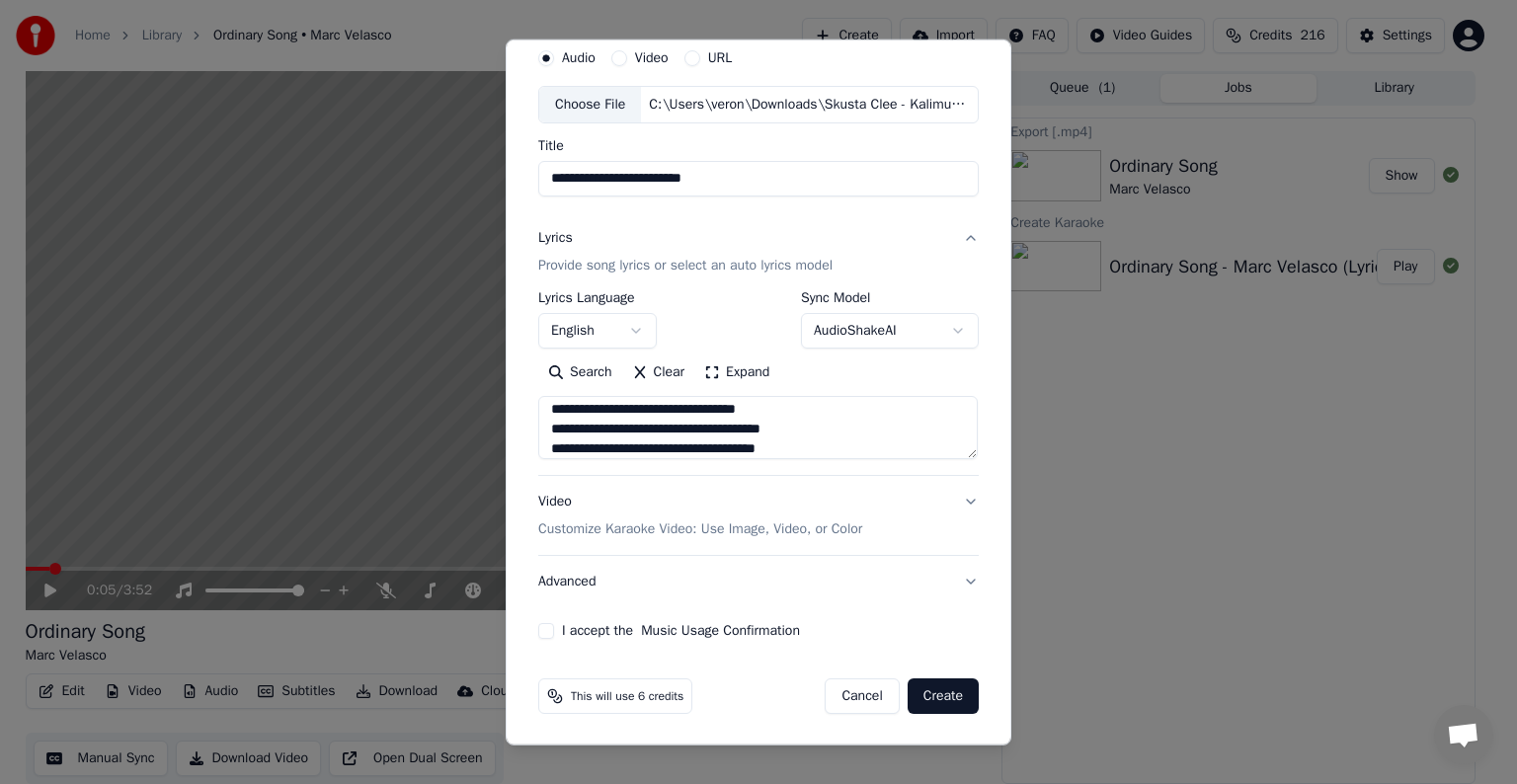 click on "I accept the   Music Usage Confirmation" at bounding box center (546, 631) 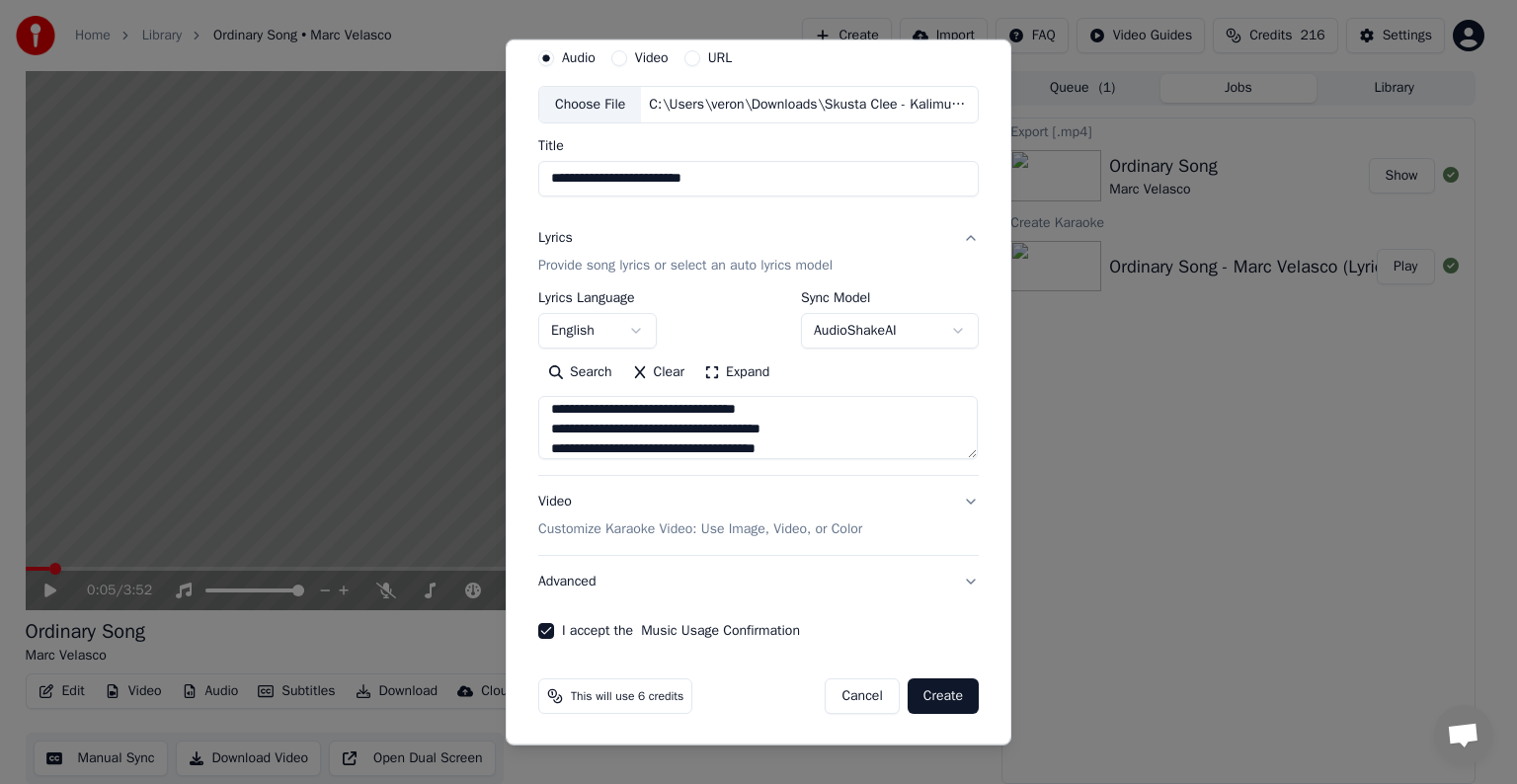click on "Customize Karaoke Video: Use Image, Video, or Color" at bounding box center (700, 529) 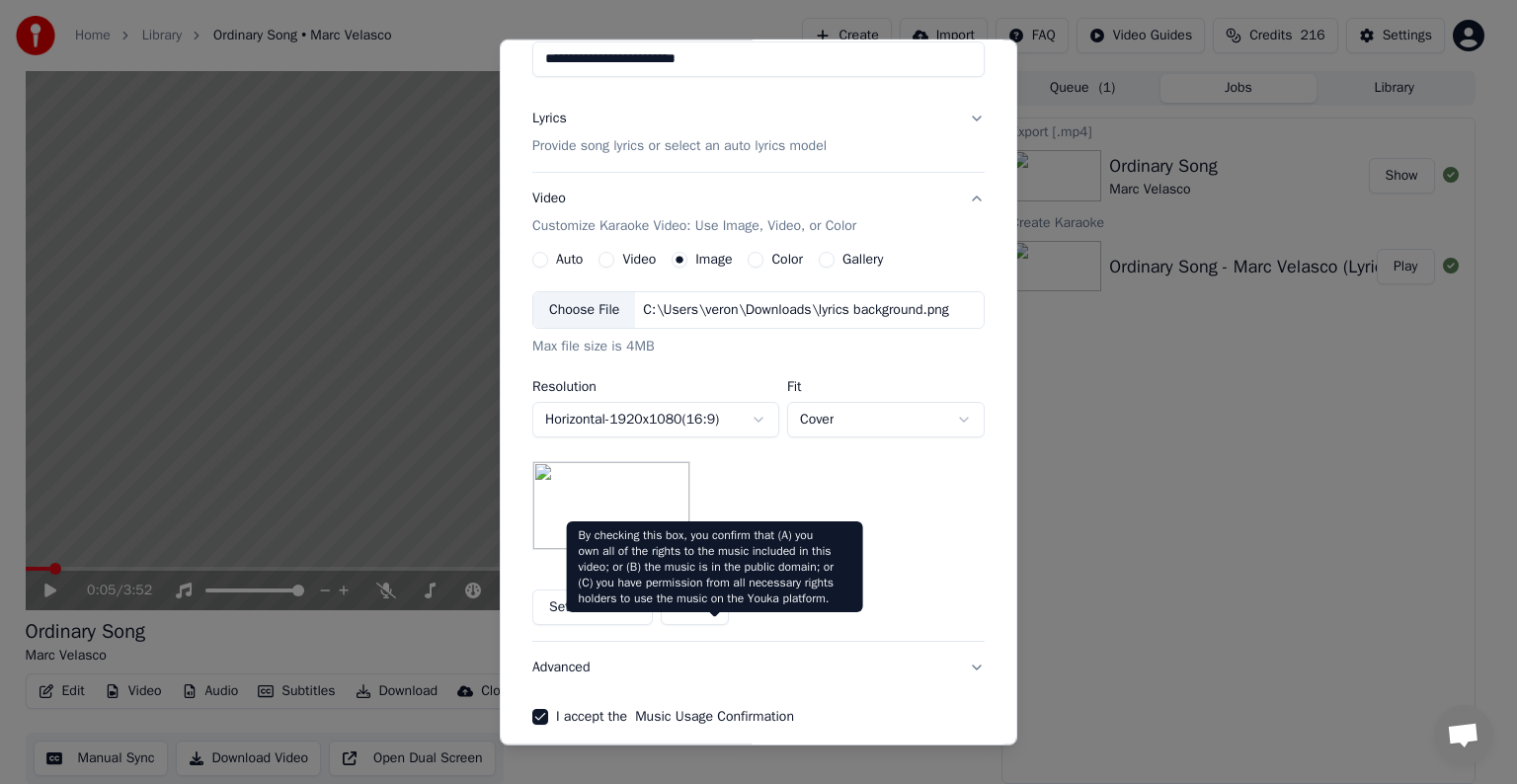scroll, scrollTop: 280, scrollLeft: 0, axis: vertical 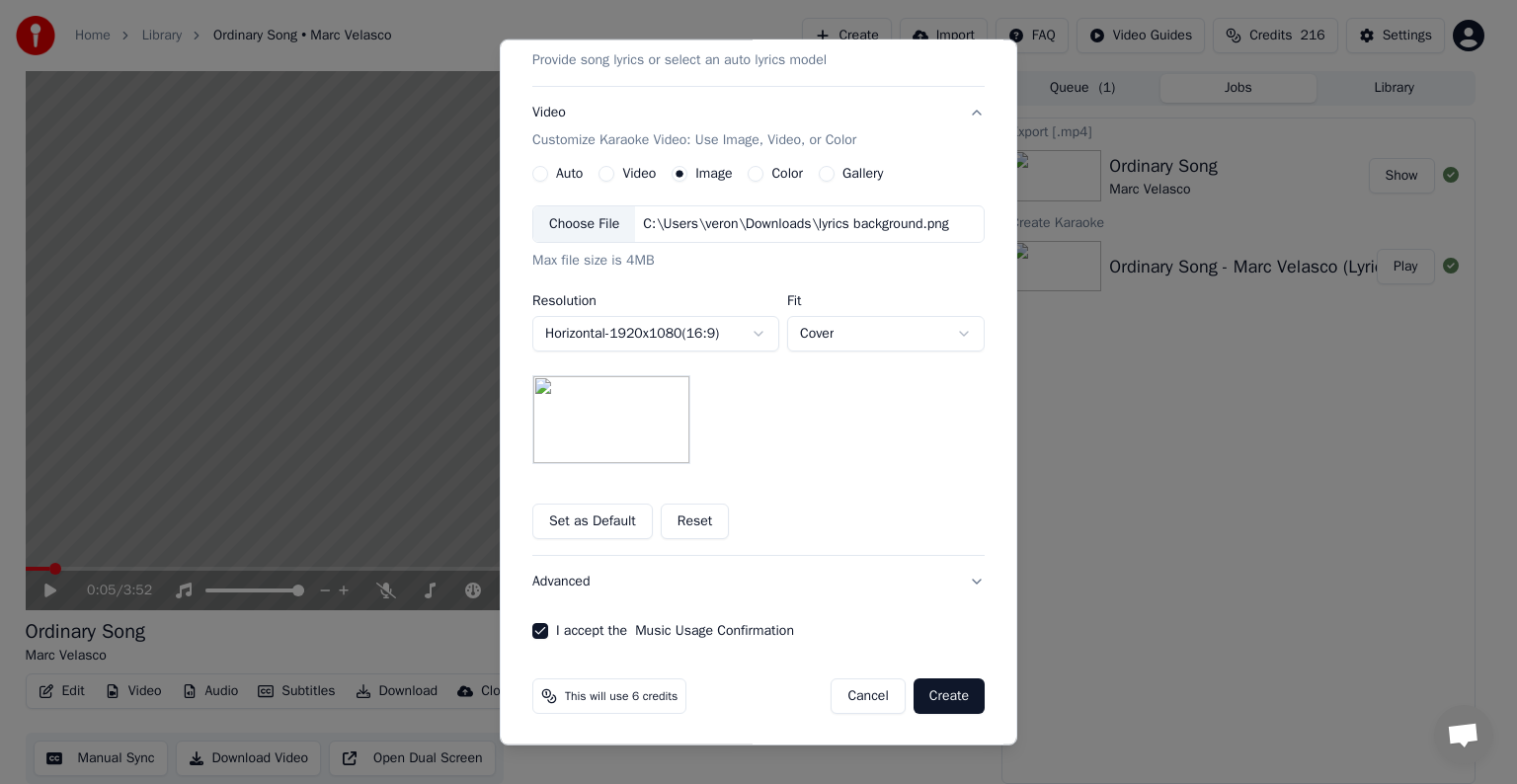 click on "I accept the   Music Usage Confirmation" at bounding box center (540, 631) 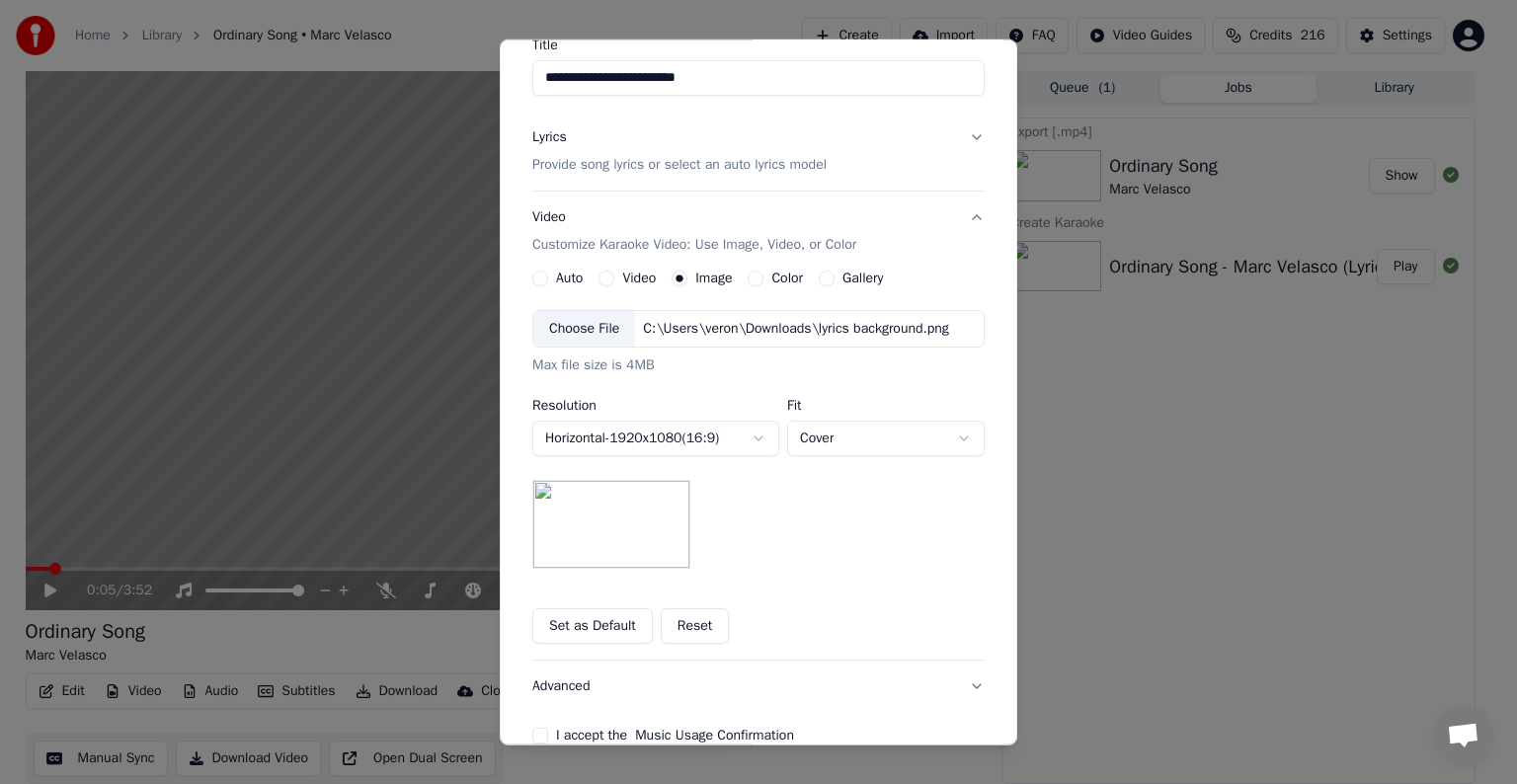 scroll, scrollTop: 280, scrollLeft: 0, axis: vertical 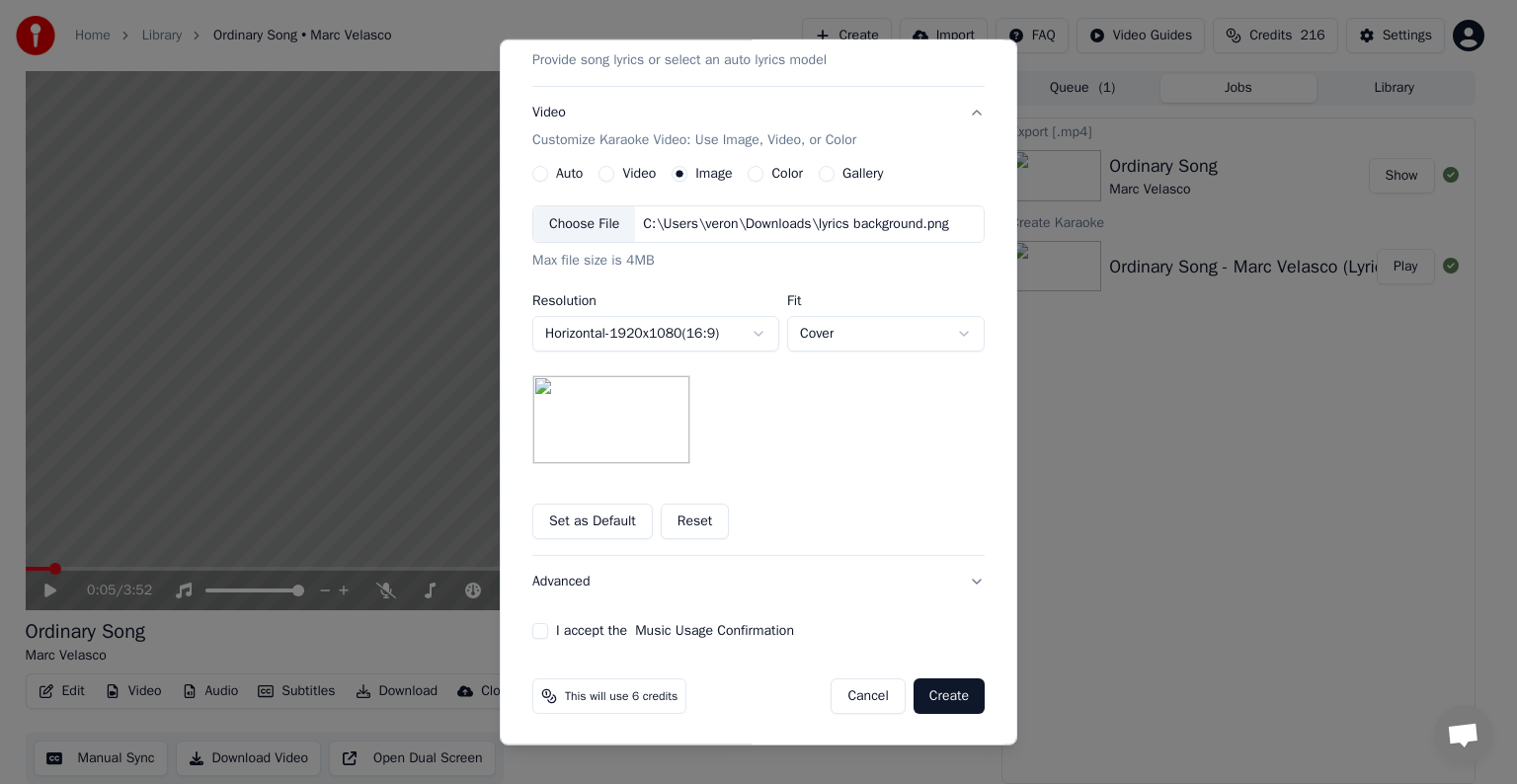 click on "Create" at bounding box center [949, 696] 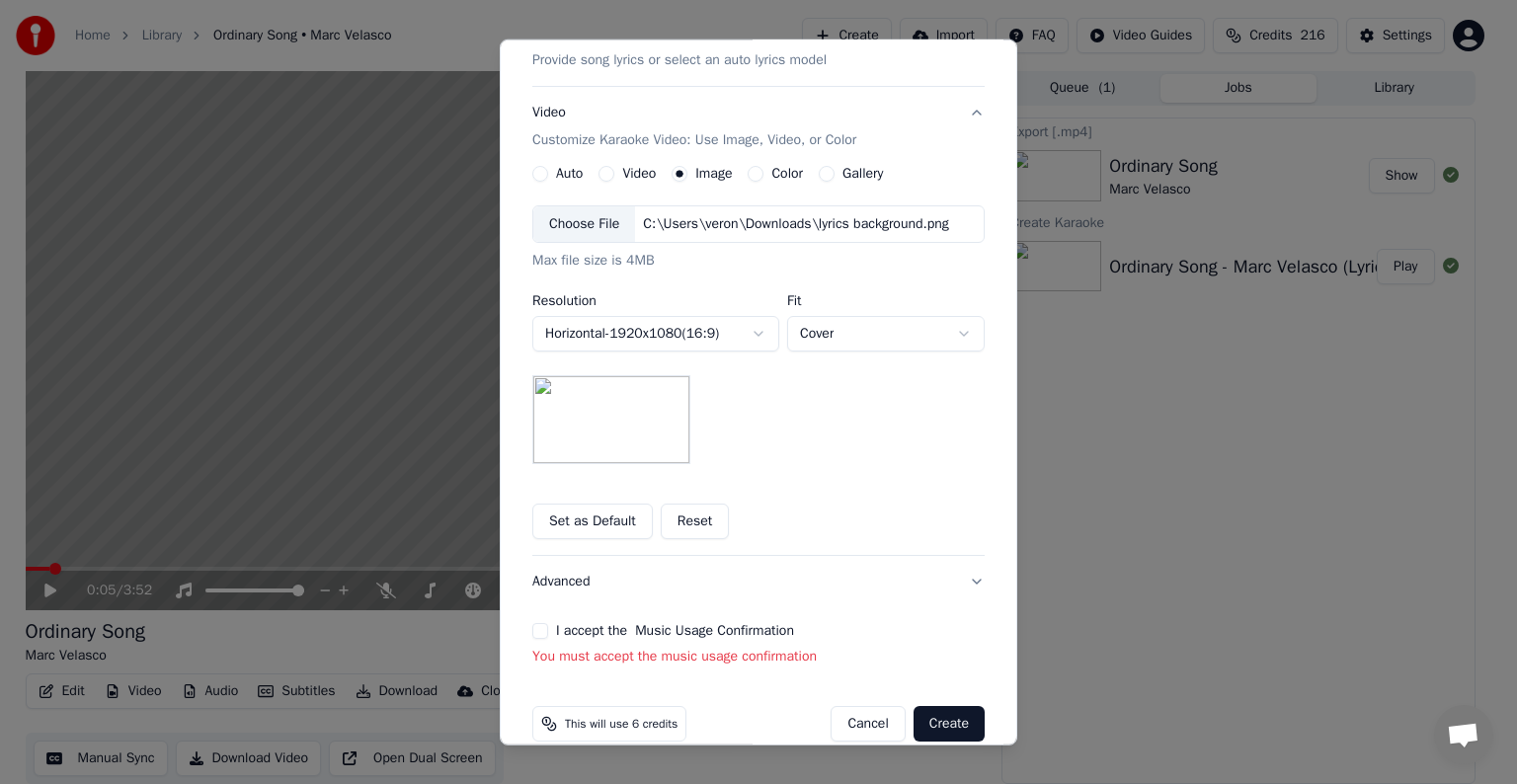 click on "I accept the   Music Usage Confirmation" at bounding box center (540, 631) 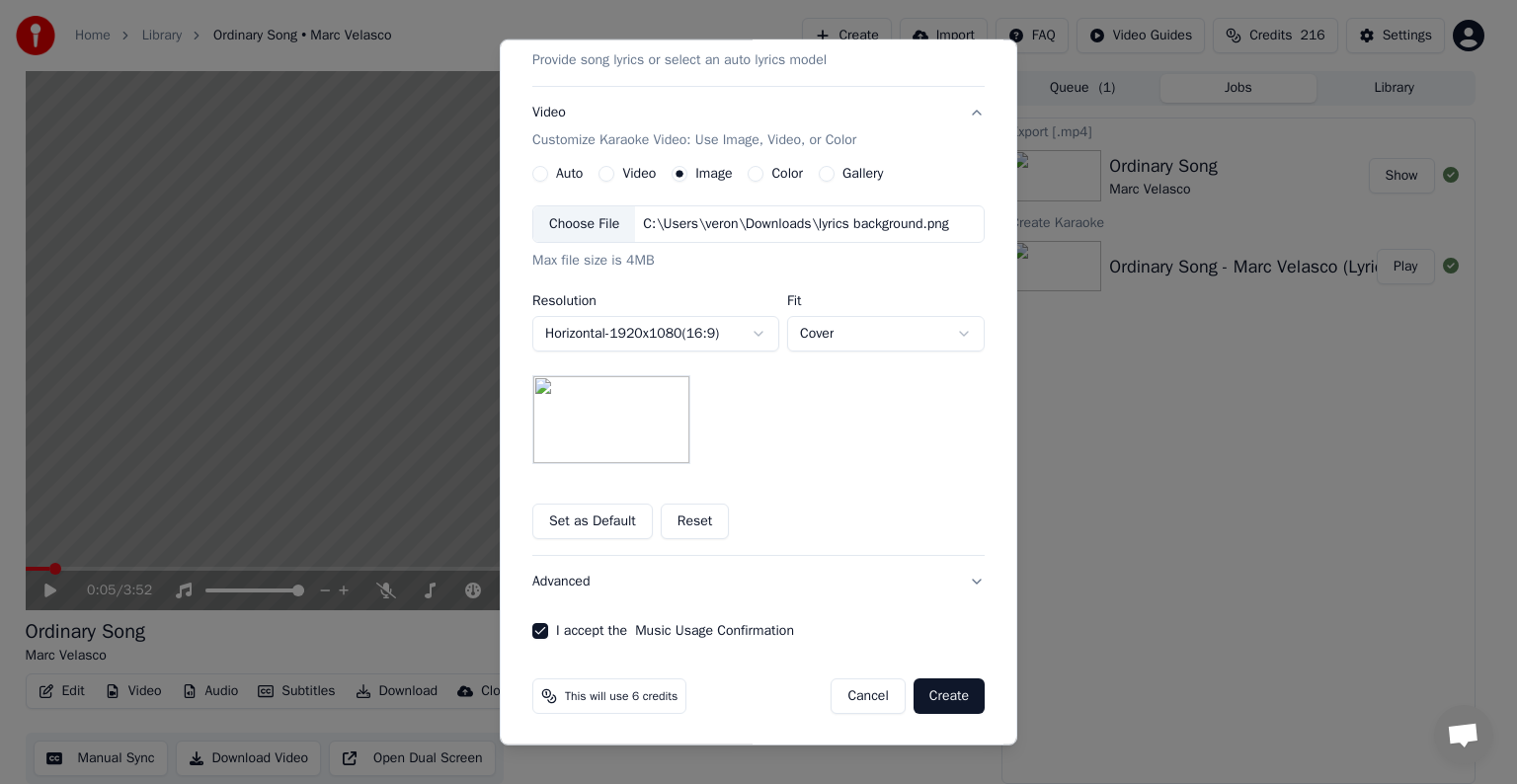 click on "Create" at bounding box center (949, 696) 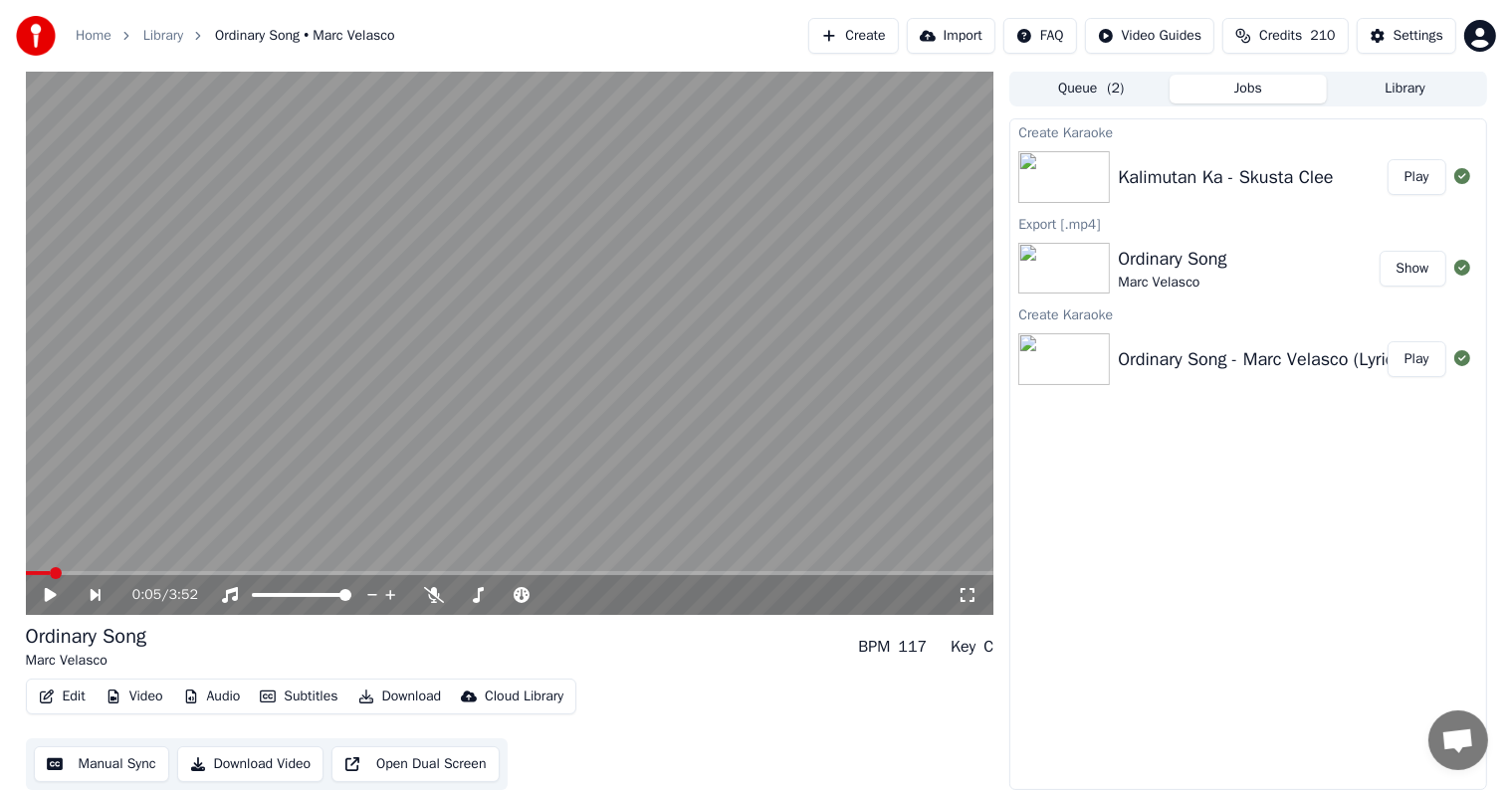 click on "Create" at bounding box center [853, 36] 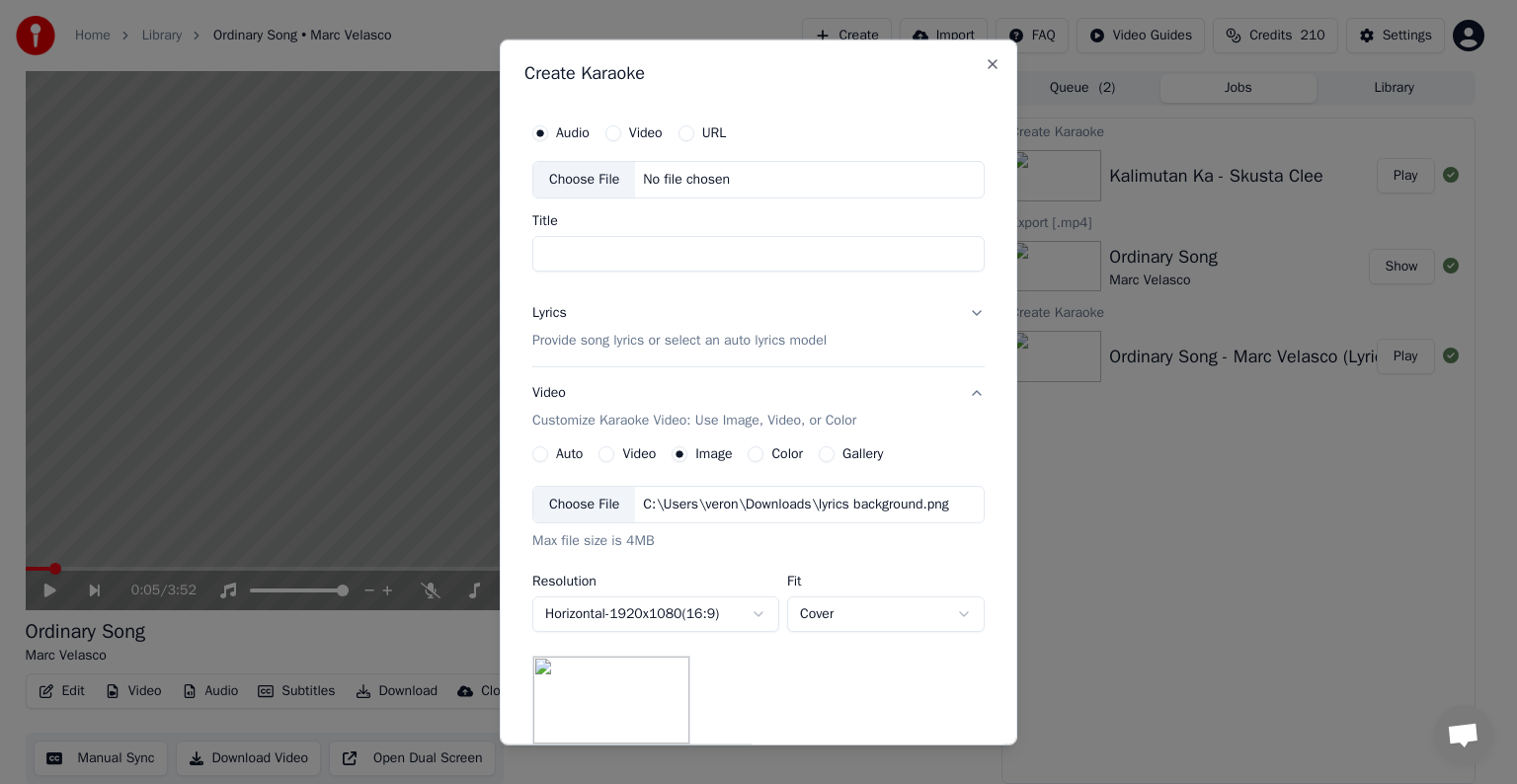 click on "Choose File" at bounding box center (584, 180) 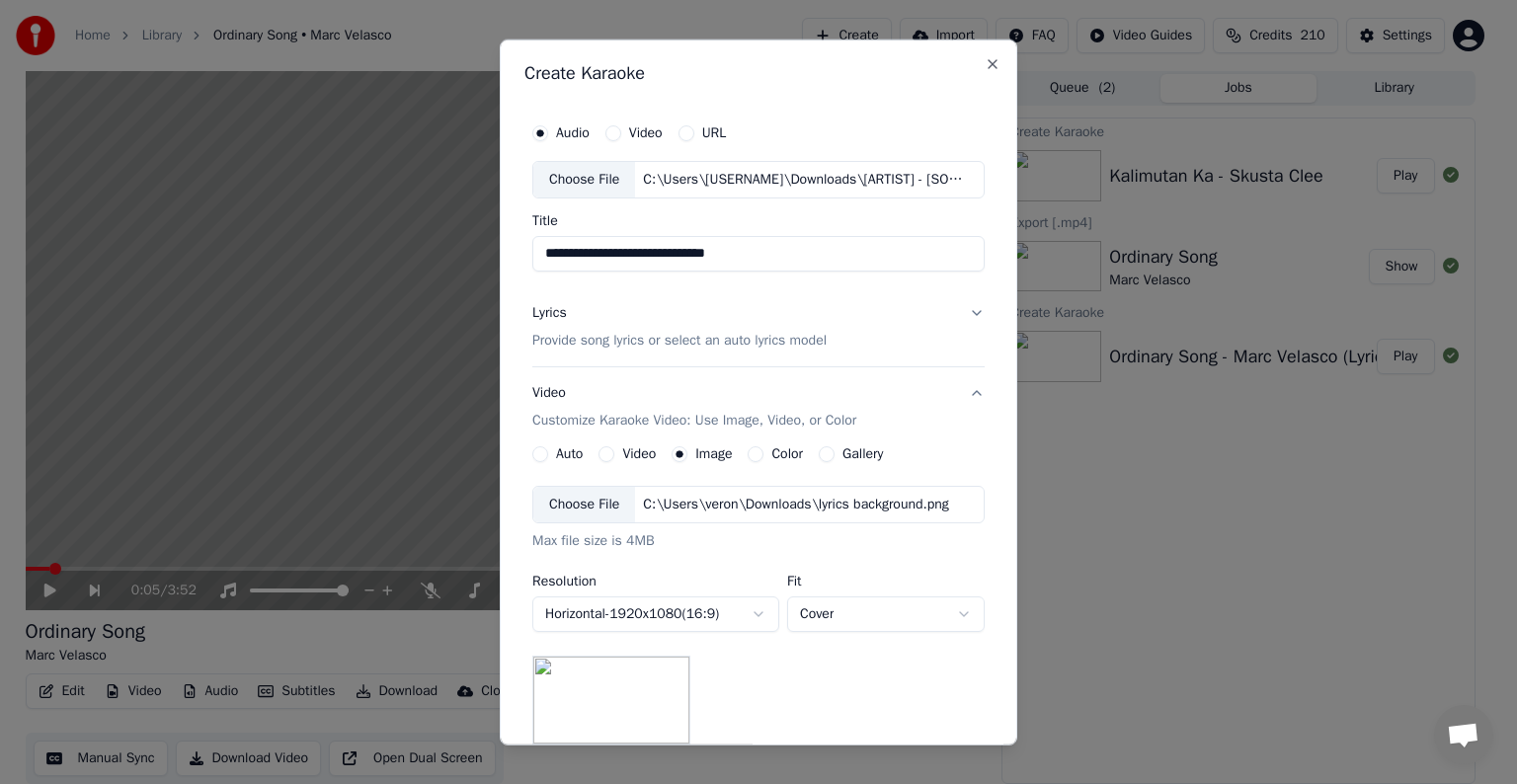drag, startPoint x: 589, startPoint y: 257, endPoint x: 476, endPoint y: 249, distance: 113.28283 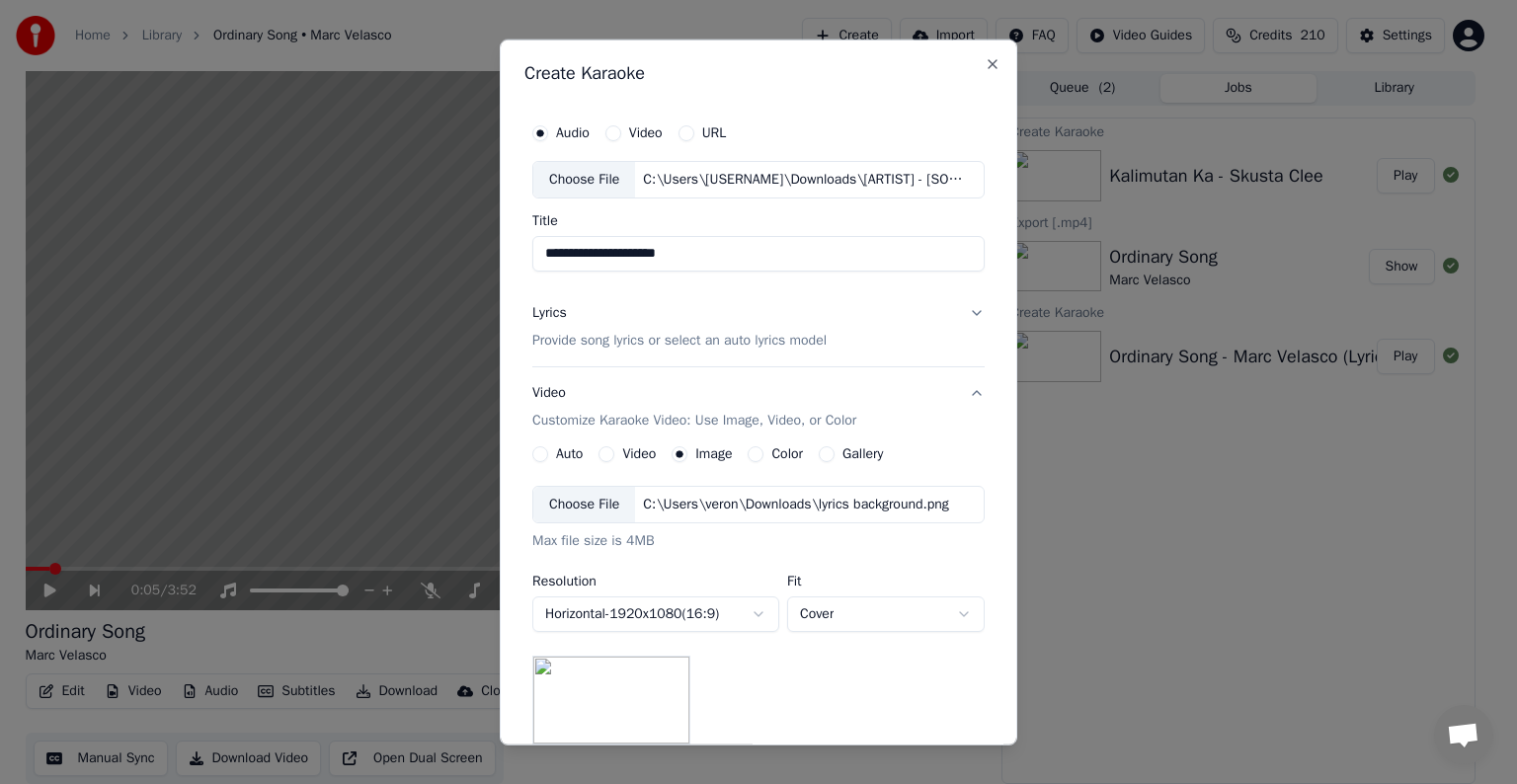 drag, startPoint x: 612, startPoint y: 256, endPoint x: 840, endPoint y: 262, distance: 228.07893 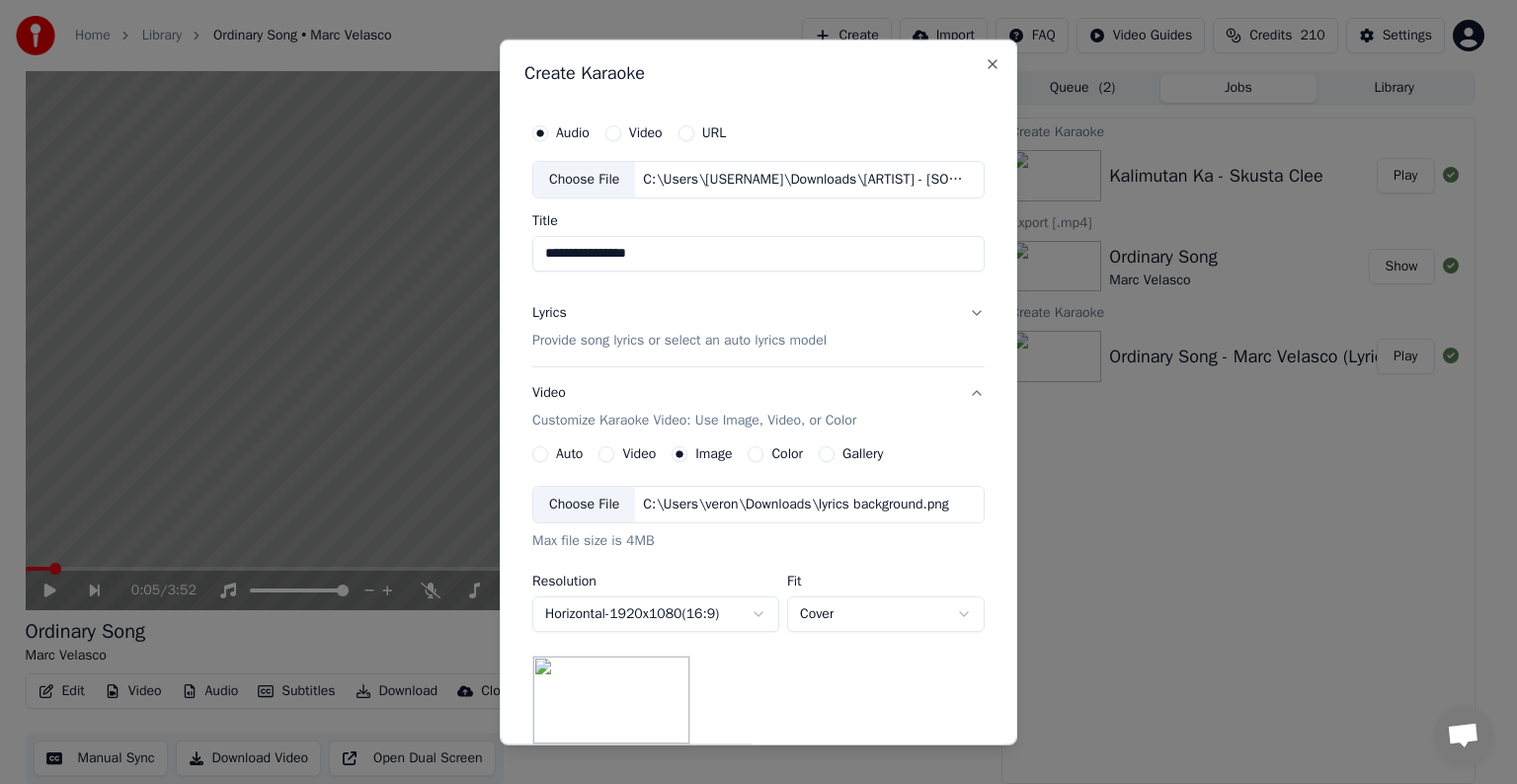 paste on "**********" 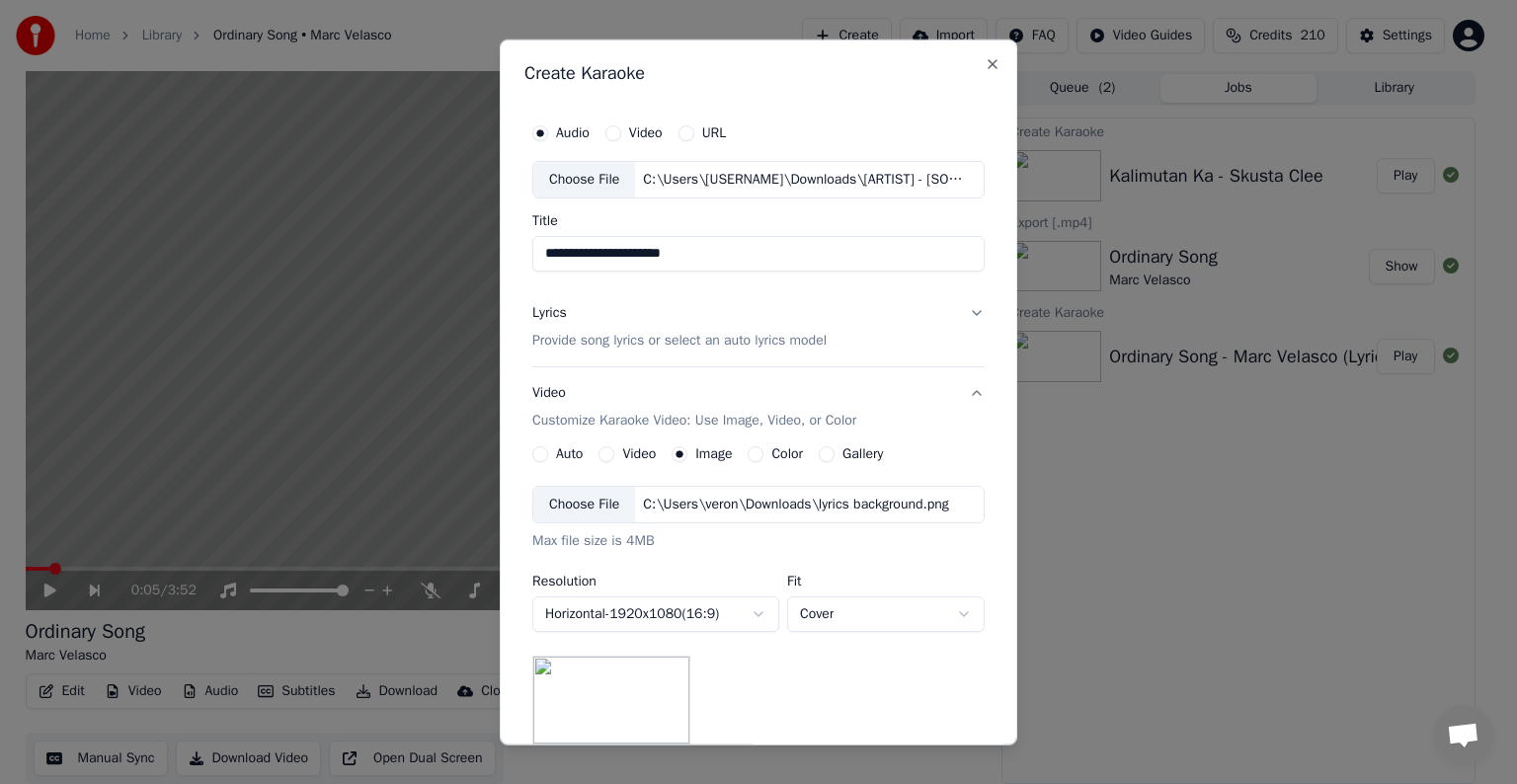 type on "**********" 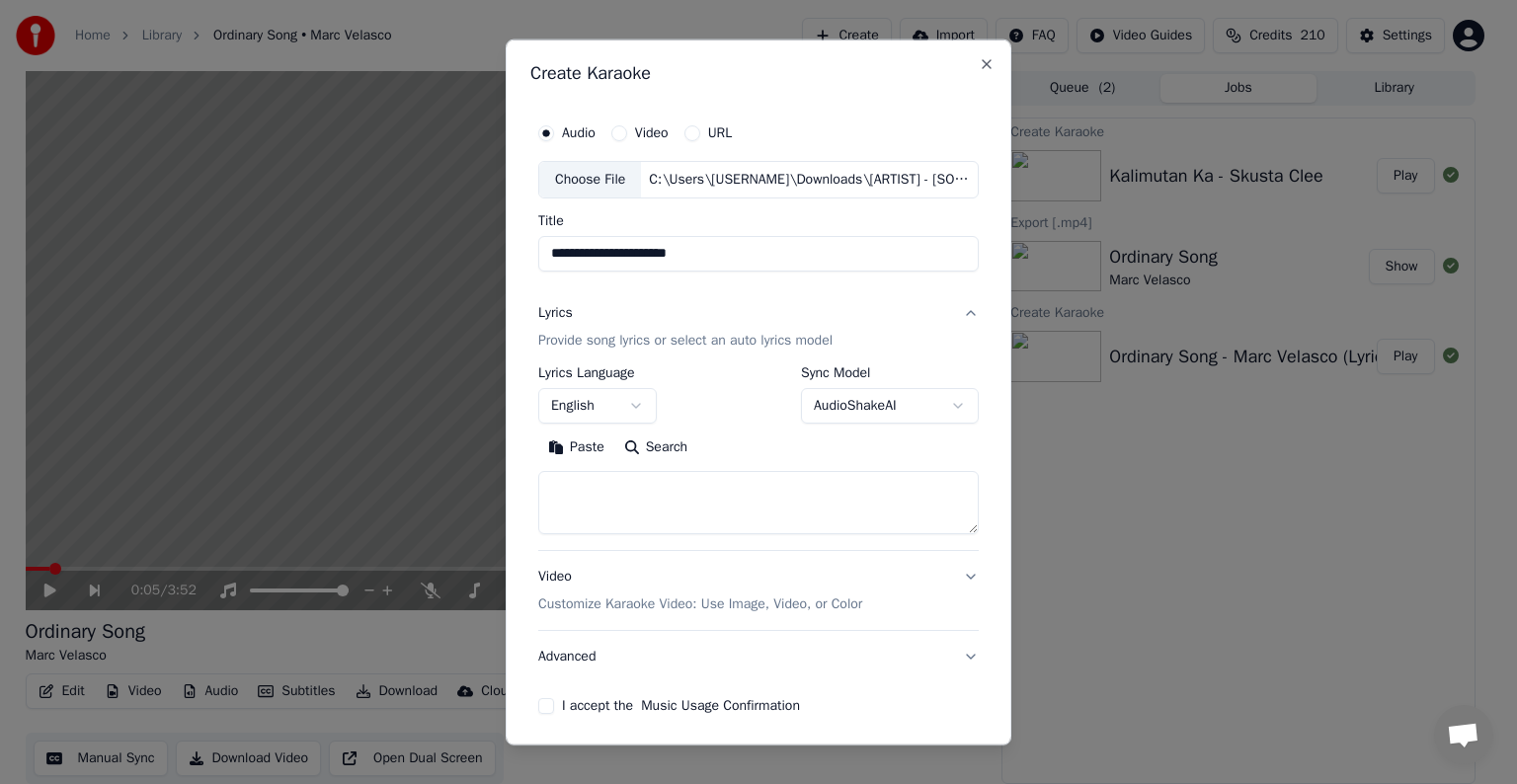type 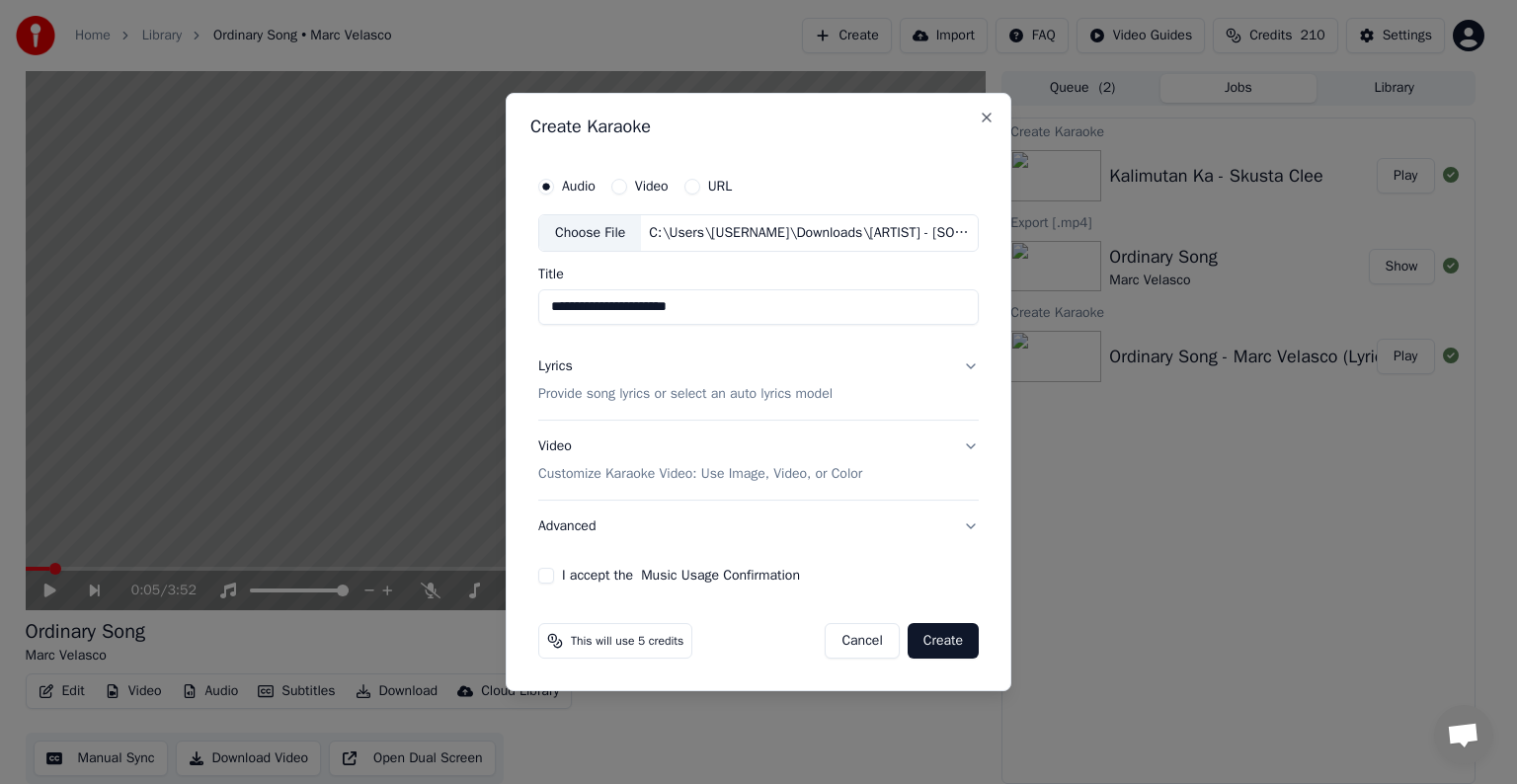 click on "Provide song lyrics or select an auto lyrics model" at bounding box center [685, 394] 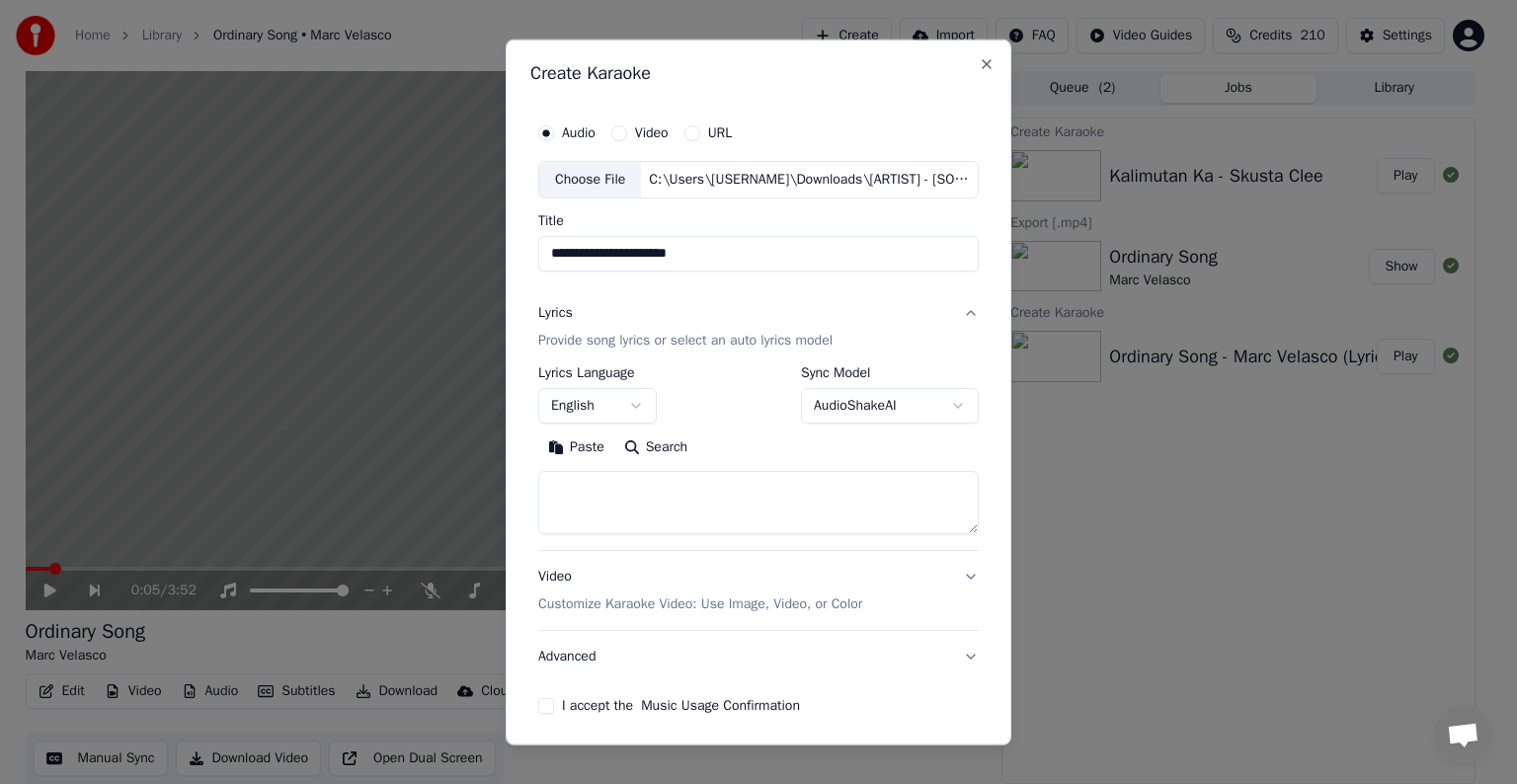 scroll, scrollTop: 75, scrollLeft: 0, axis: vertical 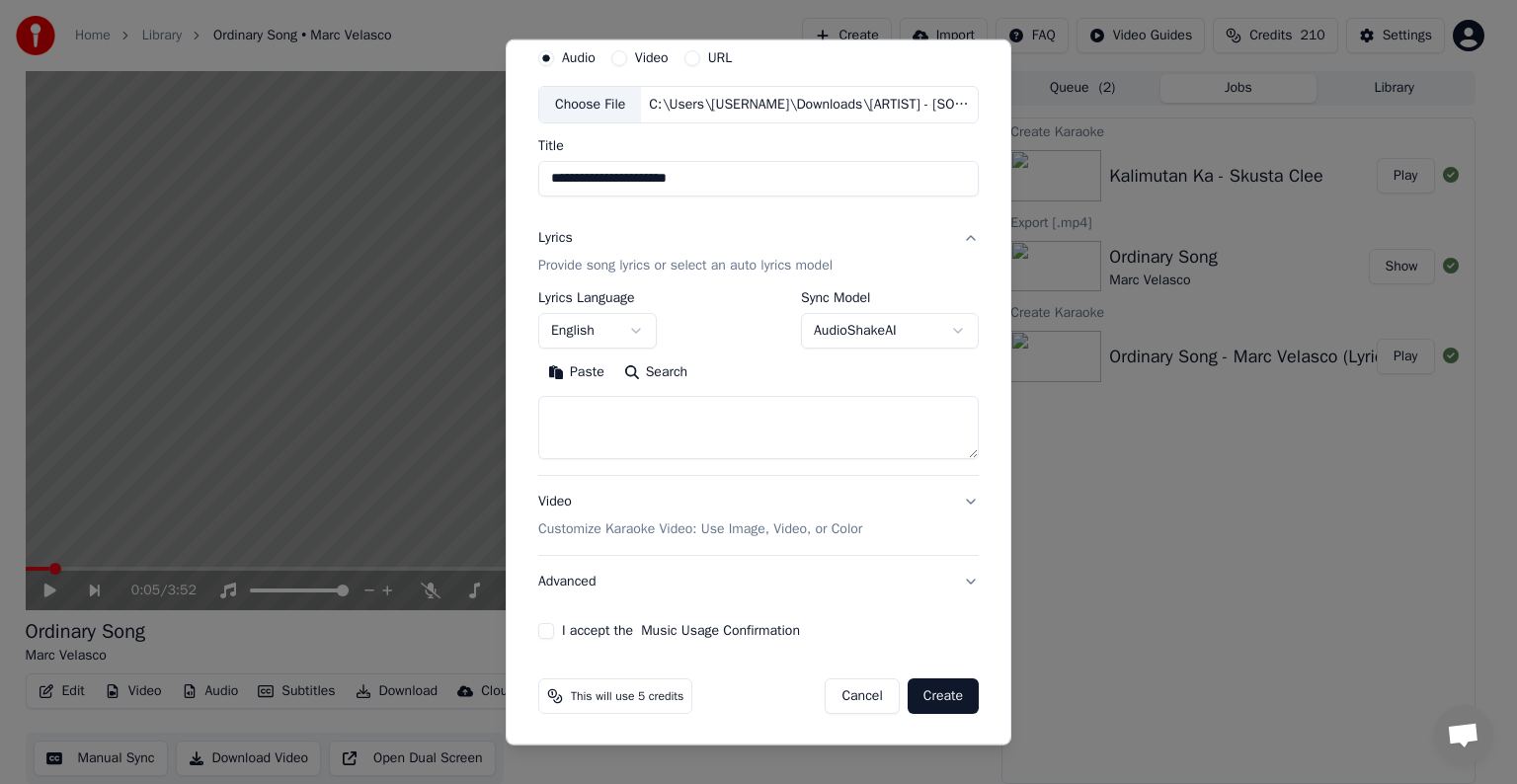 click at bounding box center [758, 428] 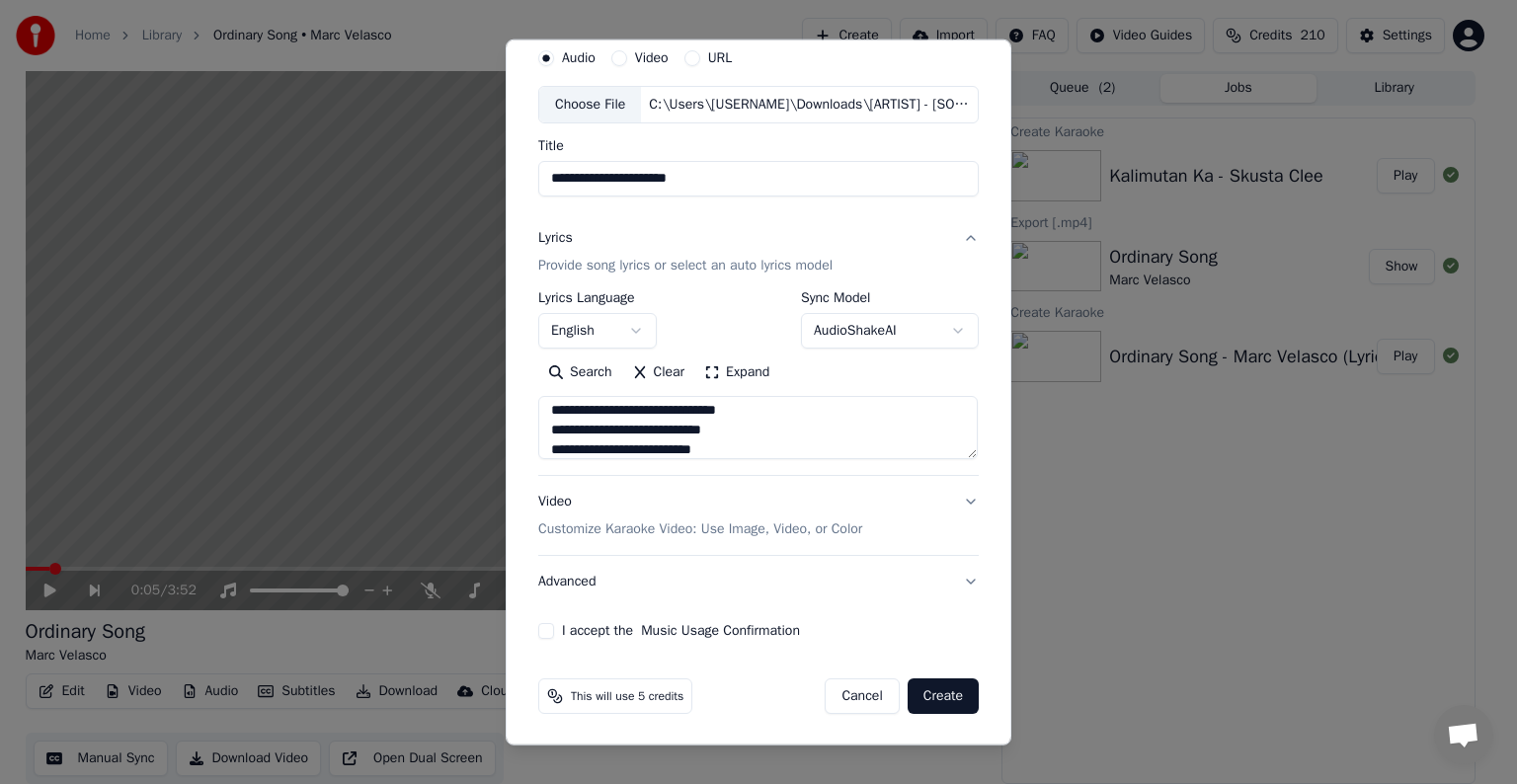 scroll, scrollTop: 63, scrollLeft: 0, axis: vertical 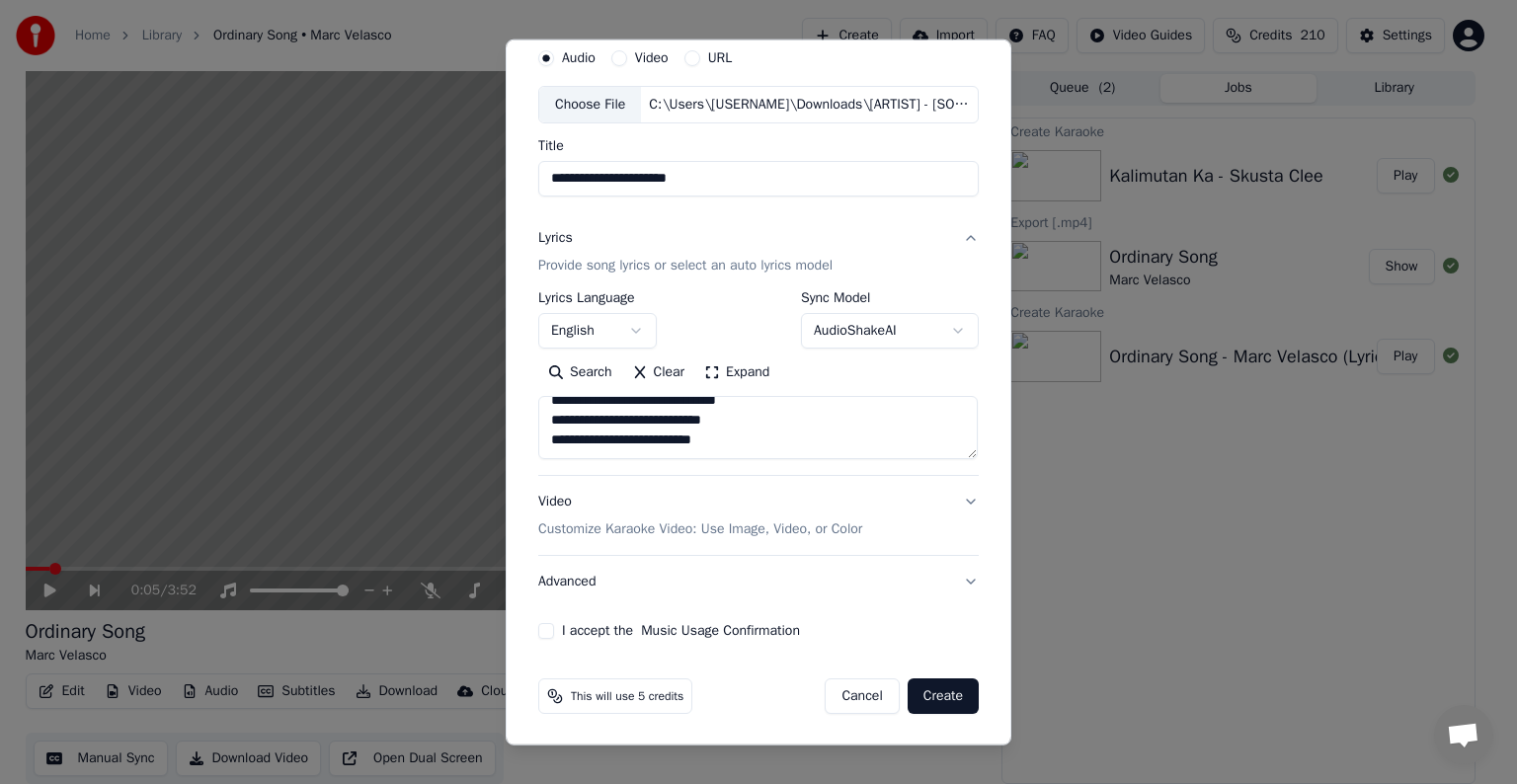 paste on "**********" 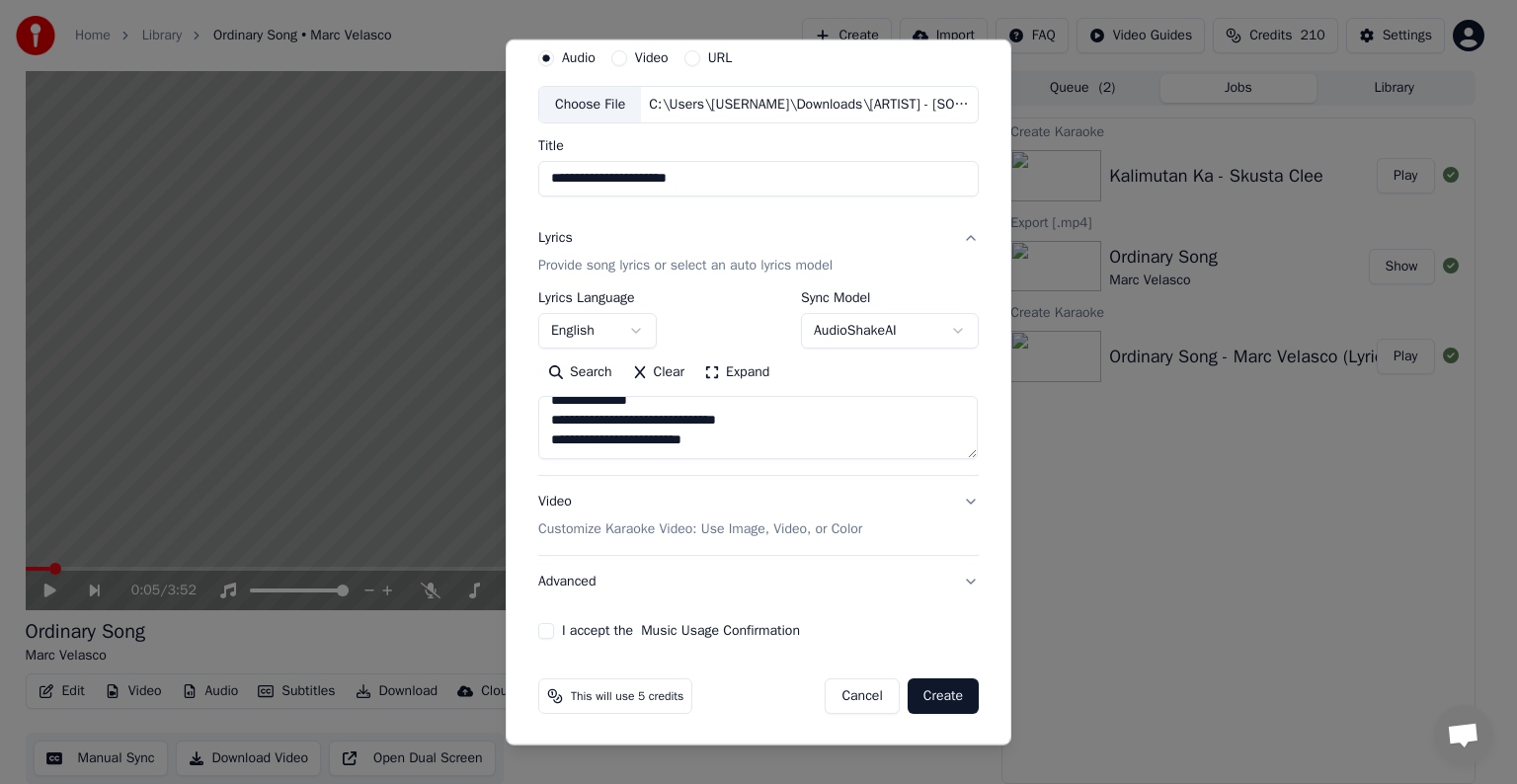 scroll, scrollTop: 182, scrollLeft: 0, axis: vertical 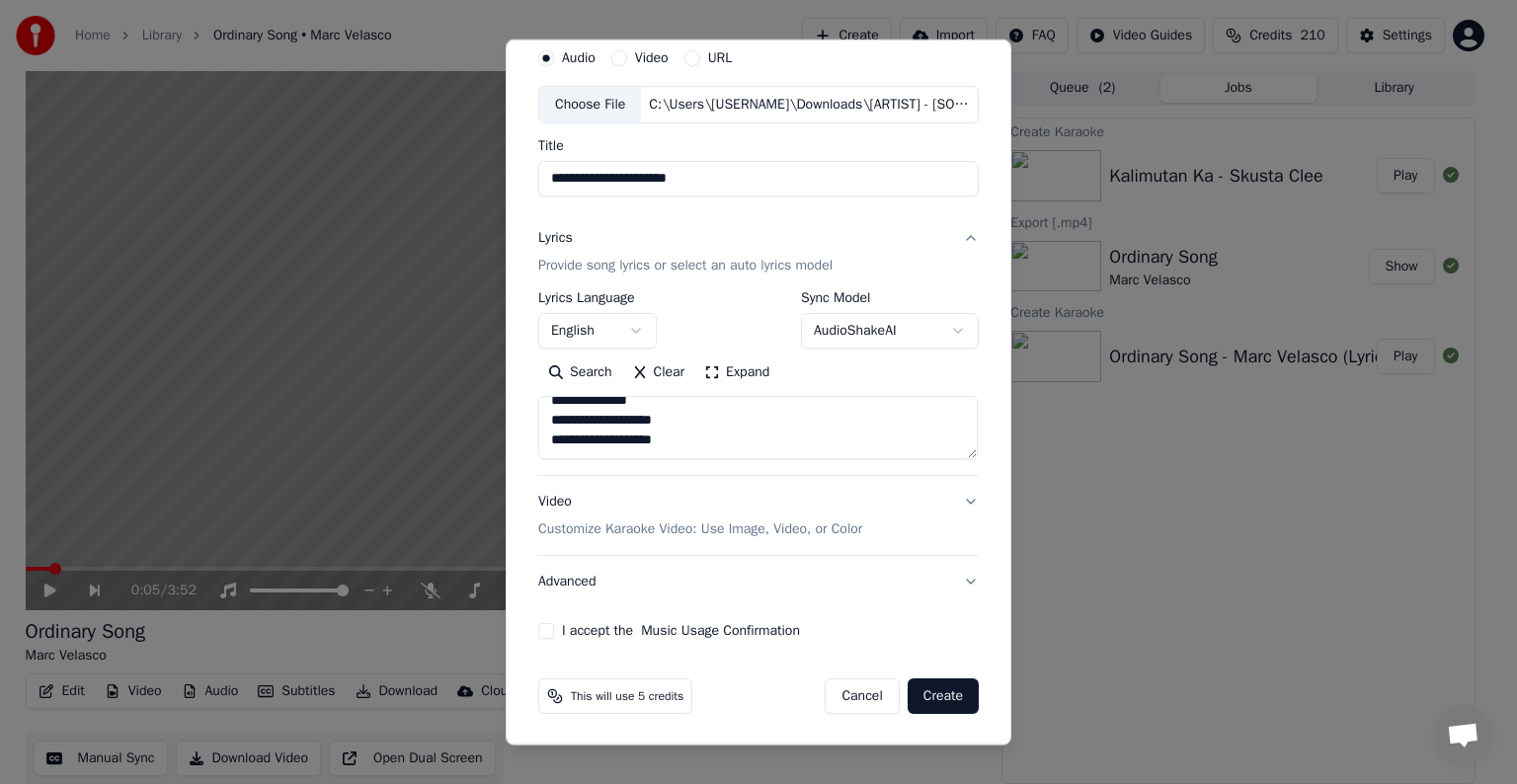paste on "**********" 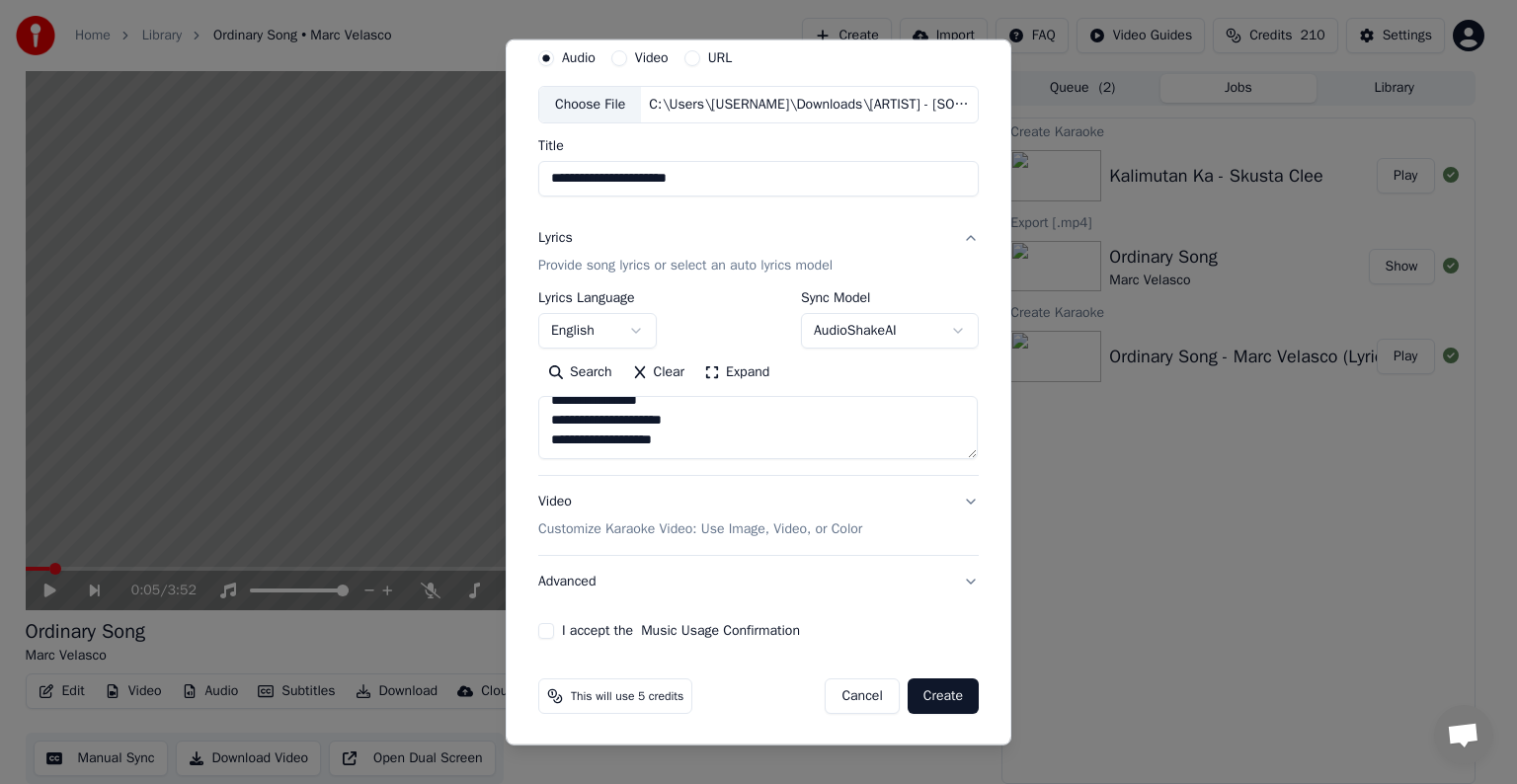 scroll, scrollTop: 399, scrollLeft: 0, axis: vertical 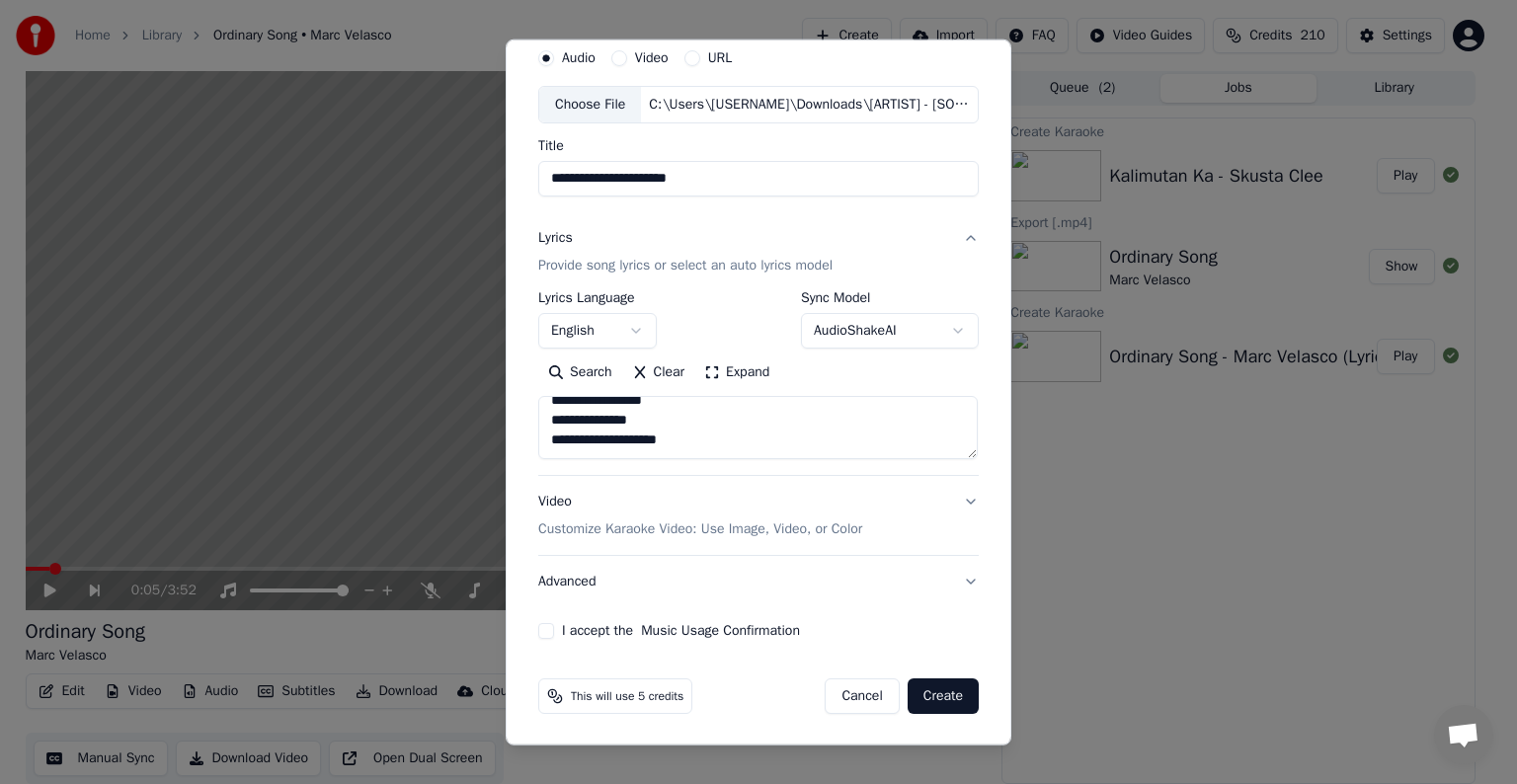 paste on "**********" 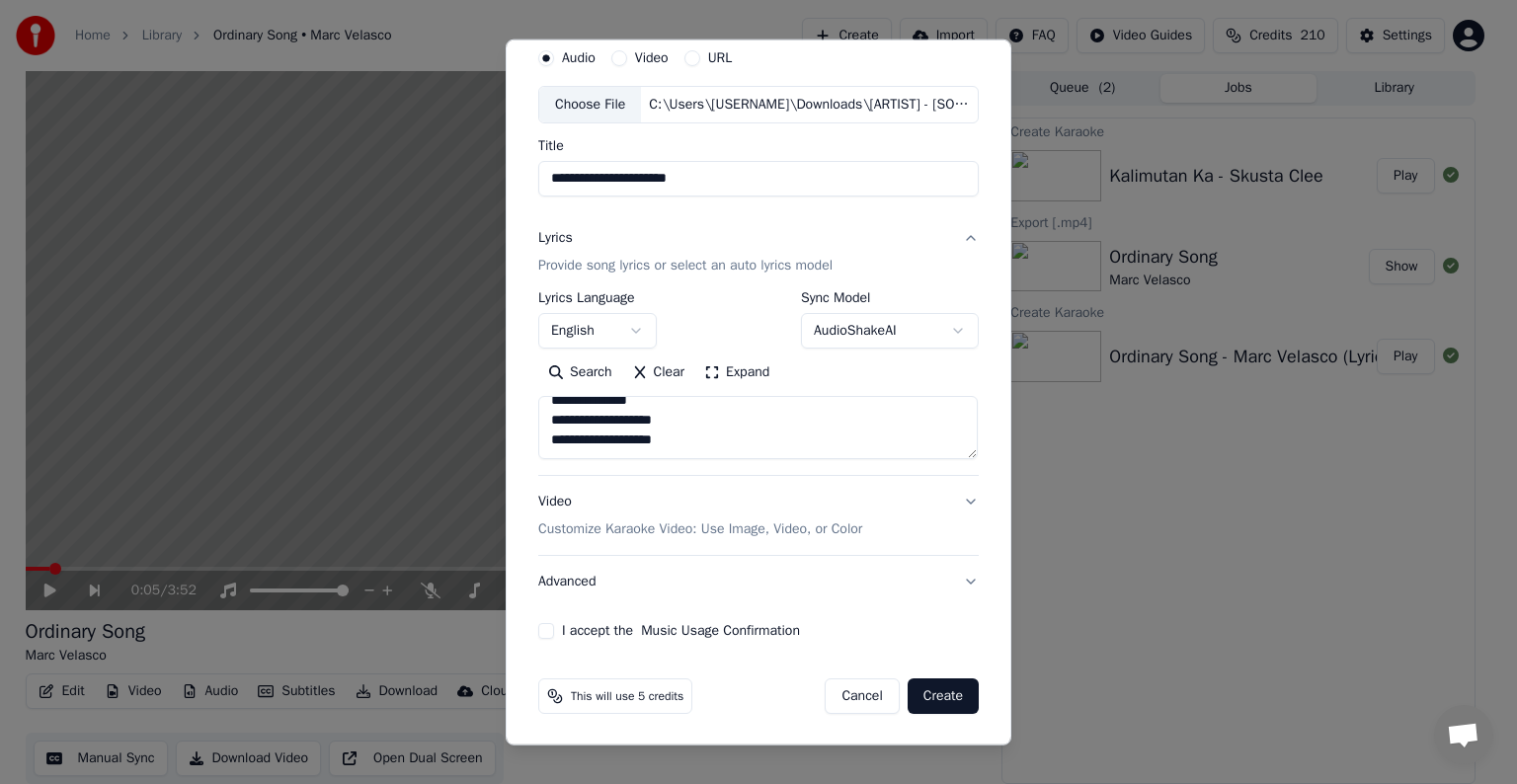 scroll, scrollTop: 636, scrollLeft: 0, axis: vertical 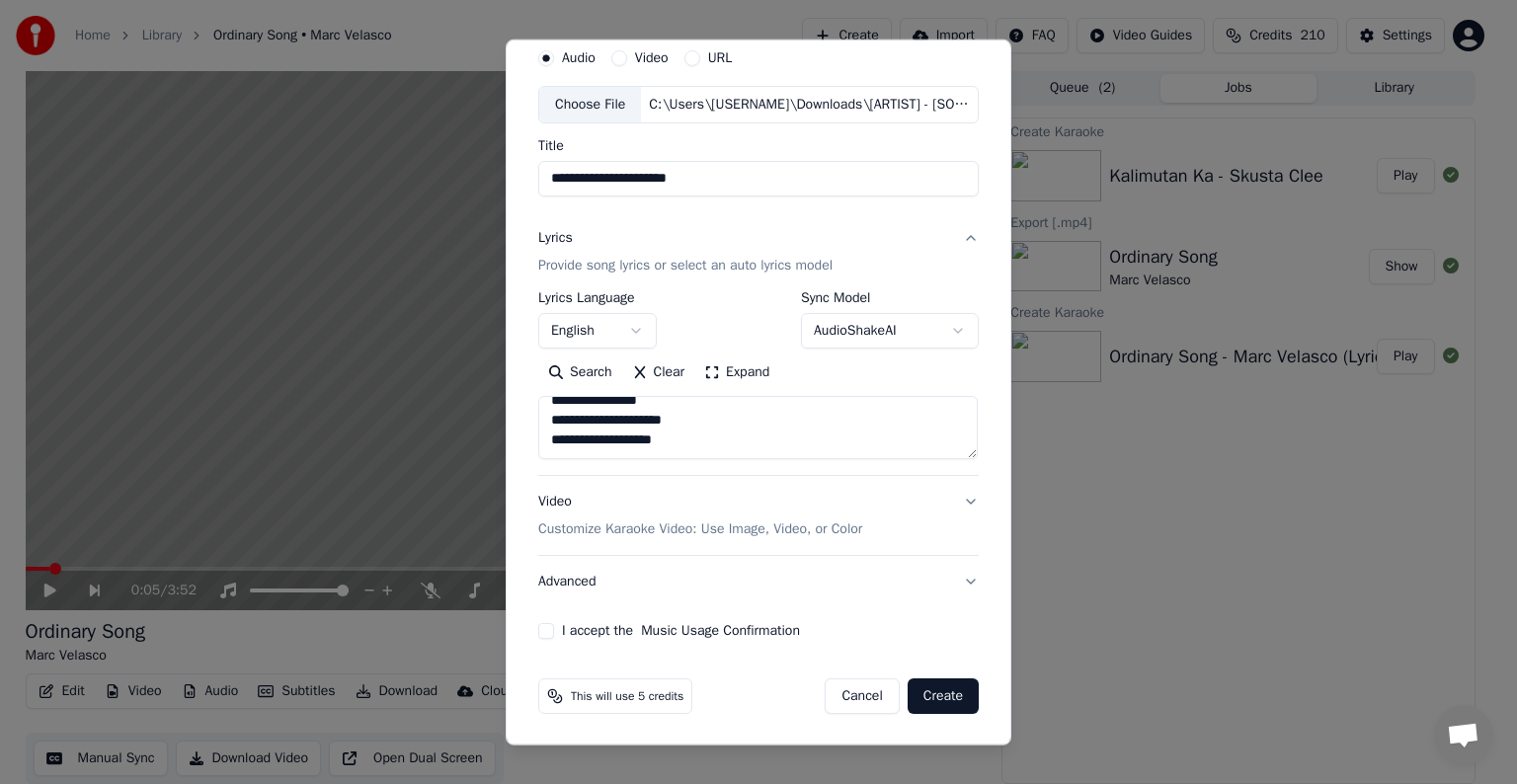 paste on "**********" 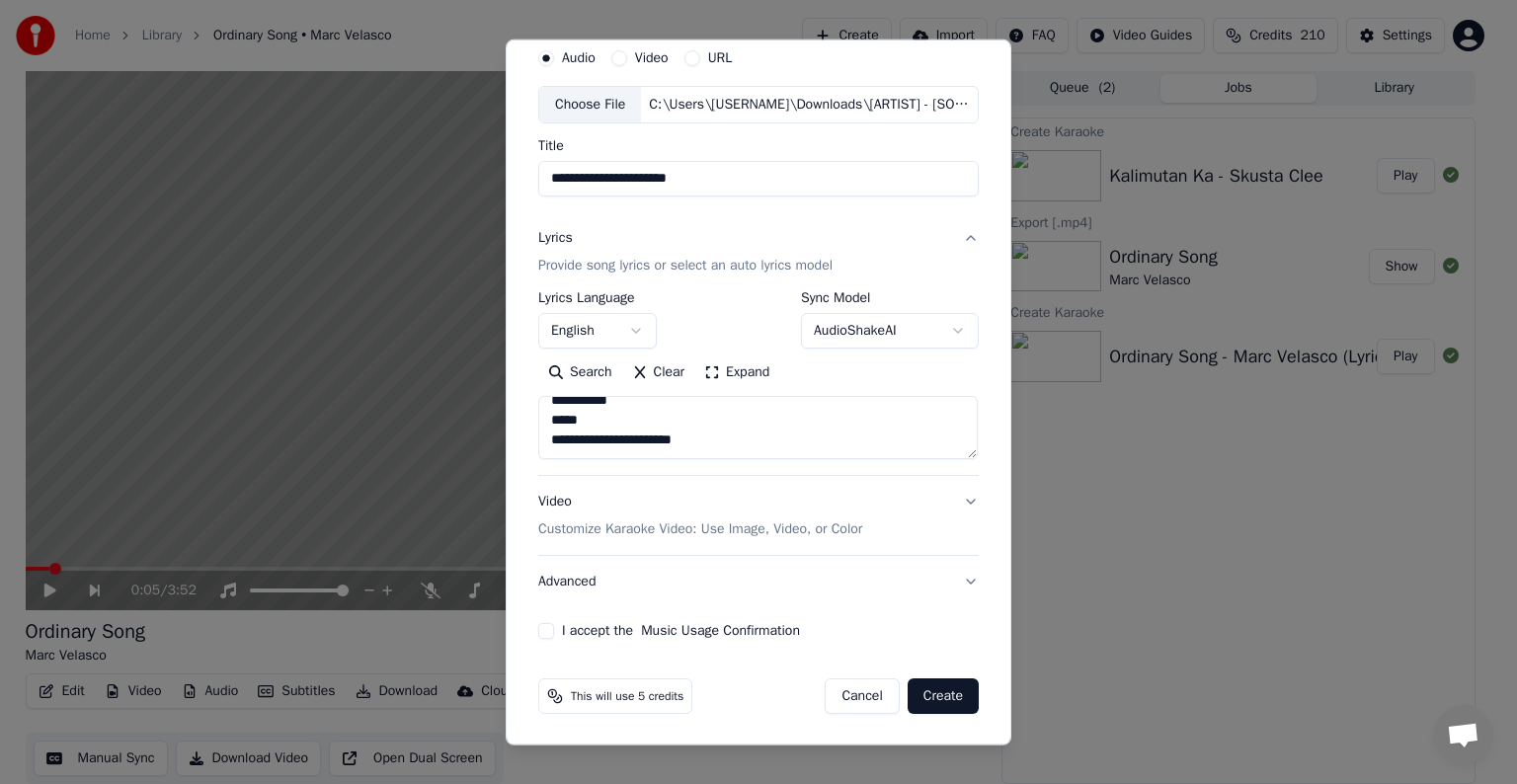 scroll, scrollTop: 814, scrollLeft: 0, axis: vertical 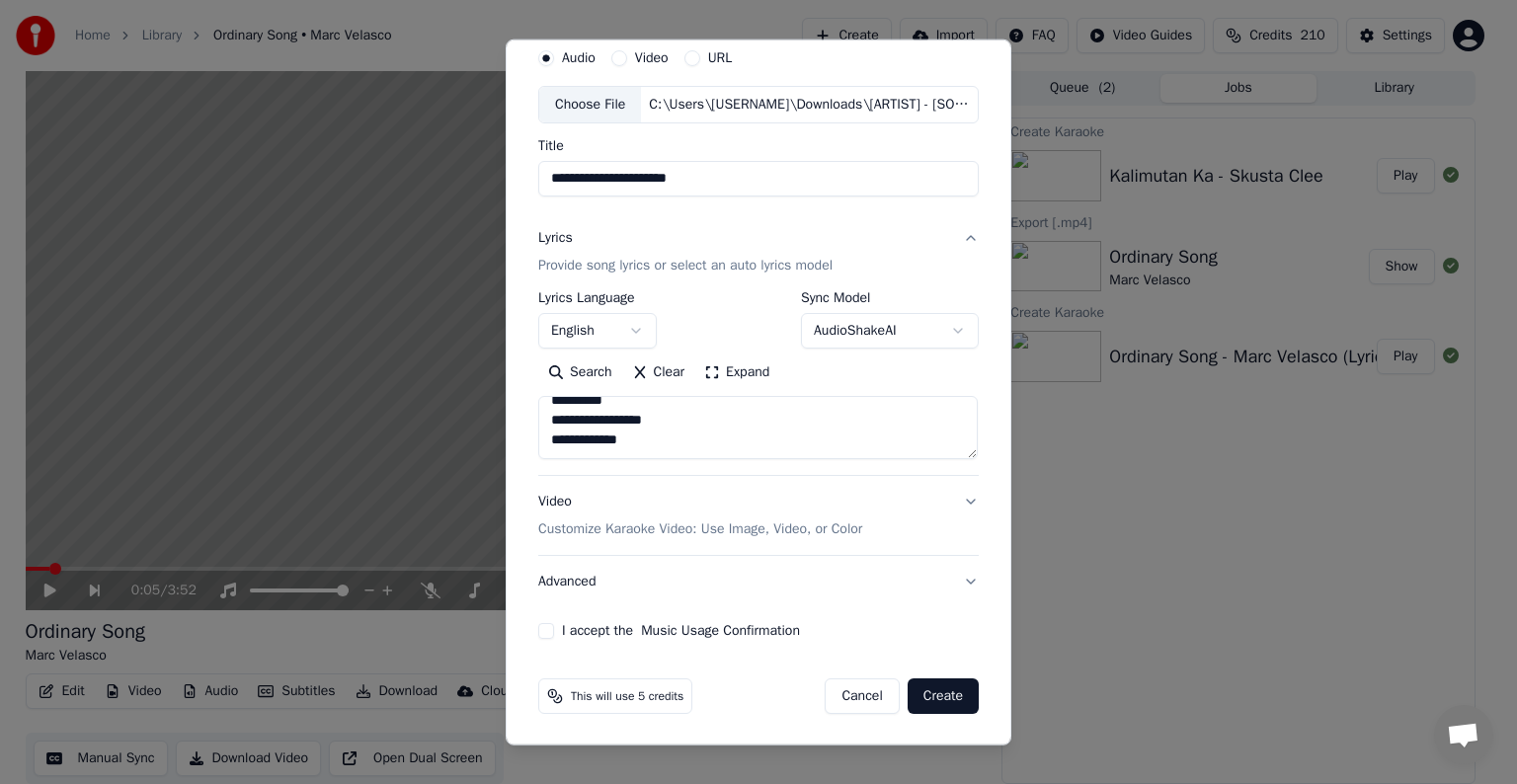paste on "**********" 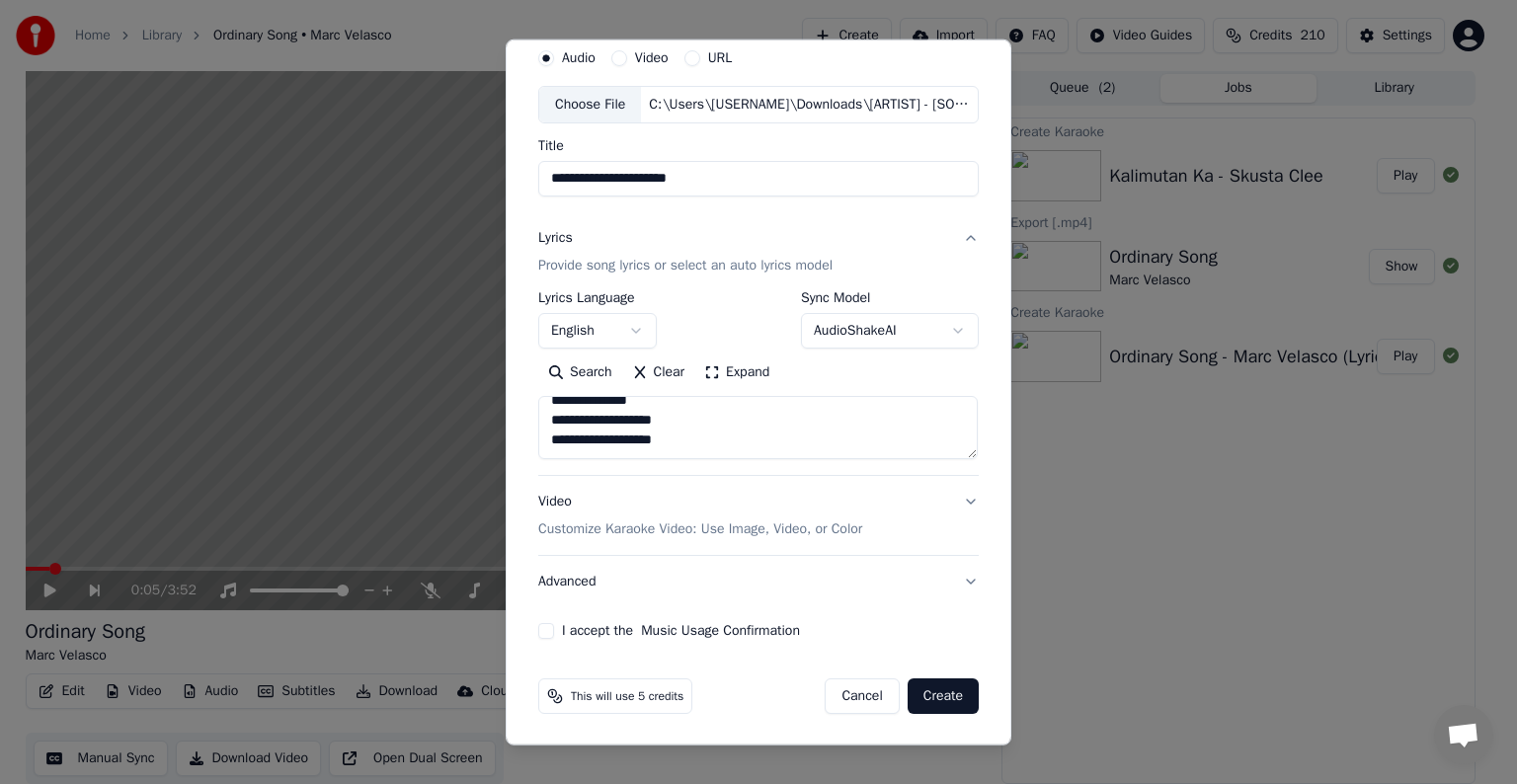 scroll, scrollTop: 1031, scrollLeft: 0, axis: vertical 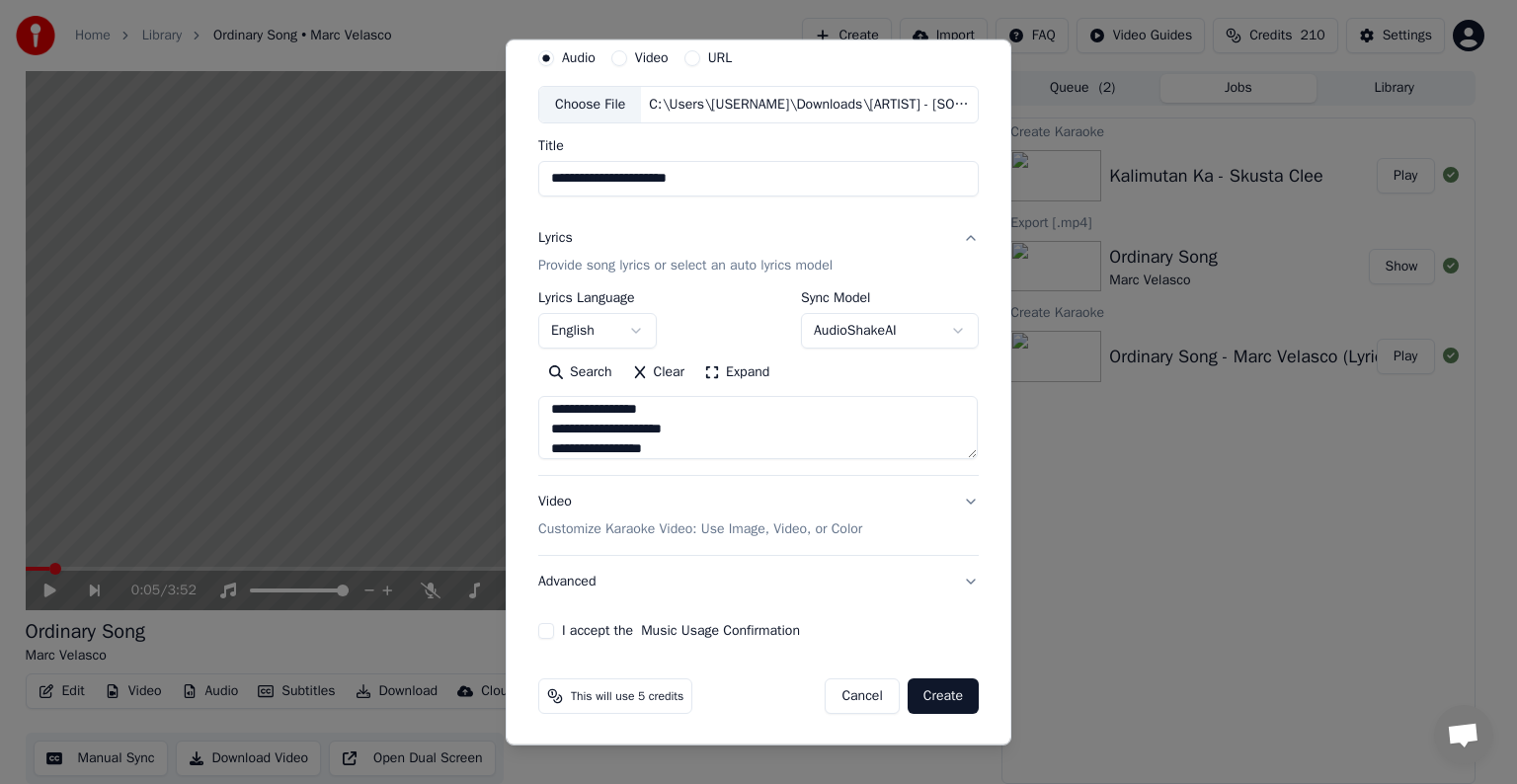 type on "**********" 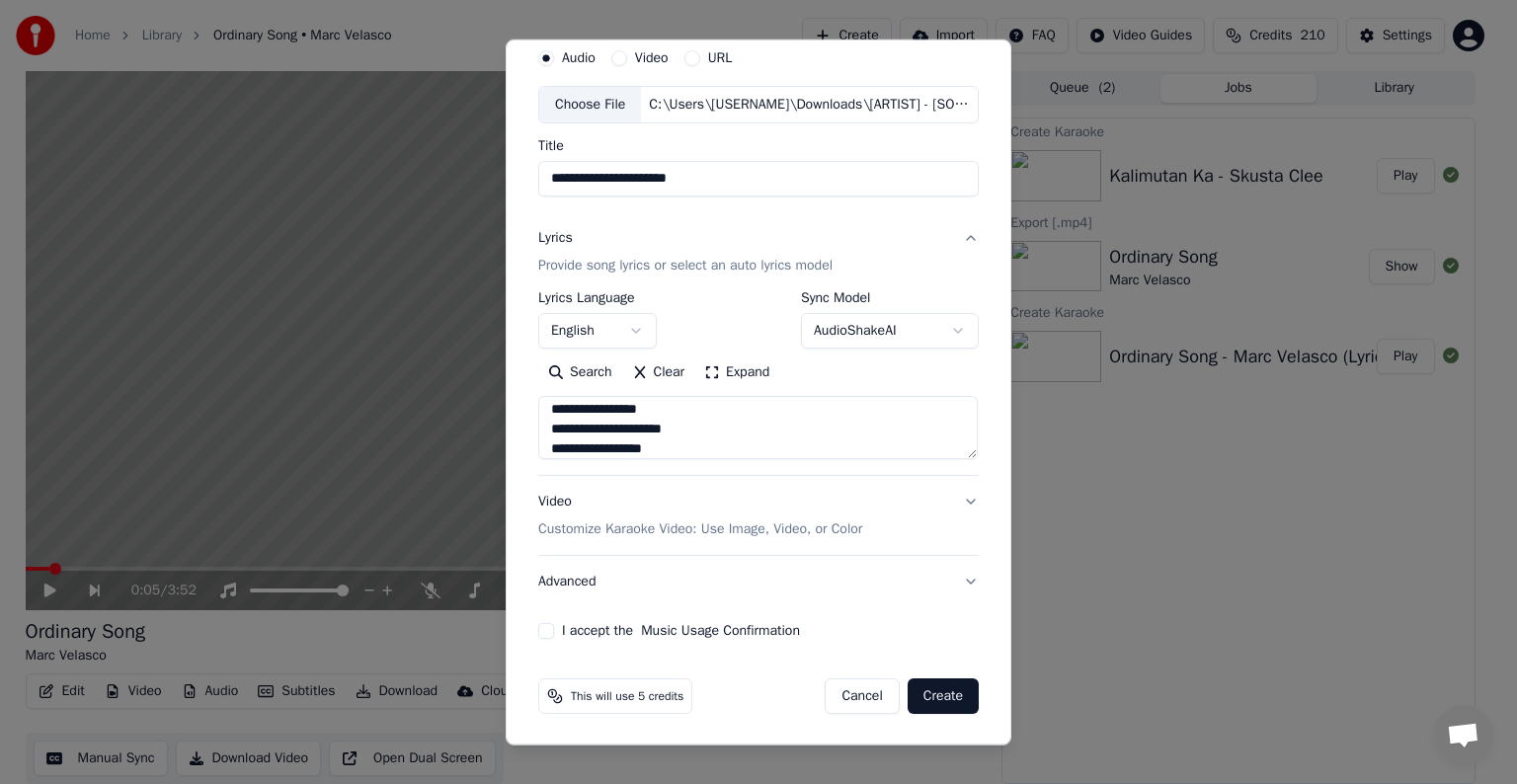 click on "I accept the   Music Usage Confirmation" at bounding box center (546, 631) 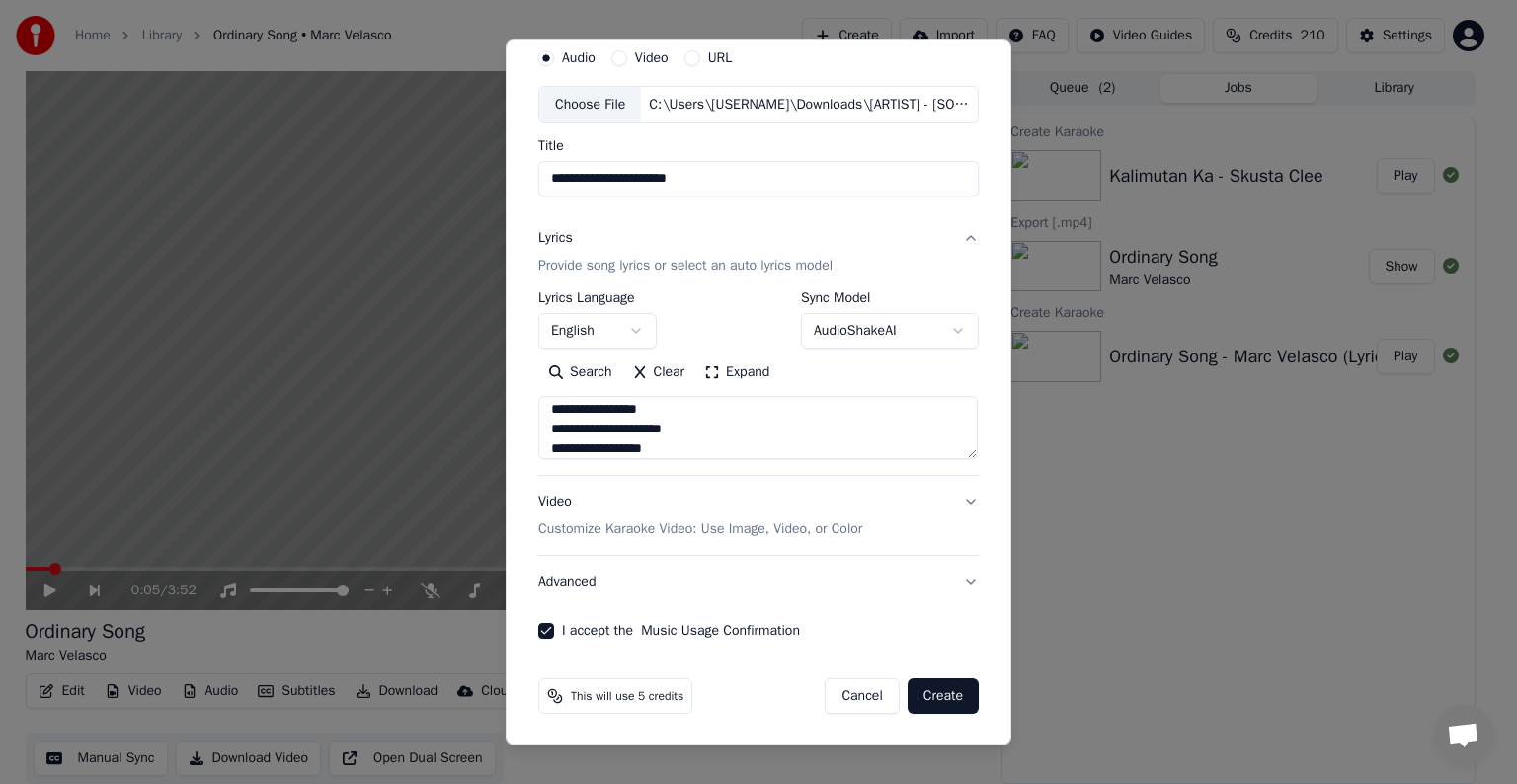 click on "Create" at bounding box center (943, 696) 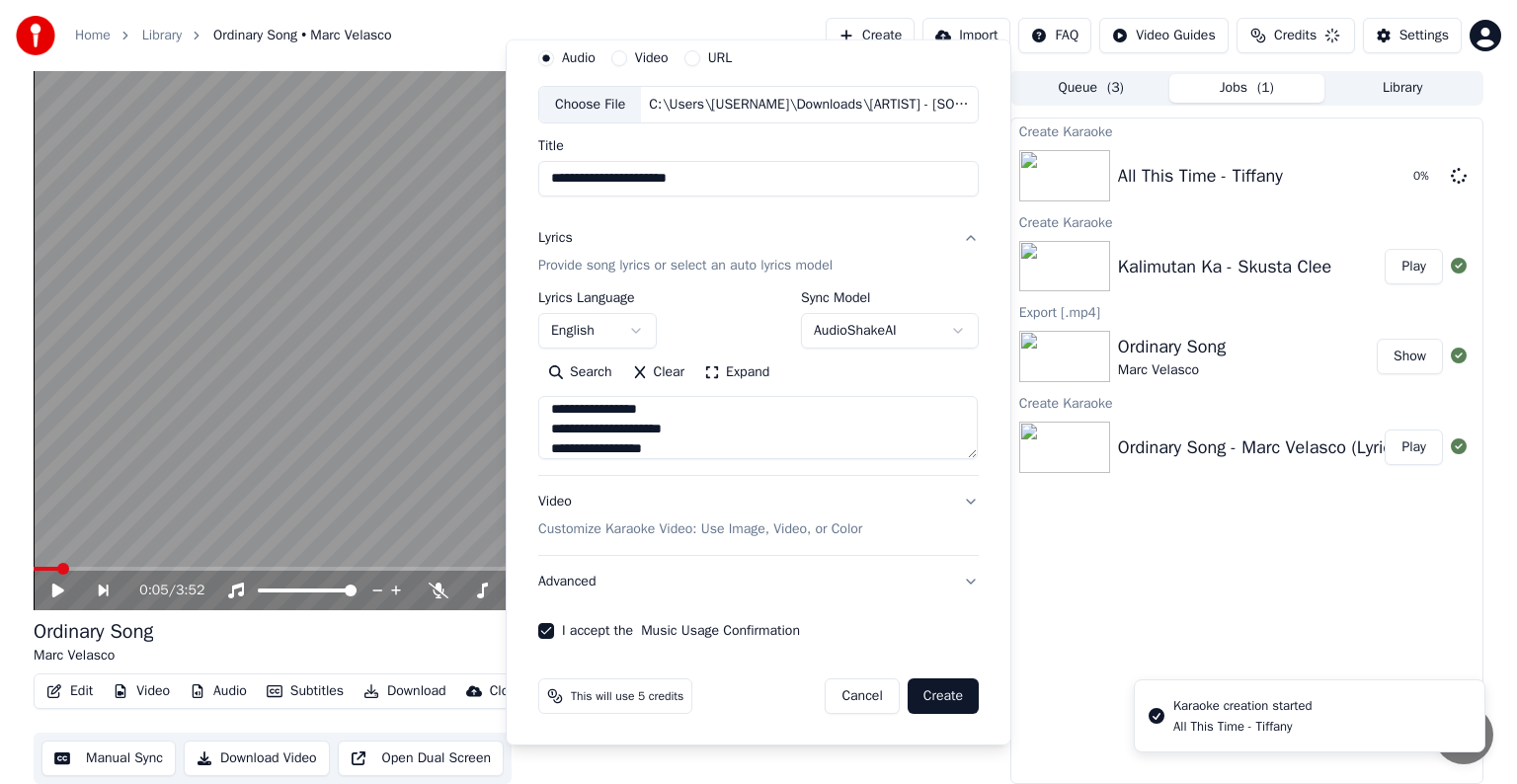 type 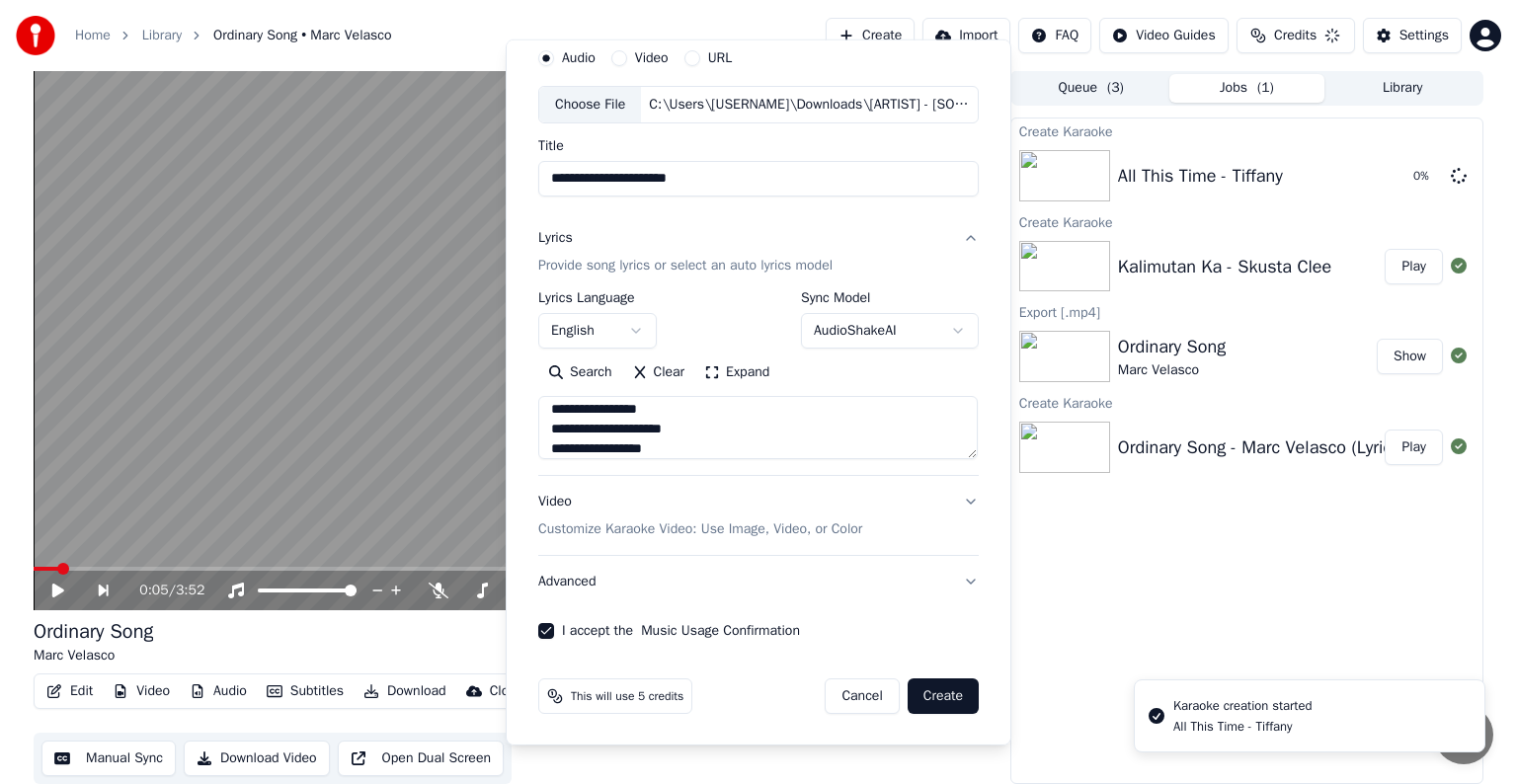 type 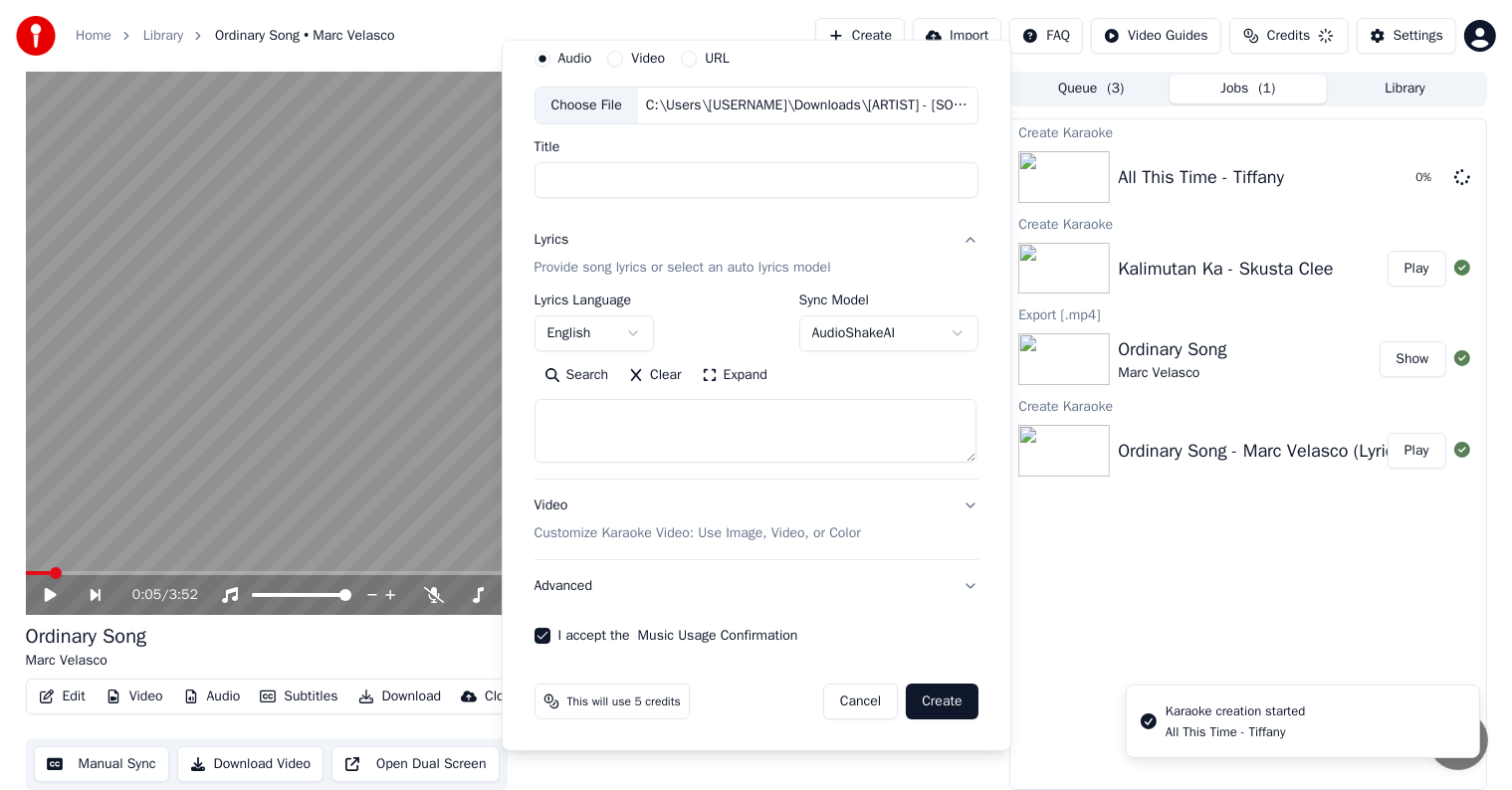 select 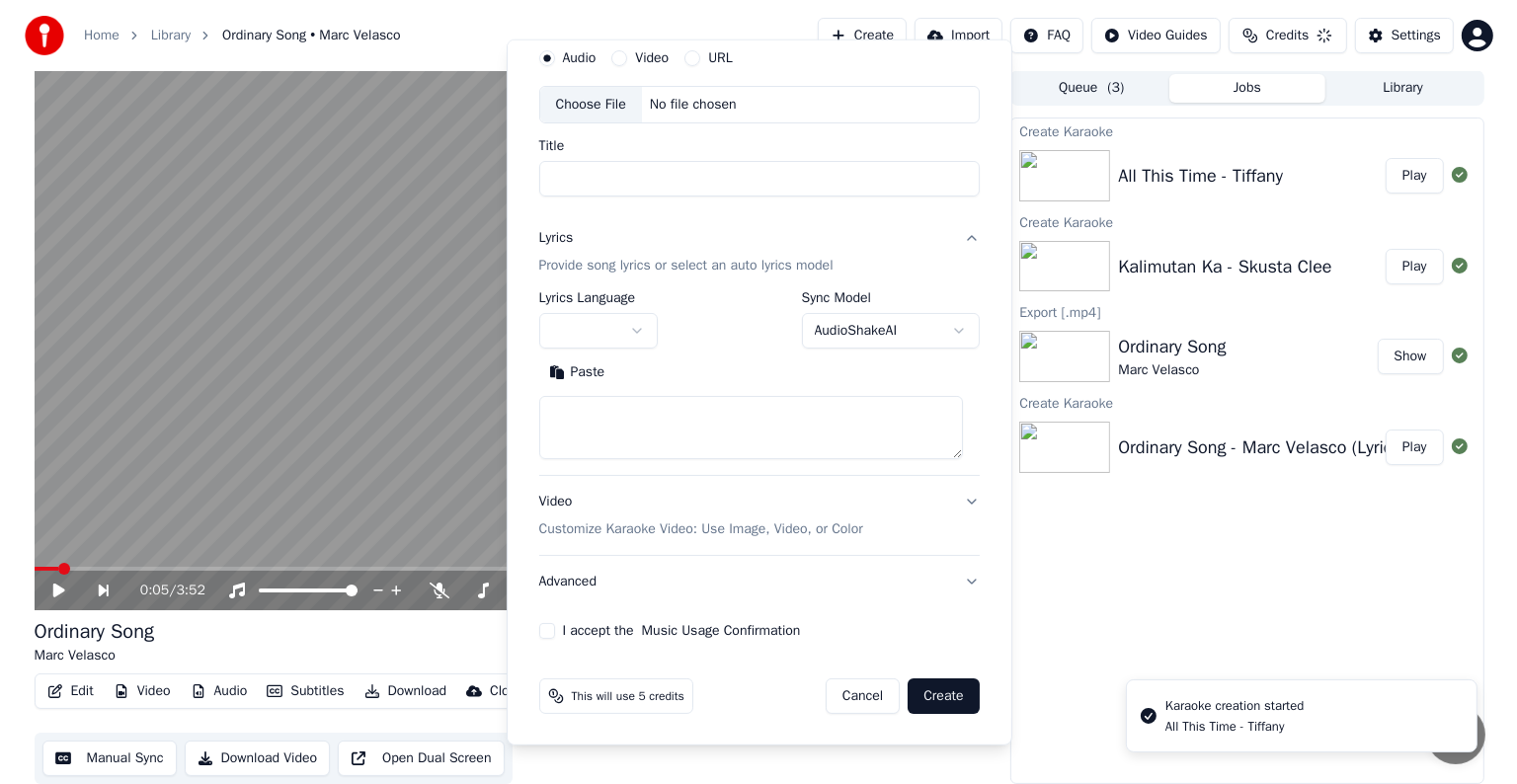 scroll, scrollTop: 0, scrollLeft: 0, axis: both 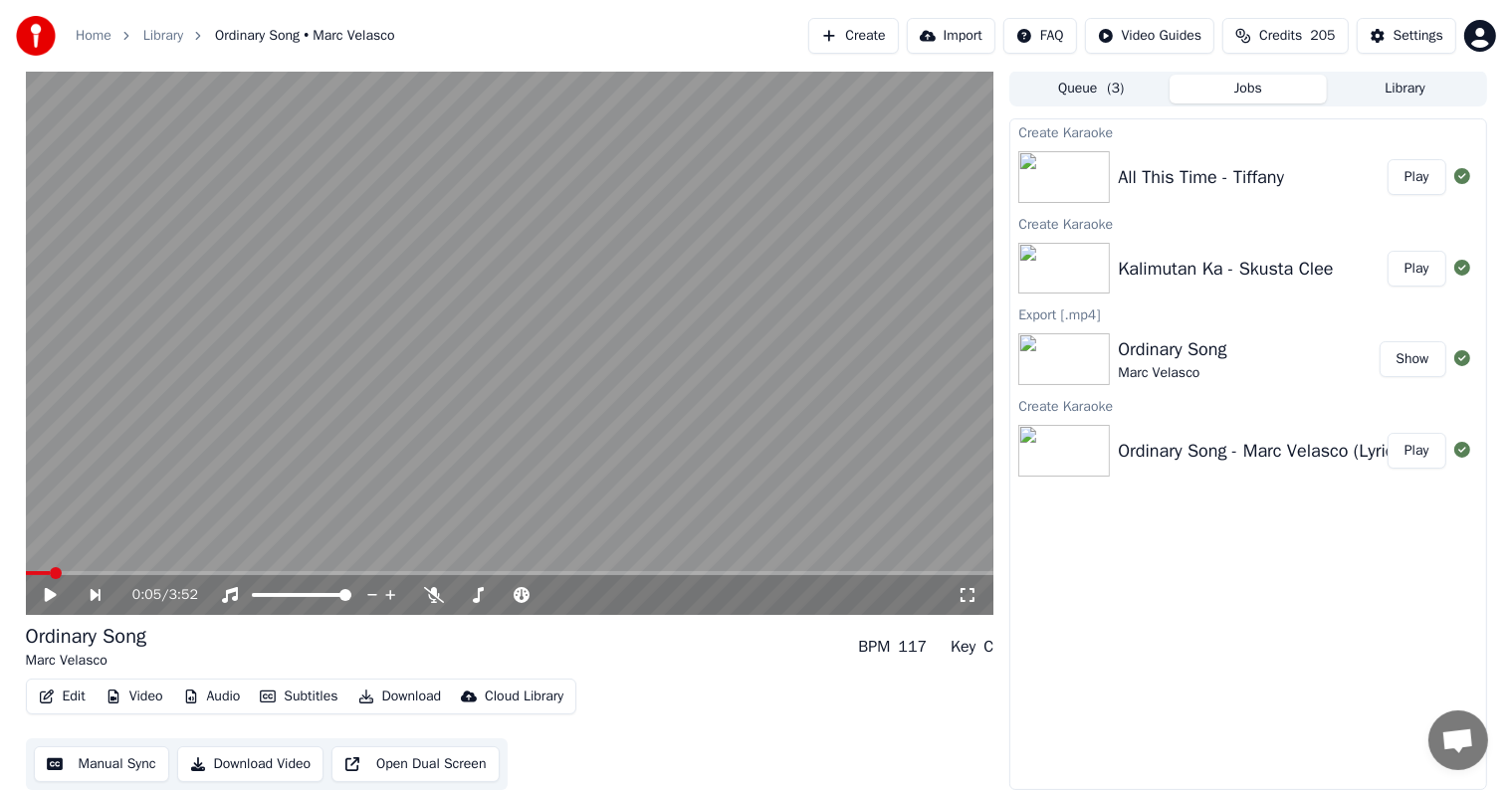 click on "Create" at bounding box center [853, 36] 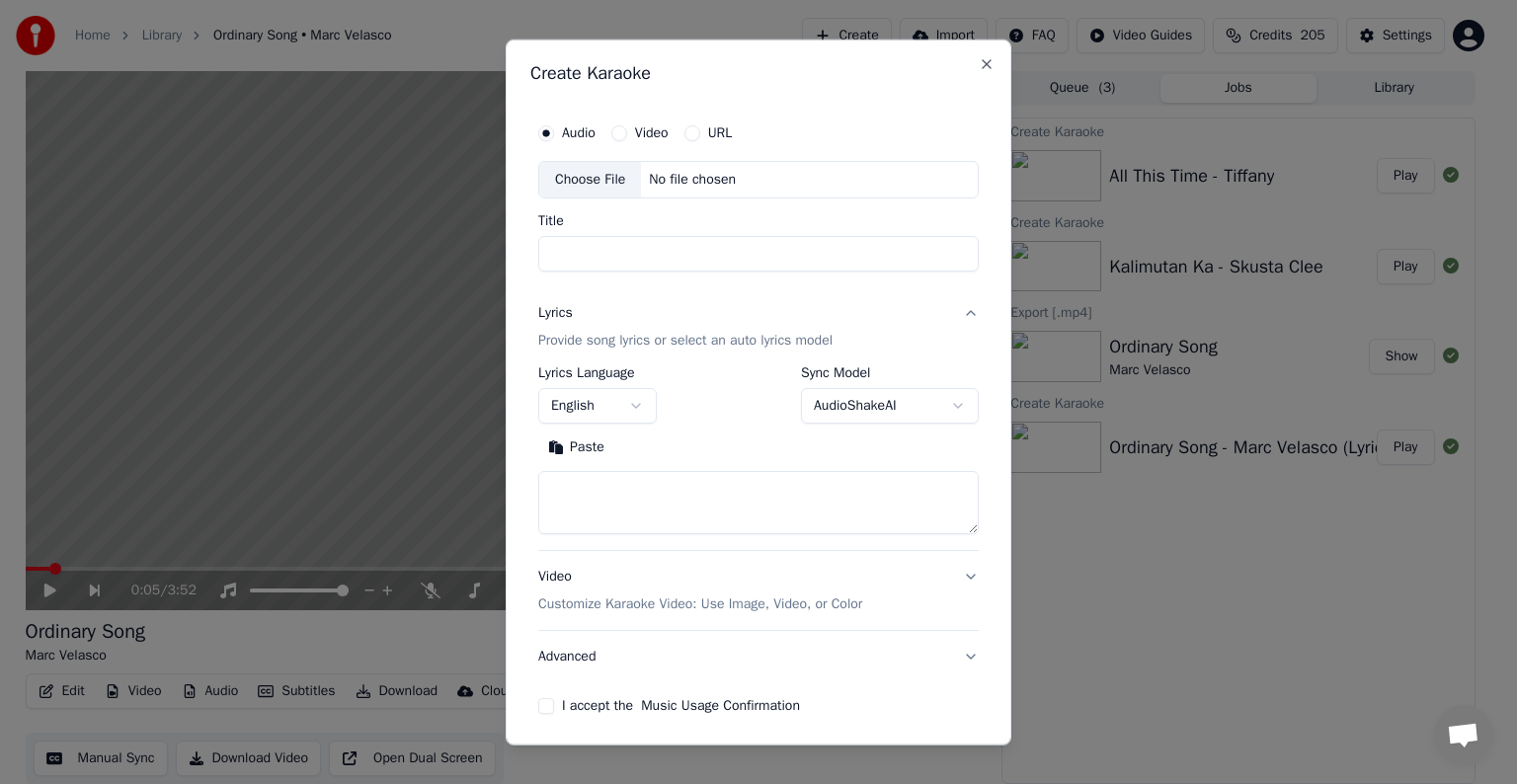 click on "Choose File" at bounding box center (590, 180) 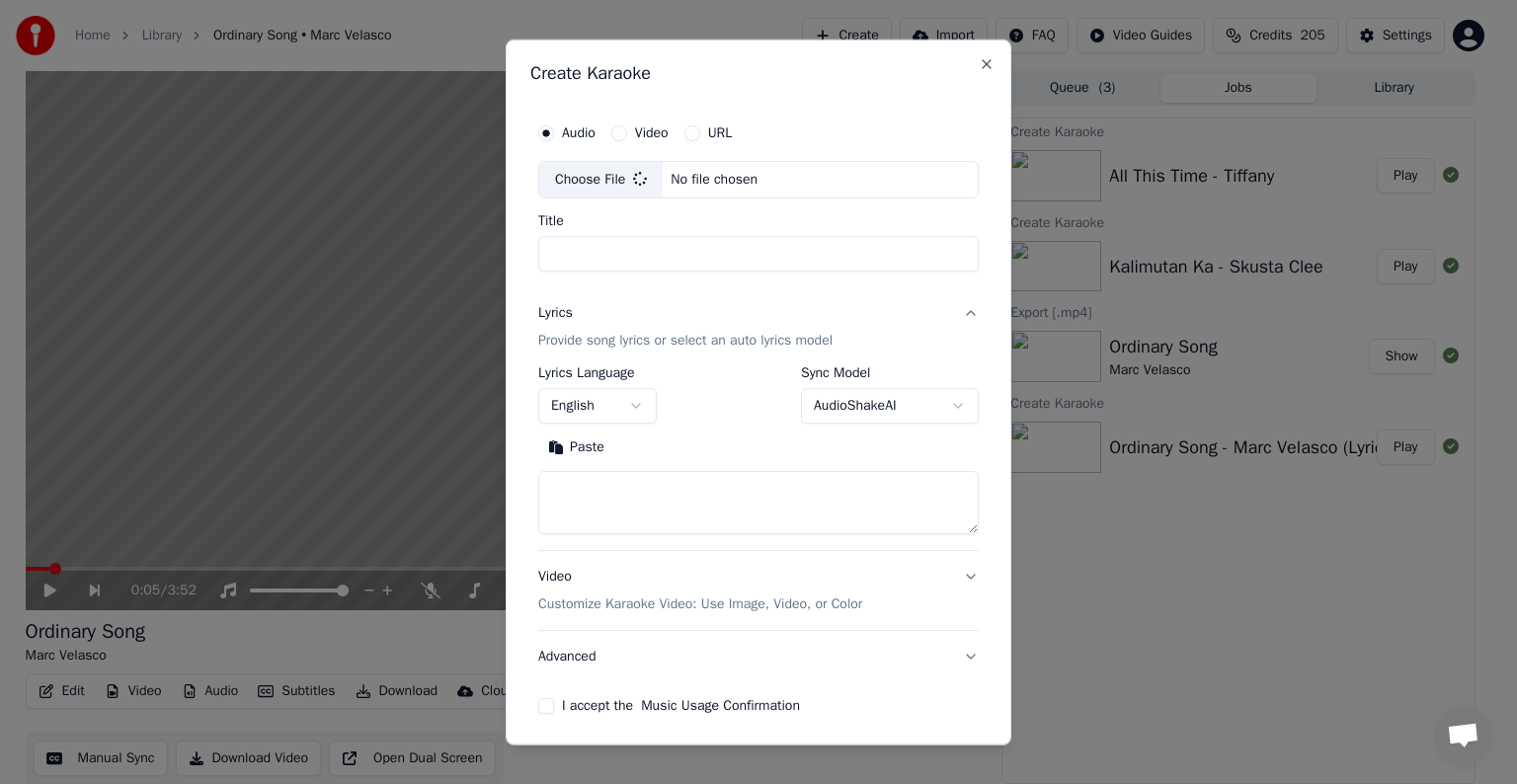 type on "**********" 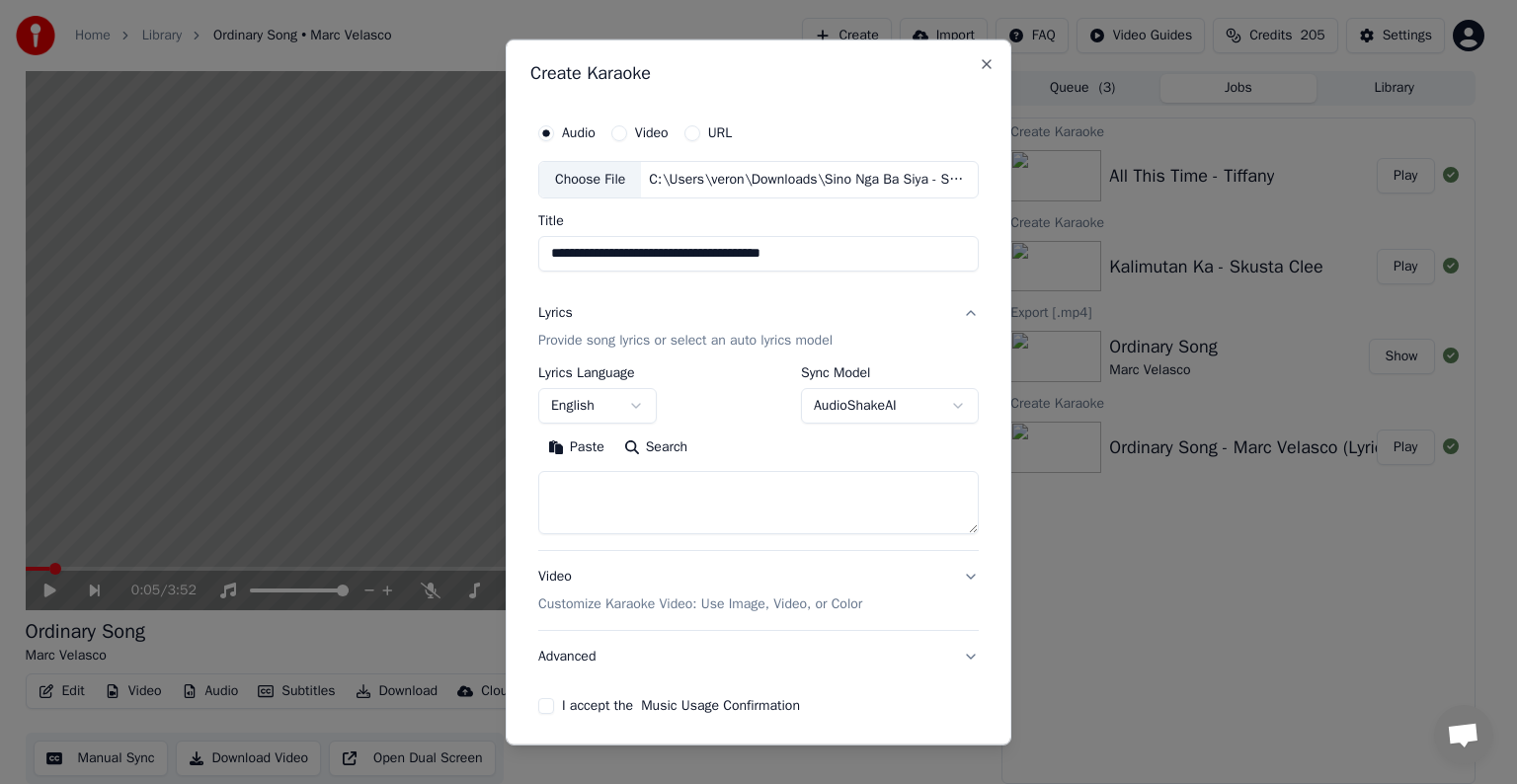 click on "Provide song lyrics or select an auto lyrics model" at bounding box center (685, 341) 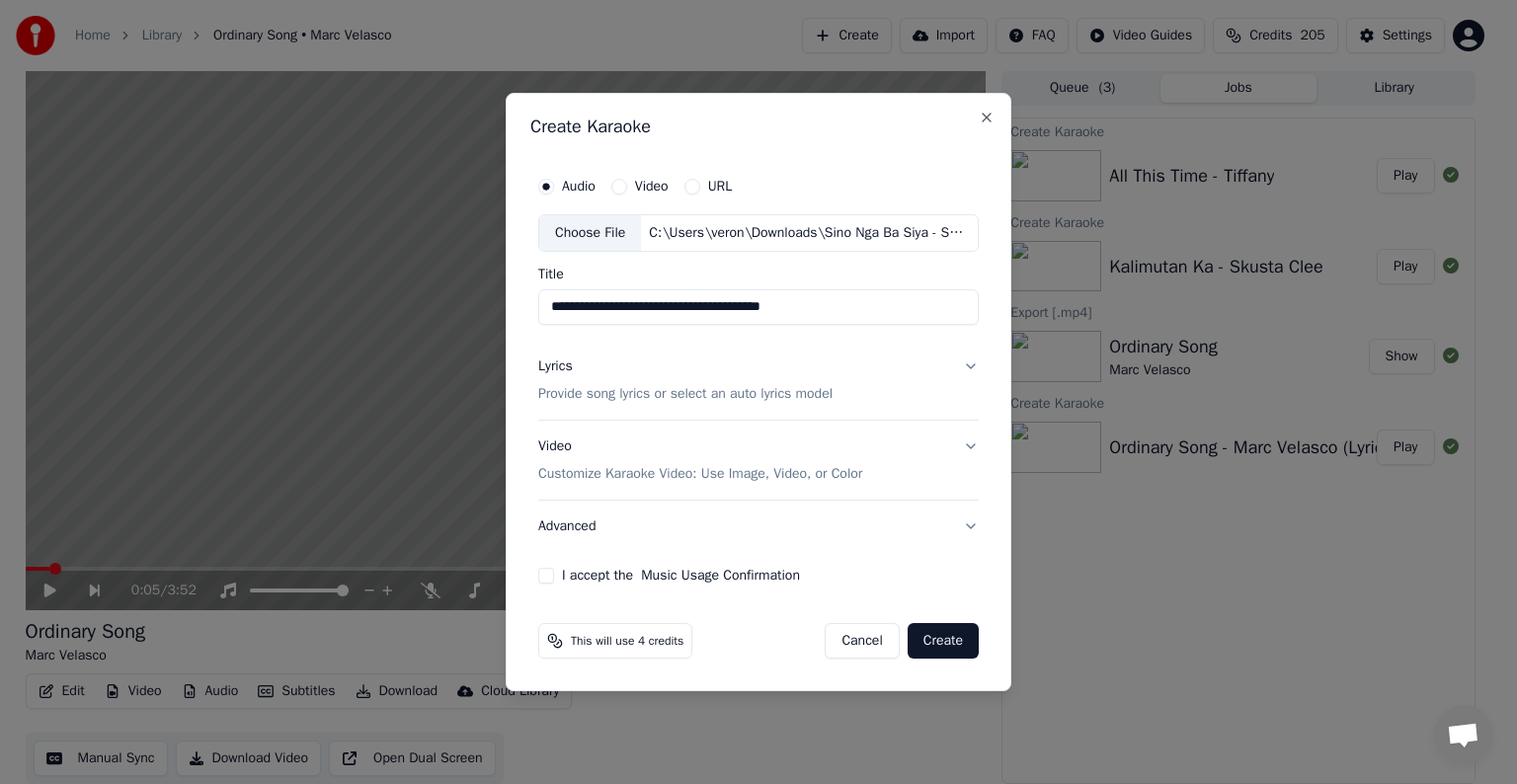 click on "Provide song lyrics or select an auto lyrics model" at bounding box center (685, 394) 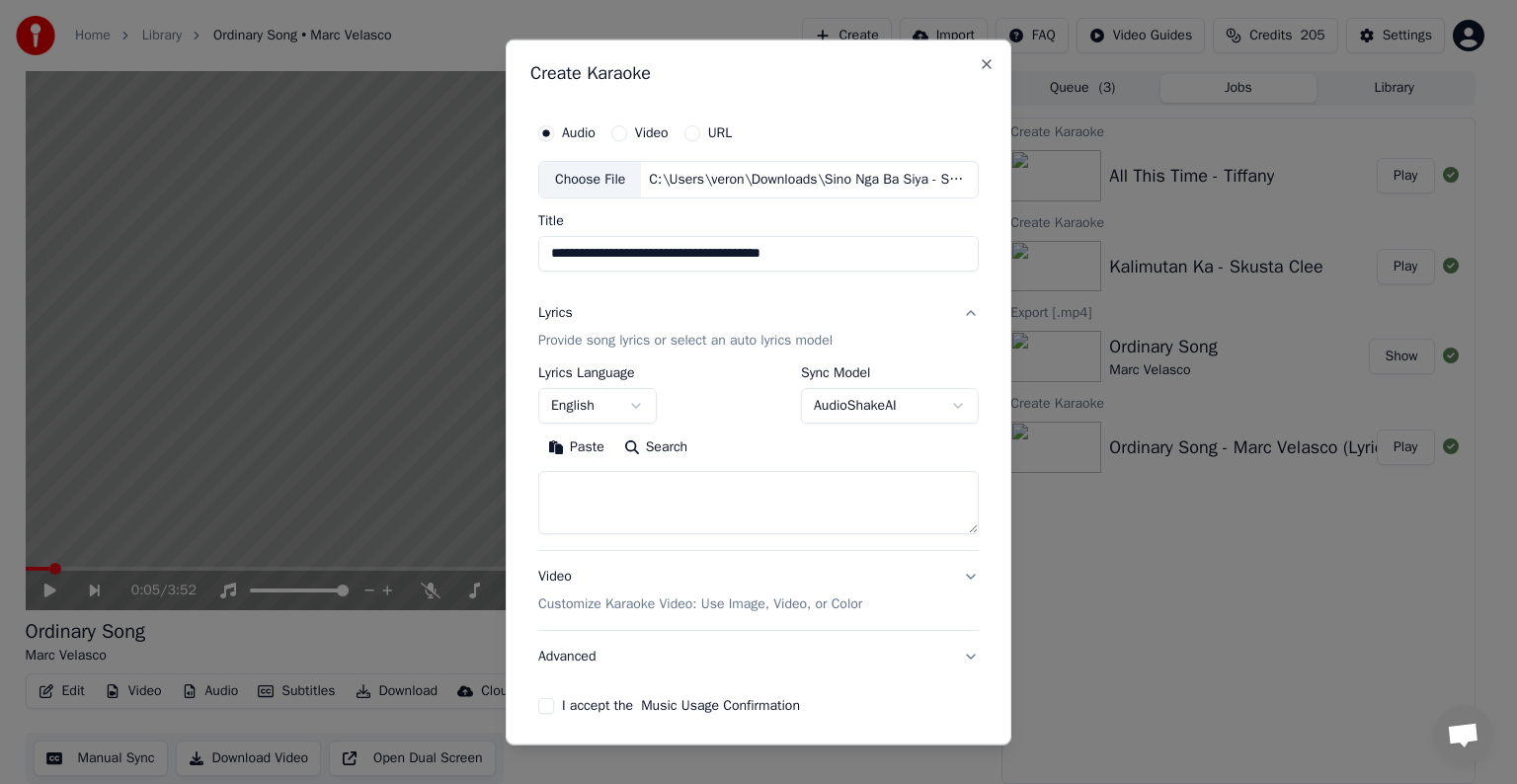 type 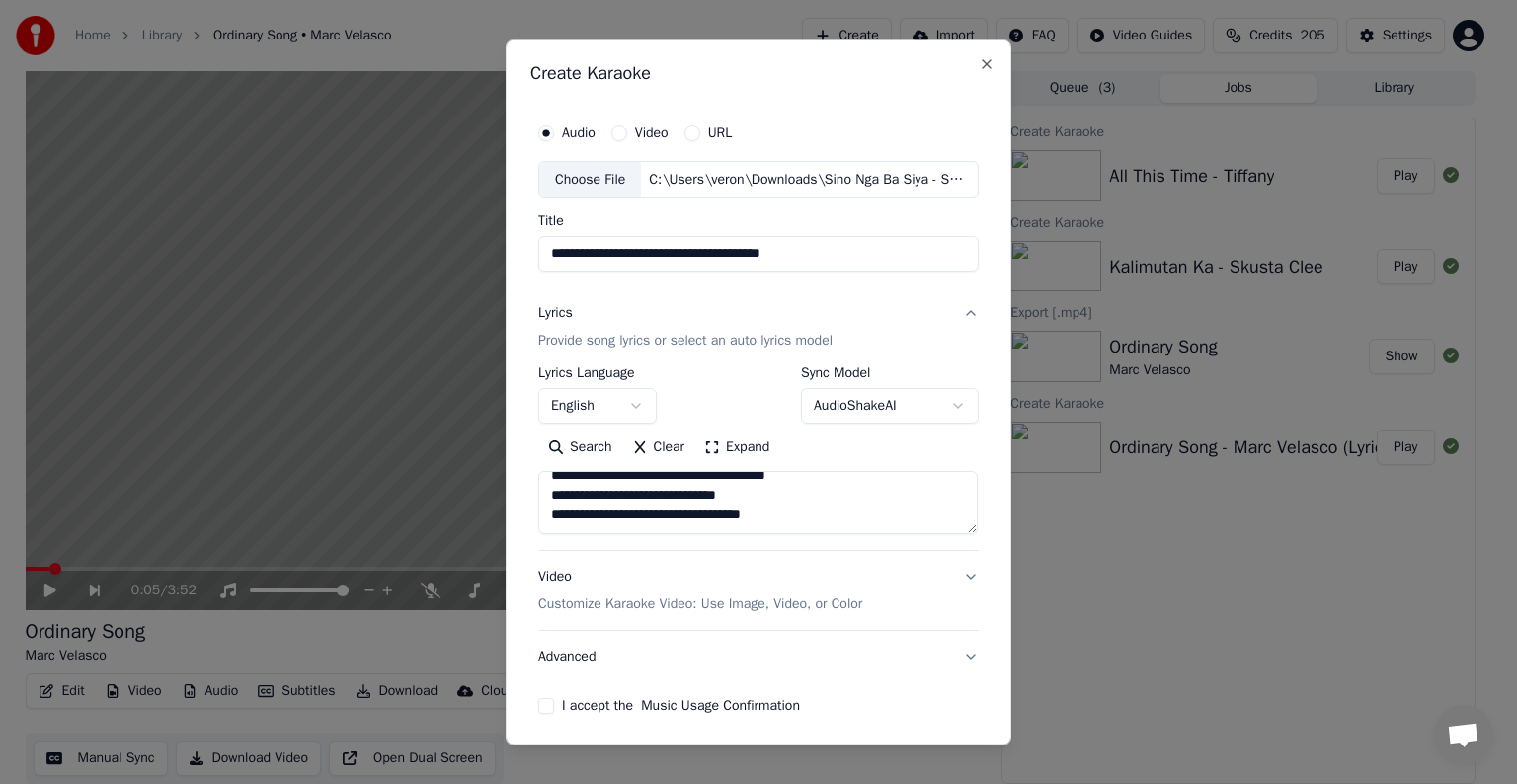 scroll, scrollTop: 63, scrollLeft: 0, axis: vertical 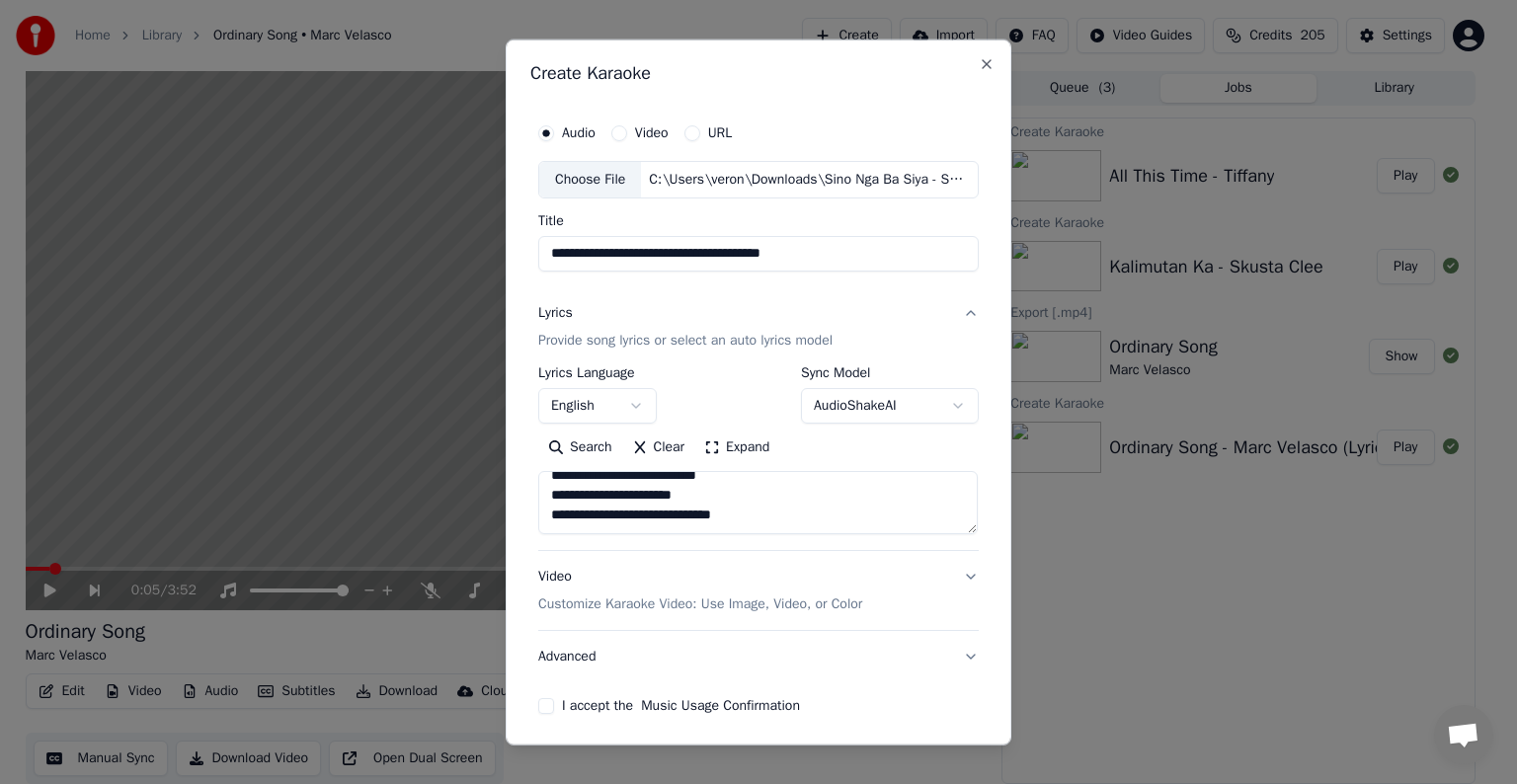 paste on "**********" 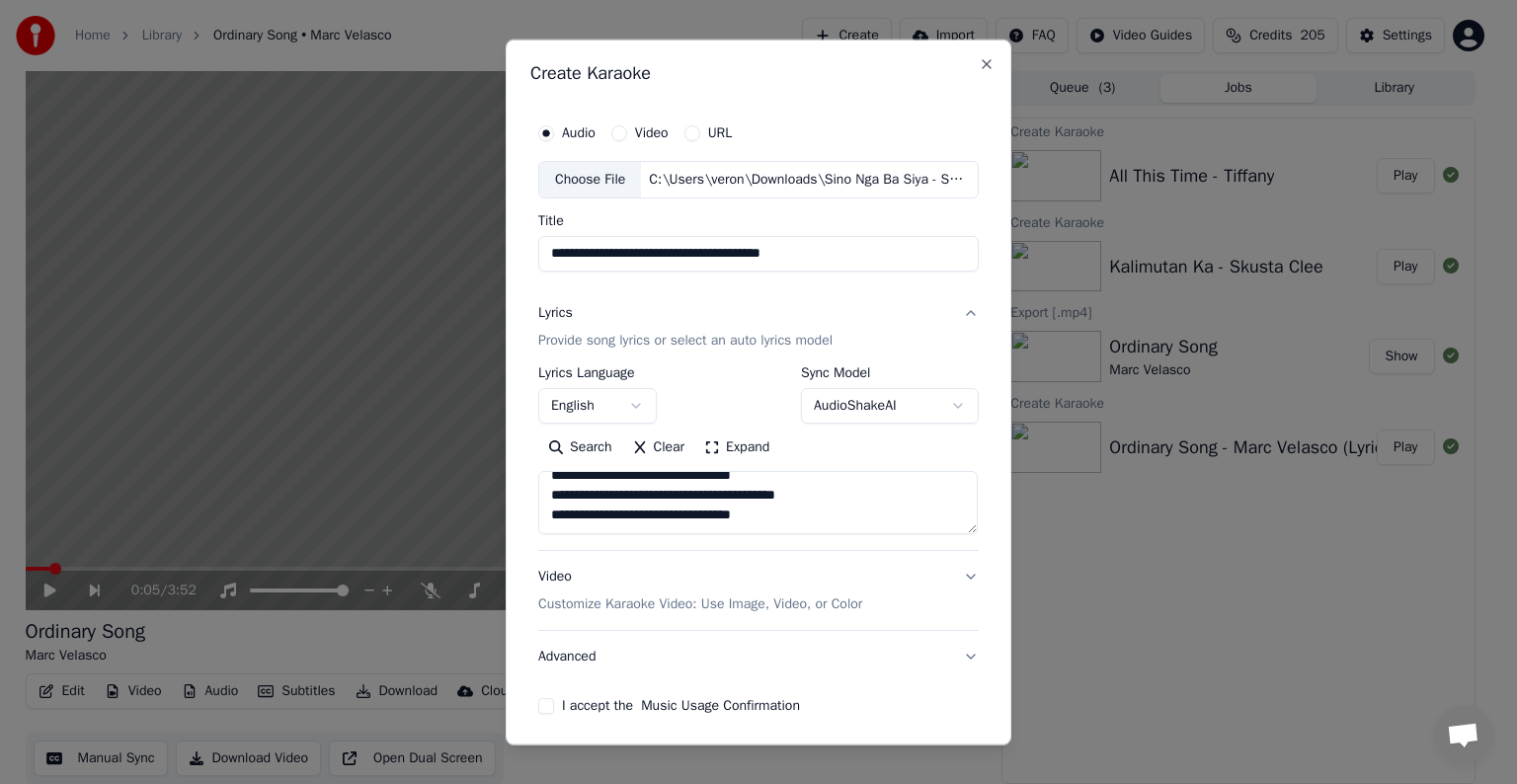 scroll, scrollTop: 340, scrollLeft: 0, axis: vertical 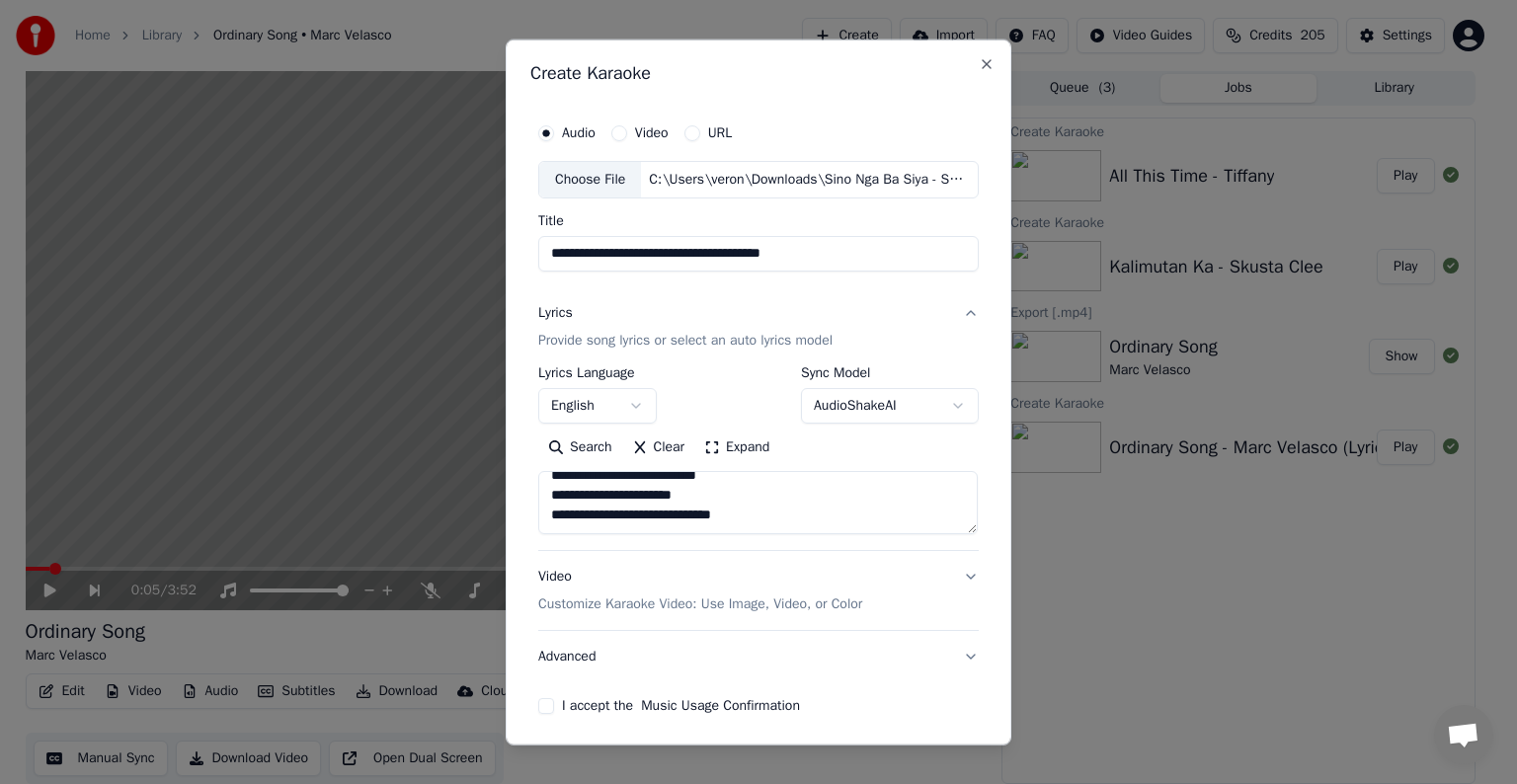 paste on "*********" 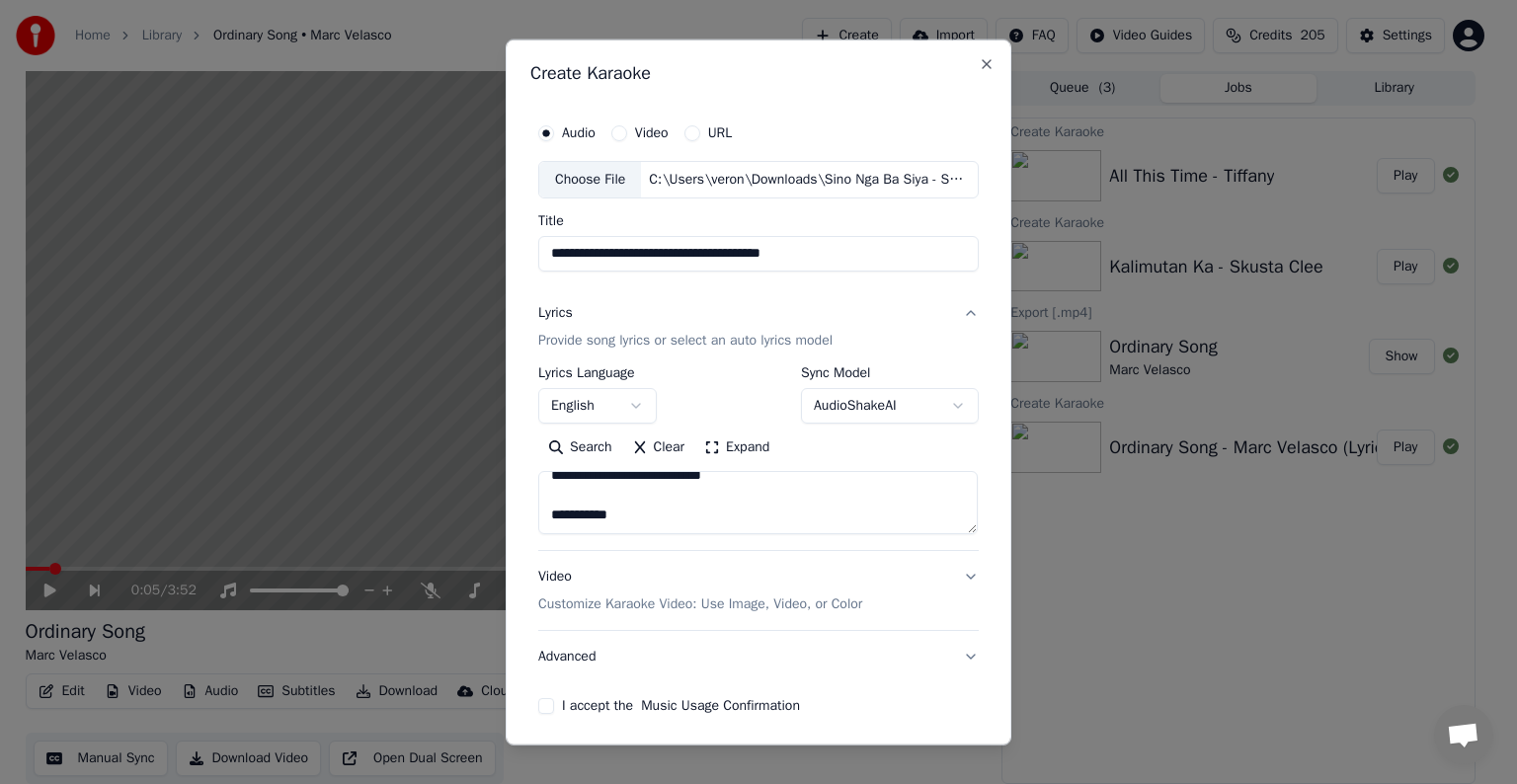 scroll, scrollTop: 557, scrollLeft: 0, axis: vertical 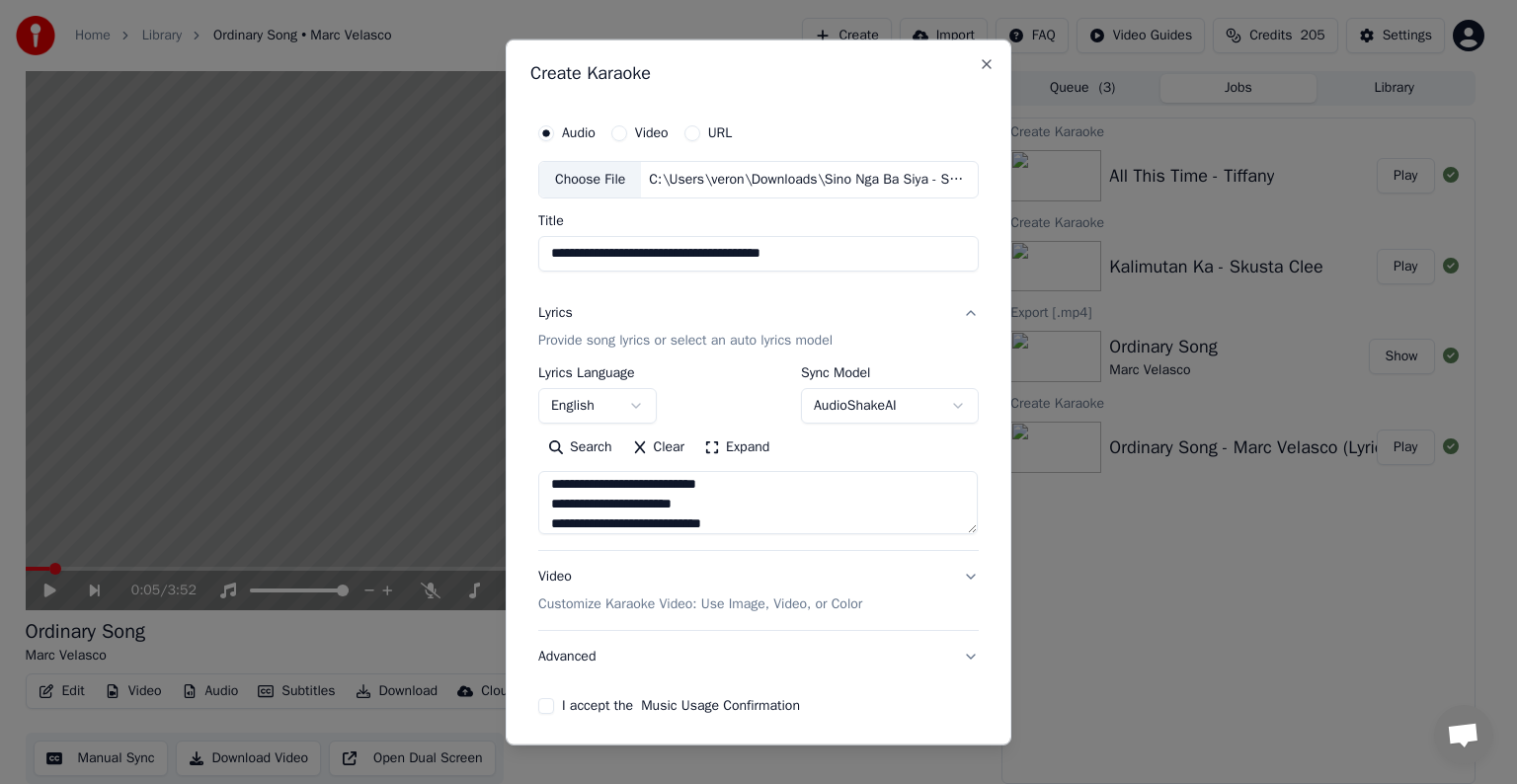 type on "**********" 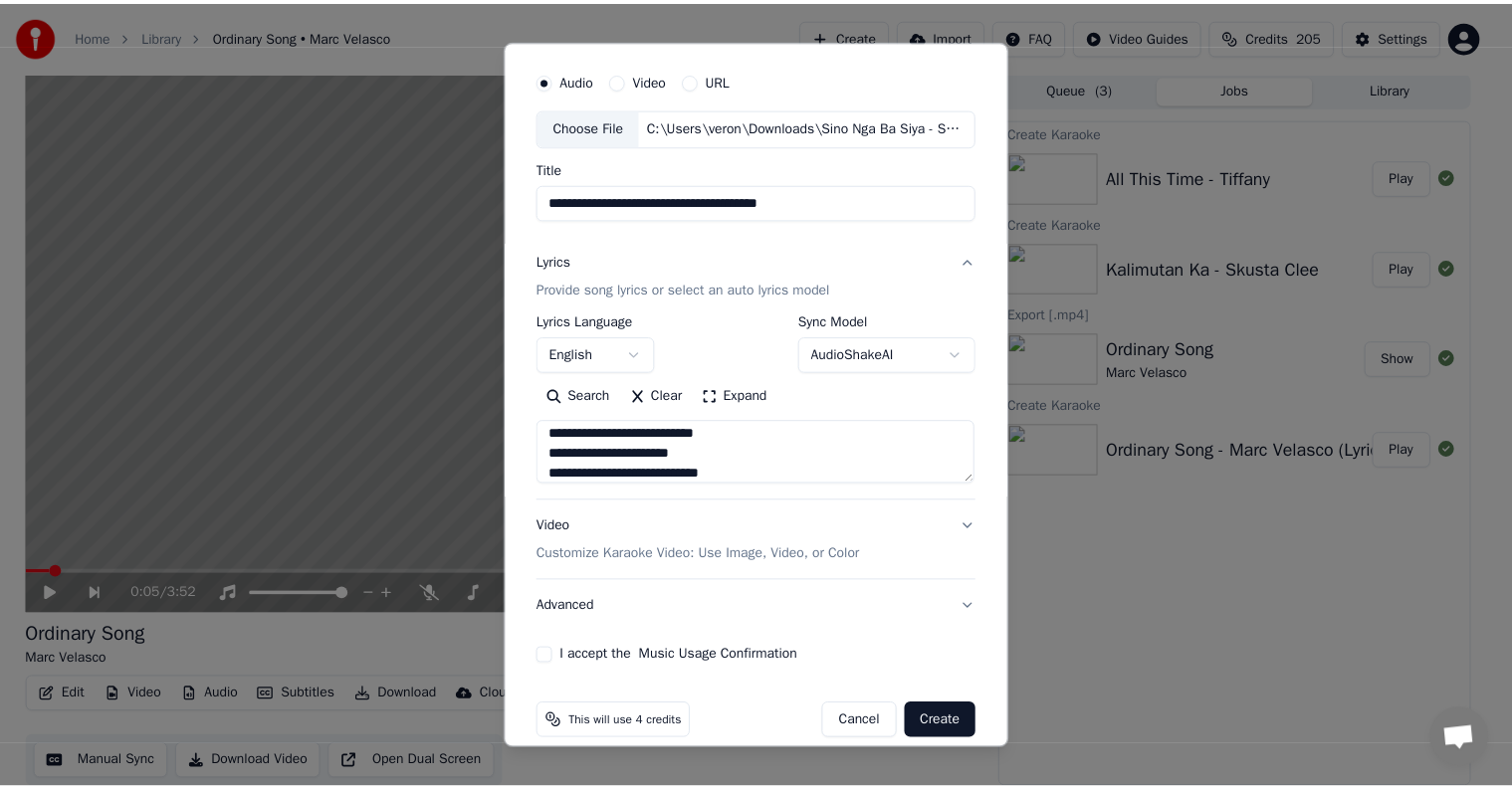 scroll, scrollTop: 76, scrollLeft: 0, axis: vertical 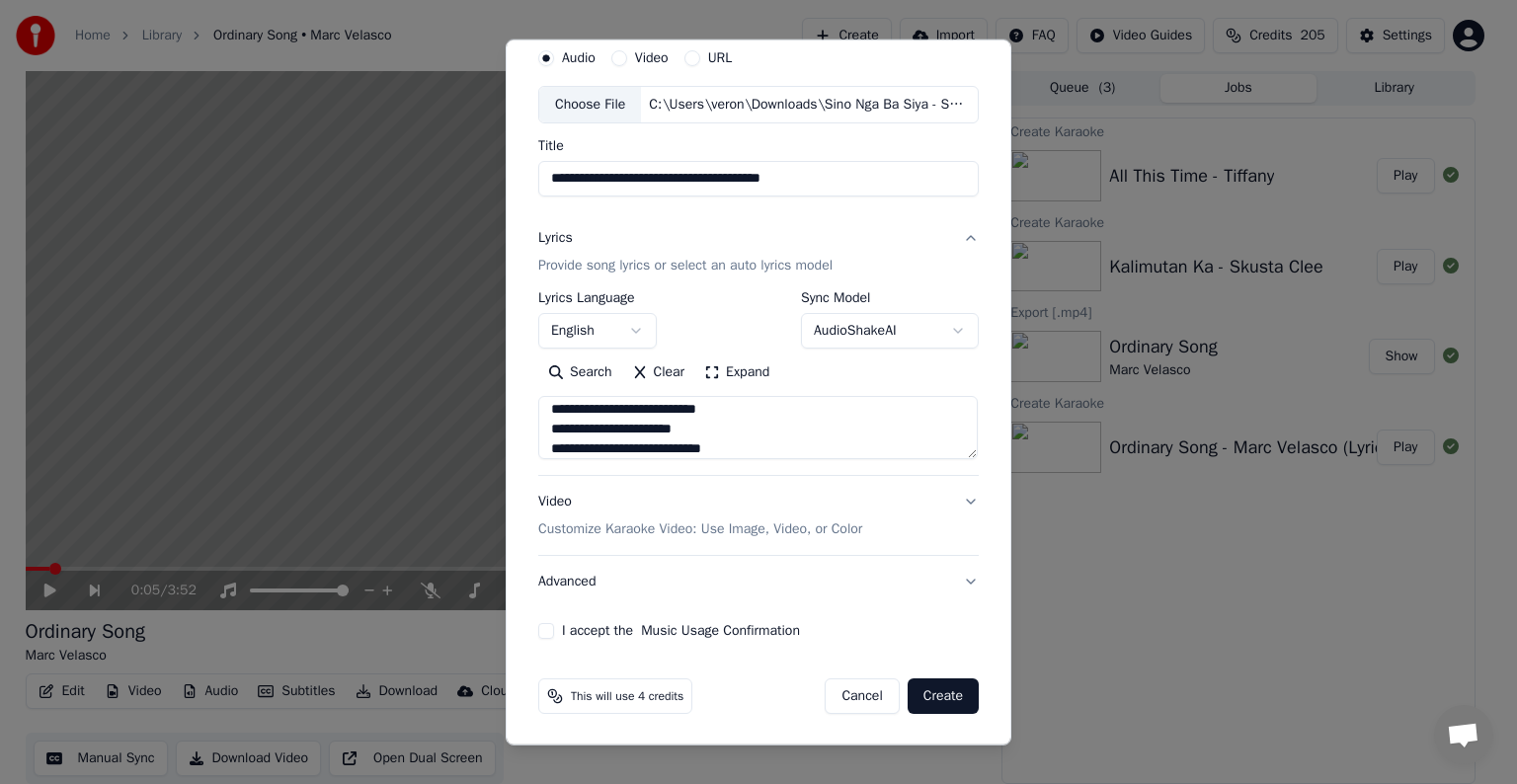 click on "I accept the   Music Usage Confirmation" at bounding box center [546, 631] 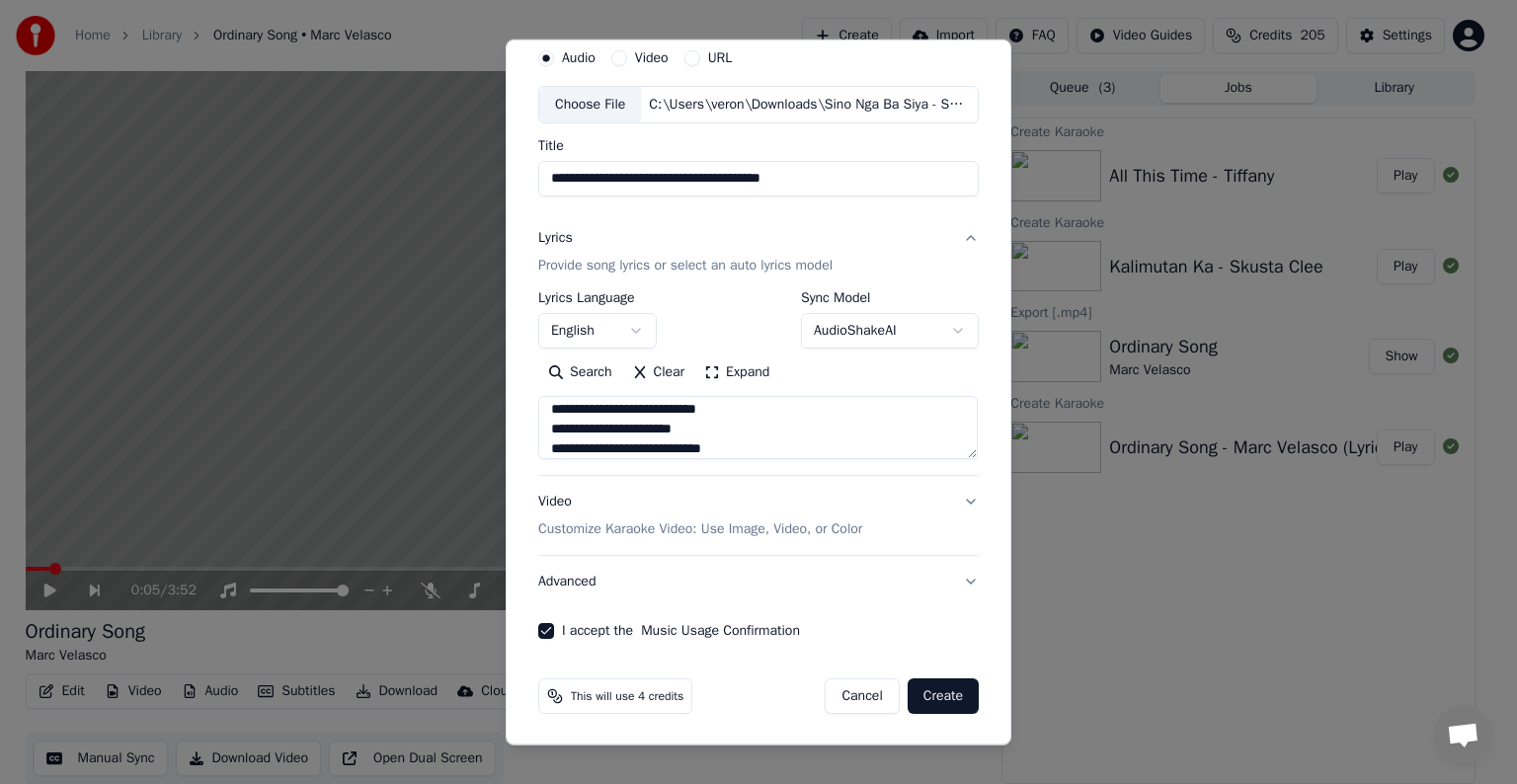 click on "Create" at bounding box center [943, 696] 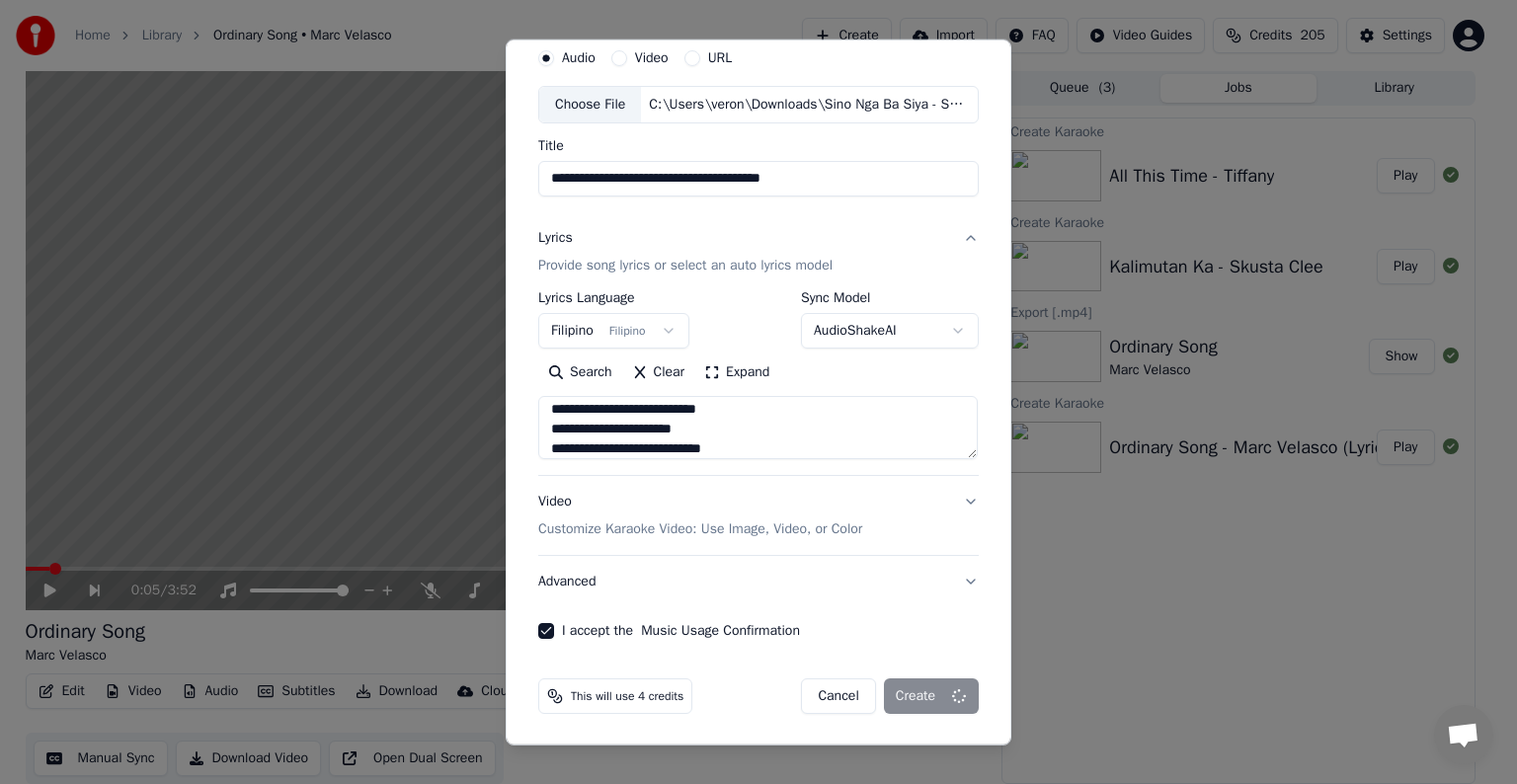 type 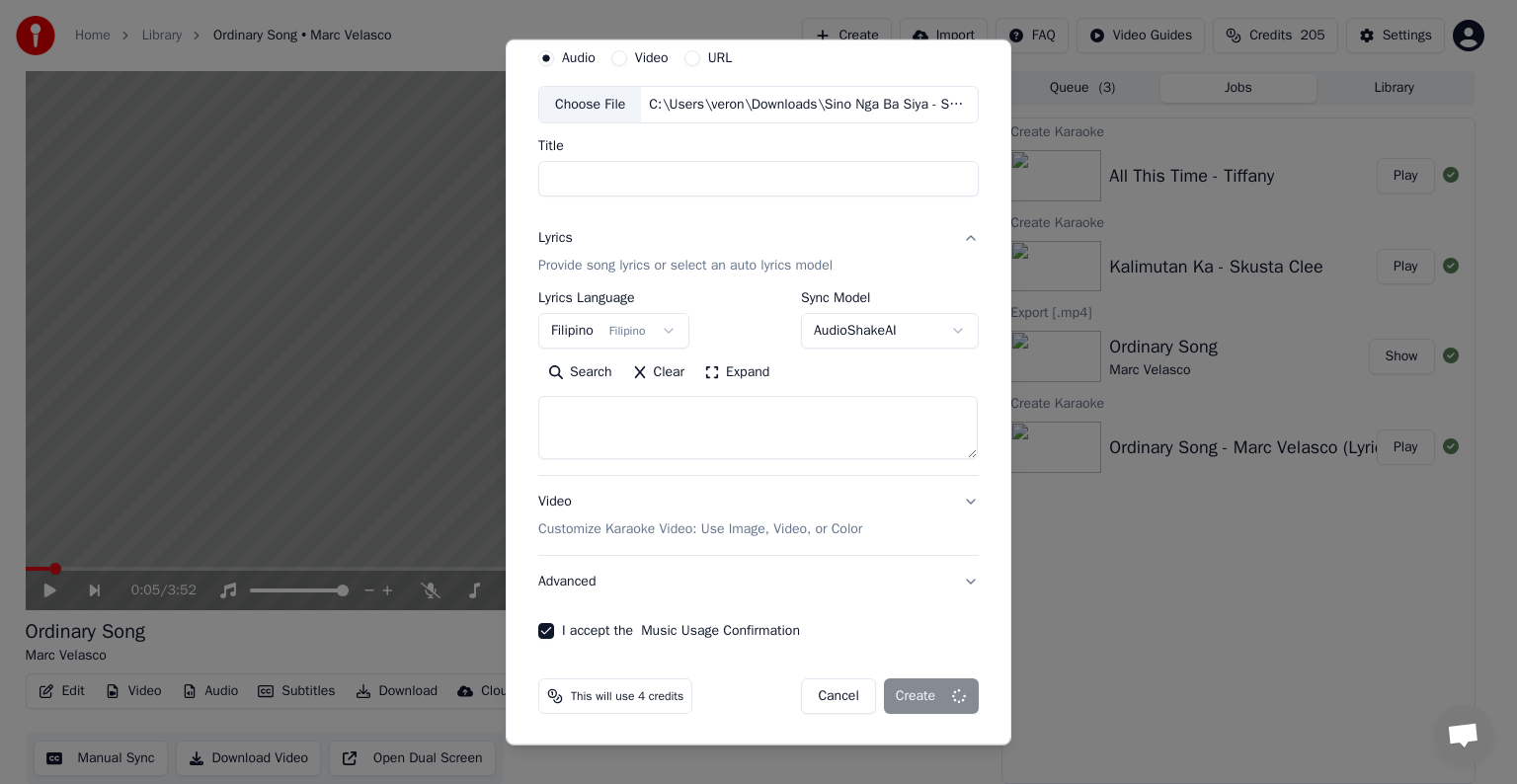 select 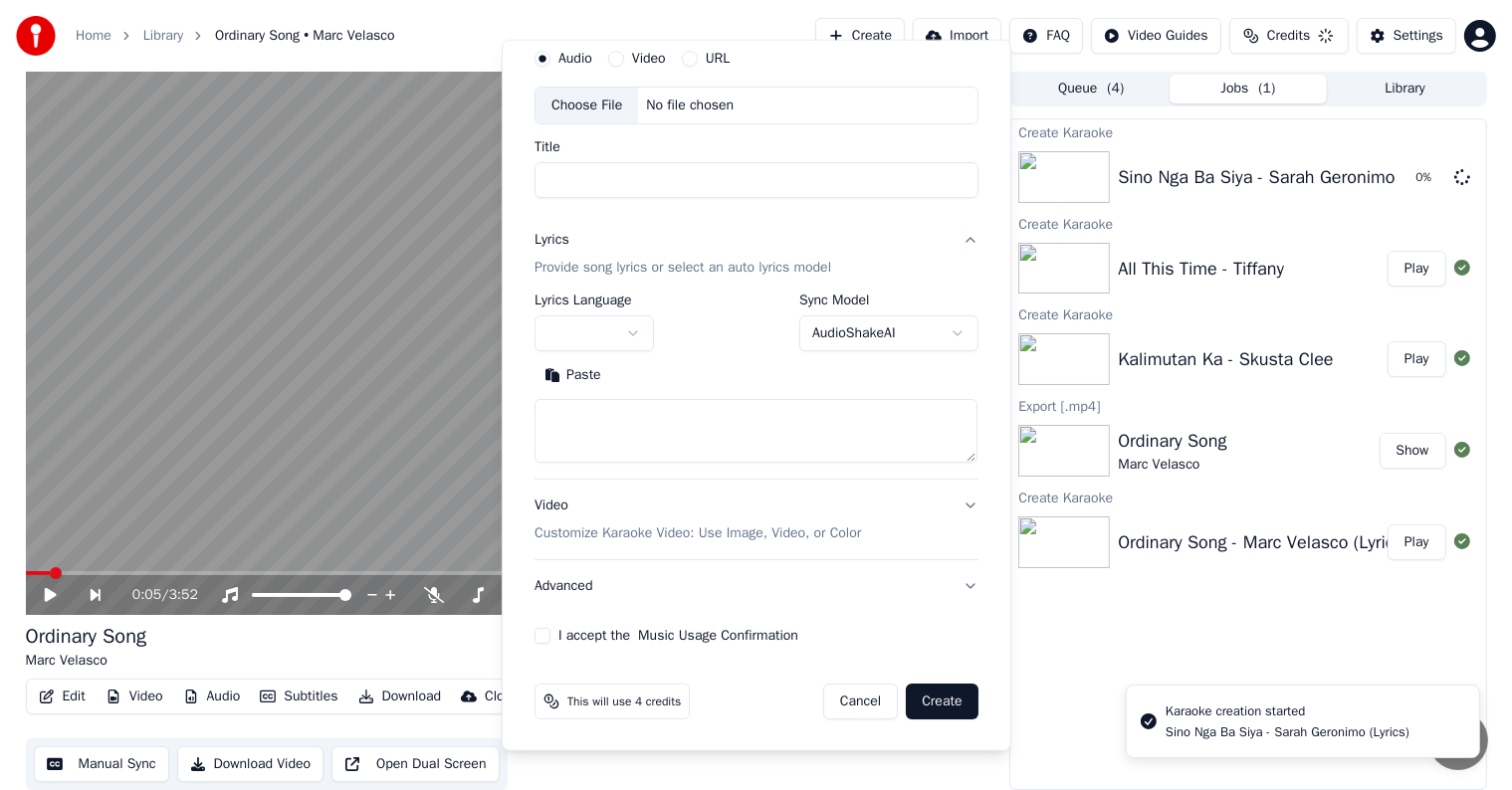 scroll, scrollTop: 0, scrollLeft: 0, axis: both 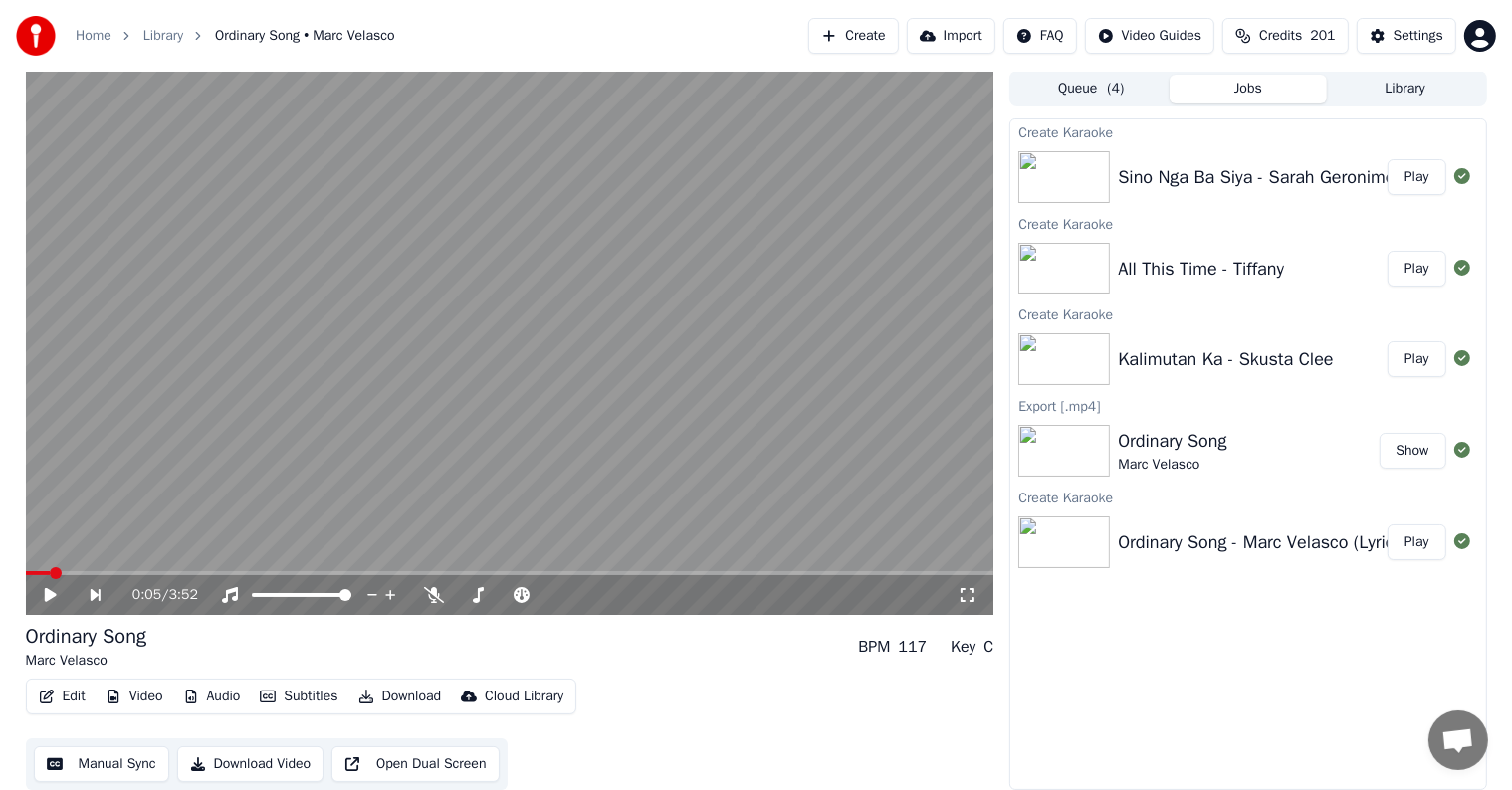 click on "Play" at bounding box center [1416, 177] 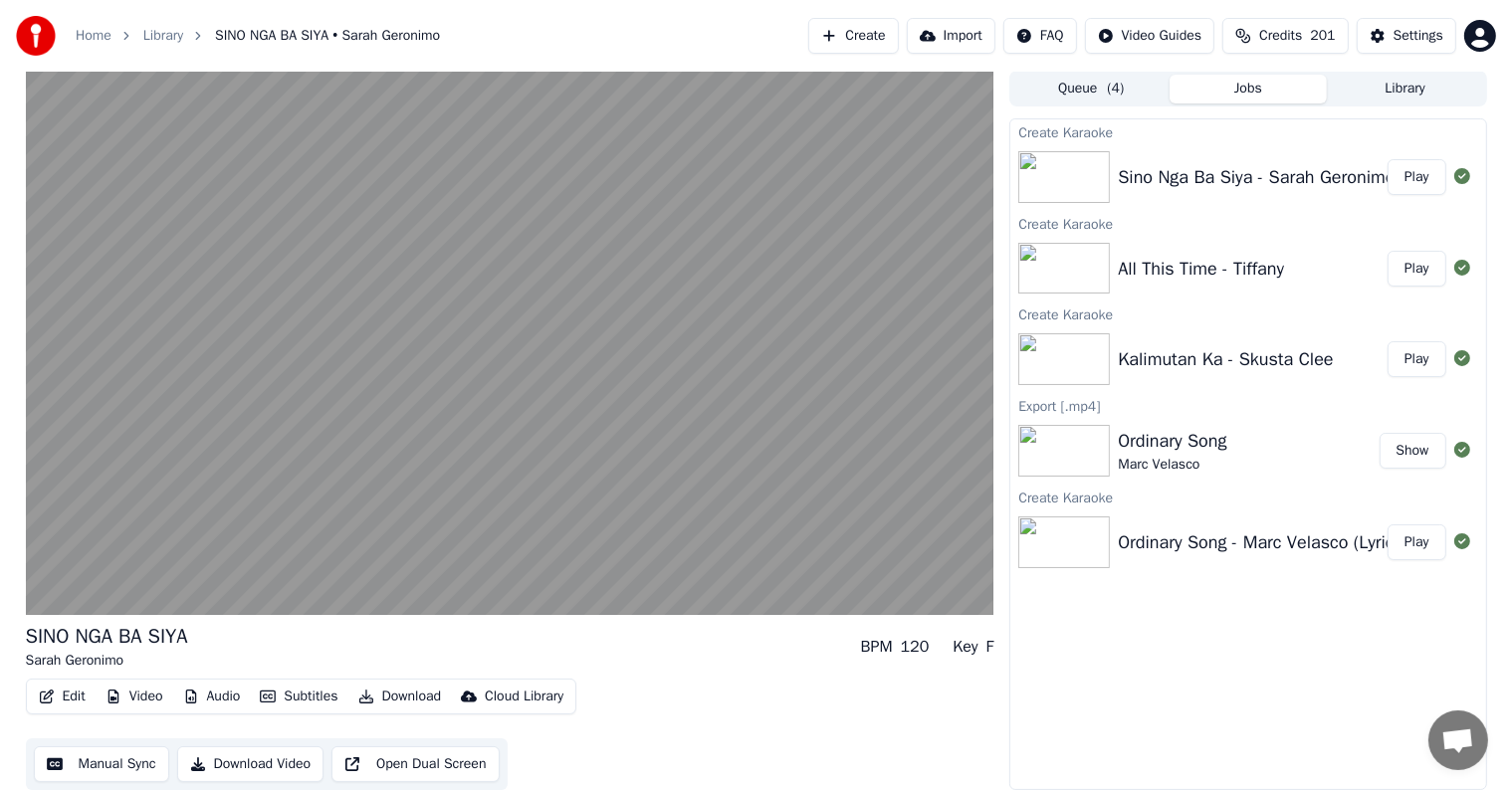 type 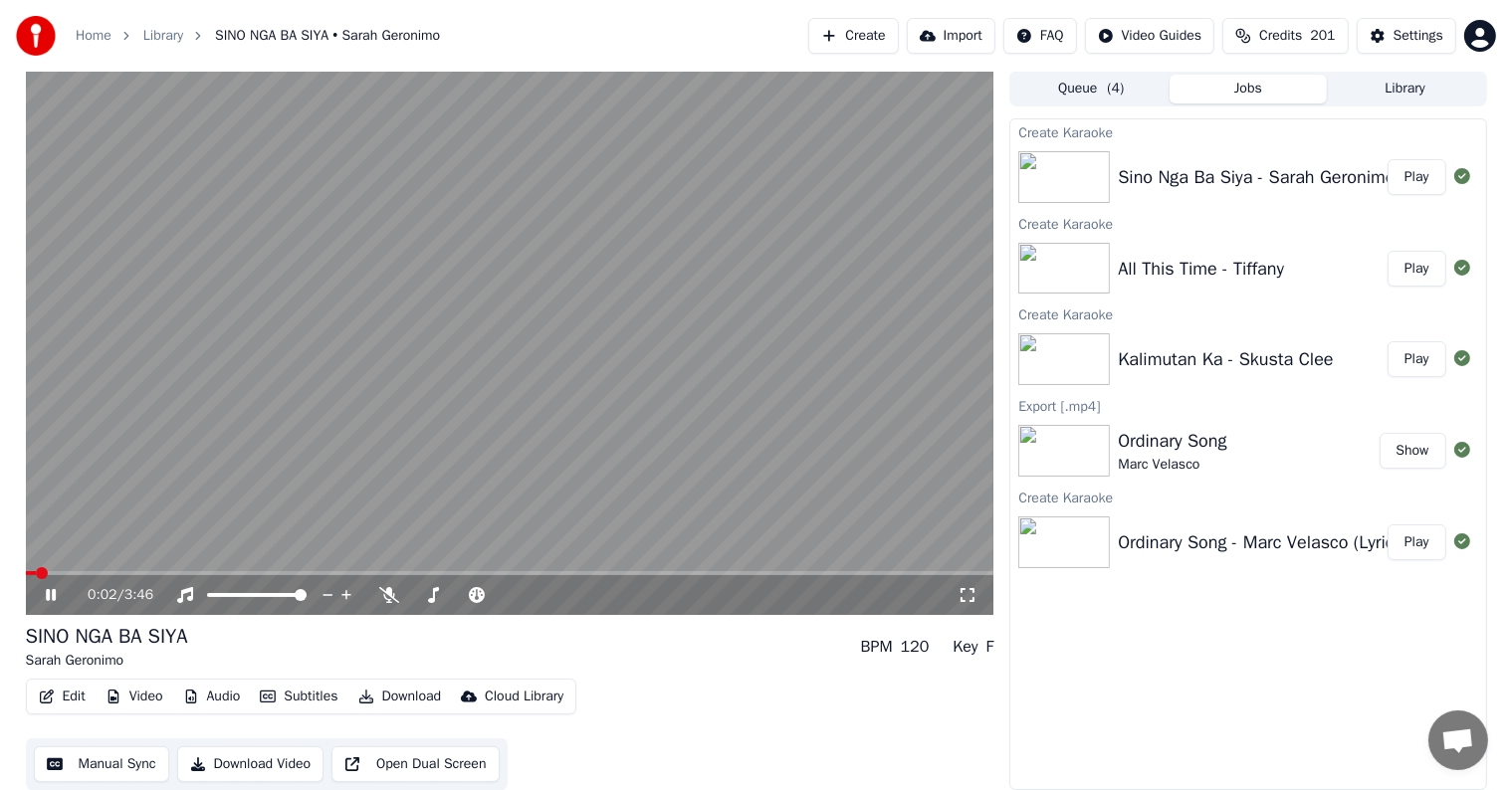 click at bounding box center (510, 342) 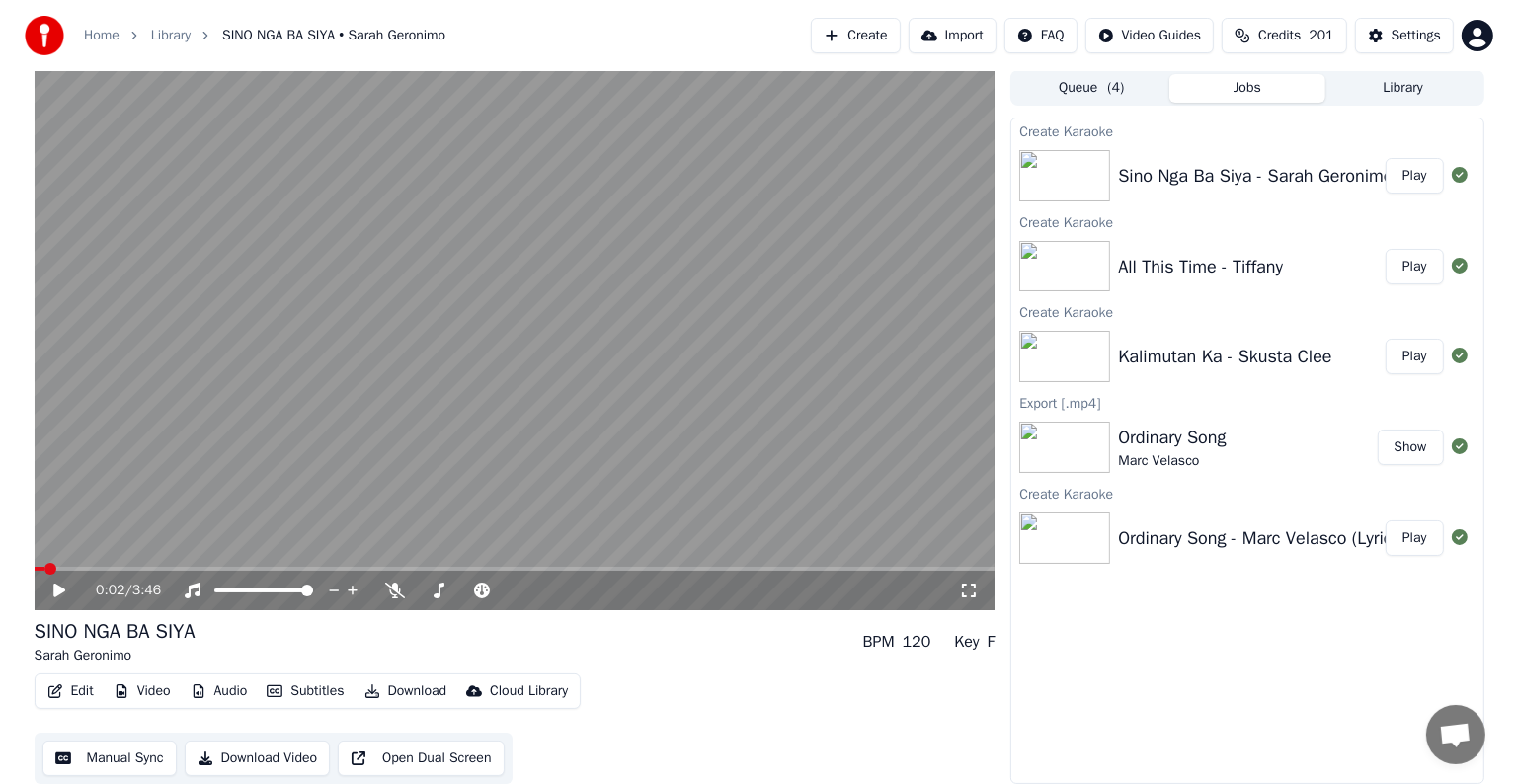 scroll, scrollTop: 0, scrollLeft: 0, axis: both 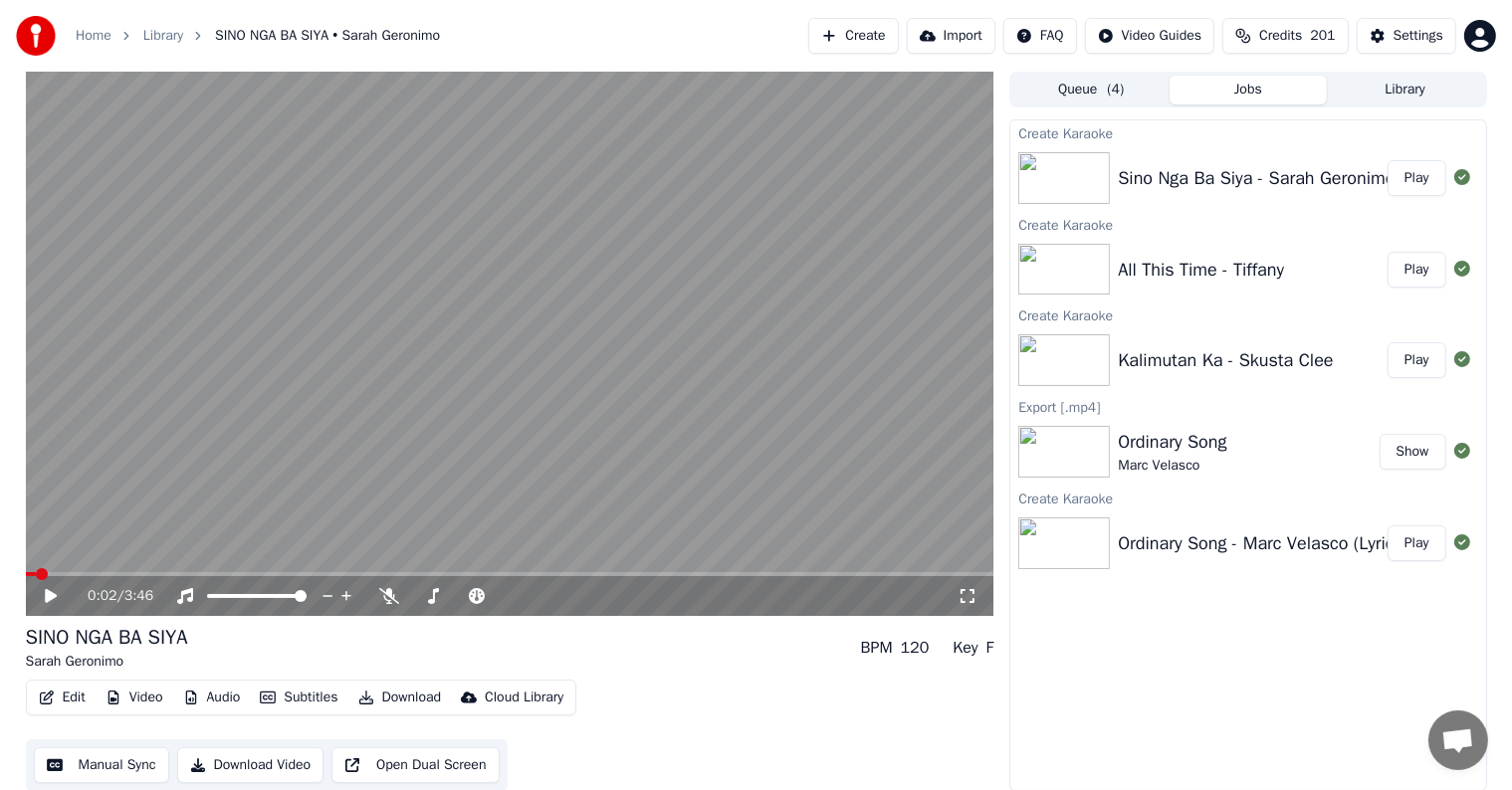 click on "Play" at bounding box center (1416, 270) 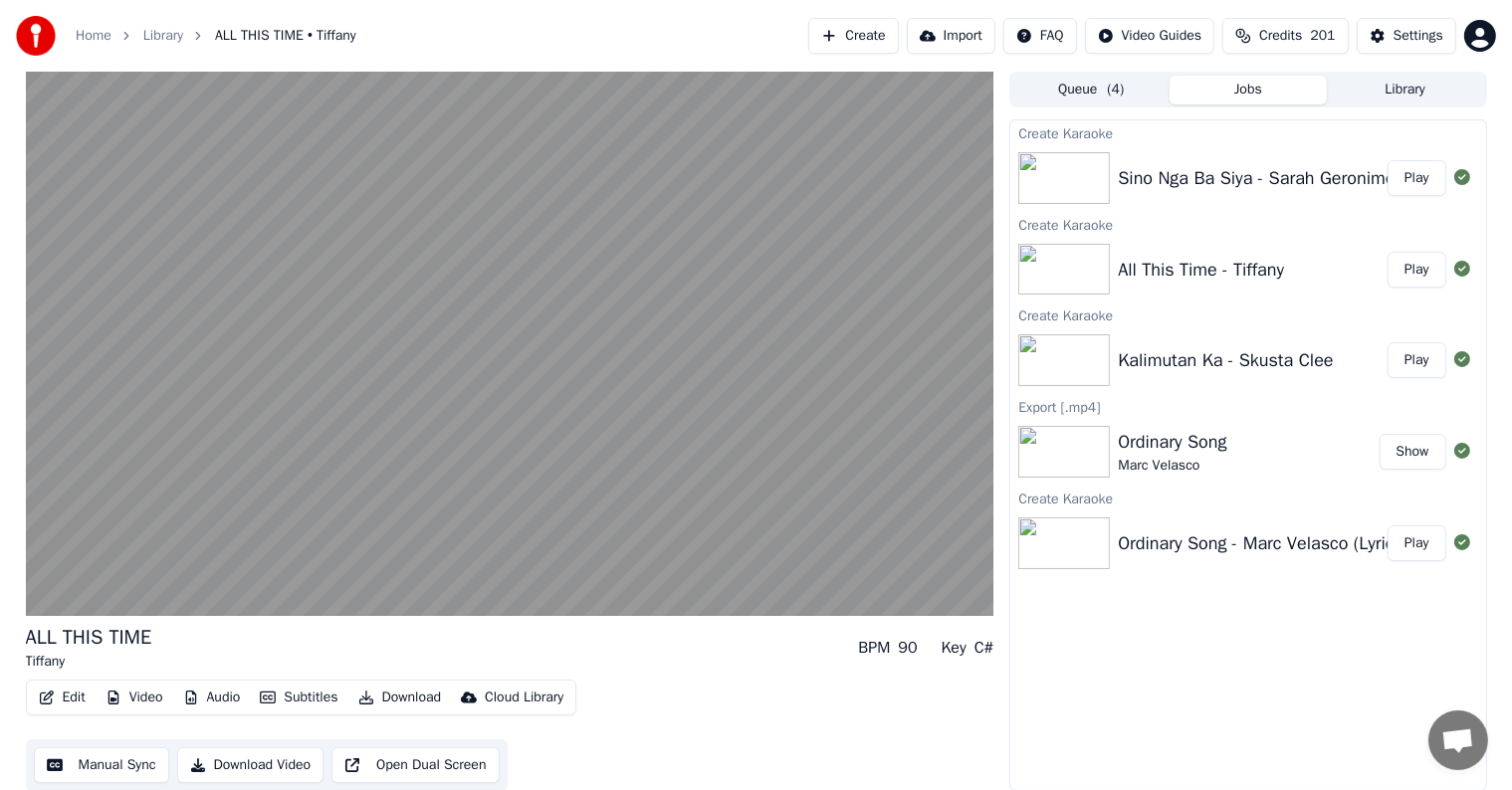 click on "Play" at bounding box center [1416, 360] 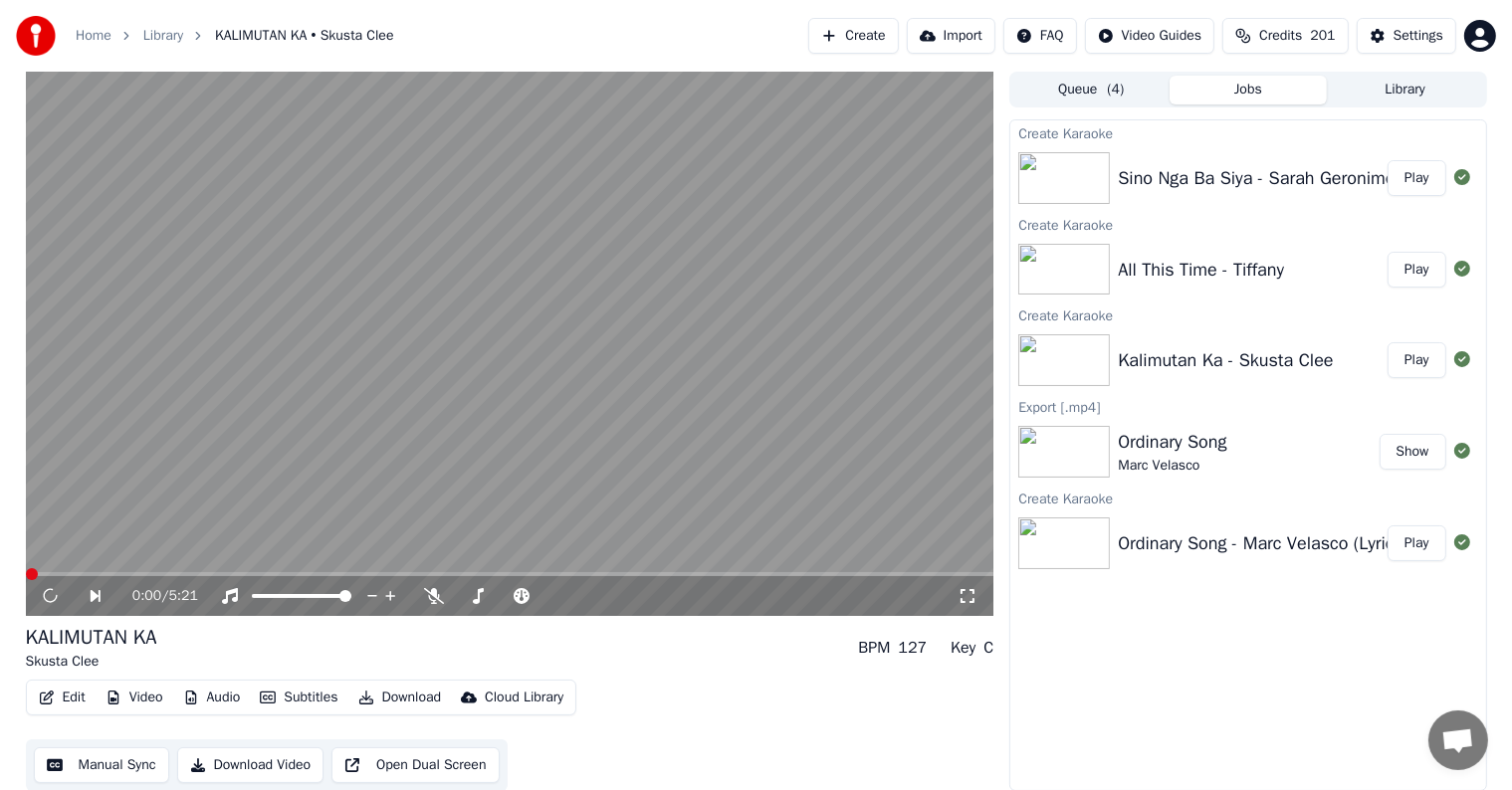 click on "Show" at bounding box center [1412, 452] 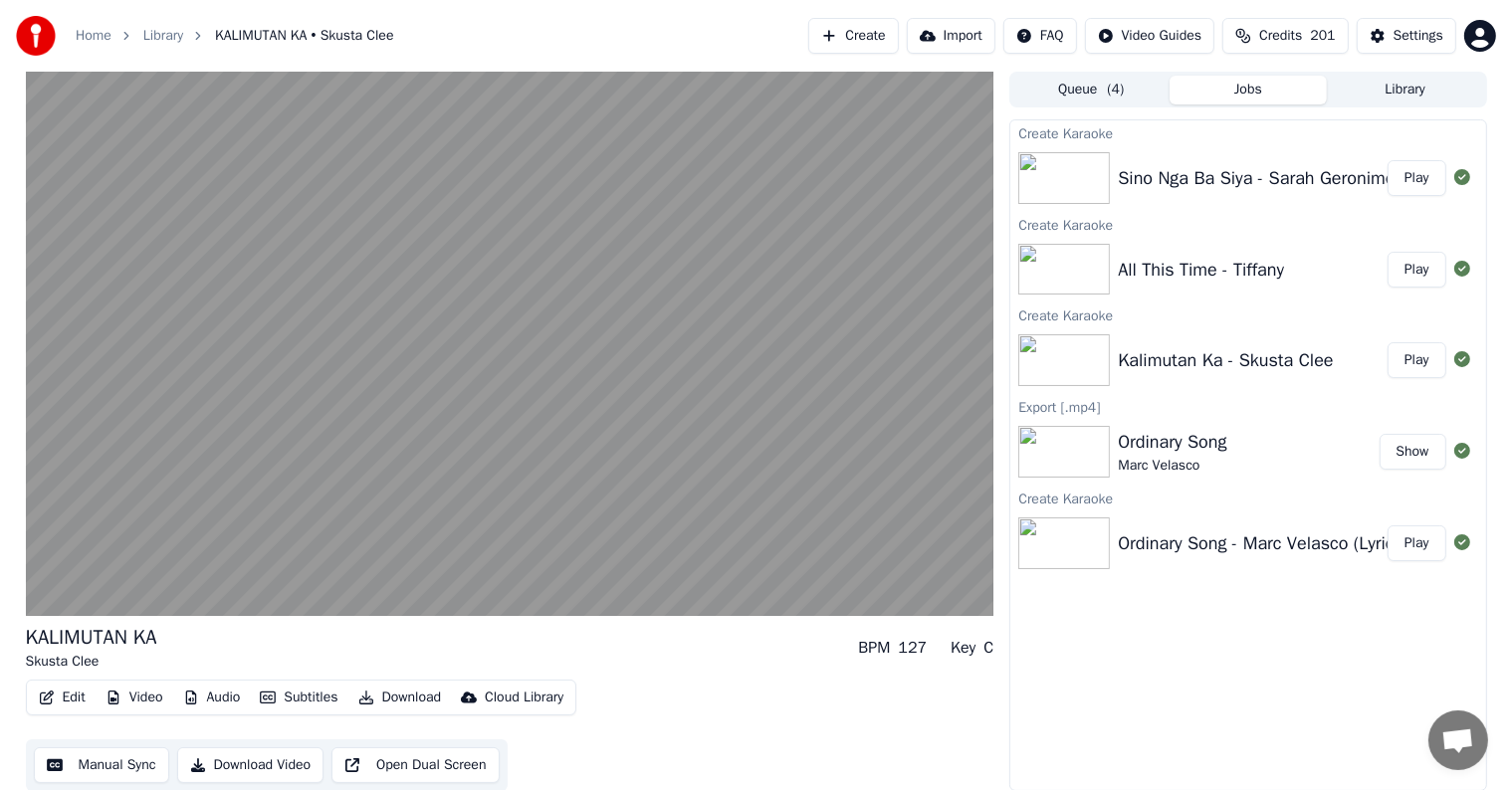 click on "Show" at bounding box center (1412, 452) 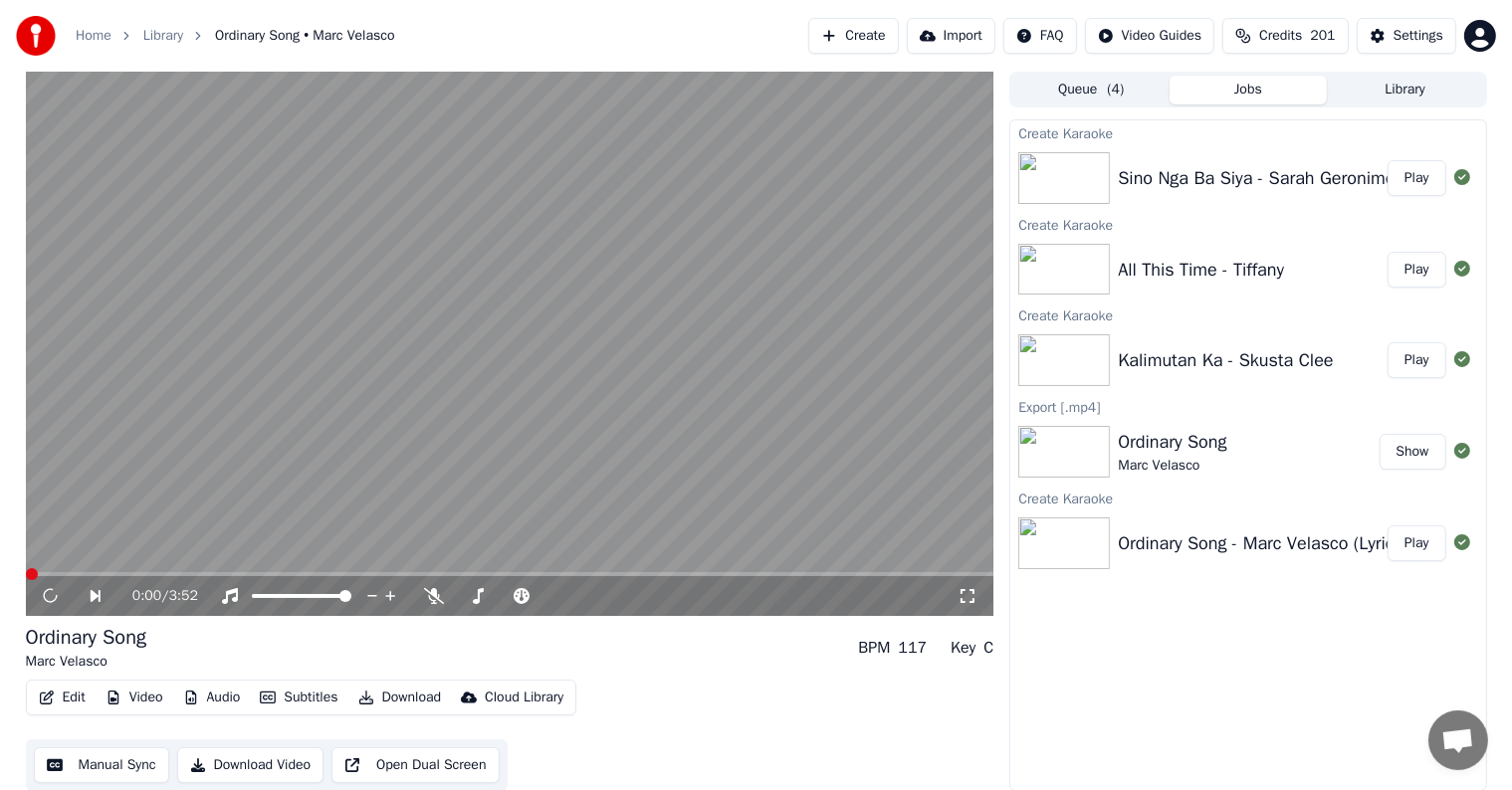 type 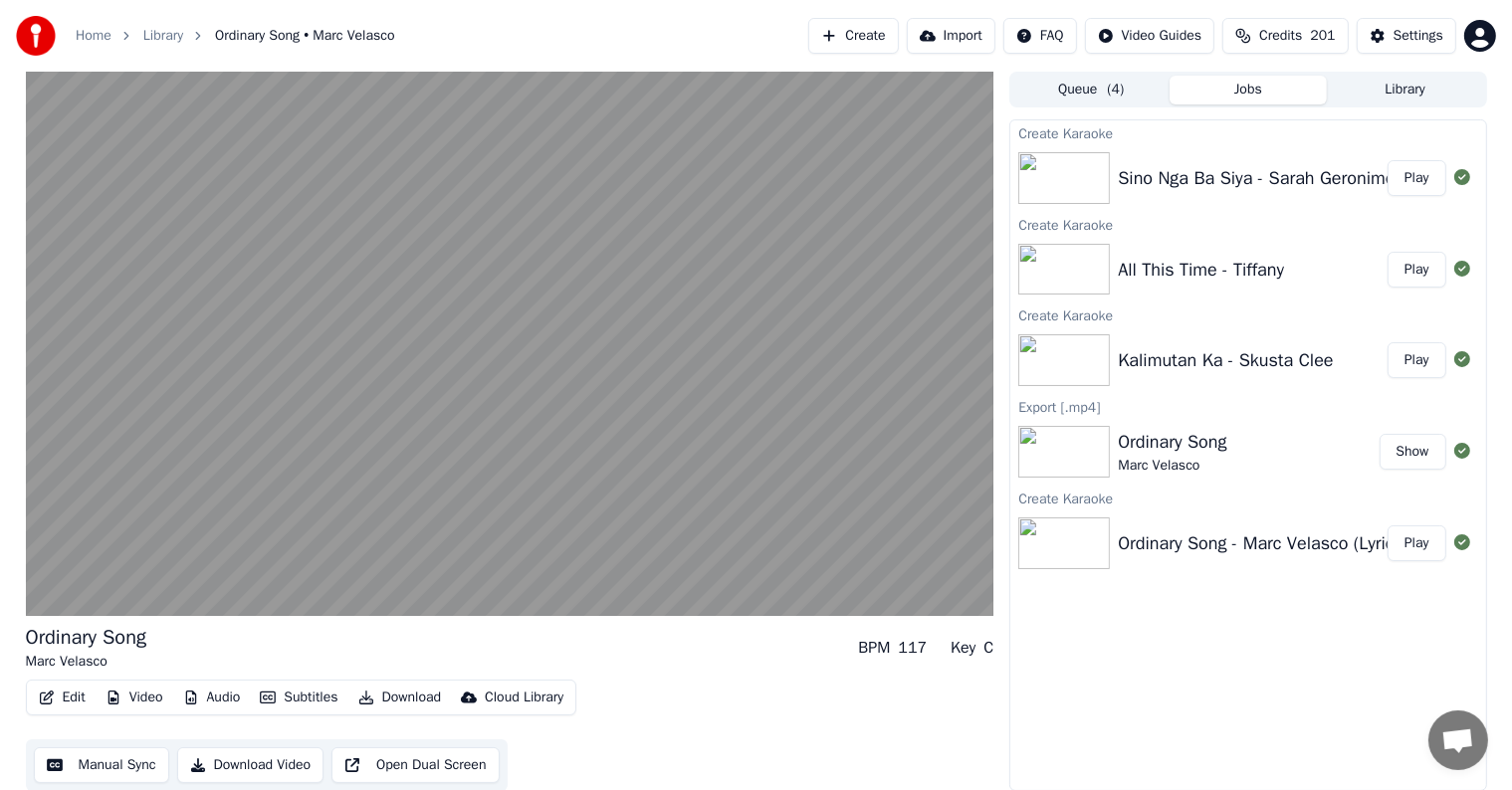 click on "Create" at bounding box center [853, 36] 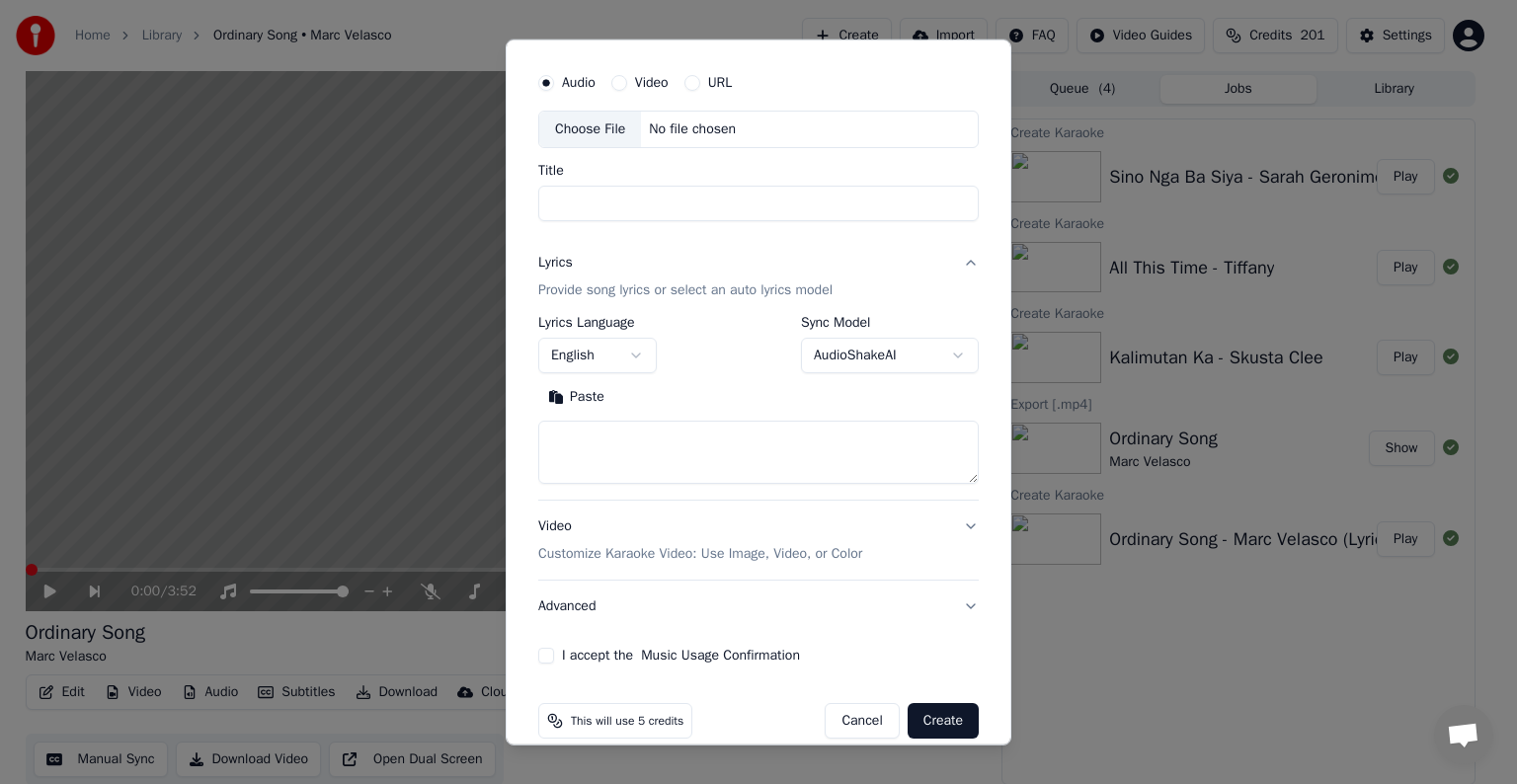 scroll, scrollTop: 75, scrollLeft: 0, axis: vertical 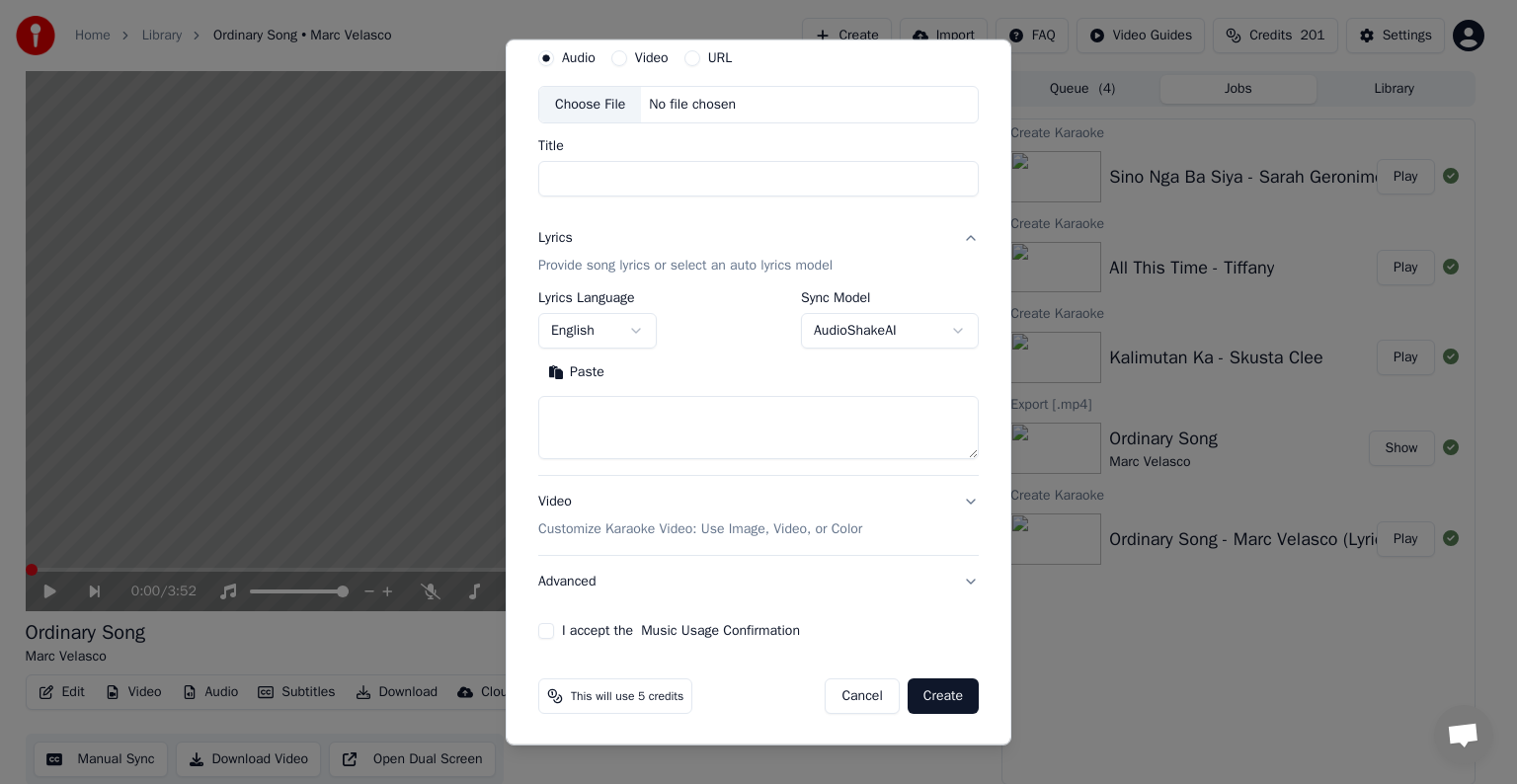 click on "Customize Karaoke Video: Use Image, Video, or Color" at bounding box center [700, 529] 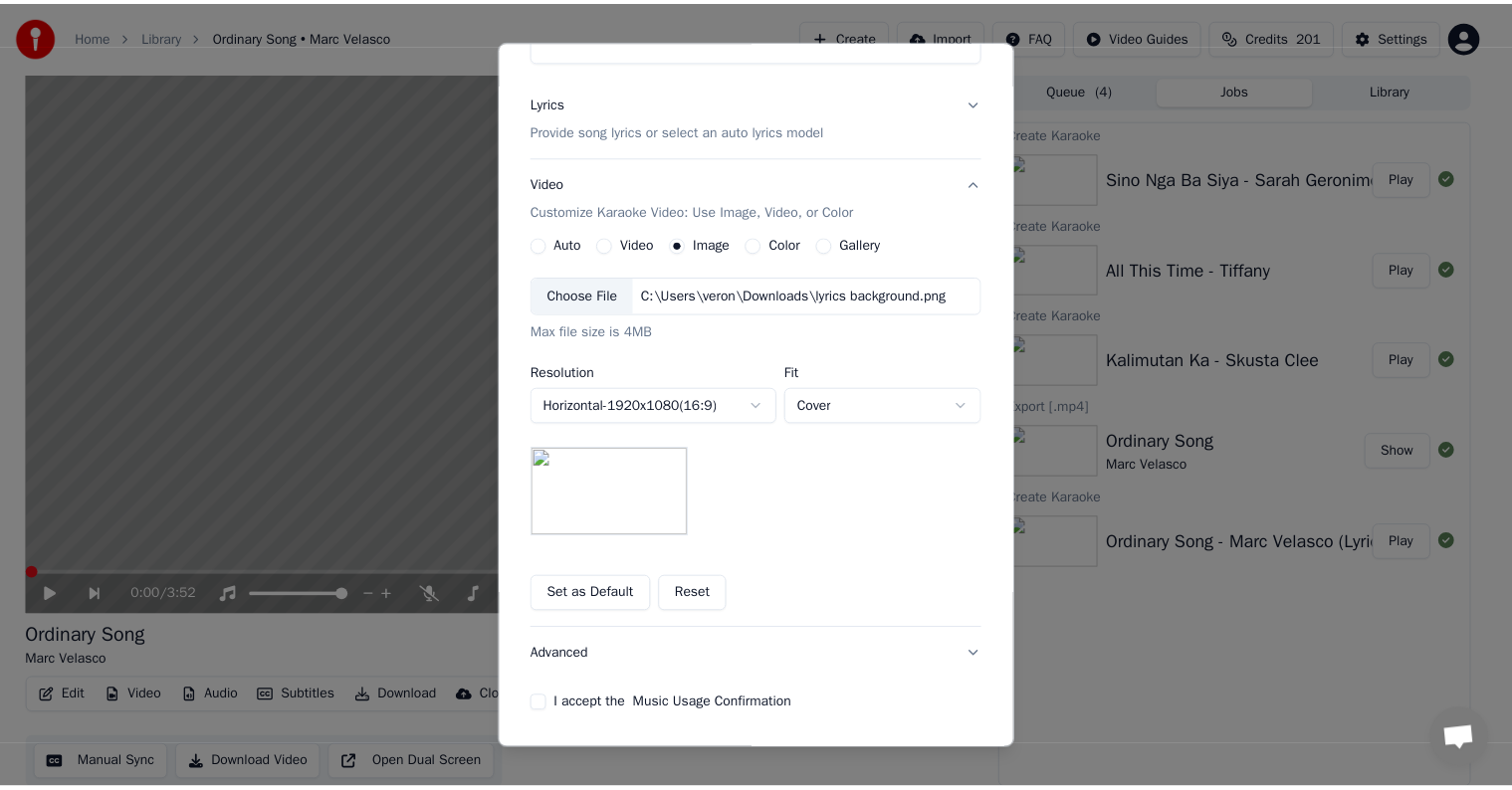 scroll, scrollTop: 283, scrollLeft: 0, axis: vertical 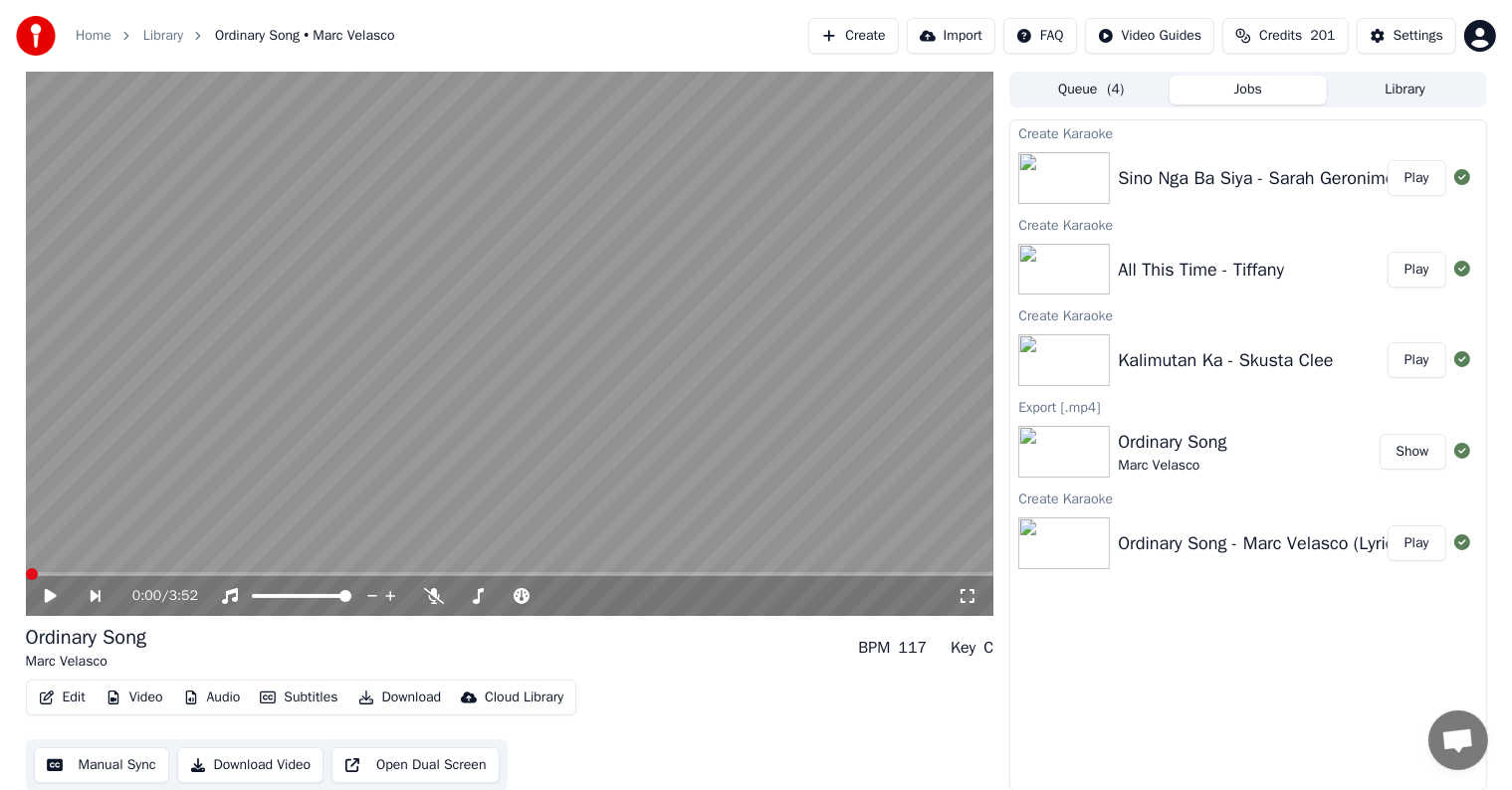 click on "Play" at bounding box center [1416, 360] 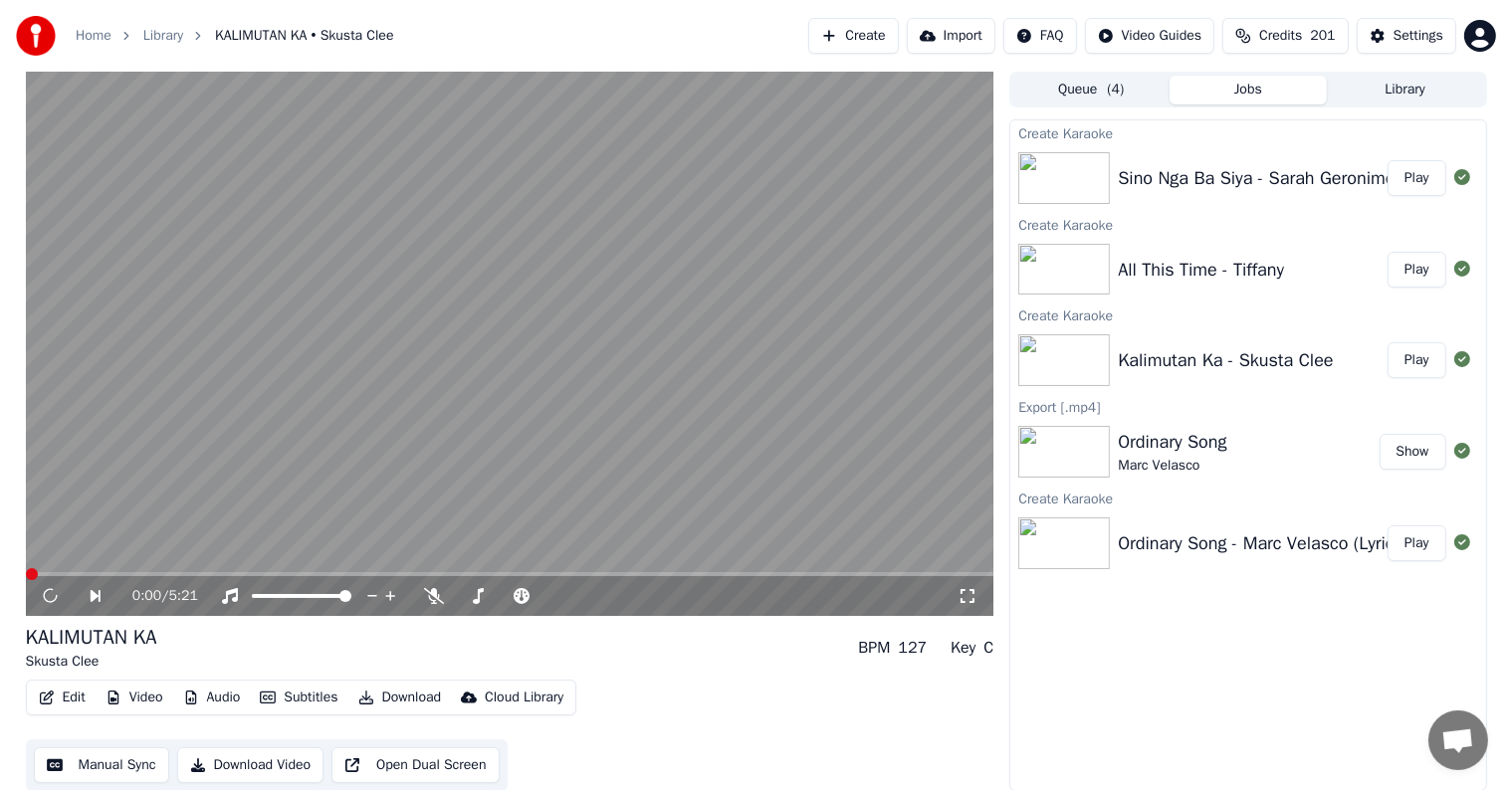 click at bounding box center [510, 343] 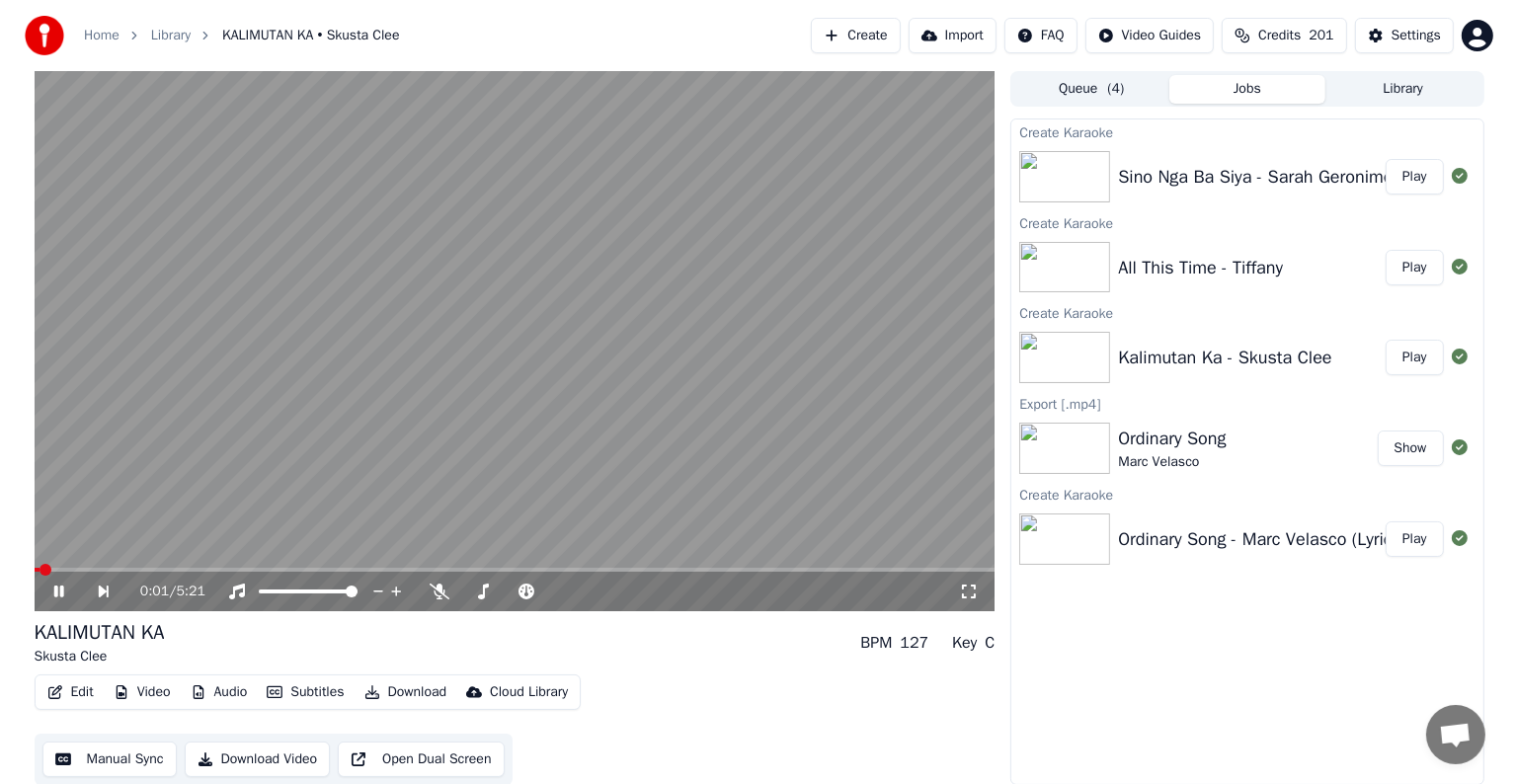 scroll, scrollTop: 1, scrollLeft: 0, axis: vertical 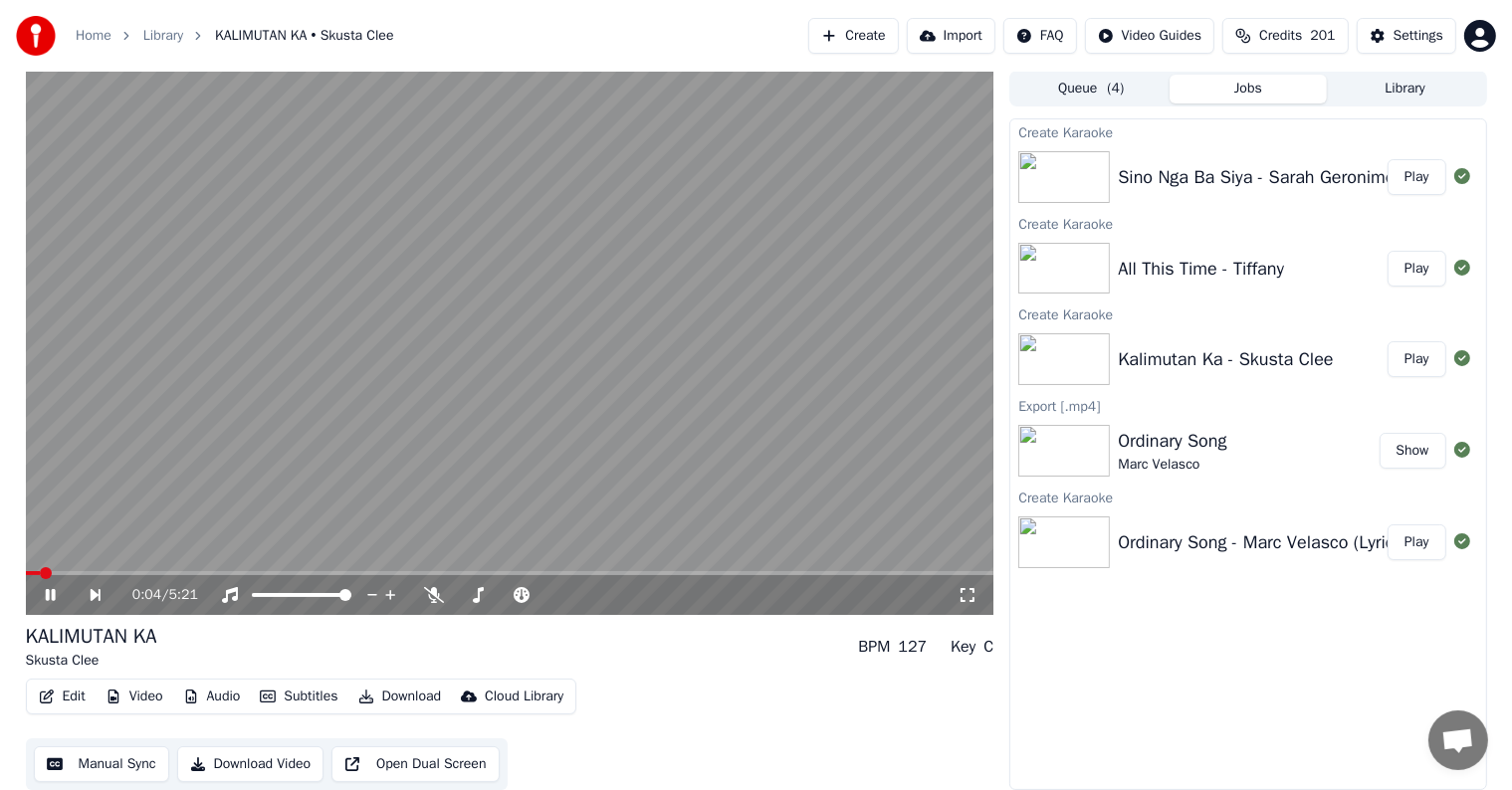 click at bounding box center [510, 342] 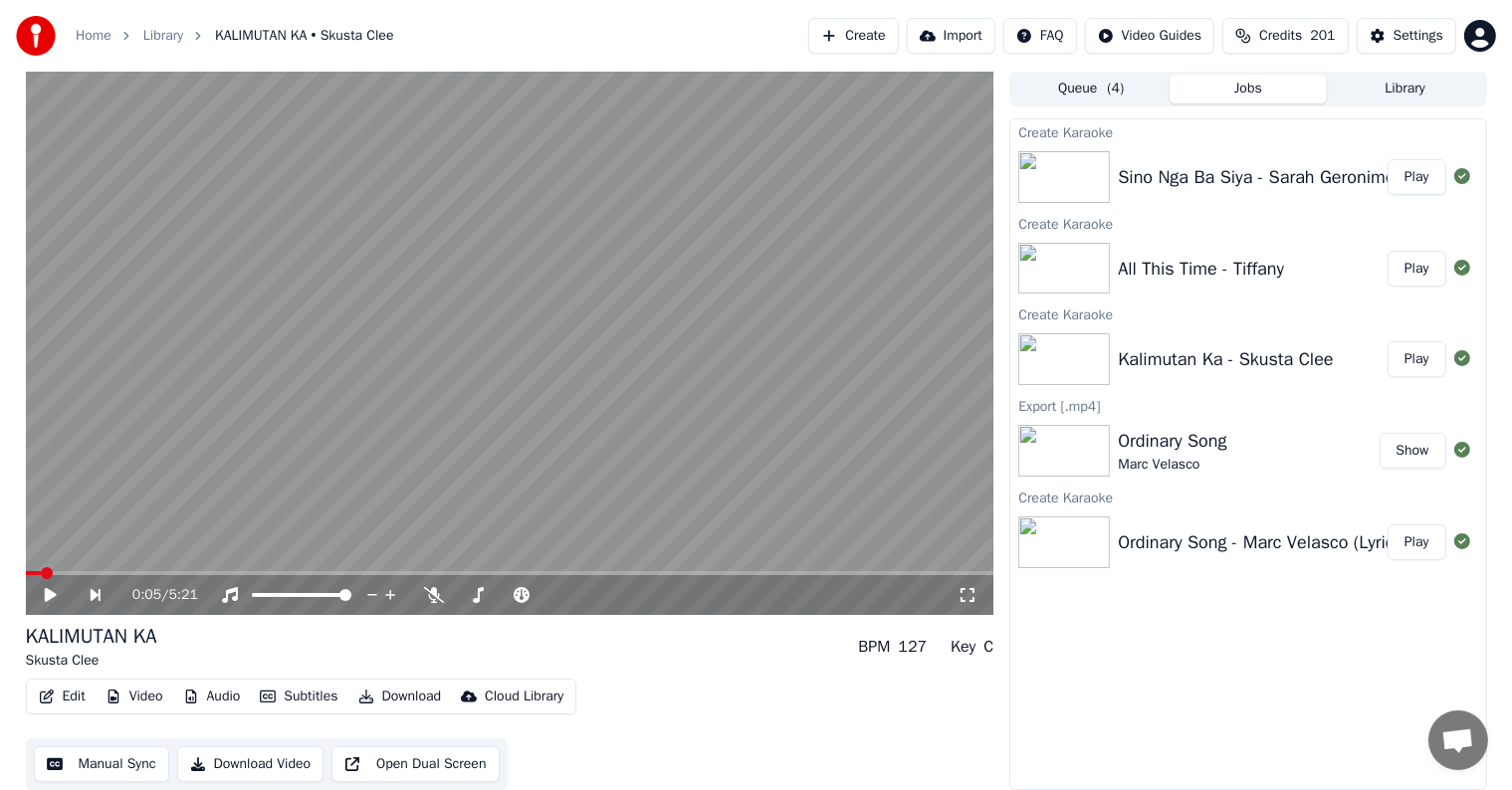 click on "Create" at bounding box center [853, 36] 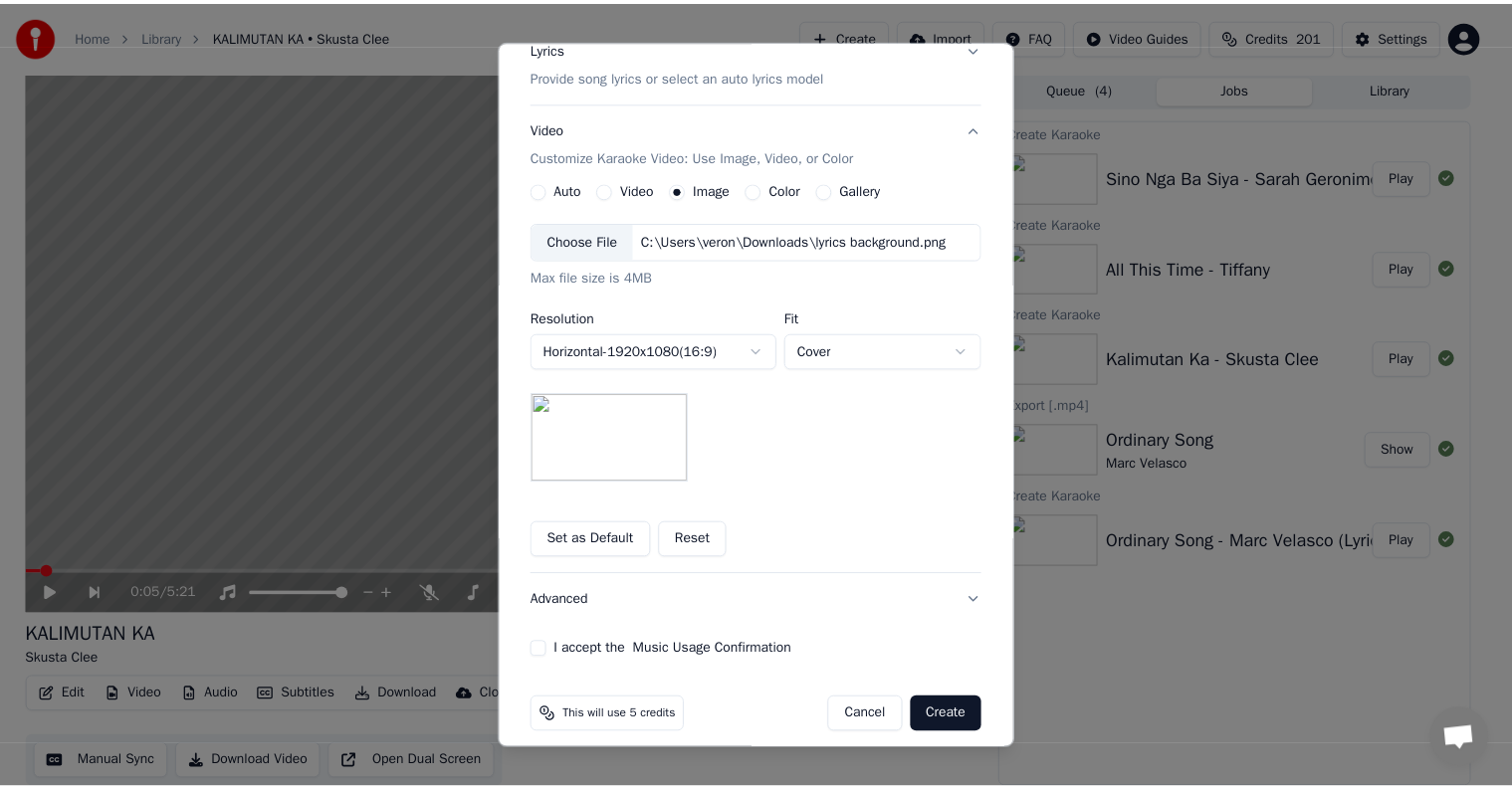 scroll, scrollTop: 283, scrollLeft: 0, axis: vertical 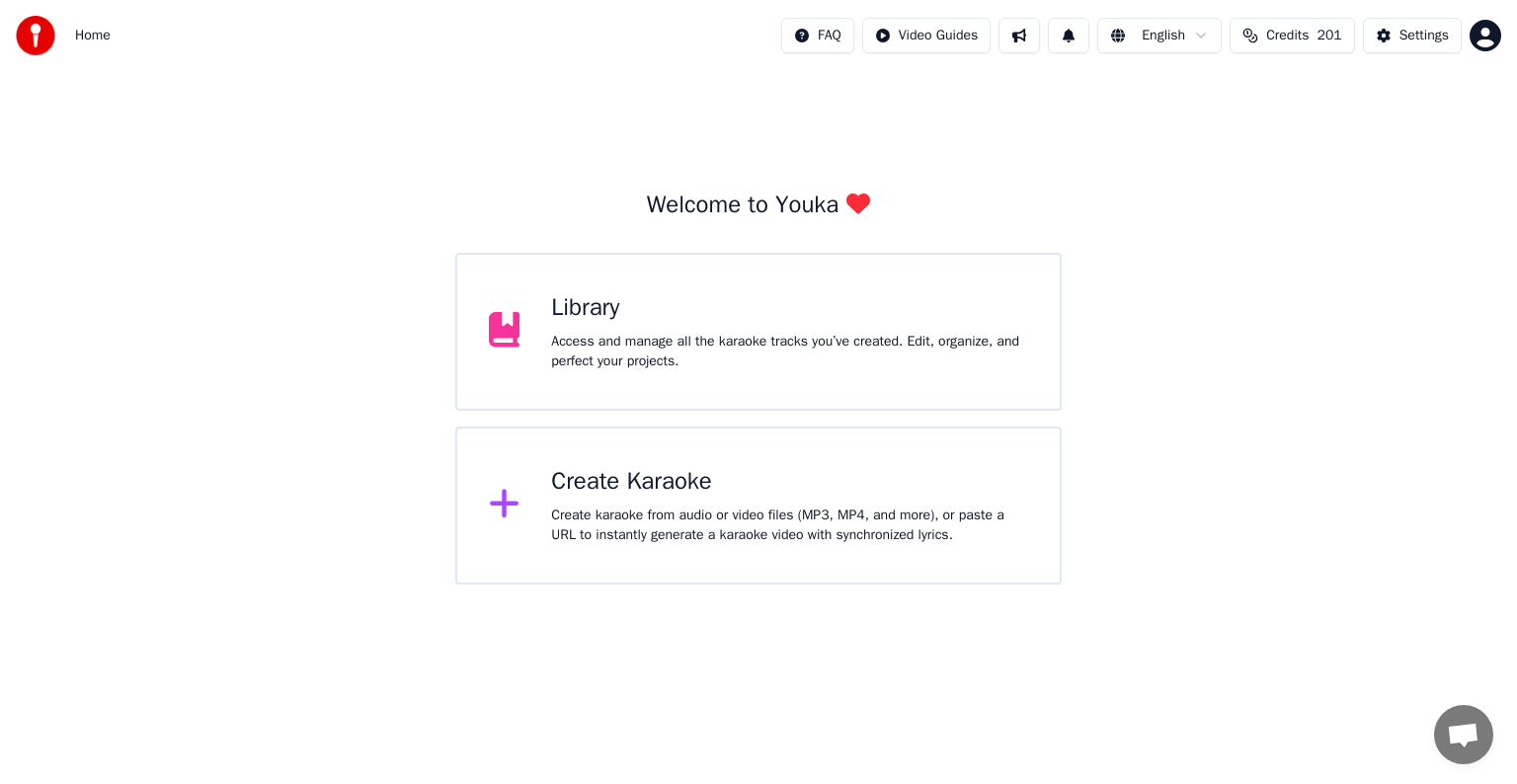 click on "Access and manage all the karaoke tracks you’ve created. Edit, organize, and perfect your projects." at bounding box center (789, 352) 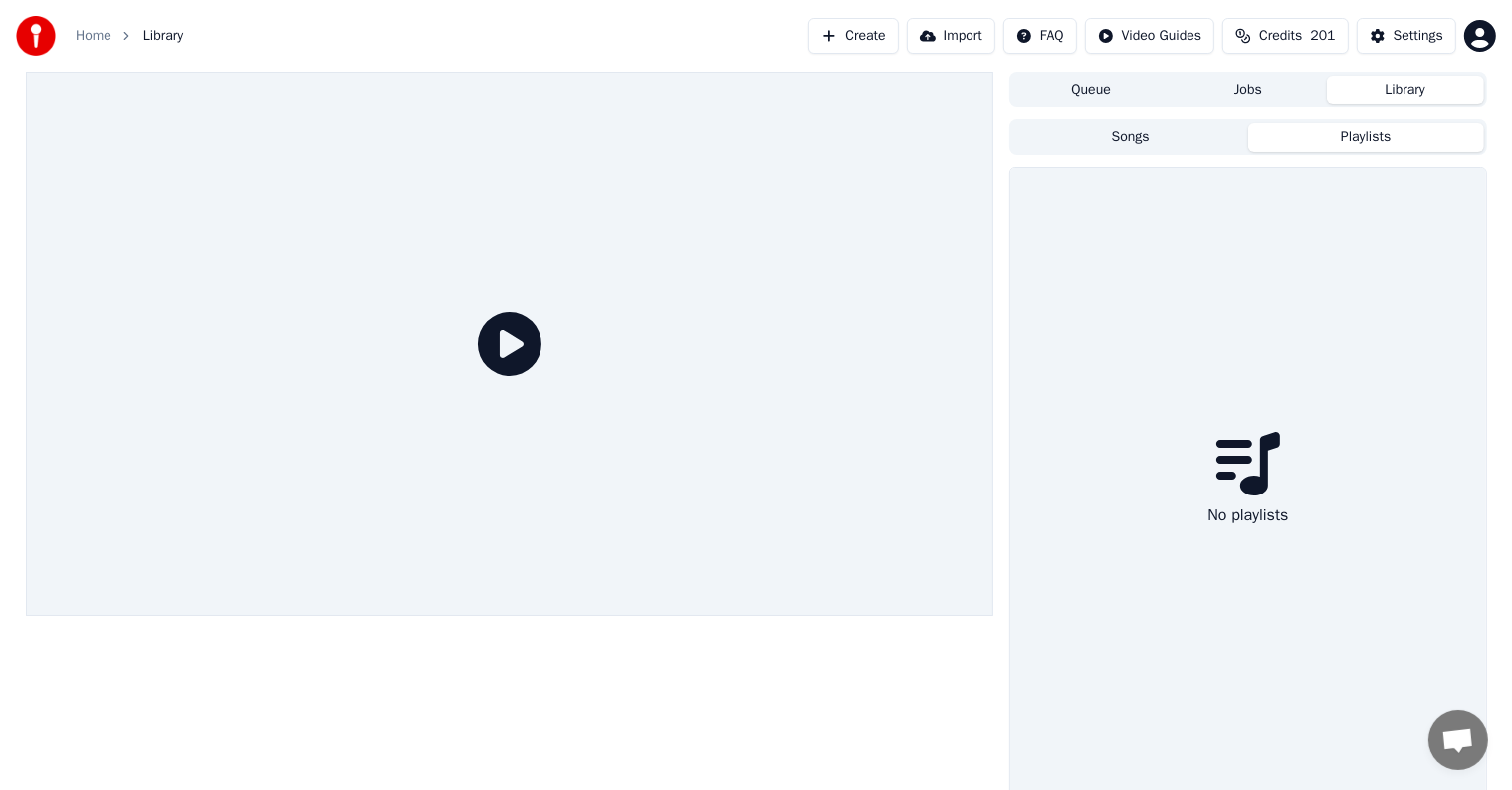click on "Playlists" at bounding box center [1366, 137] 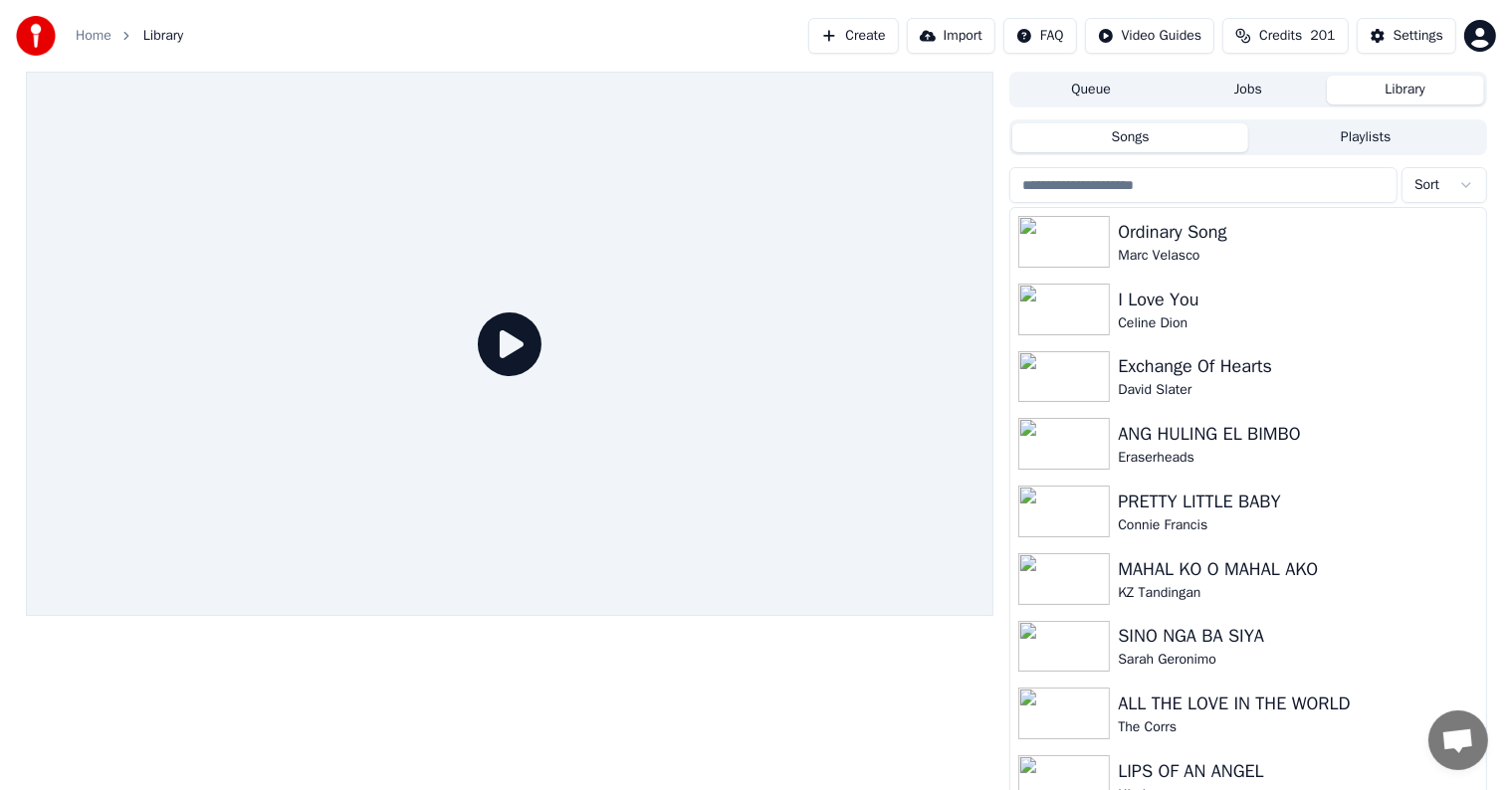 click on "Songs" at bounding box center (1130, 137) 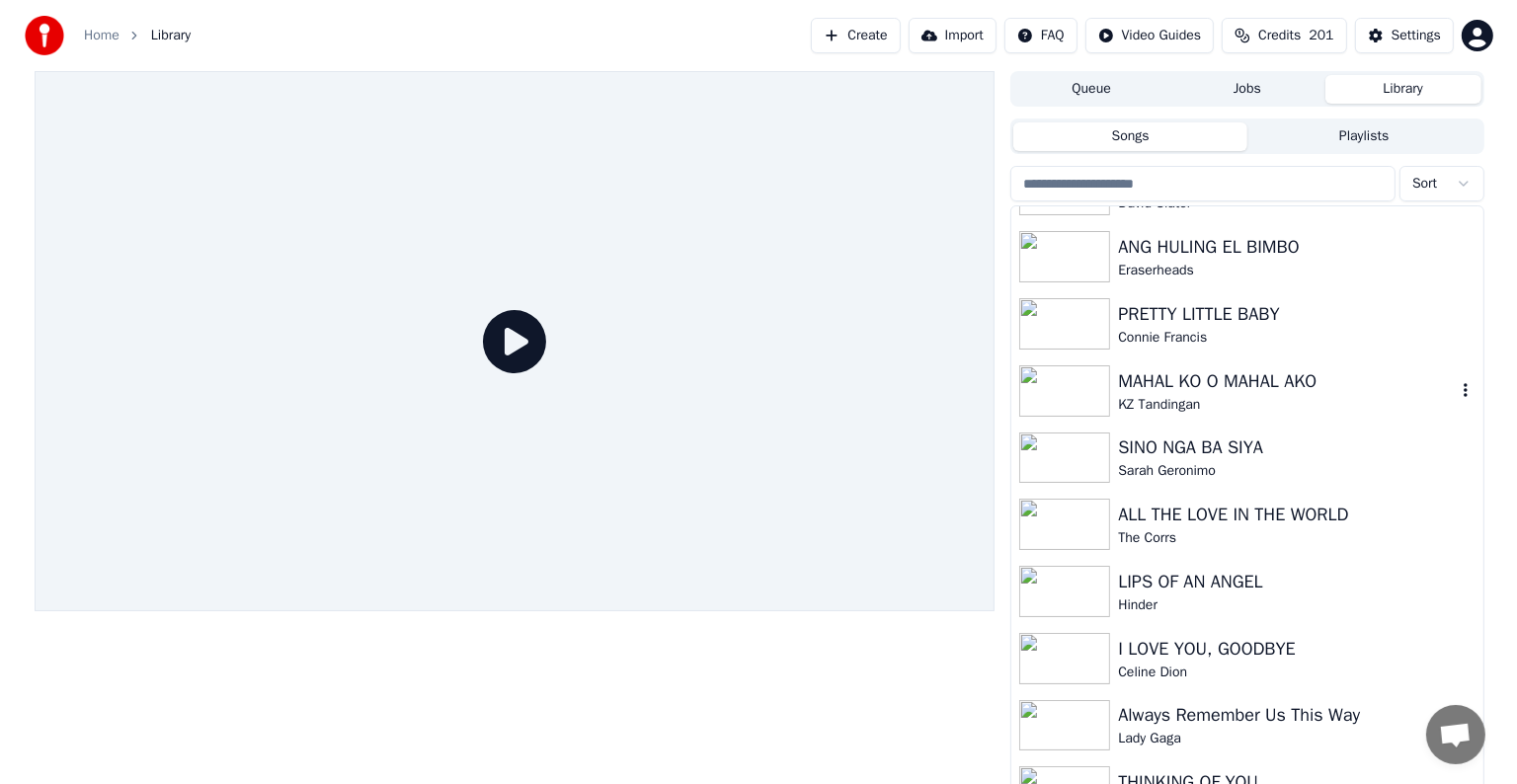 scroll, scrollTop: 0, scrollLeft: 0, axis: both 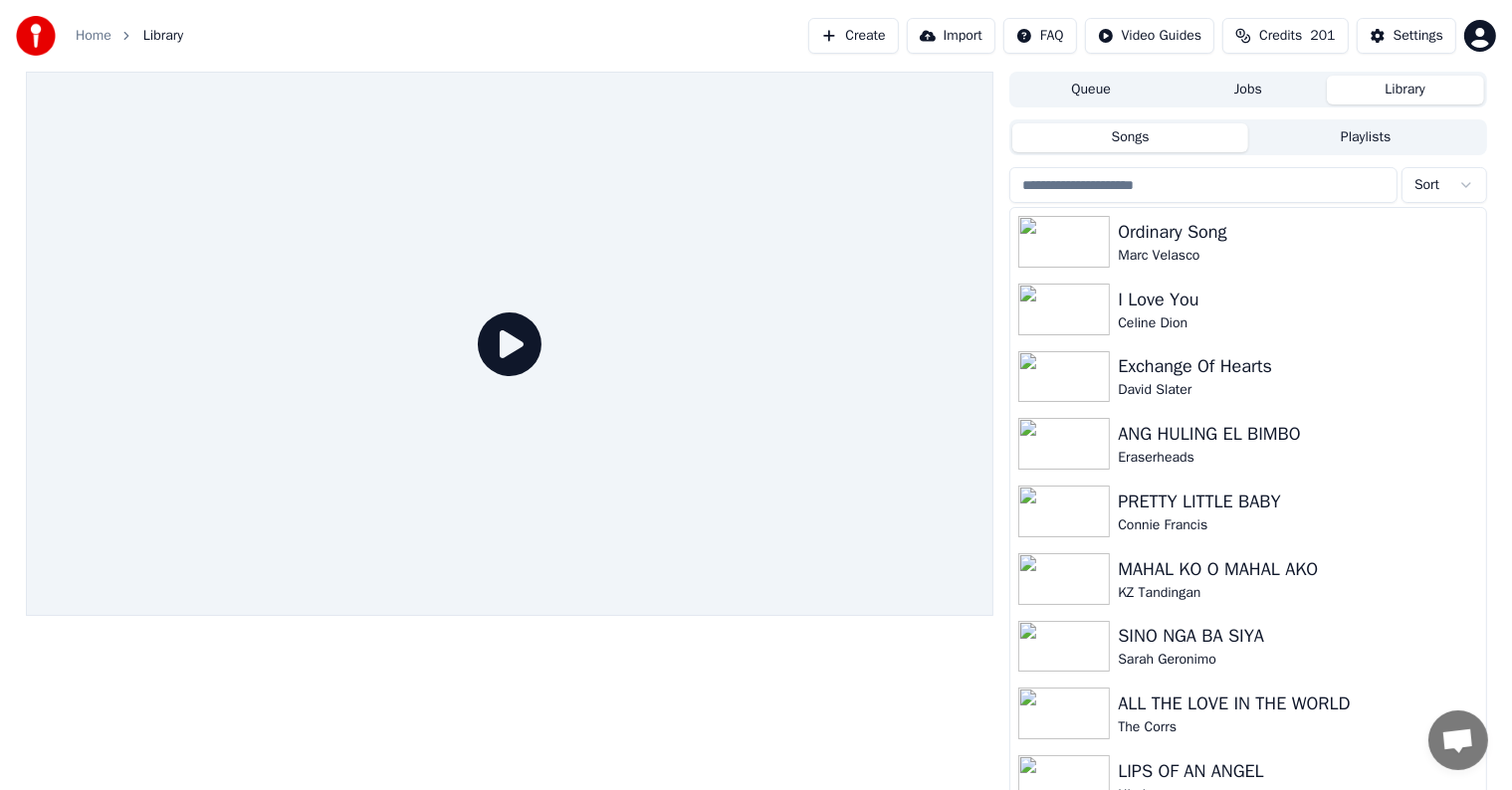 click on "Create" at bounding box center [853, 36] 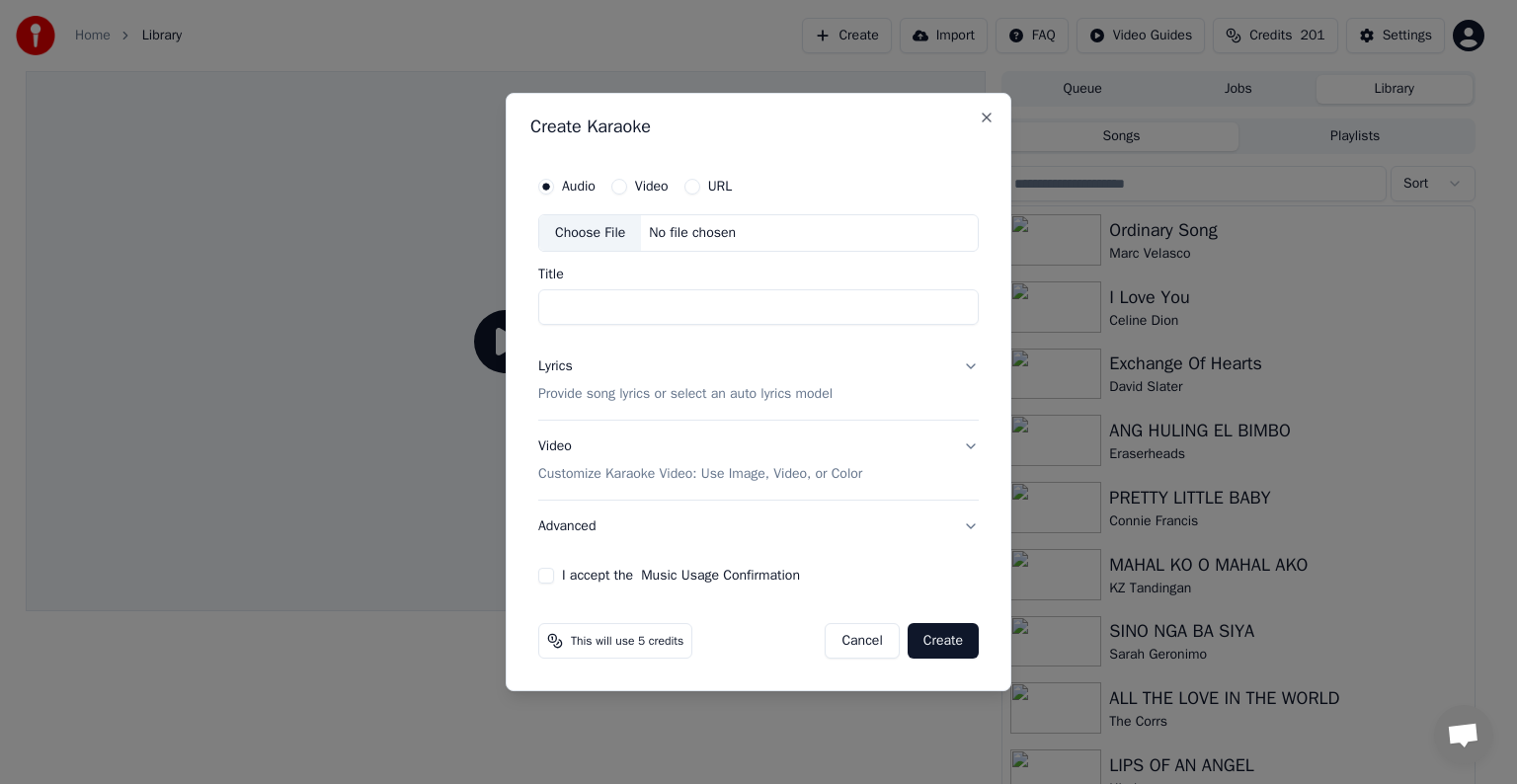 click on "Choose File" at bounding box center (590, 233) 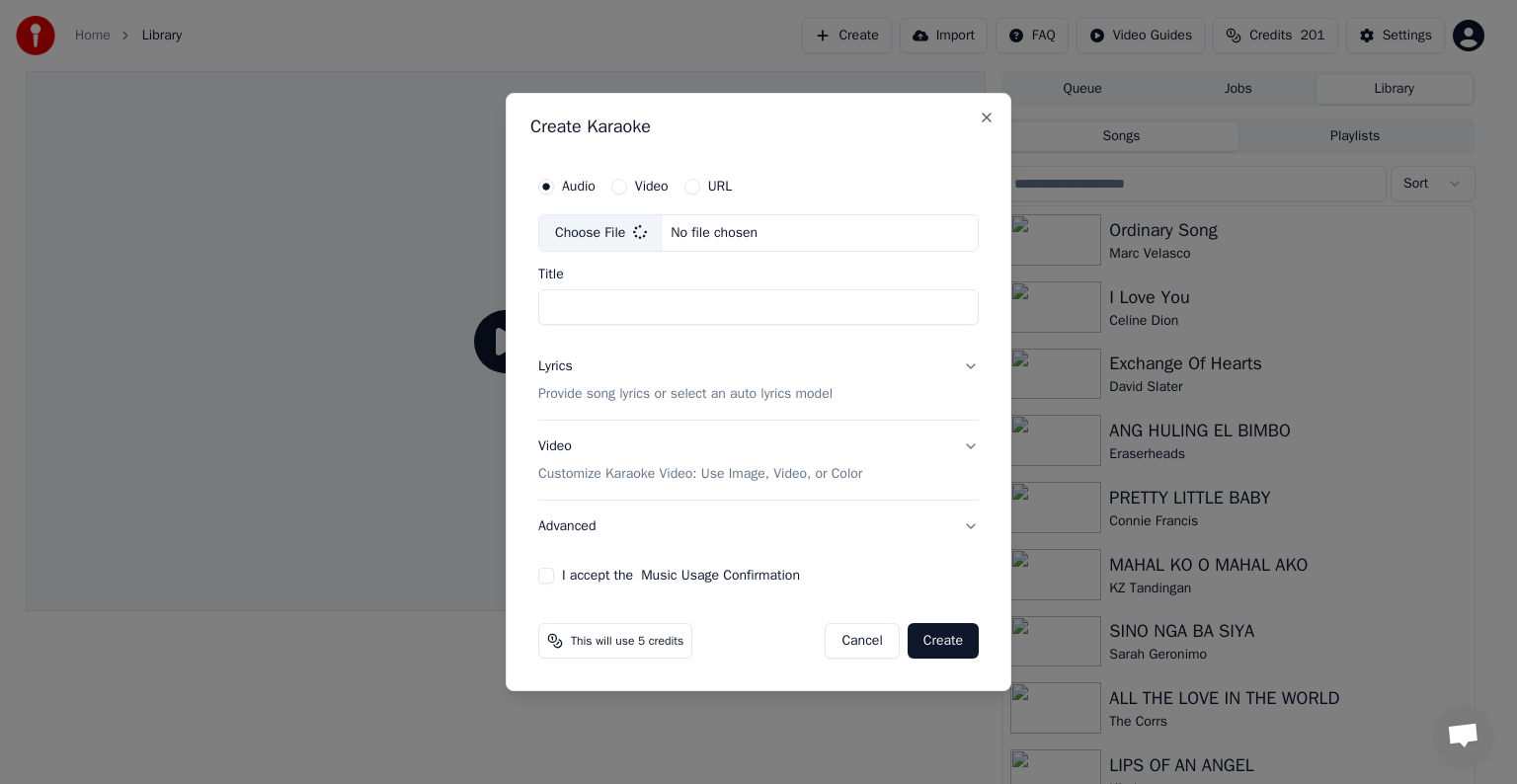 type on "**********" 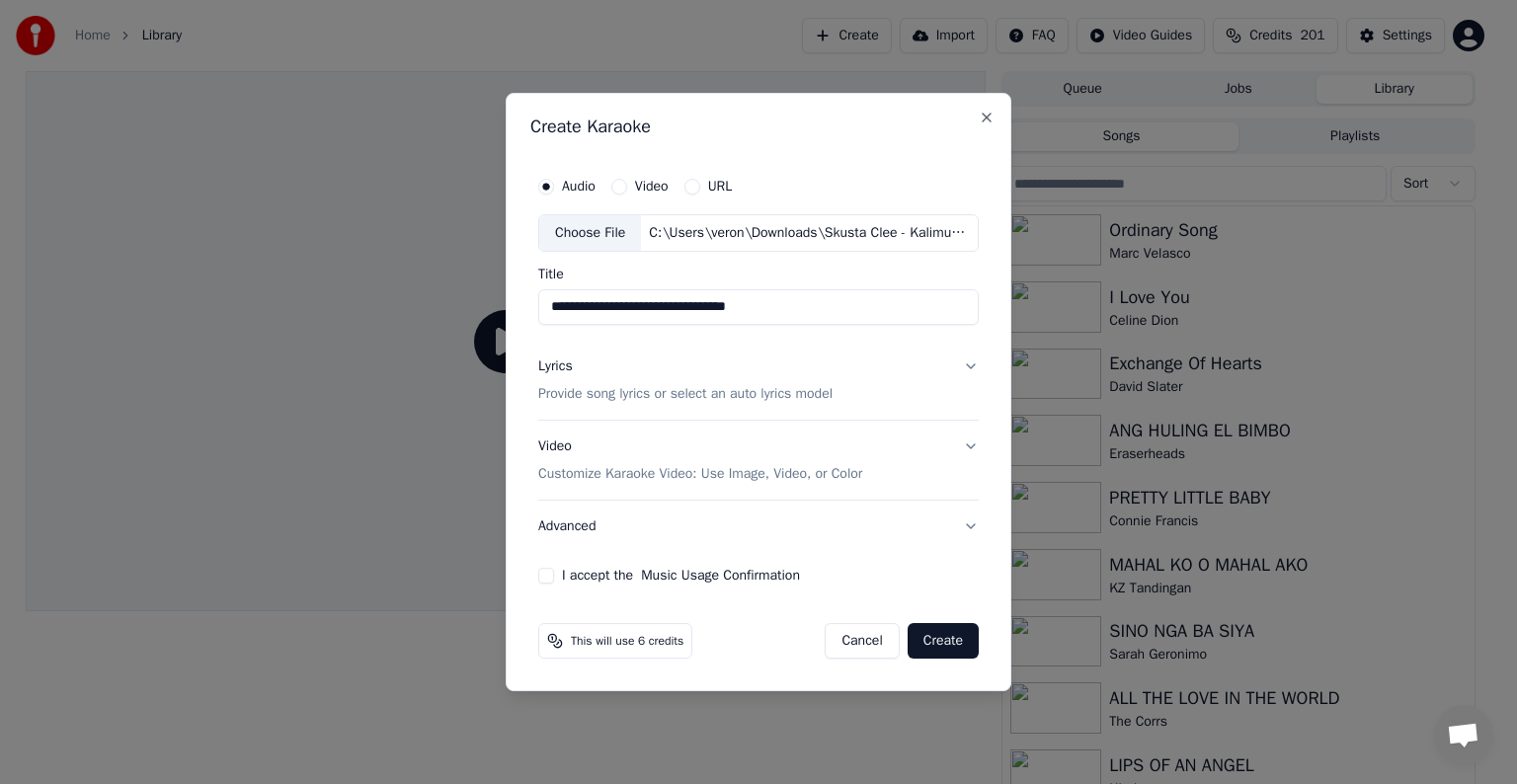 click on "Provide song lyrics or select an auto lyrics model" at bounding box center (685, 394) 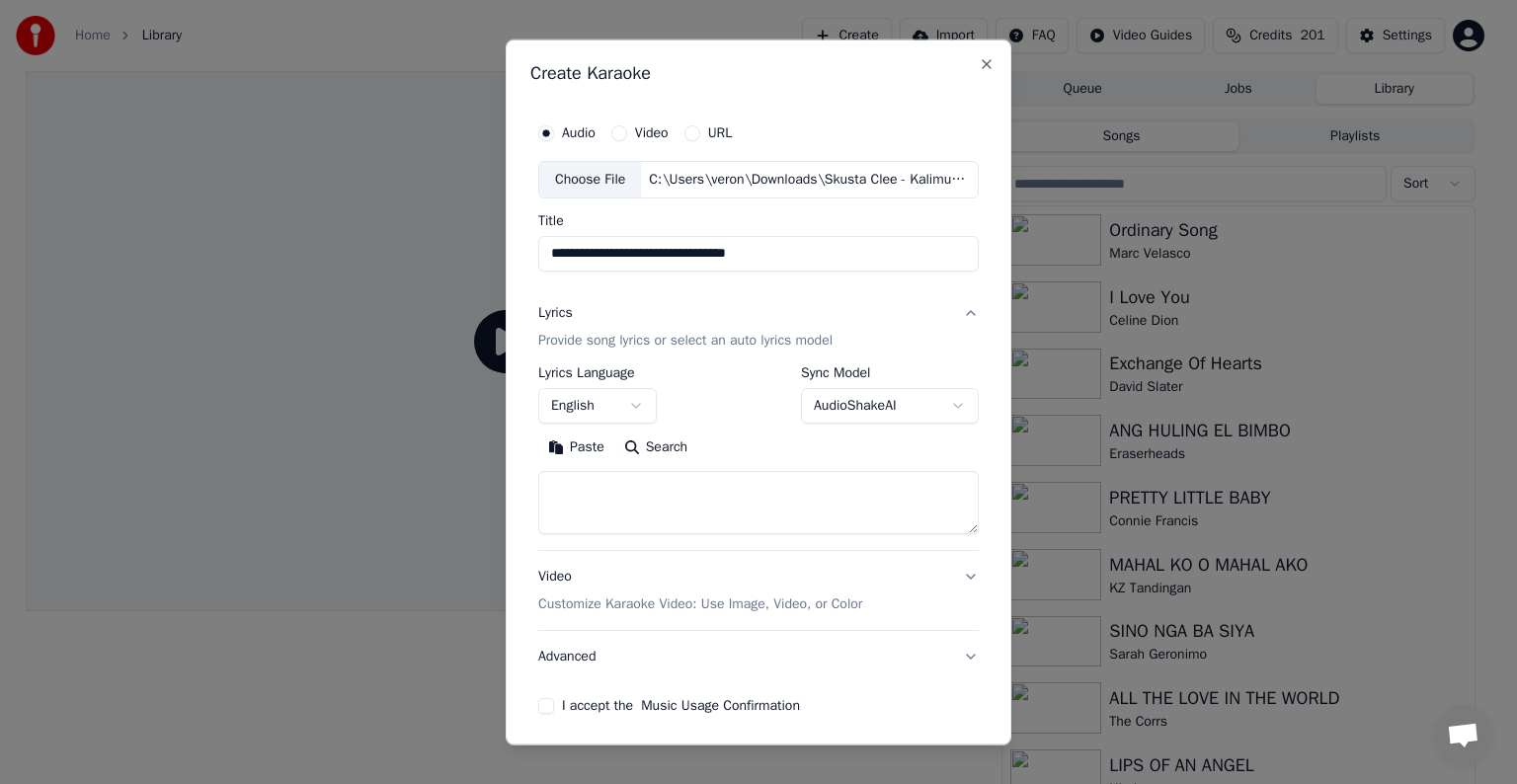 type 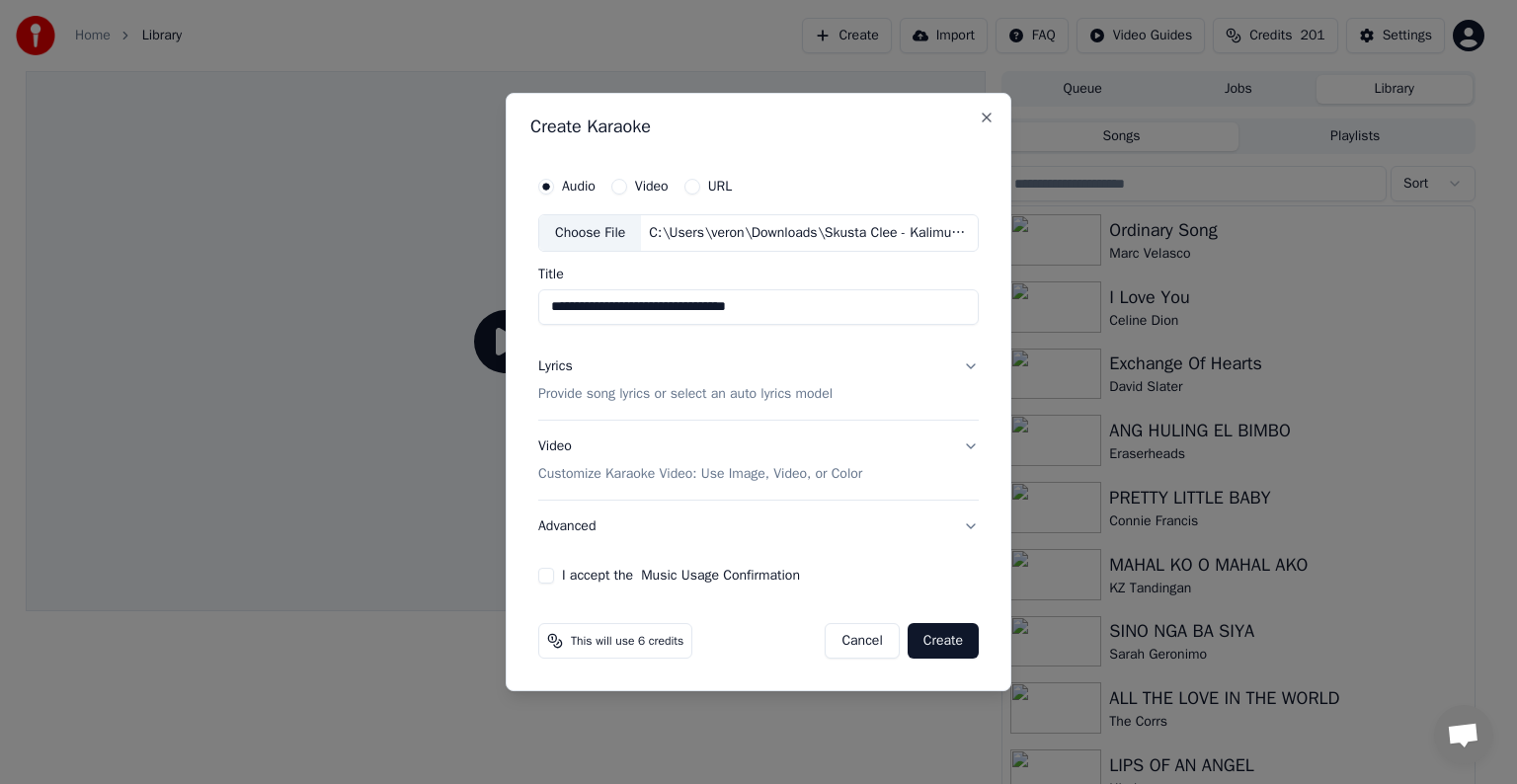 click on "Lyrics Provide song lyrics or select an auto lyrics model" at bounding box center (758, 380) 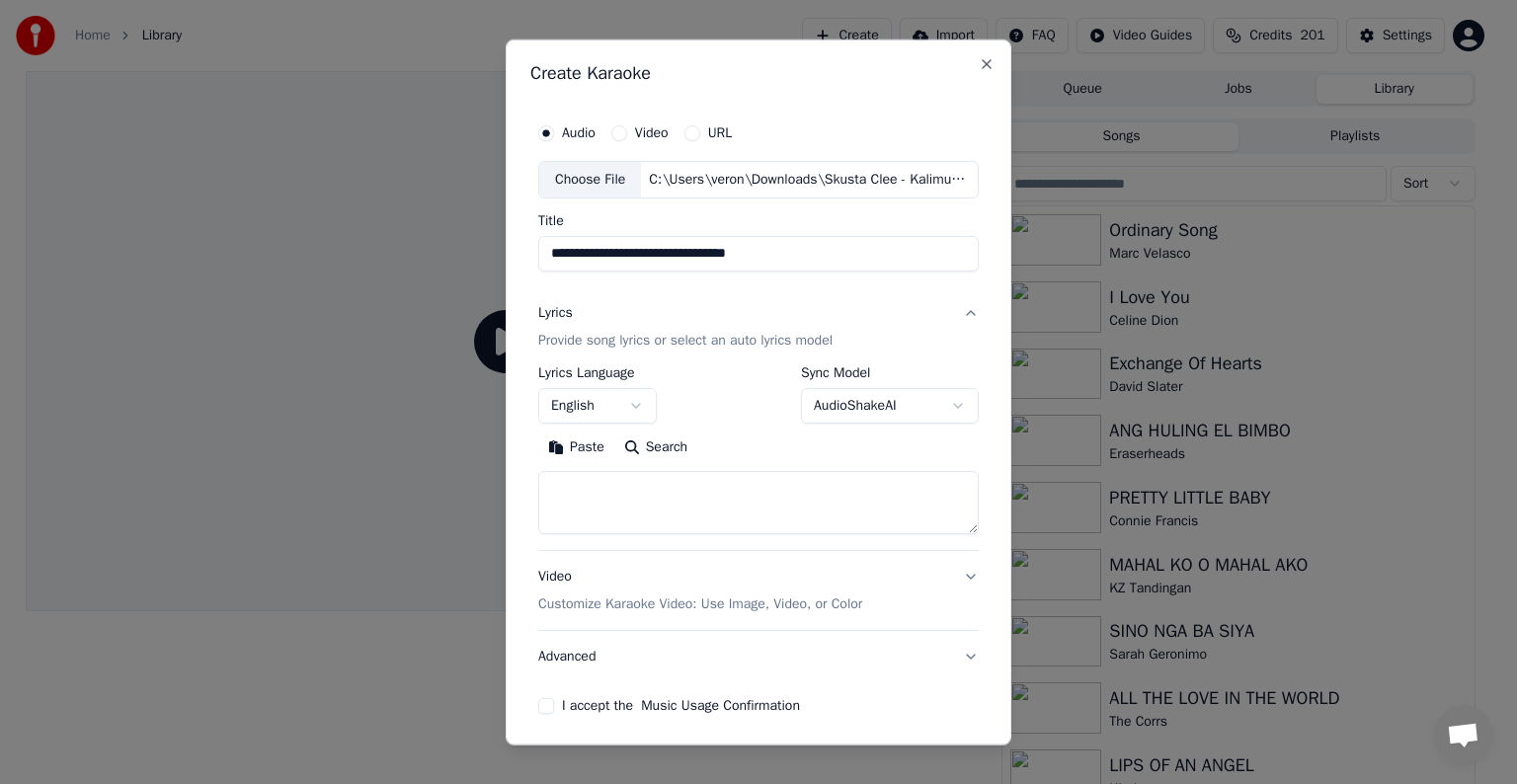 click at bounding box center [758, 503] 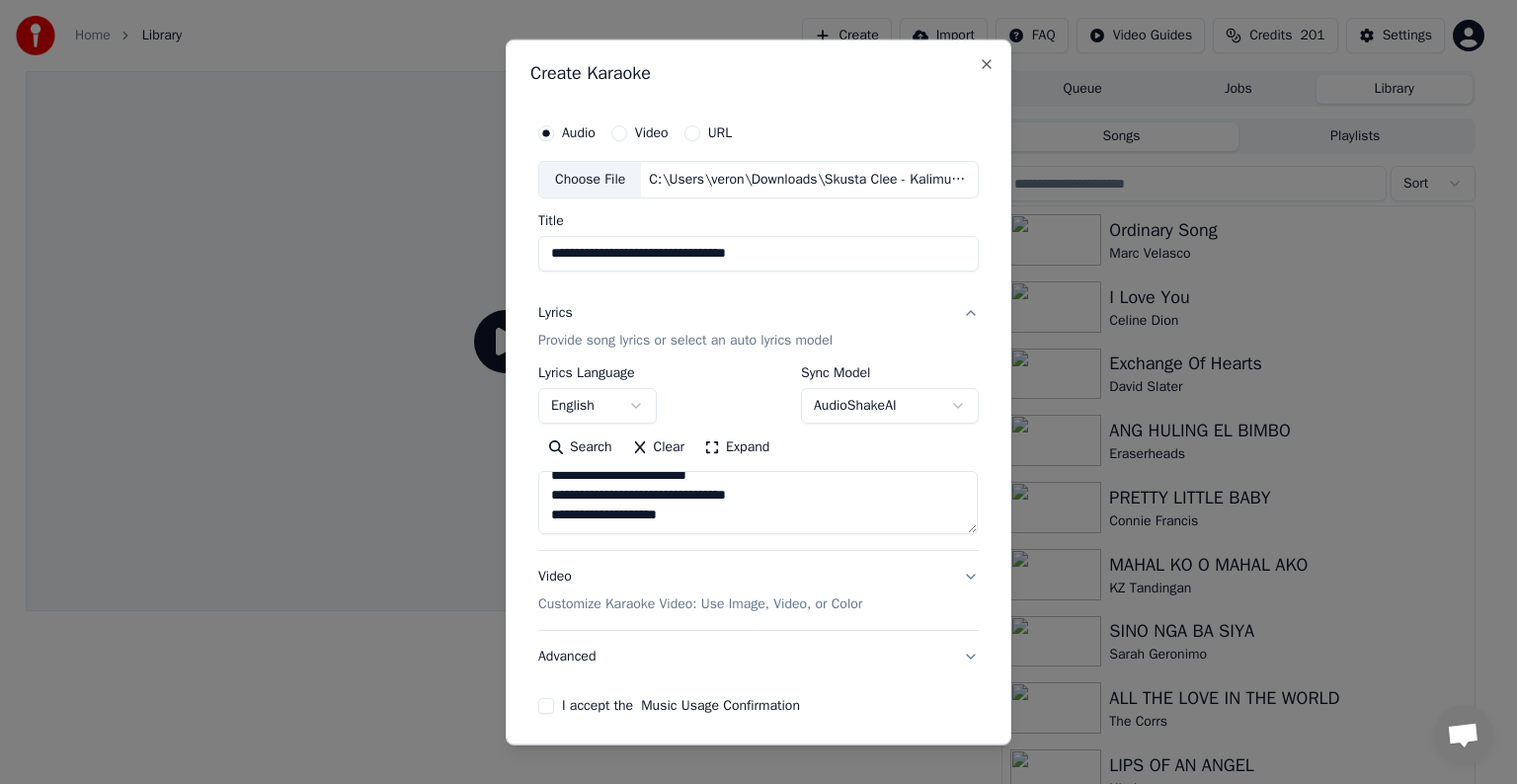scroll, scrollTop: 63, scrollLeft: 0, axis: vertical 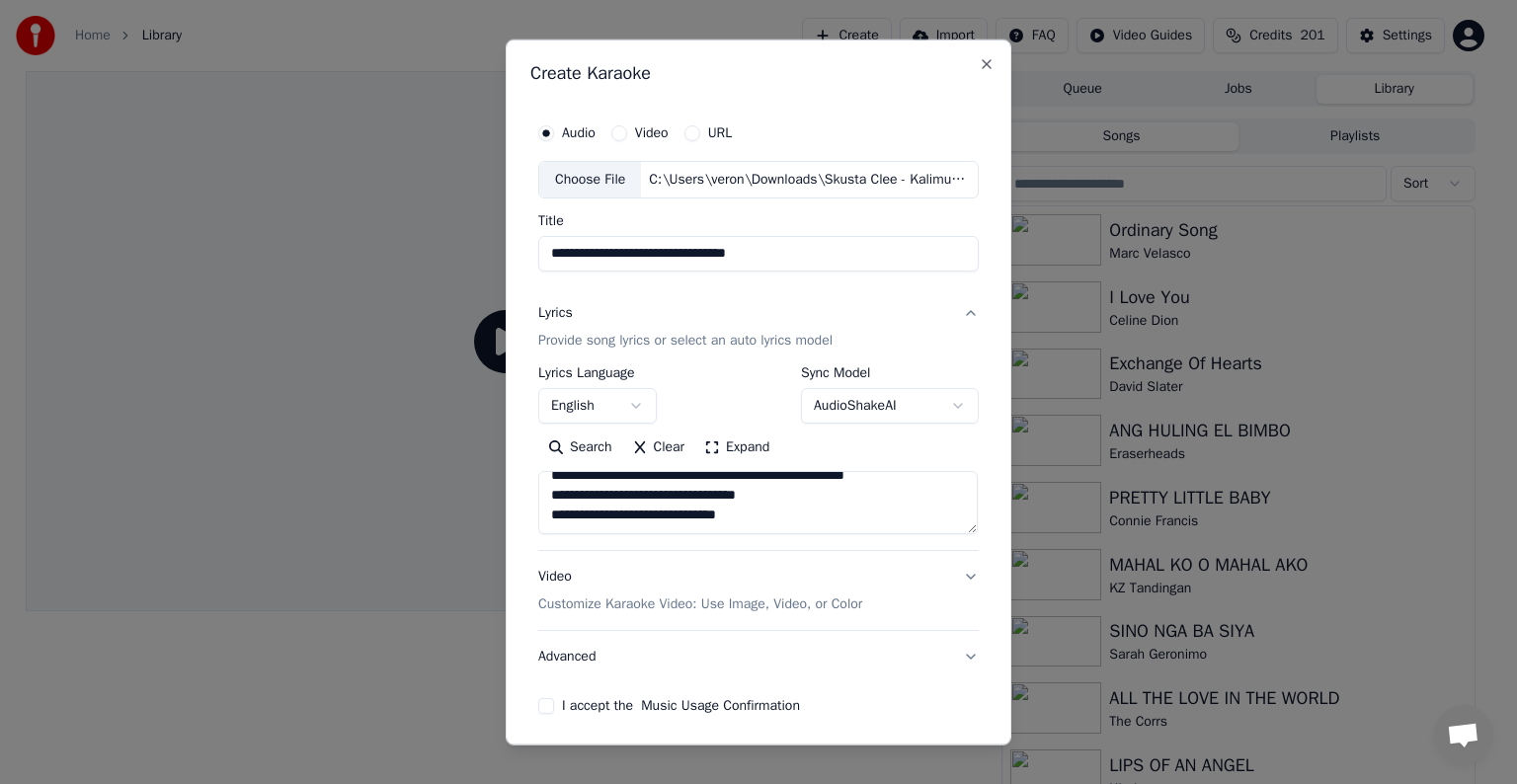 paste on "**********" 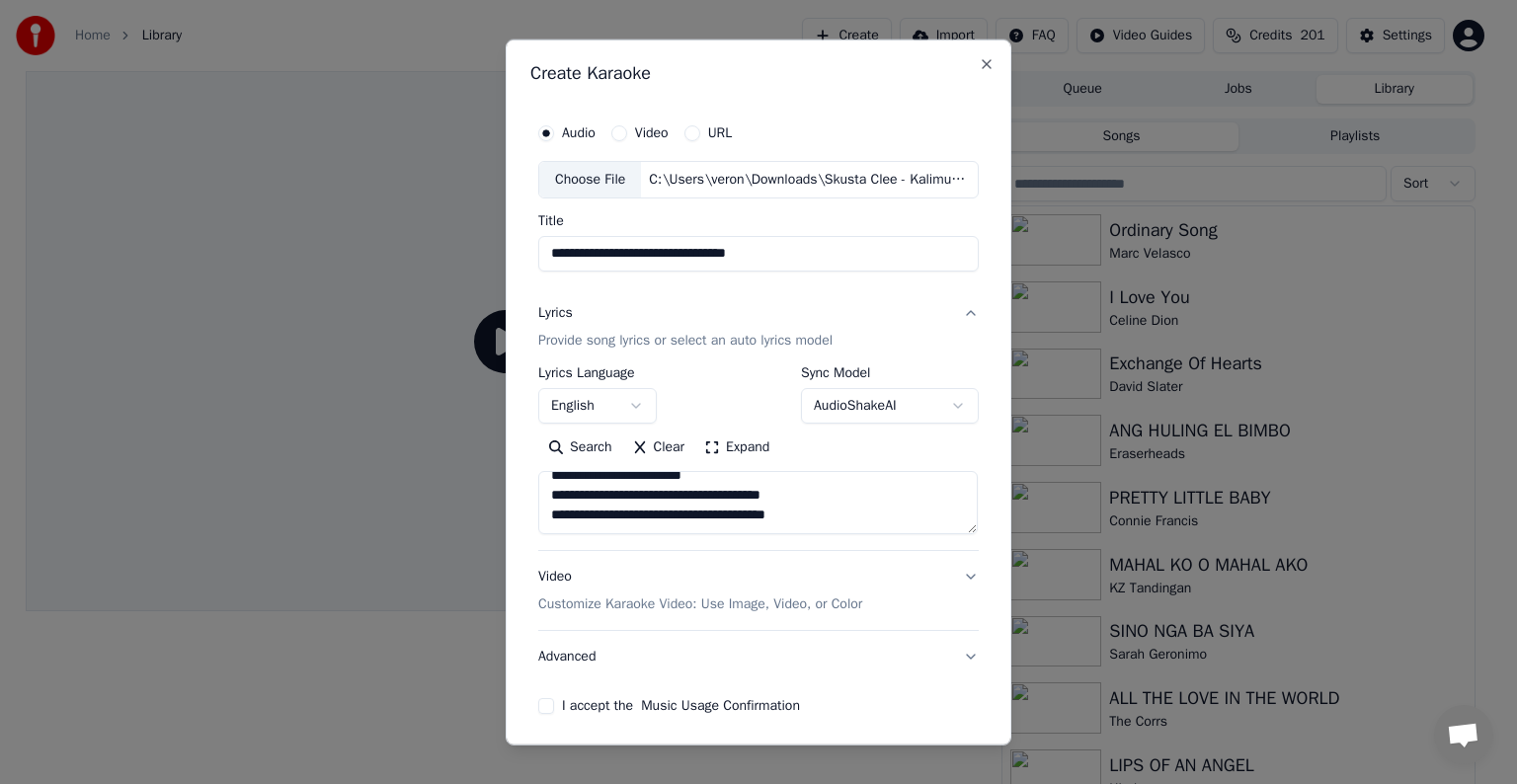 scroll, scrollTop: 340, scrollLeft: 0, axis: vertical 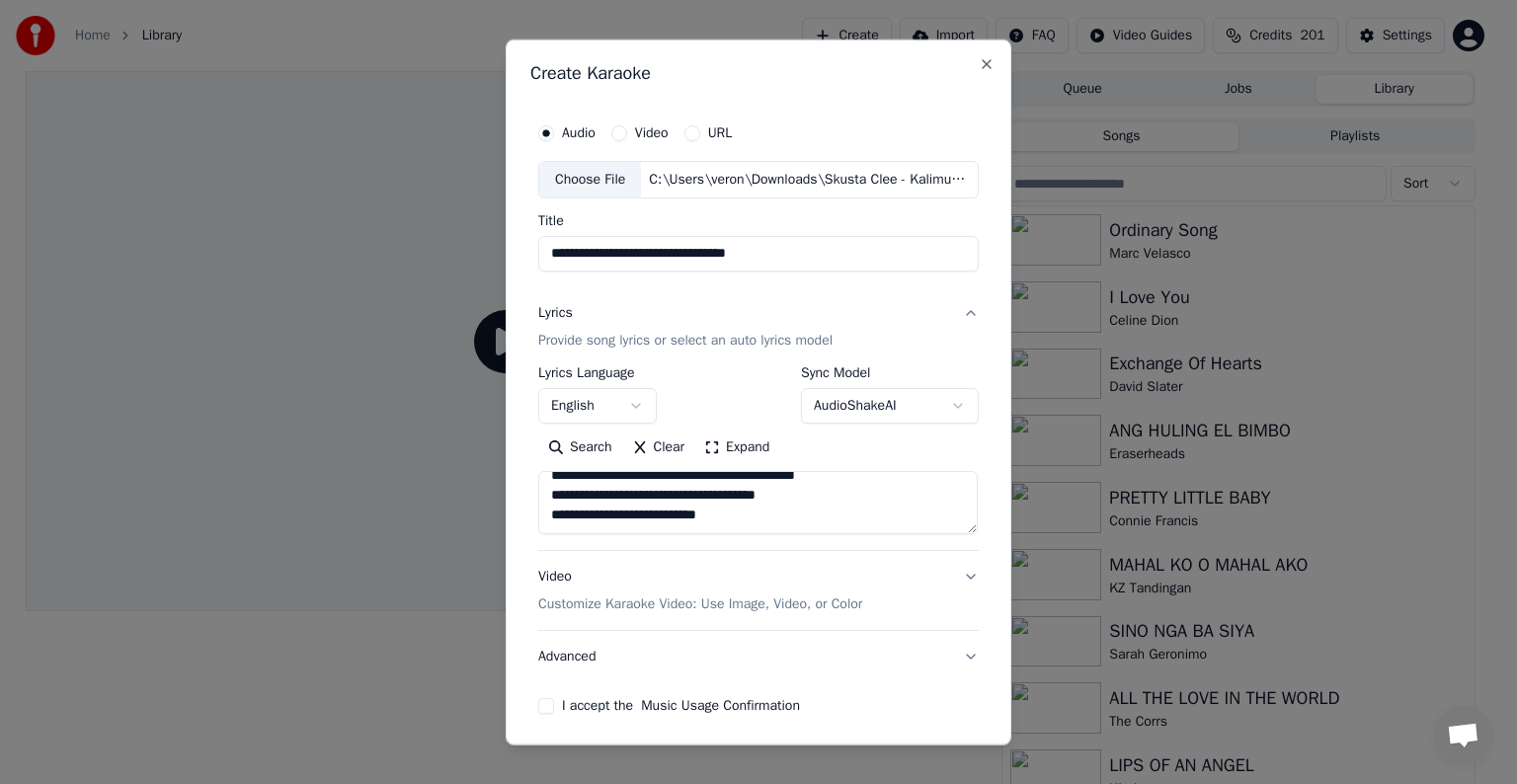 paste on "**********" 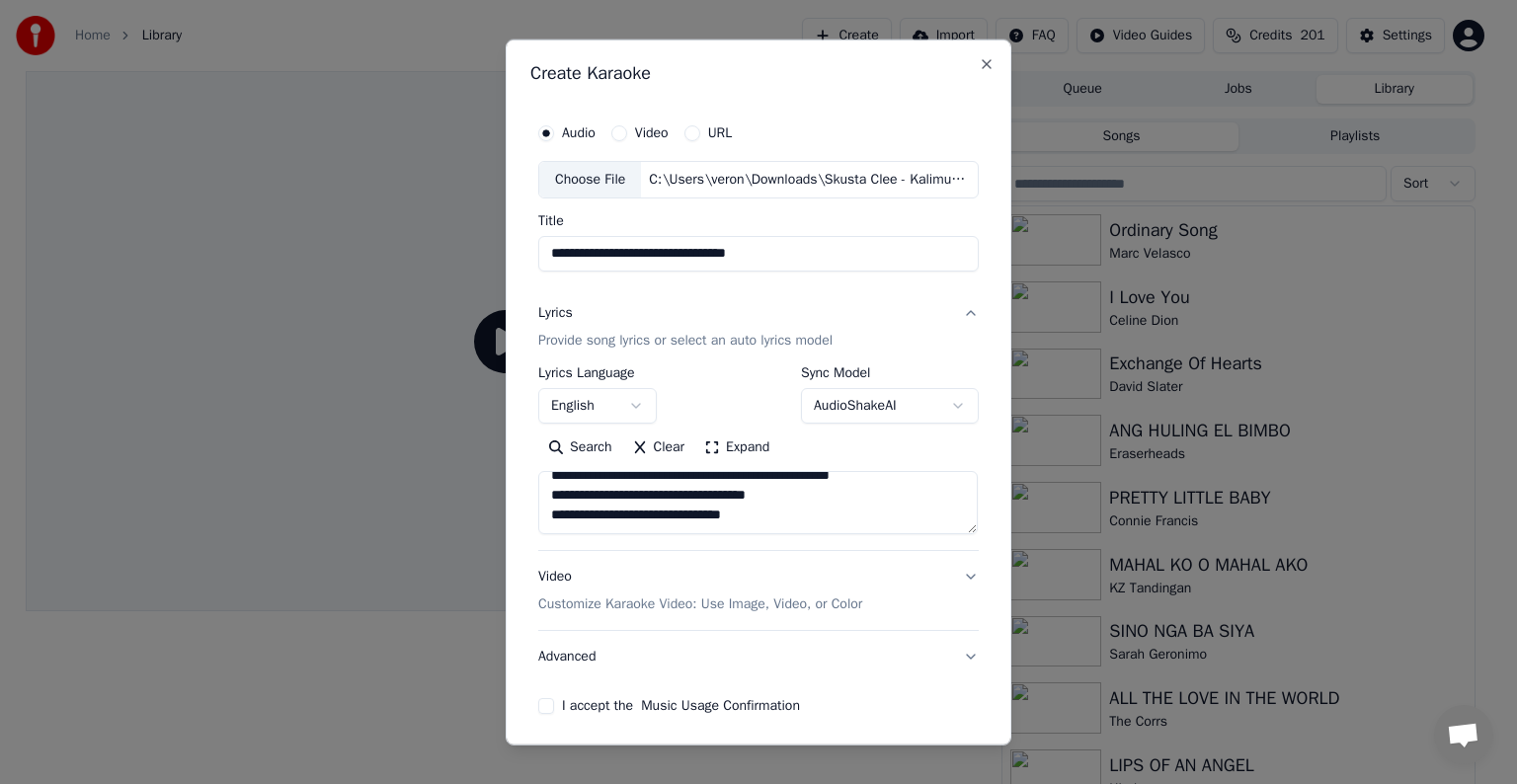 scroll, scrollTop: 537, scrollLeft: 0, axis: vertical 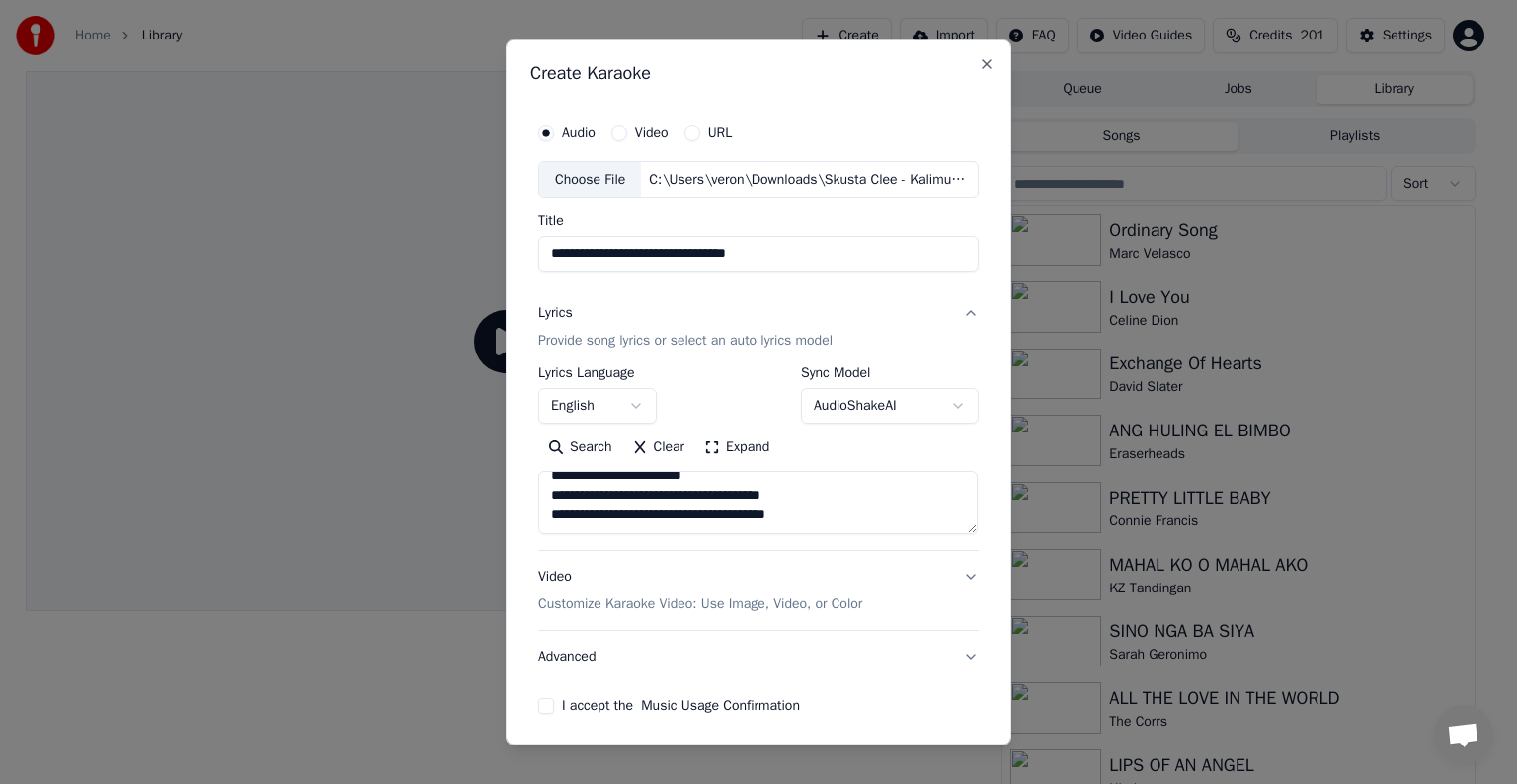 click at bounding box center (758, 503) 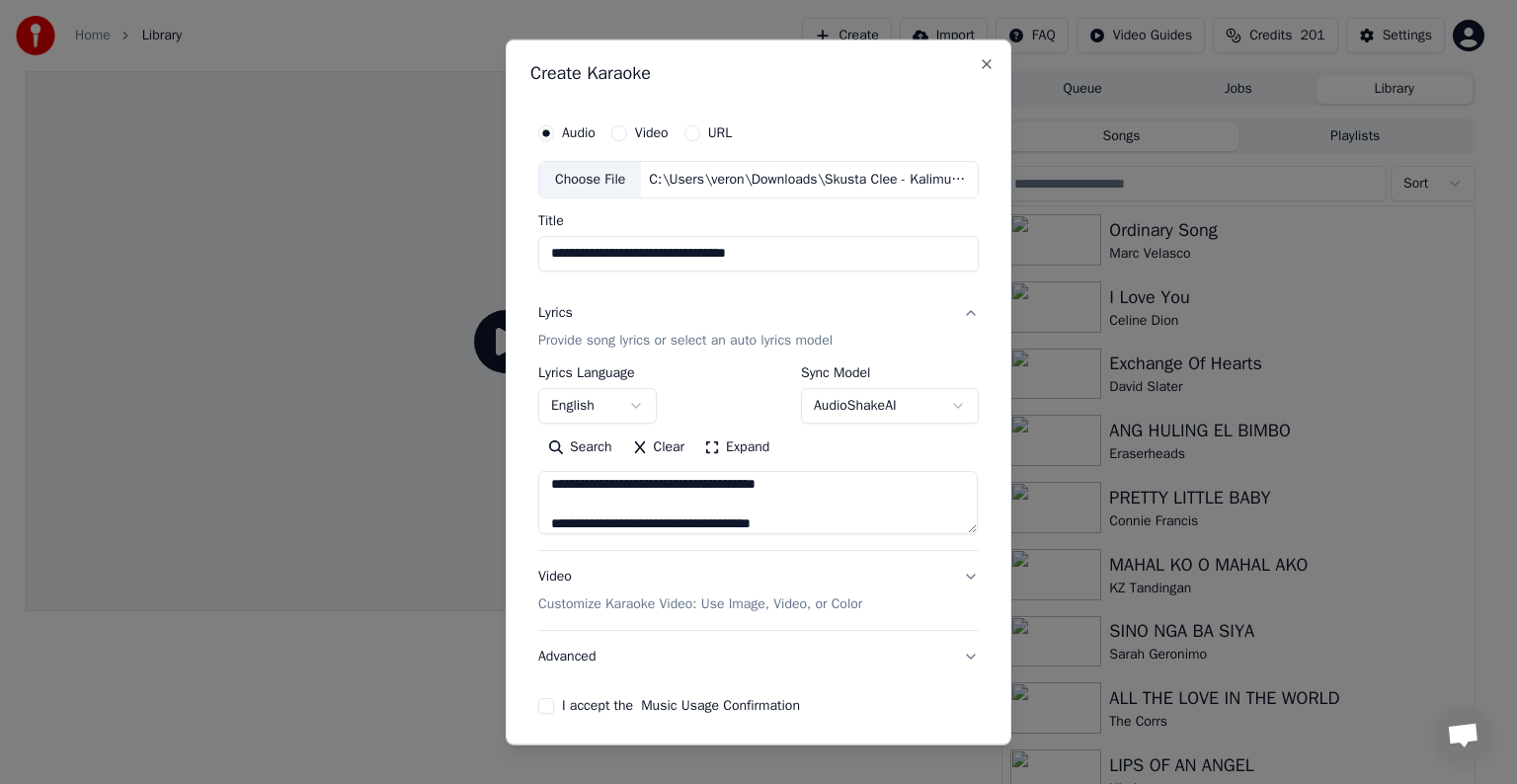 scroll, scrollTop: 853, scrollLeft: 0, axis: vertical 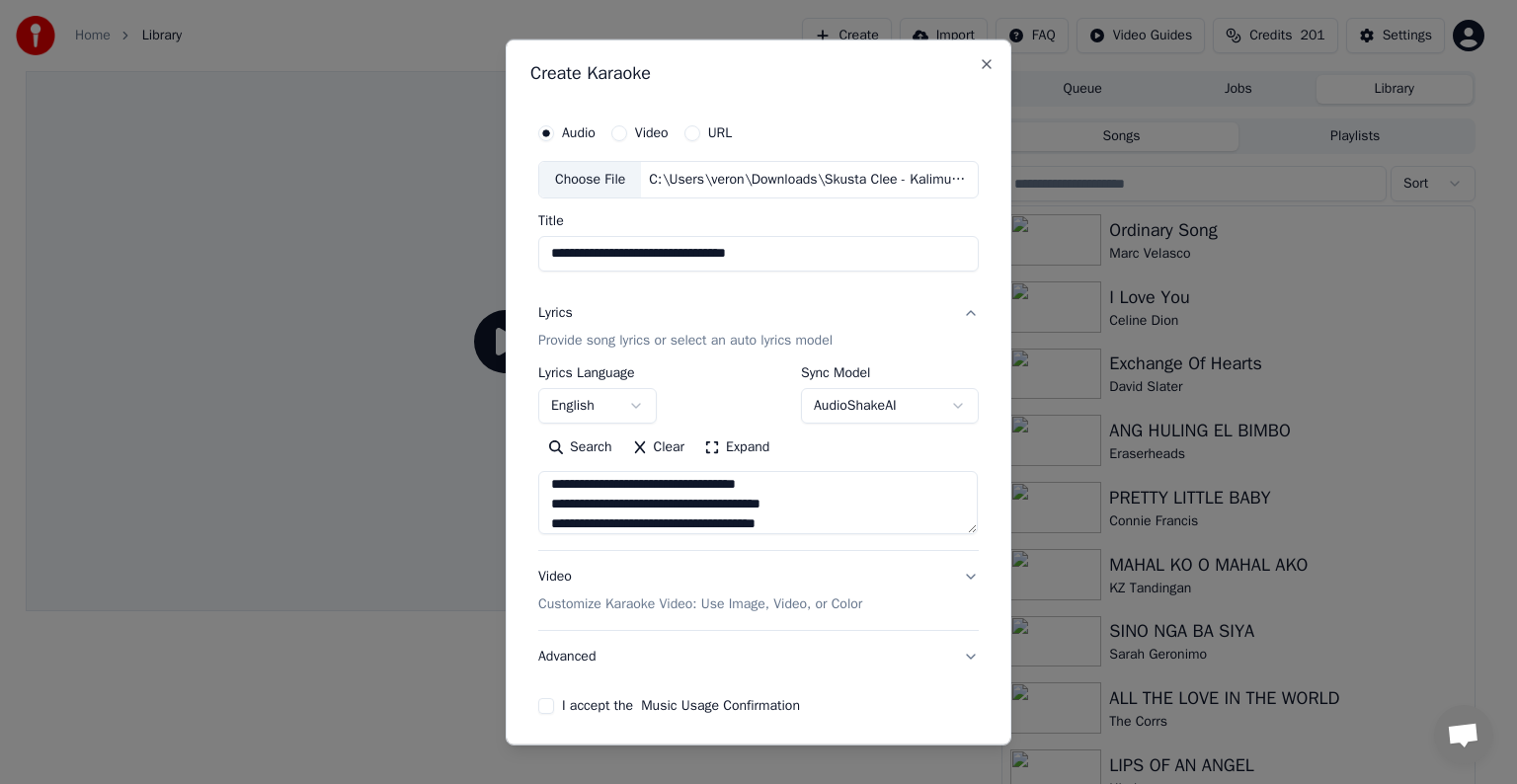 type on "**********" 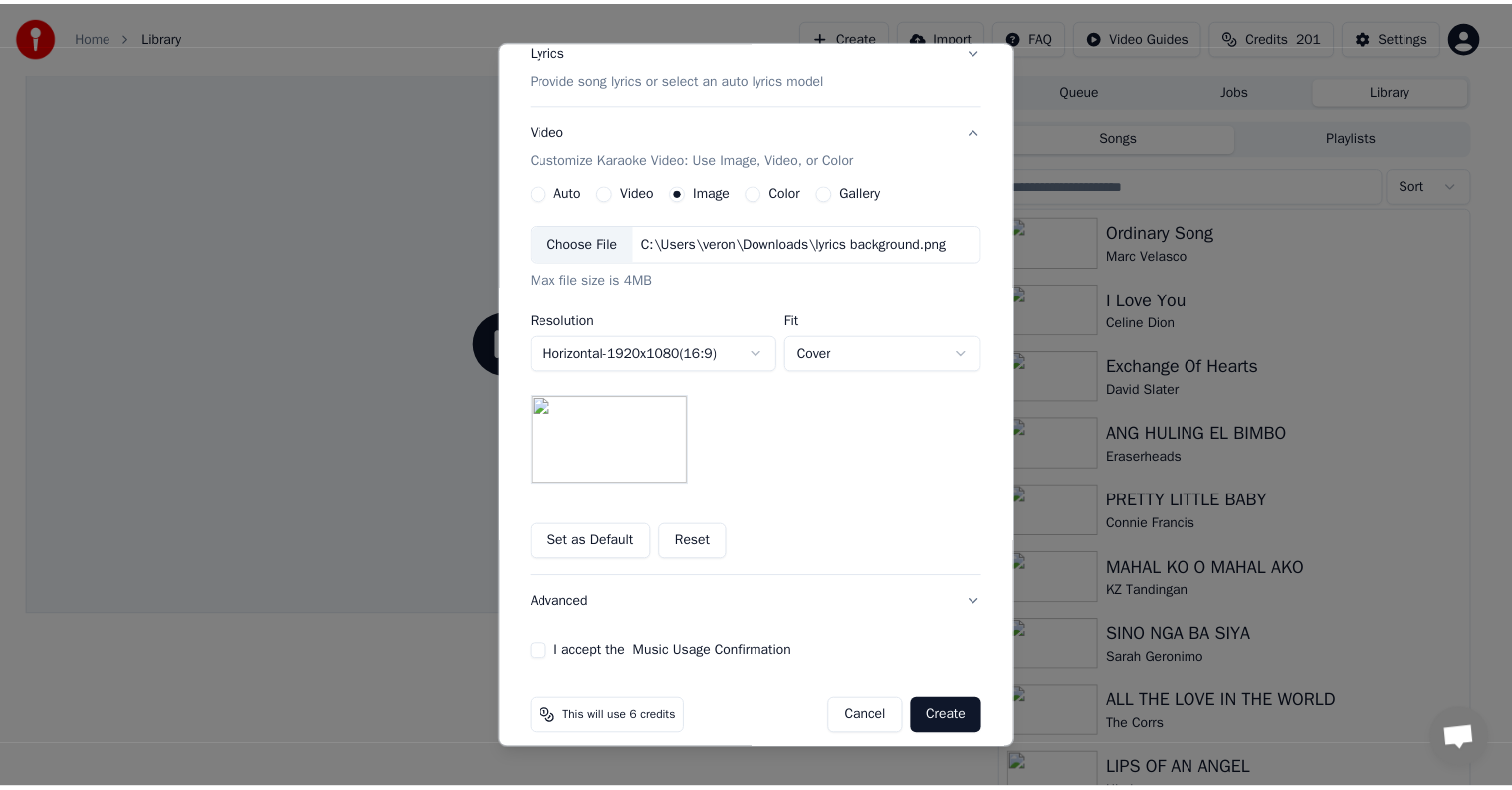 scroll, scrollTop: 283, scrollLeft: 0, axis: vertical 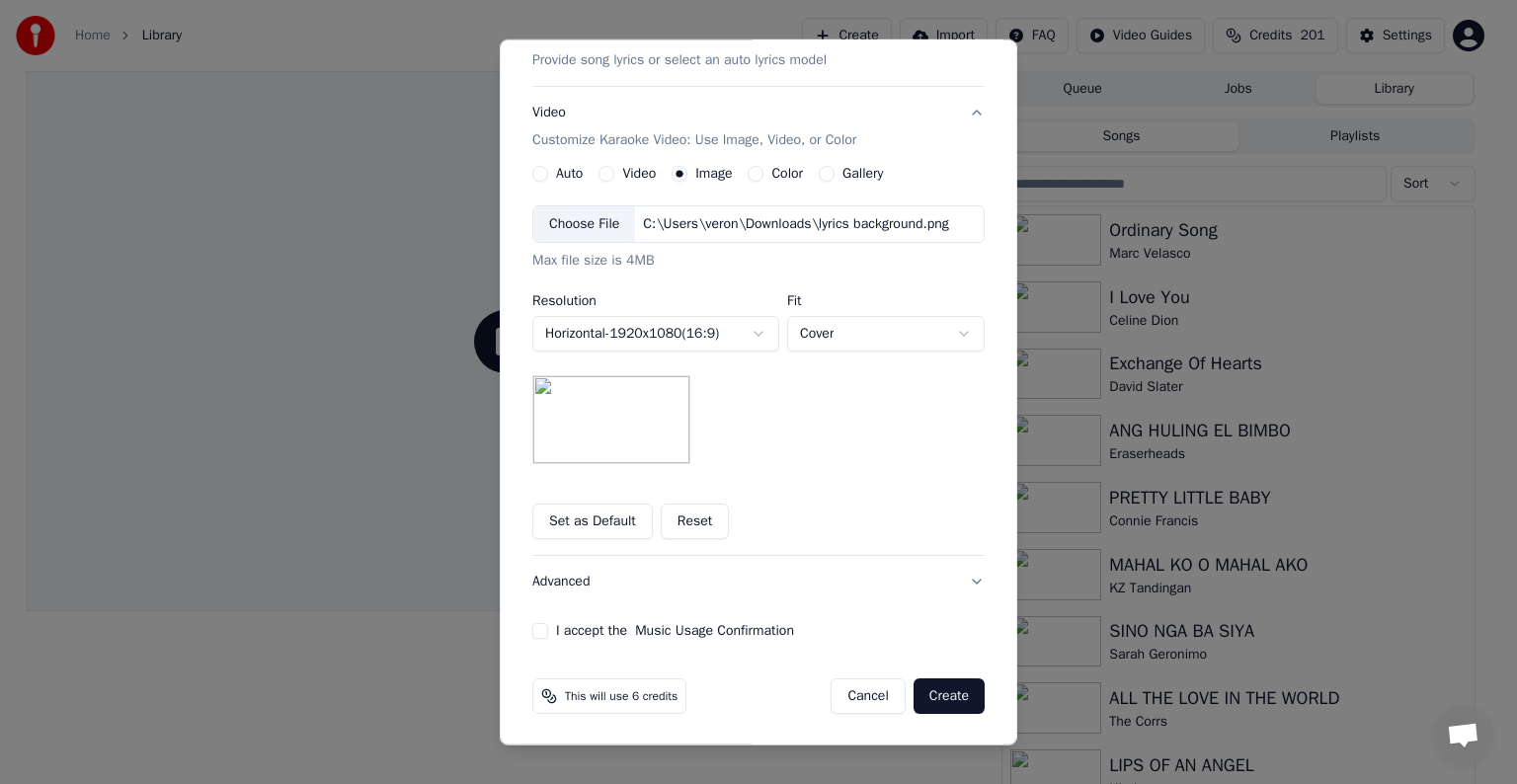 click on "Set as Default" at bounding box center [593, 521] 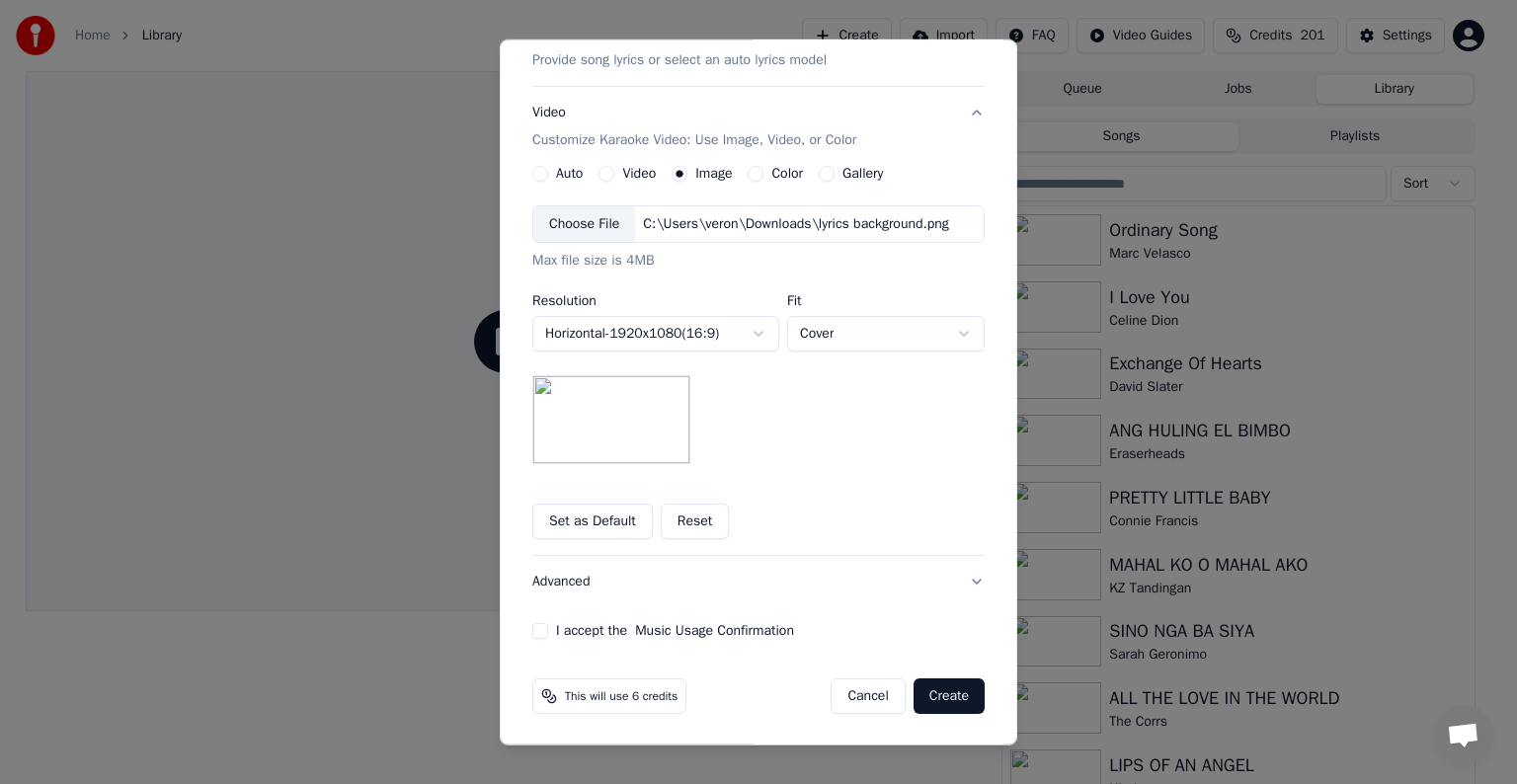 click on "I accept the   Music Usage Confirmation" at bounding box center [540, 631] 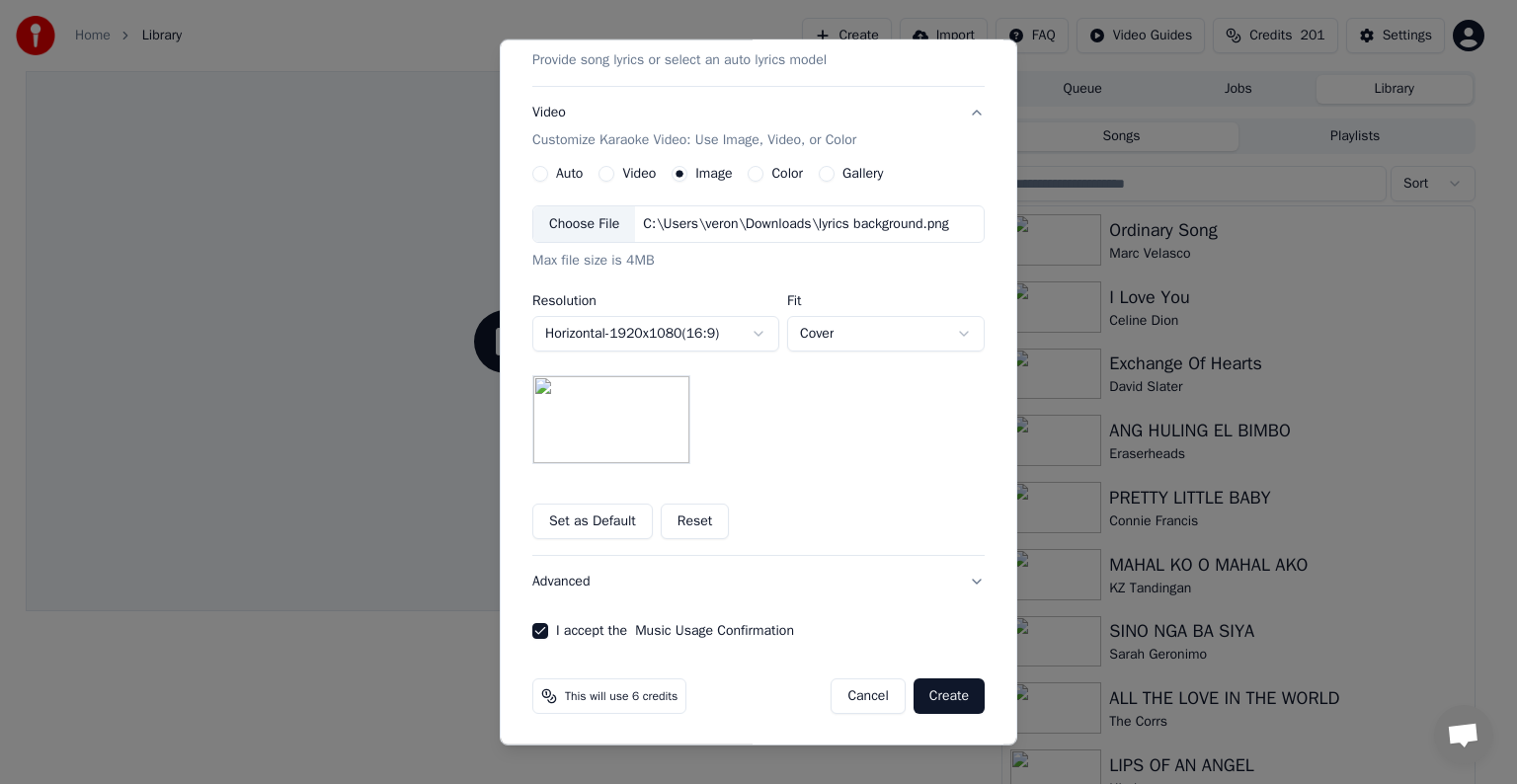 click on "Create" at bounding box center [949, 696] 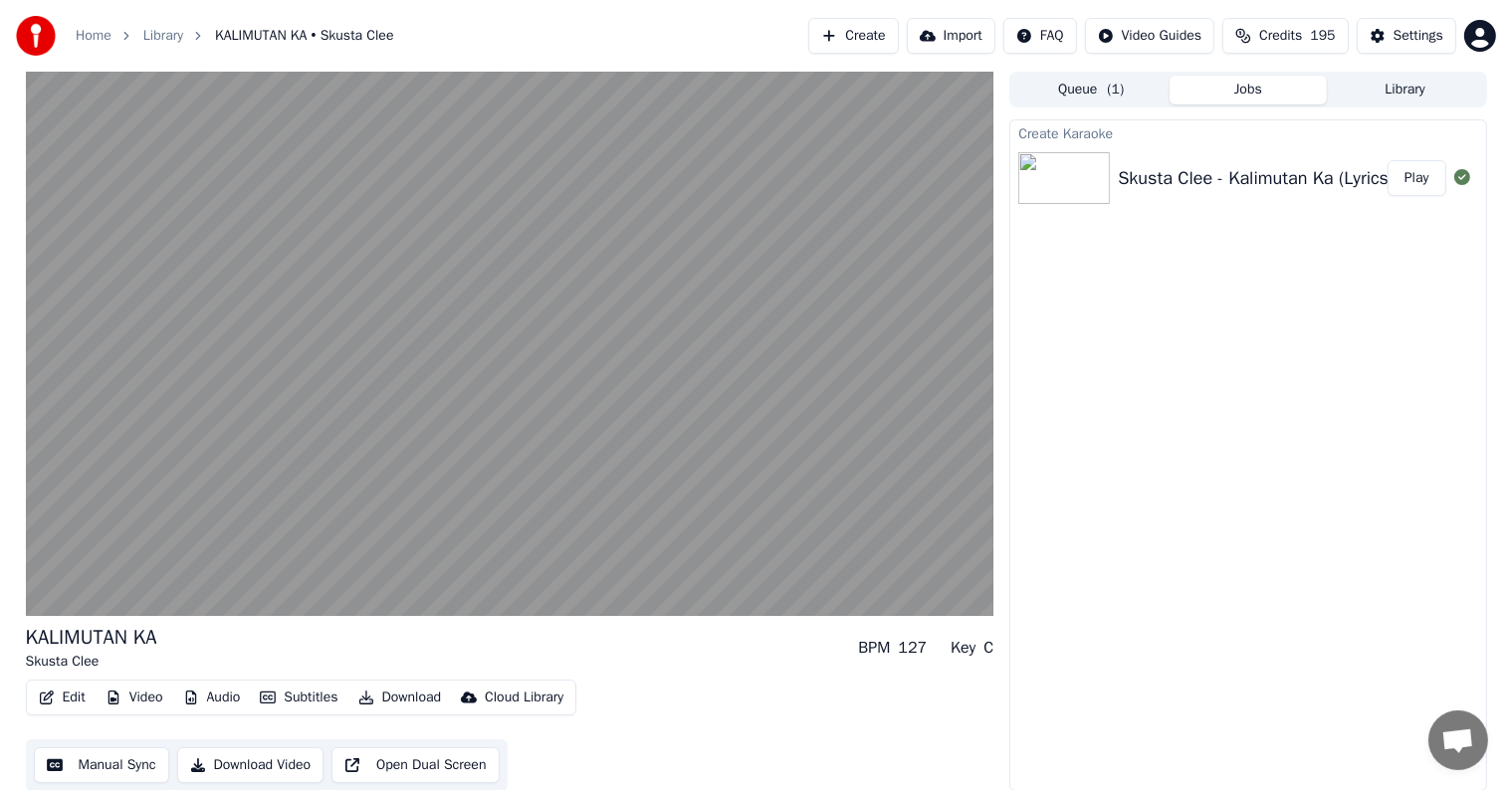 click on "Play" at bounding box center [1416, 178] 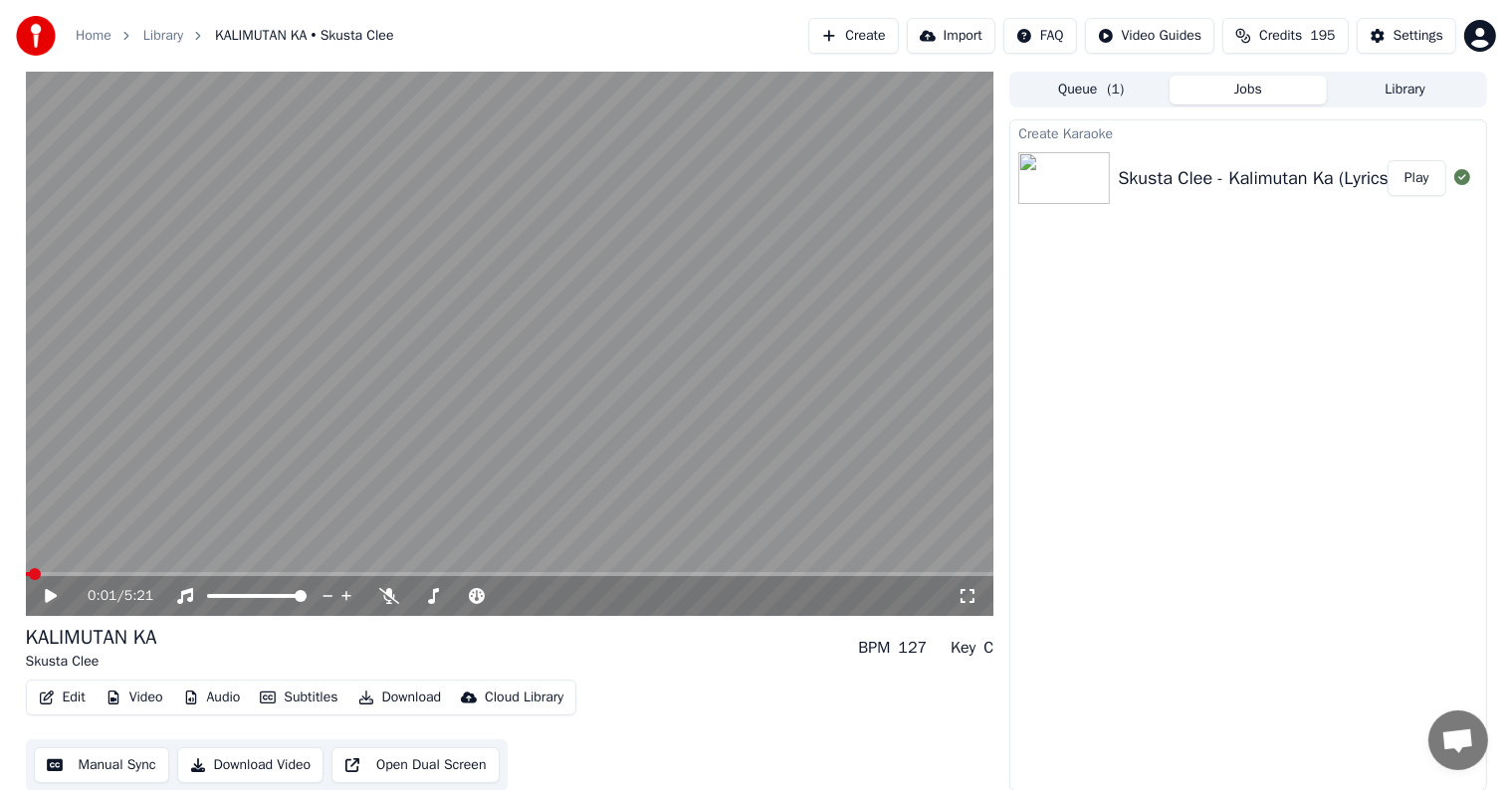 click on "Play" at bounding box center (1416, 178) 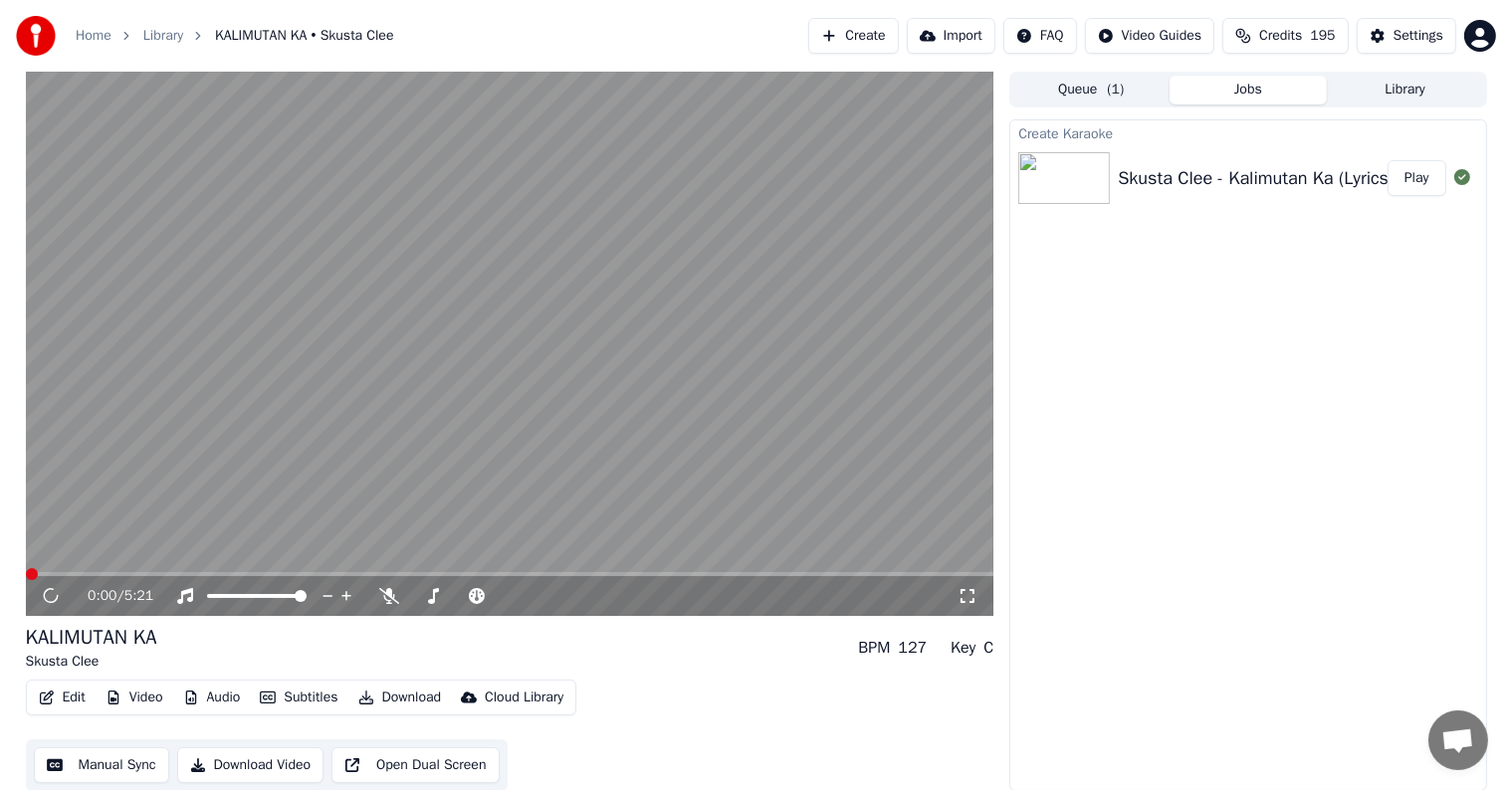 click on "Library" at bounding box center [1405, 90] 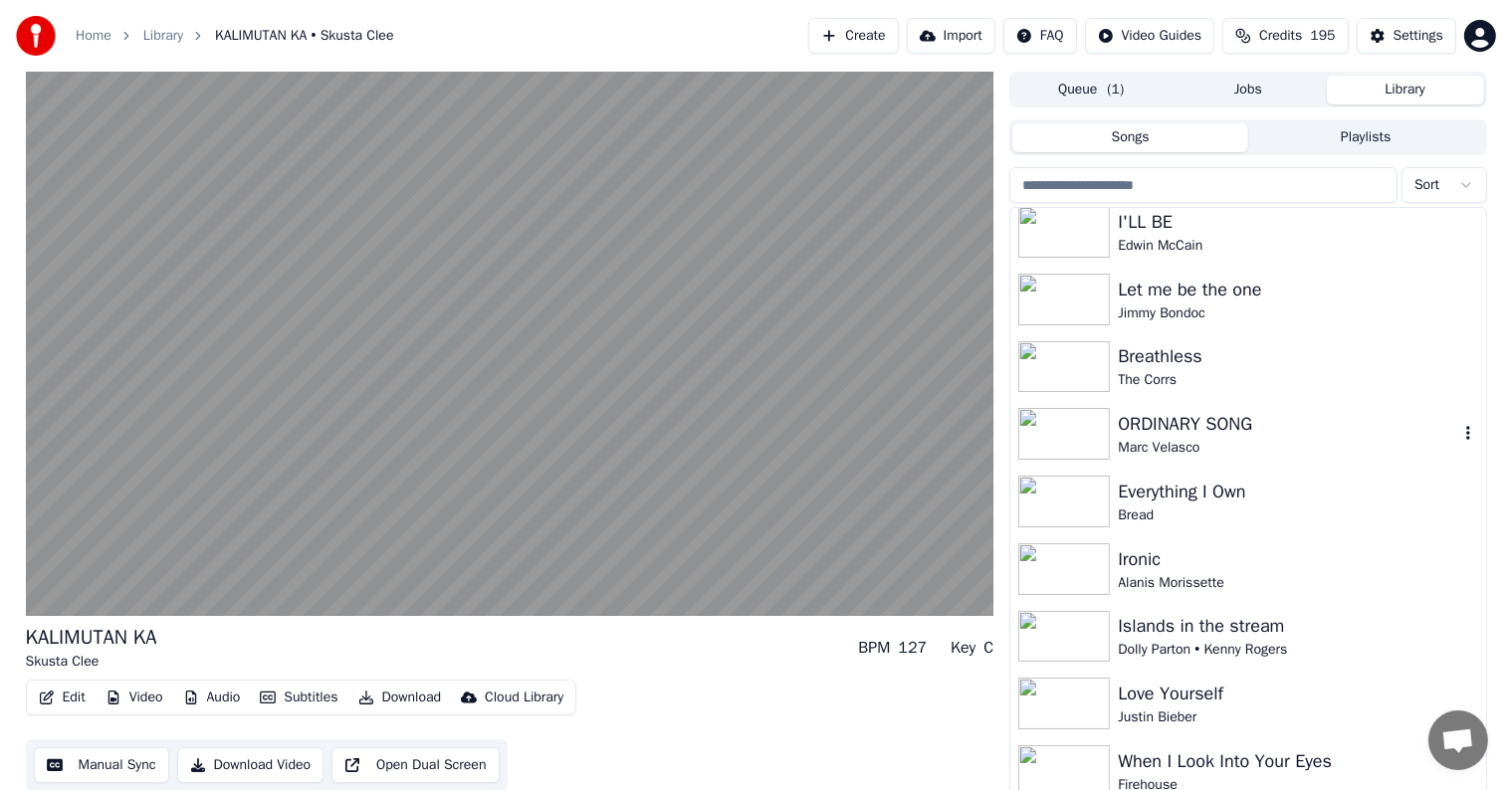 scroll, scrollTop: 1791, scrollLeft: 0, axis: vertical 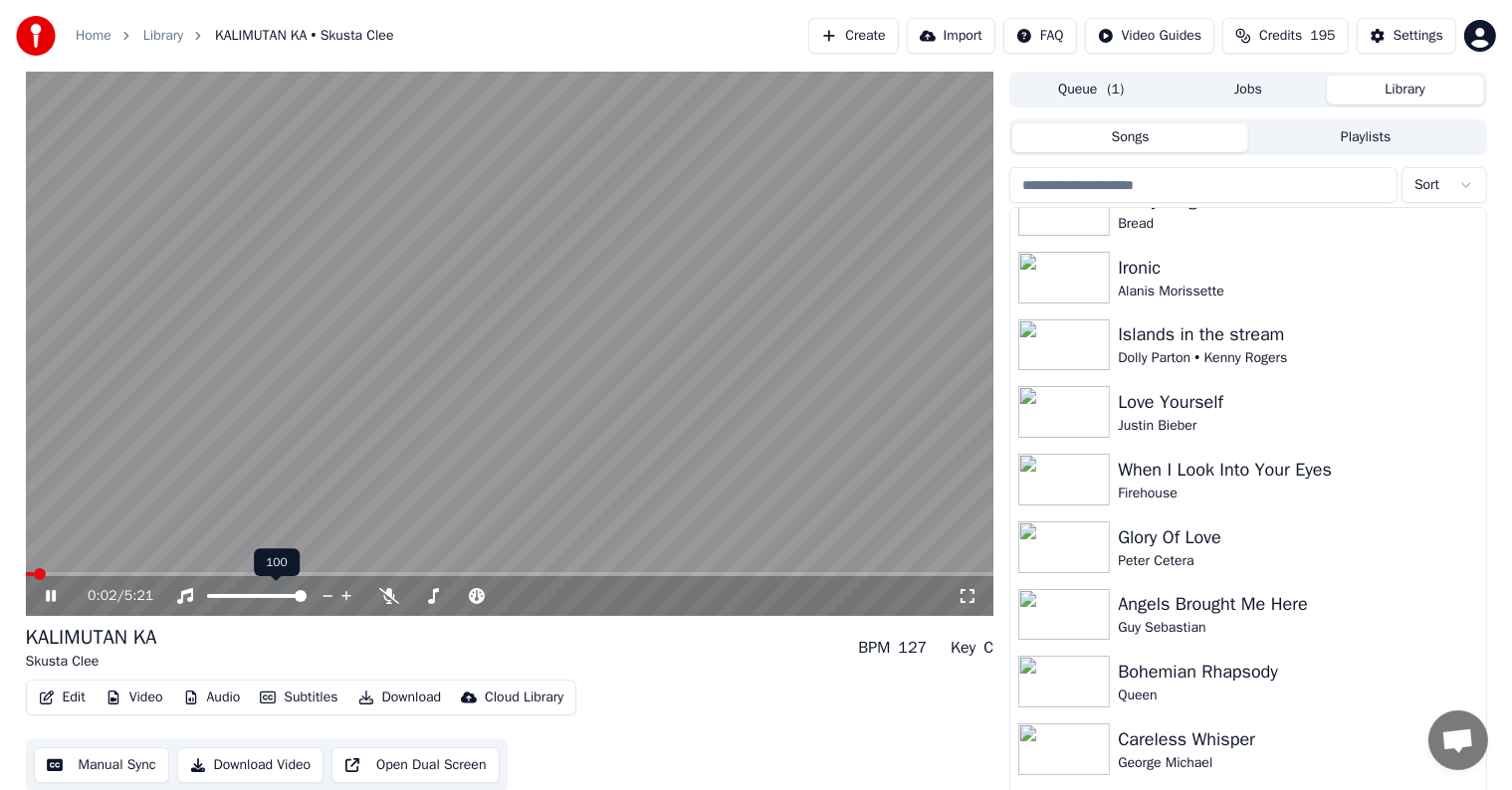 type 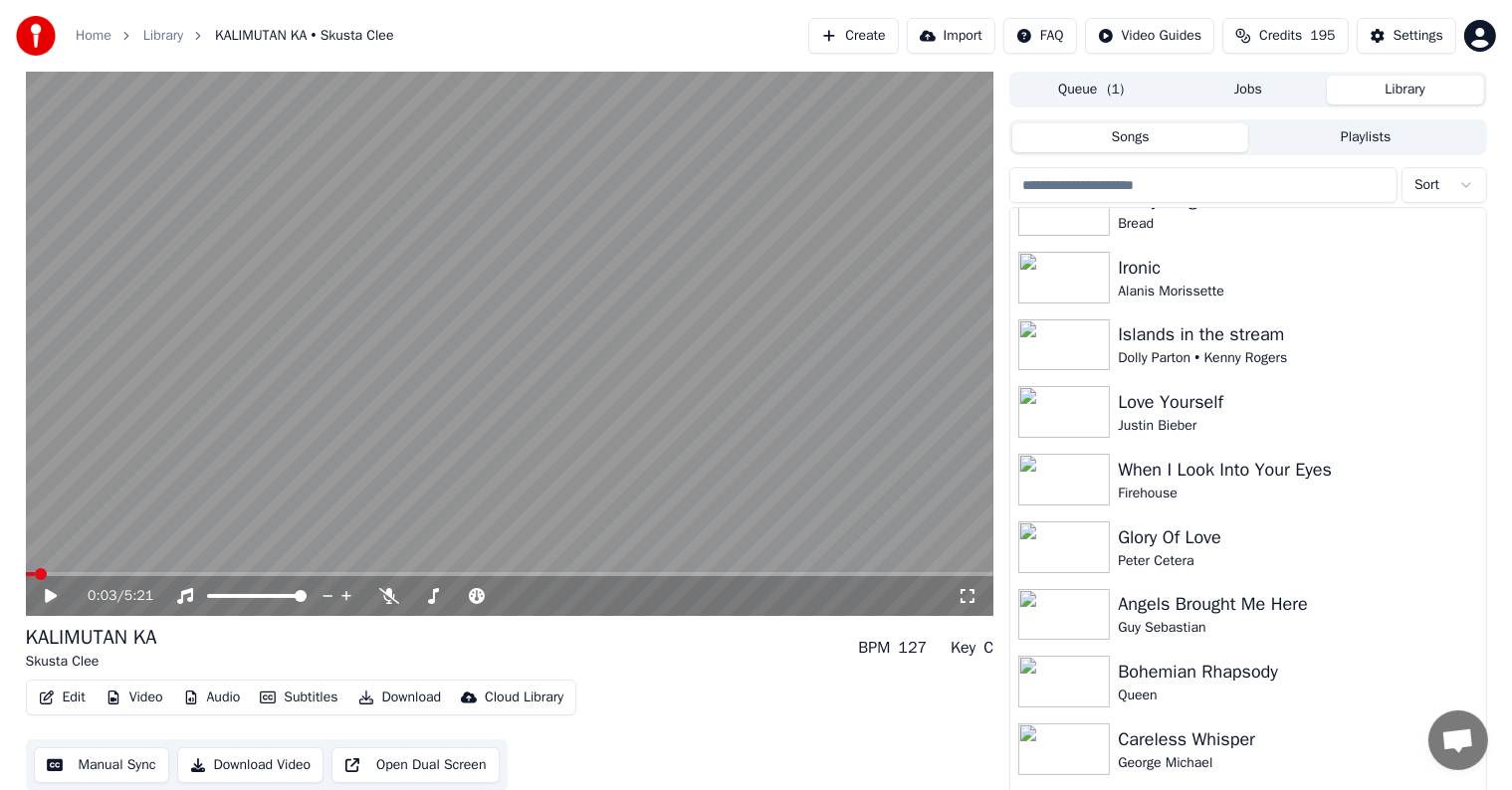 click on "Library" at bounding box center [1405, 90] 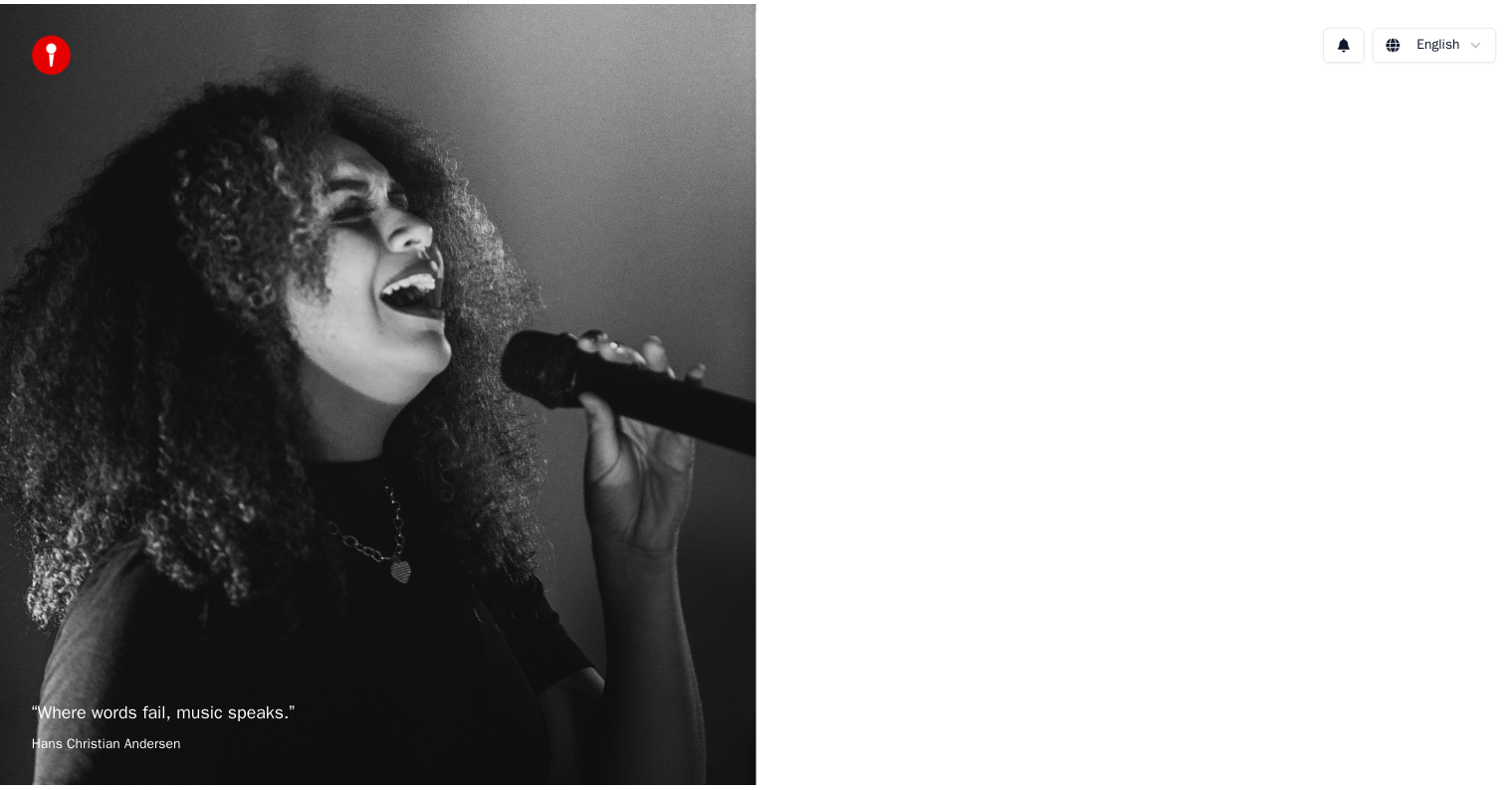 scroll, scrollTop: 0, scrollLeft: 0, axis: both 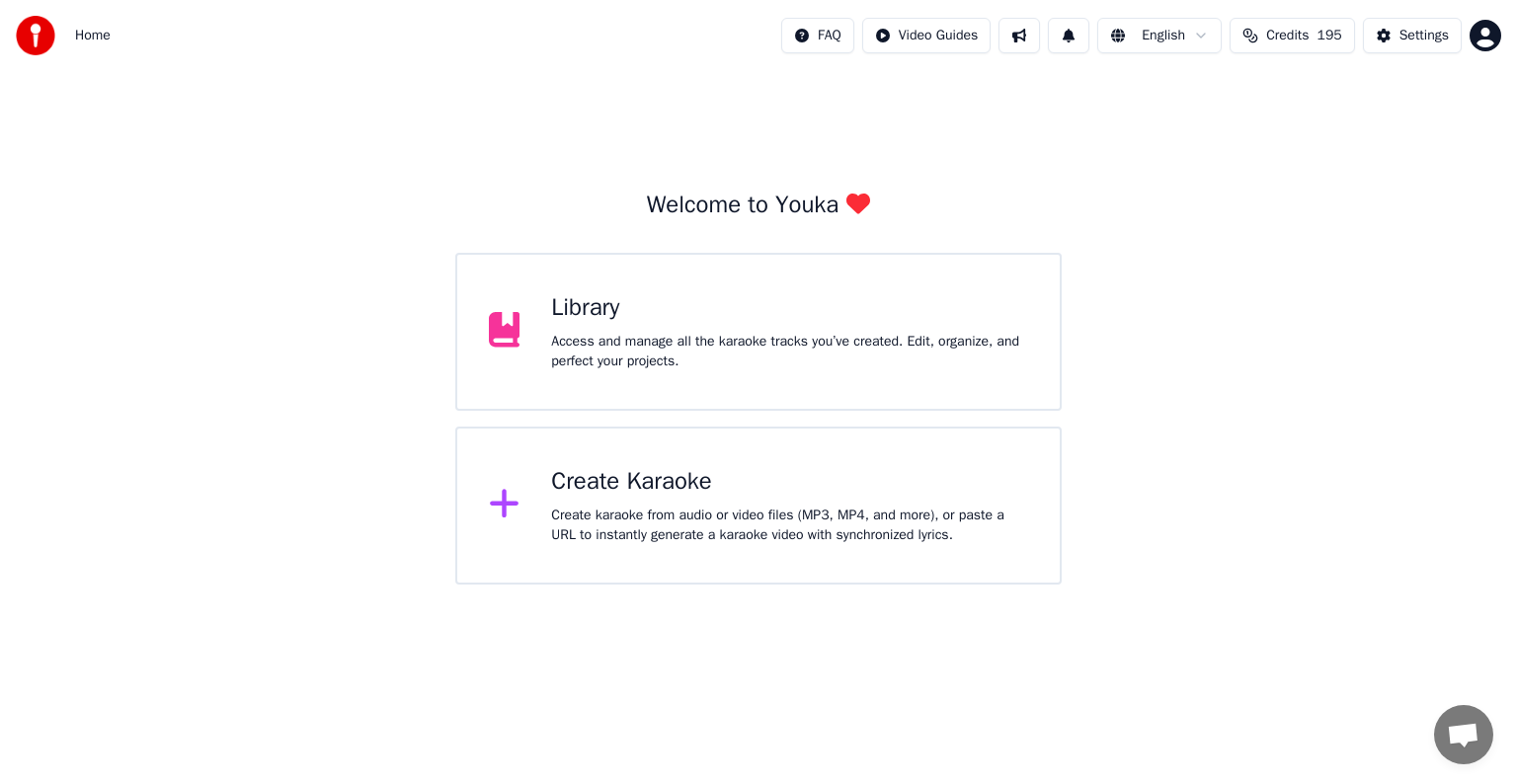 click on "Library Access and manage all the karaoke tracks you’ve created. Edit, organize, and perfect your projects." at bounding box center [758, 332] 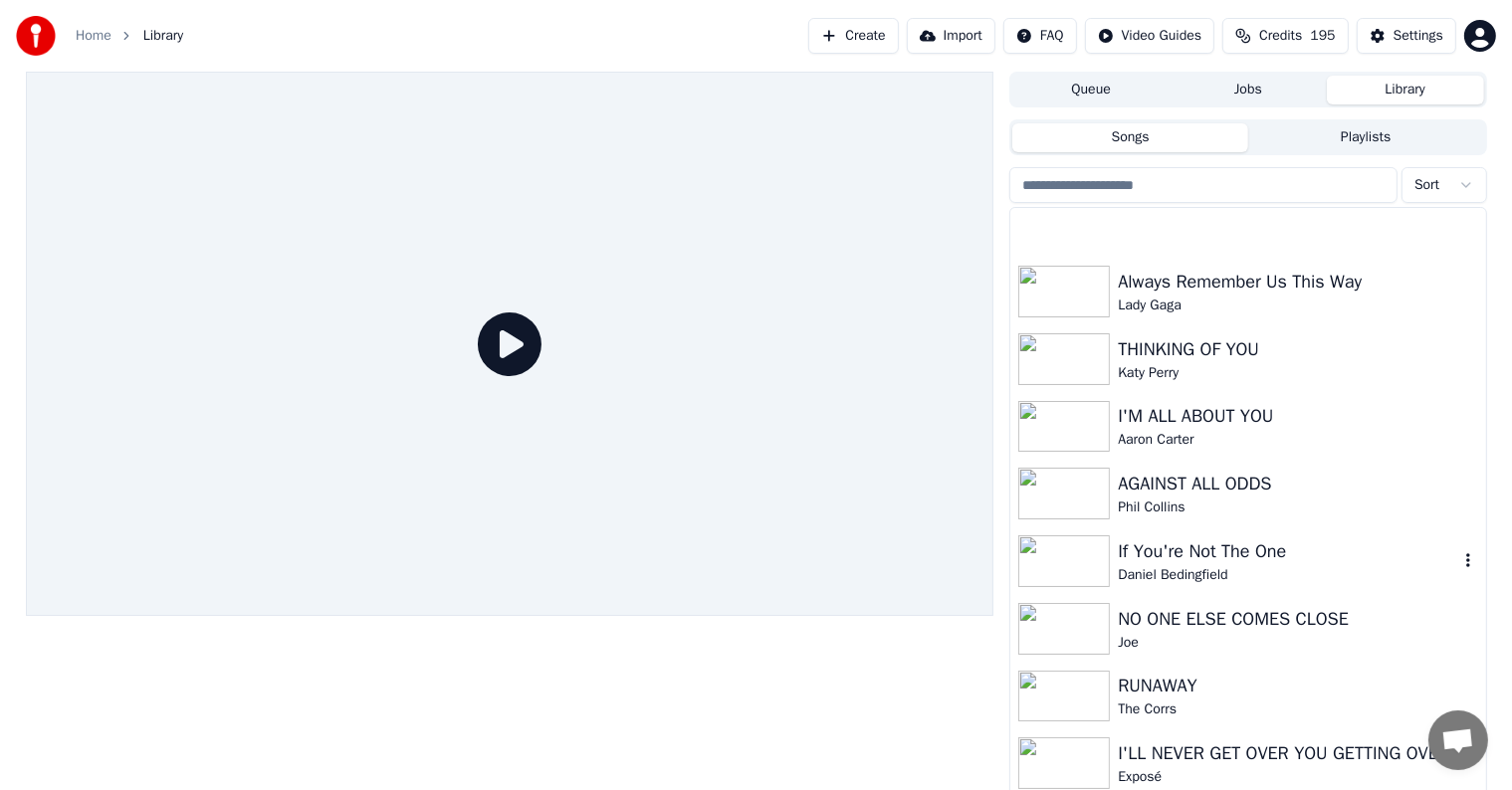 scroll, scrollTop: 696, scrollLeft: 0, axis: vertical 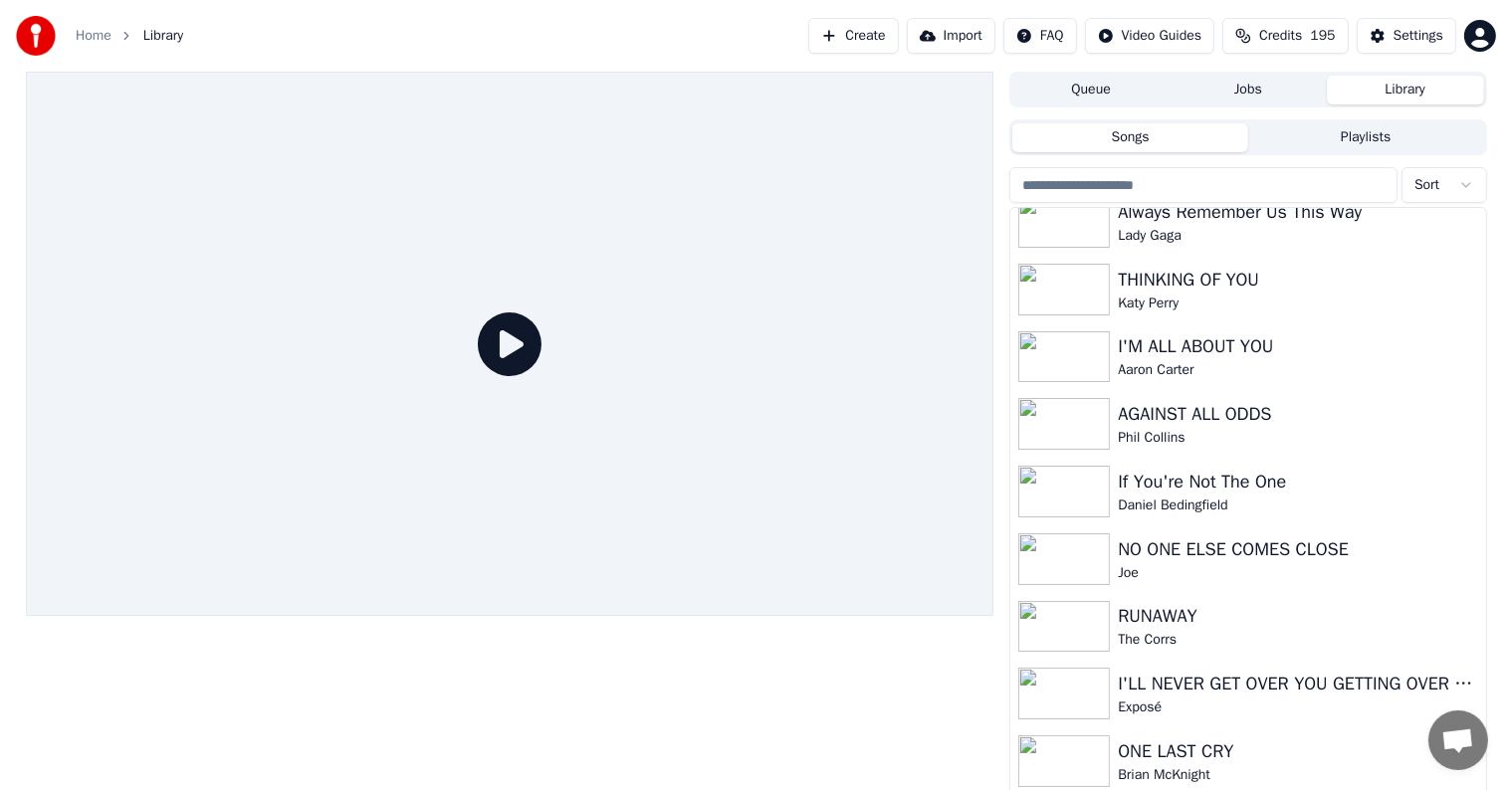 click at bounding box center [1203, 185] 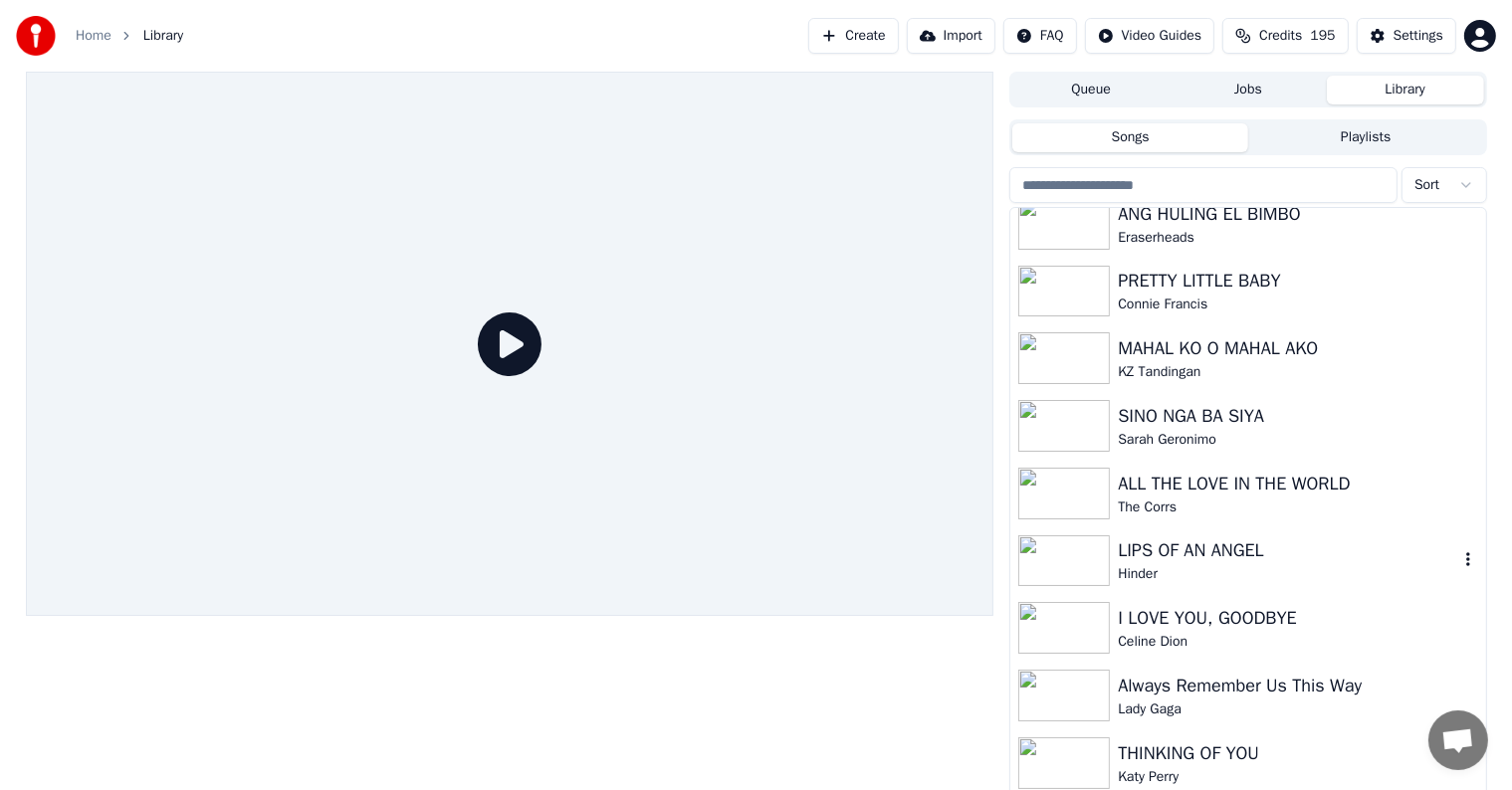 scroll, scrollTop: 0, scrollLeft: 0, axis: both 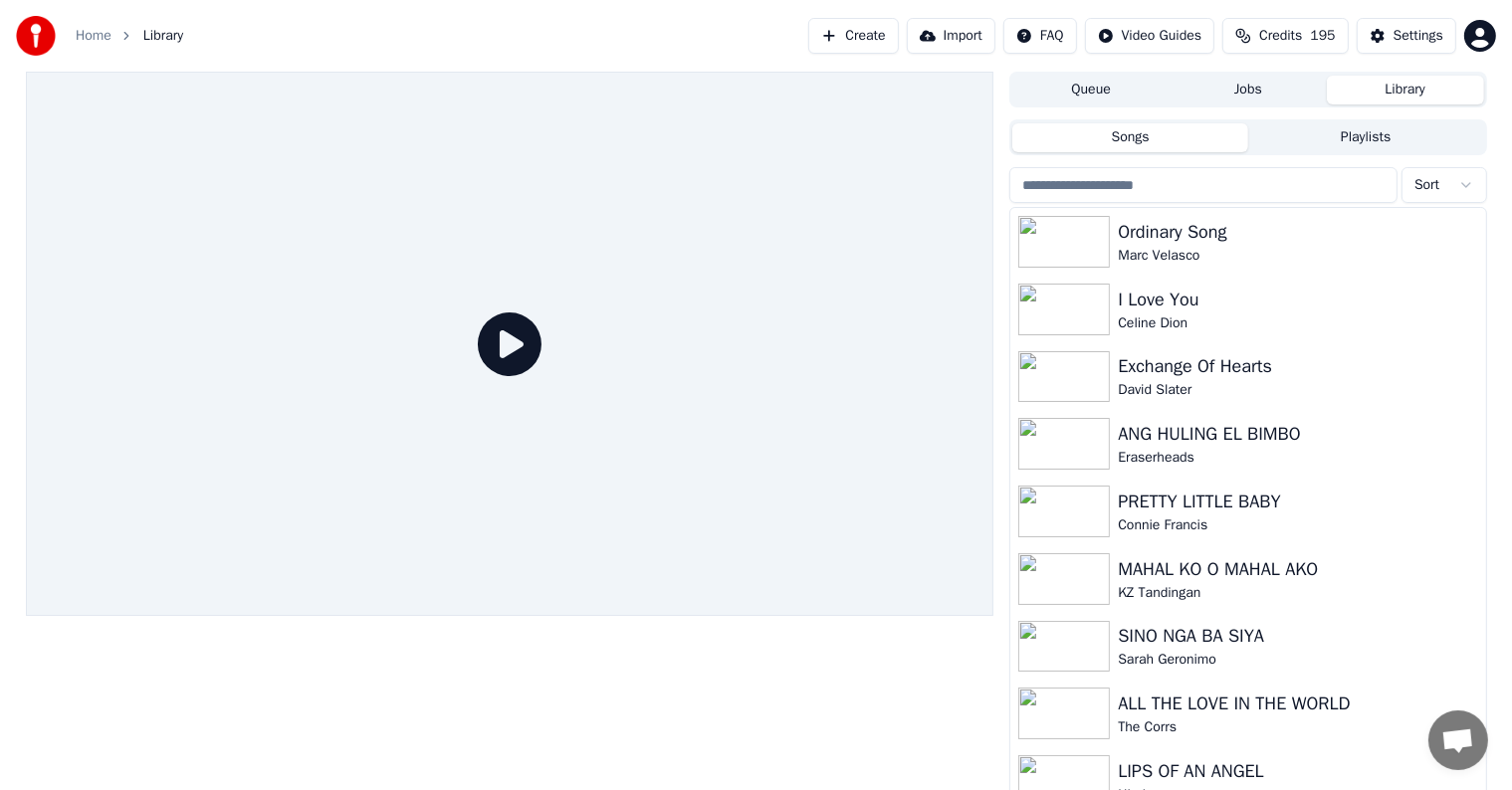 click on "Playlists" at bounding box center [1366, 137] 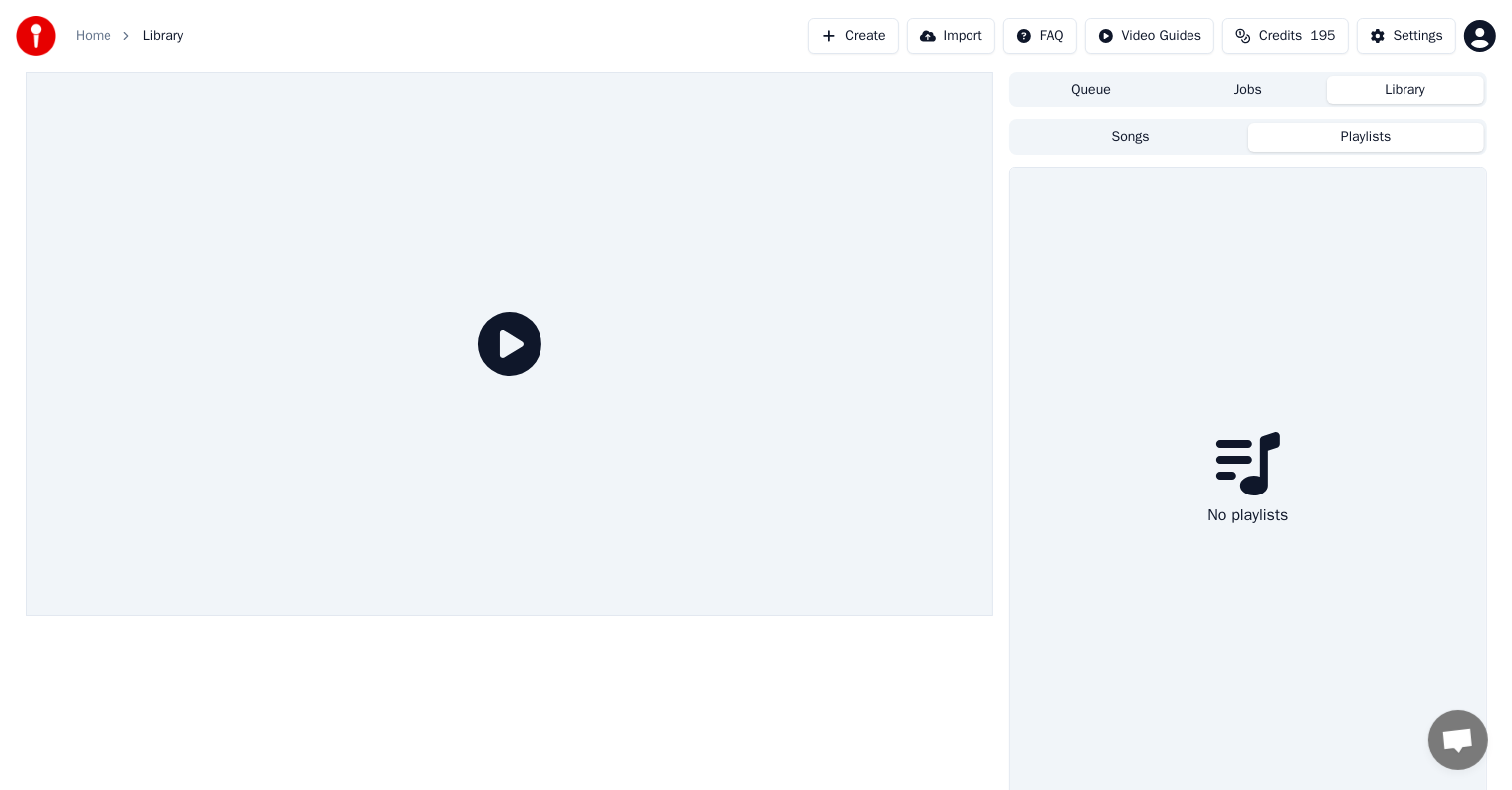 click on "Songs" at bounding box center (1130, 137) 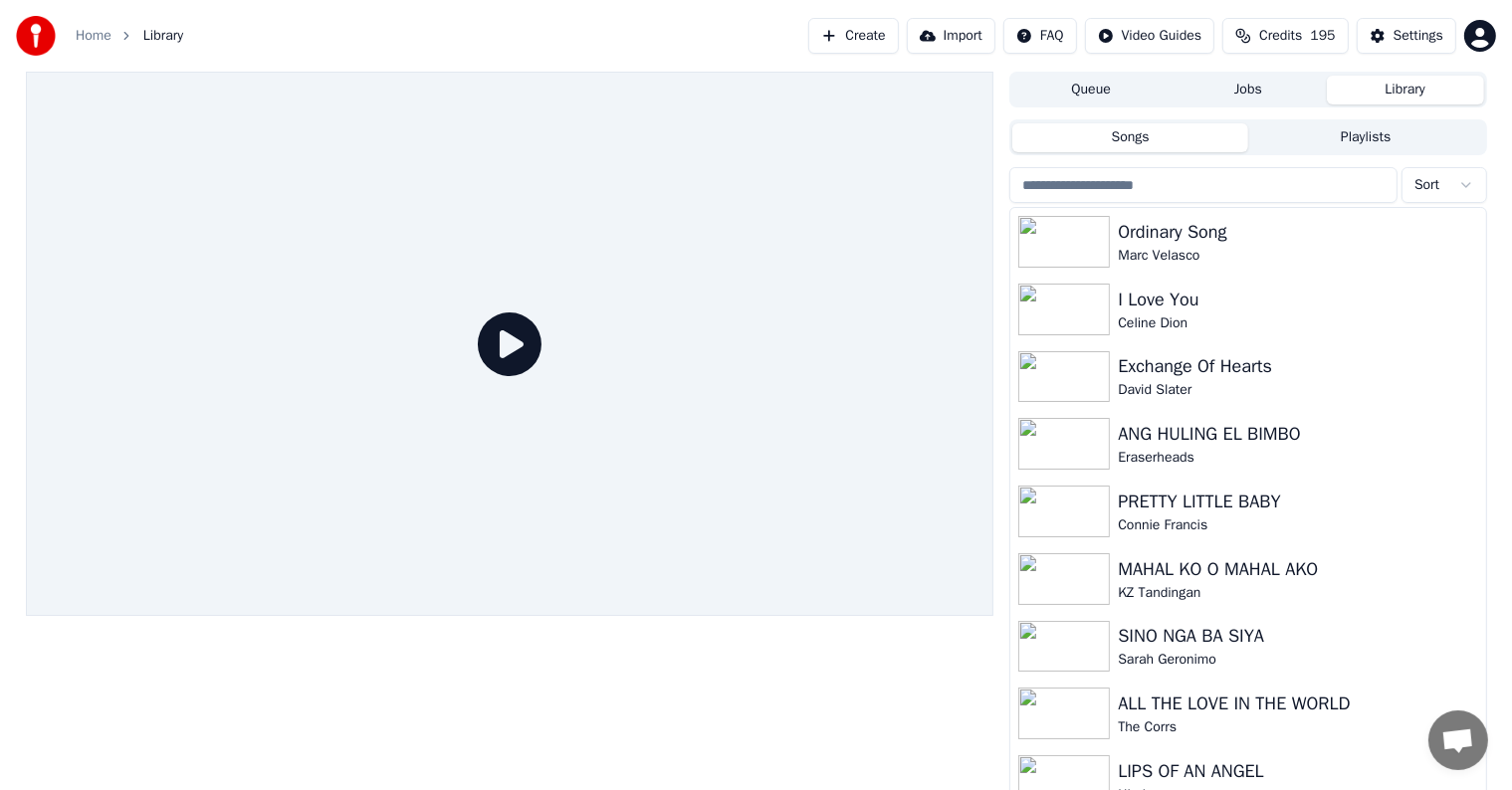 click at bounding box center (1247, 205) 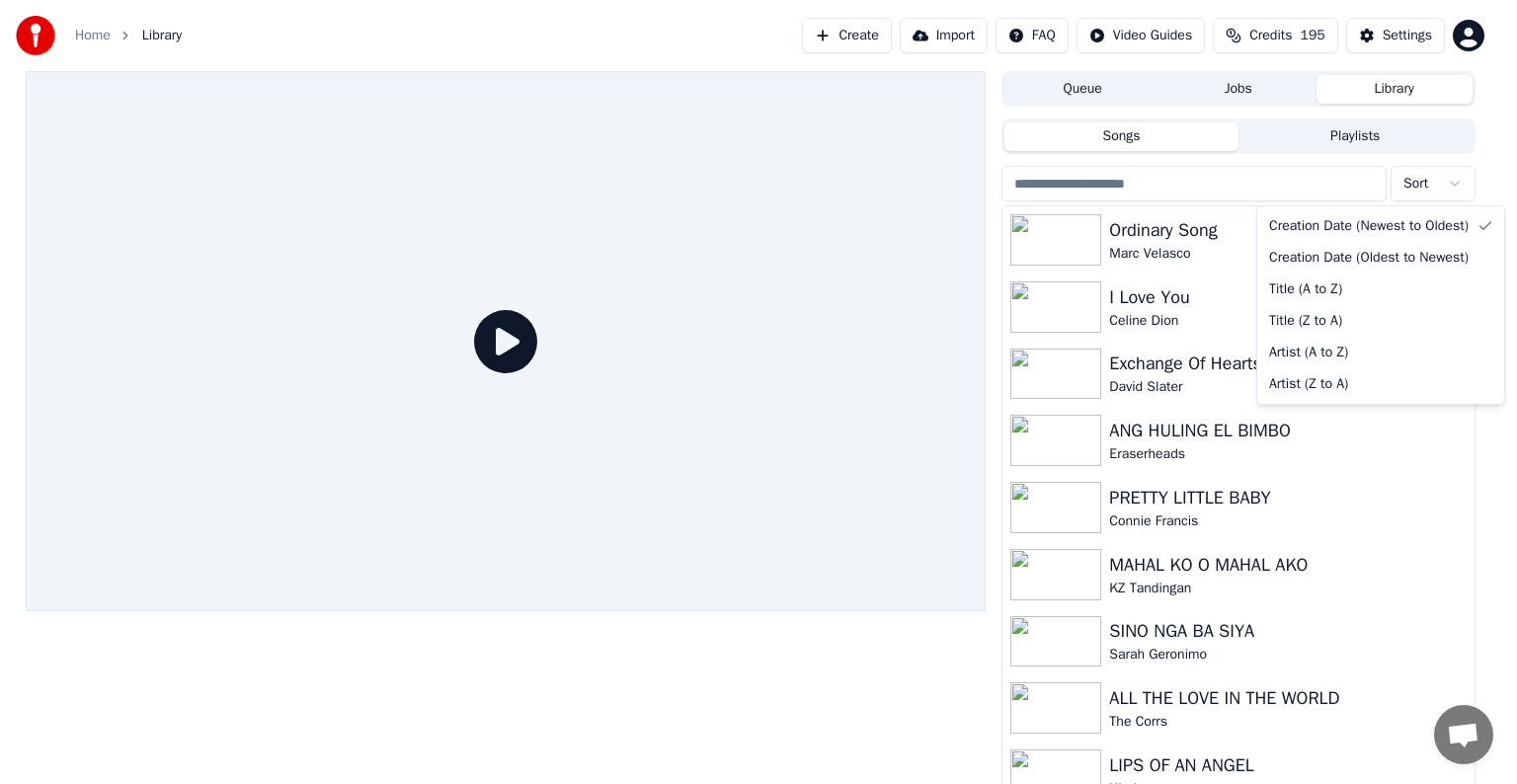 click on "Home Library Create Import FAQ Video Guides Credits 195 Settings Queue Jobs Library Songs Playlists Sort Ordinary Song Marc Velasco I Love You Celine Dion Exchange Of Hearts David Slater ANG HULING EL BIMBO Eraserheads PRETTY LITTLE BABY Connie Francis MAHAL KO O MAHAL AKO KZ Tandingan SINO NGA BA SIYA Sarah Geronimo ALL THE LOVE IN THE WORLD The Corrs LIPS OF AN ANGEL Hinder I LOVE YOU, GOODBYE Celine Dion Always Remember Us This Way Lady Gaga THINKING OF YOU Katy Perry Creation Date (Newest to Oldest) Creation Date (Oldest to Newest) Title (A to Z) Title (Z to A) Artist (A to Z) Artist (Z to A)" at bounding box center [758, 392] 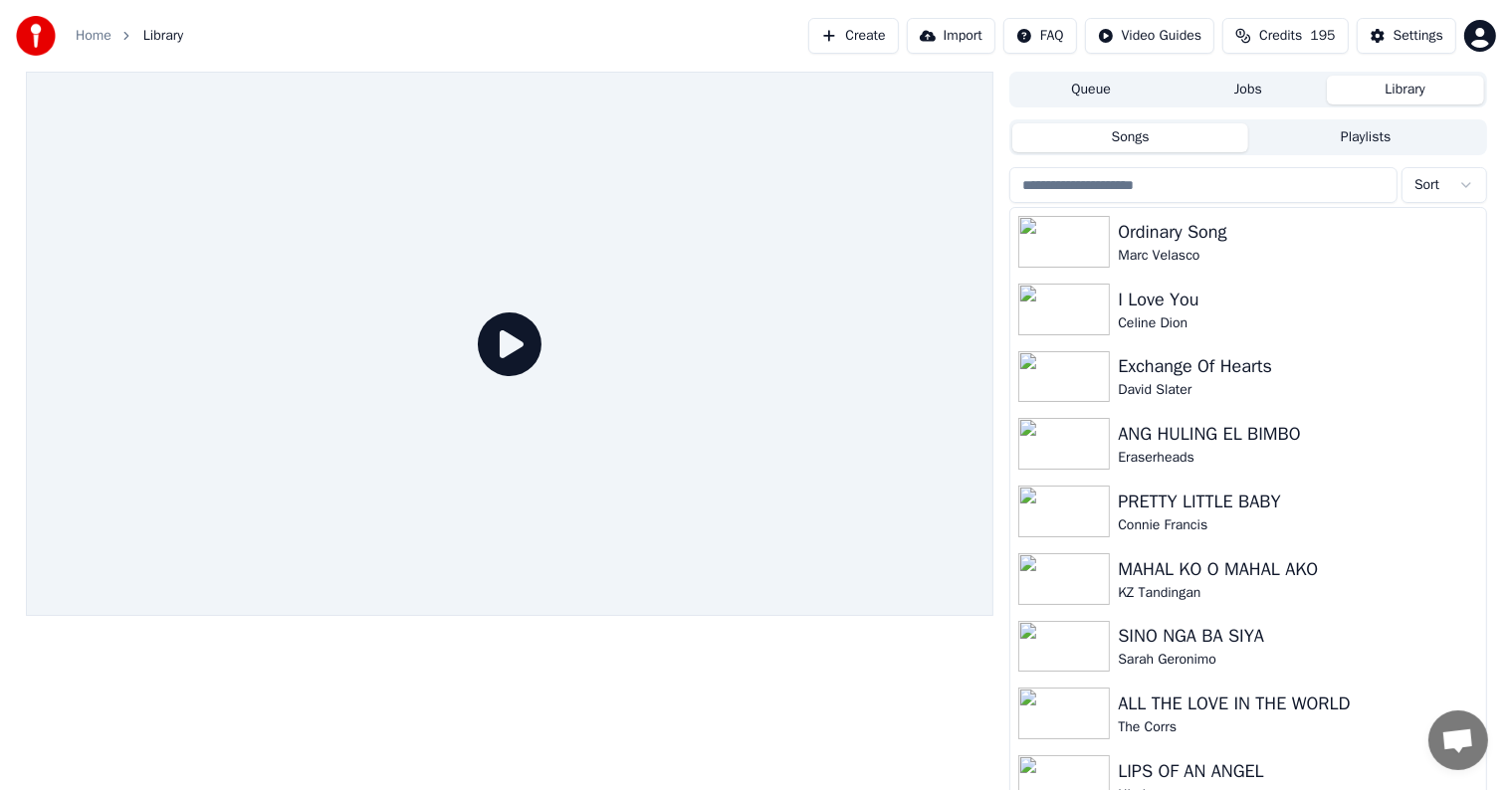 click on "Credits" at bounding box center [1280, 36] 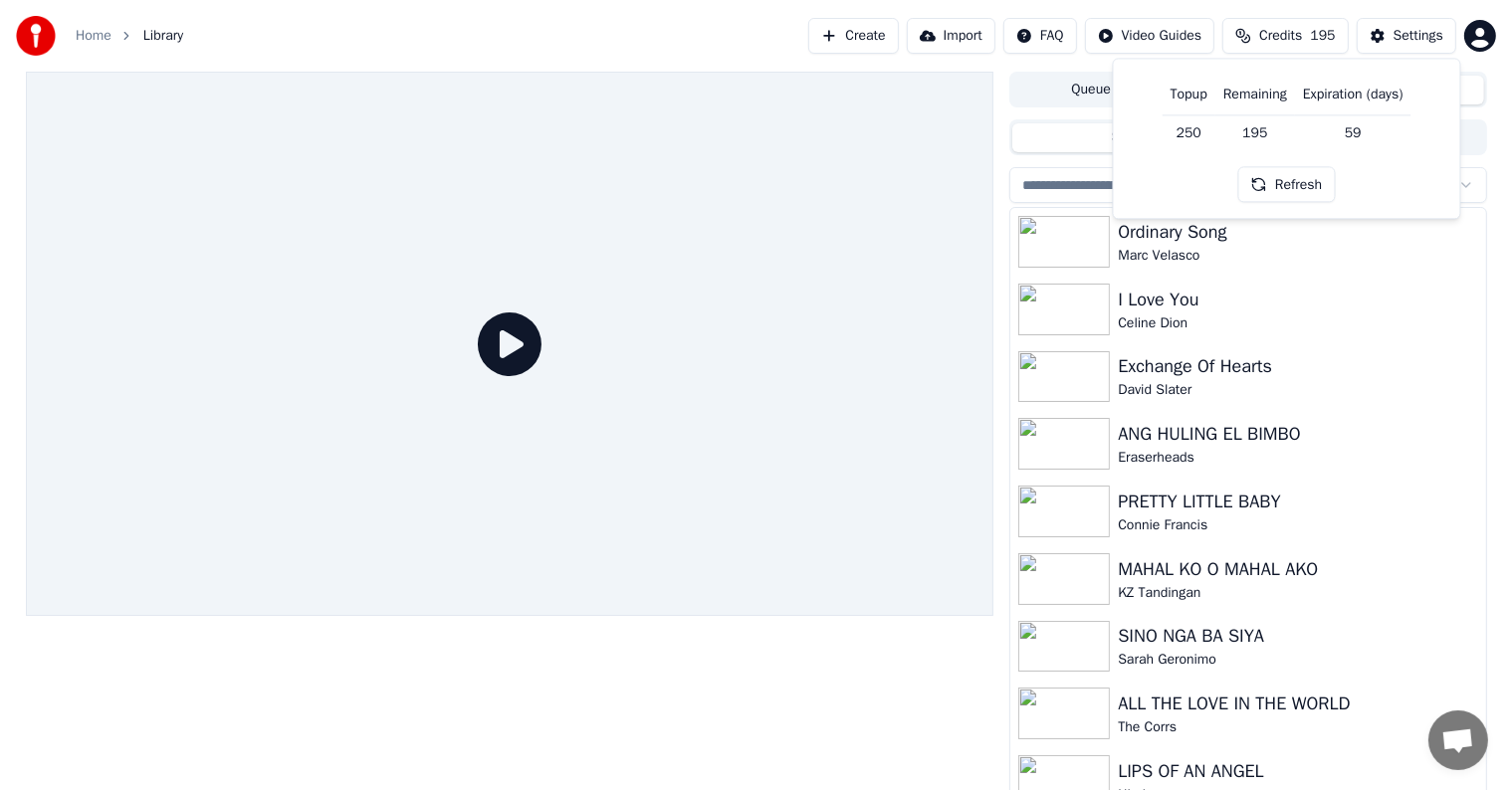 click on "Refresh" at bounding box center [1286, 185] 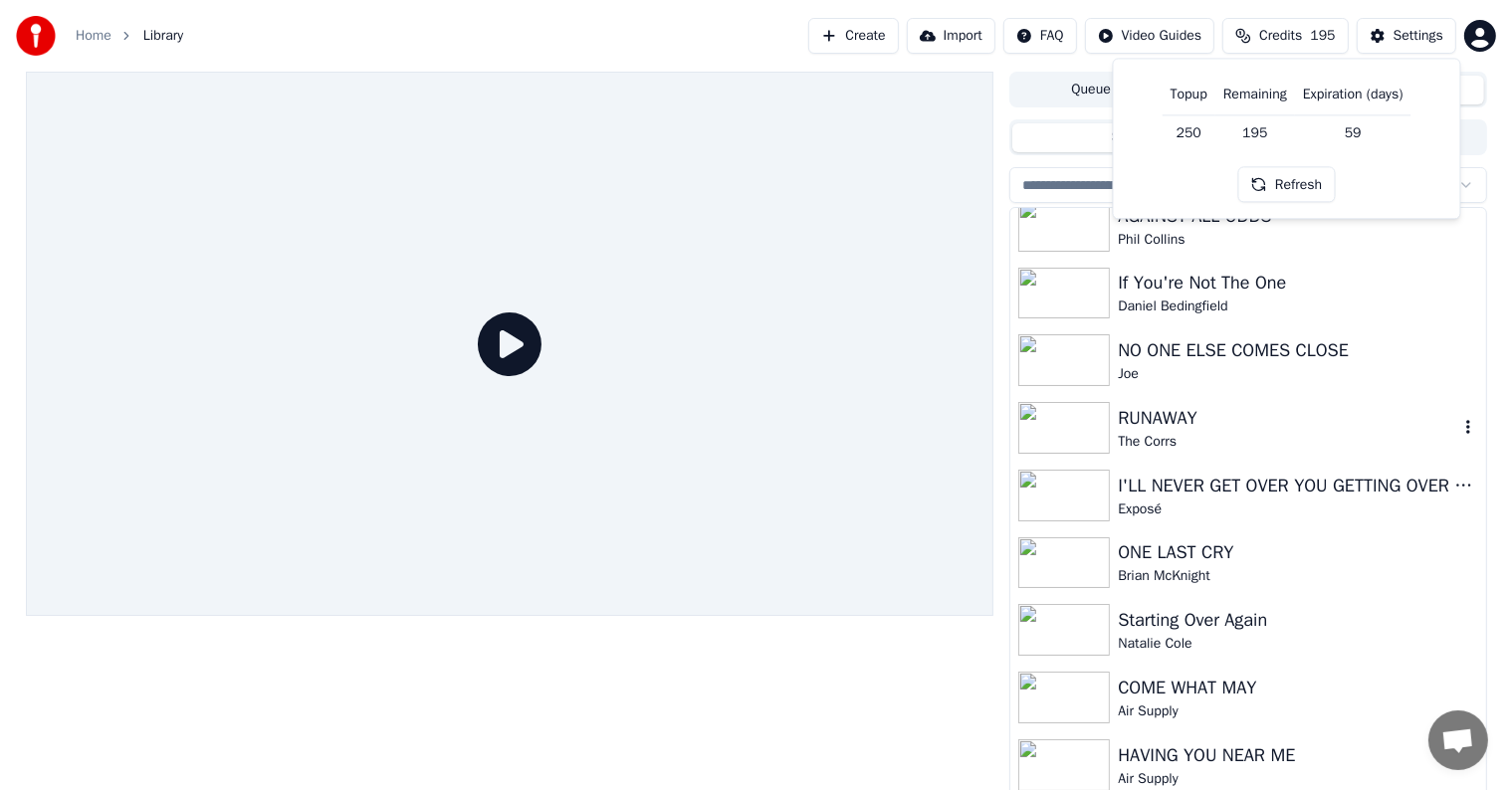scroll, scrollTop: 995, scrollLeft: 0, axis: vertical 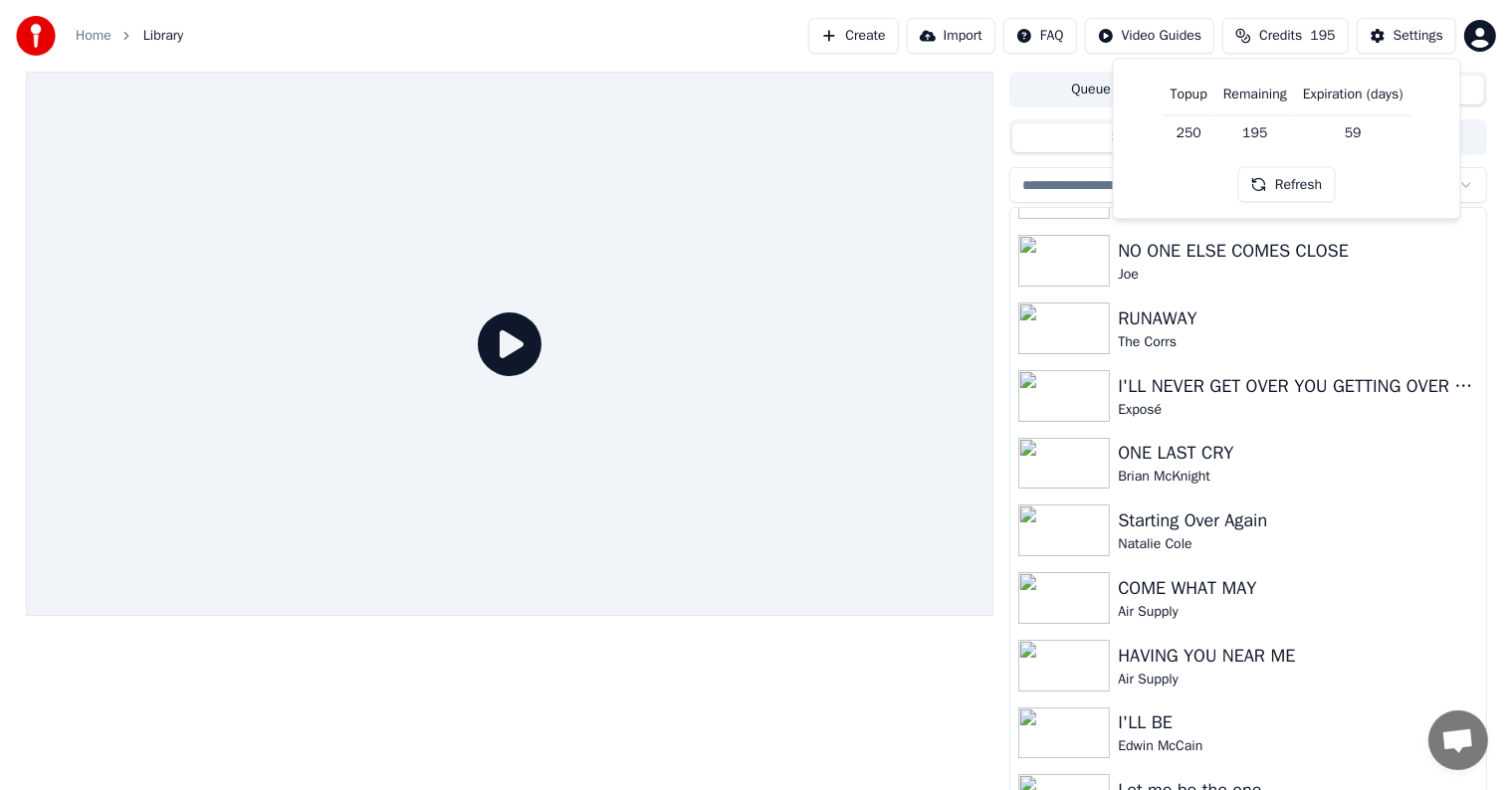 click at bounding box center (1203, 185) 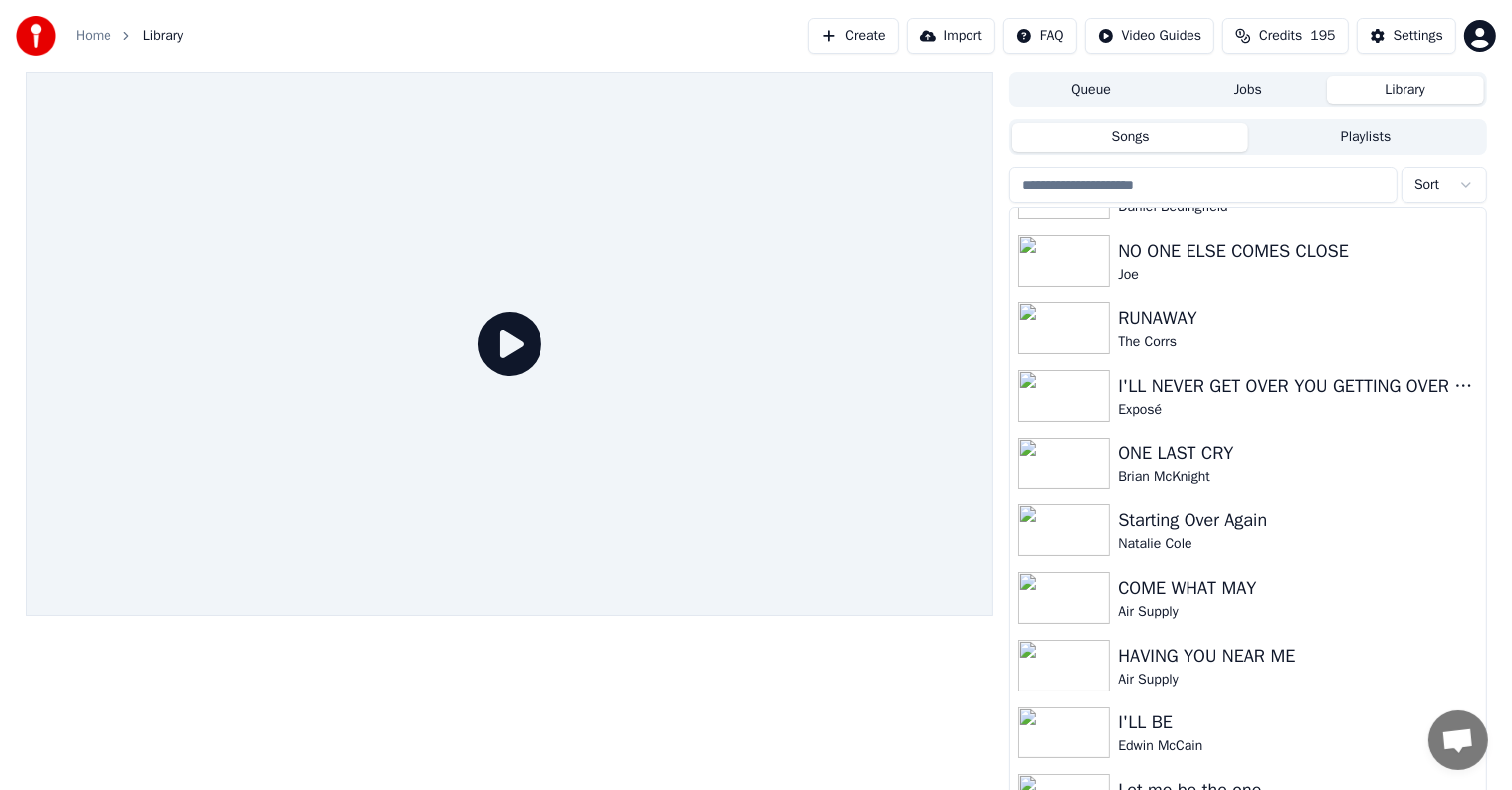 type on "*" 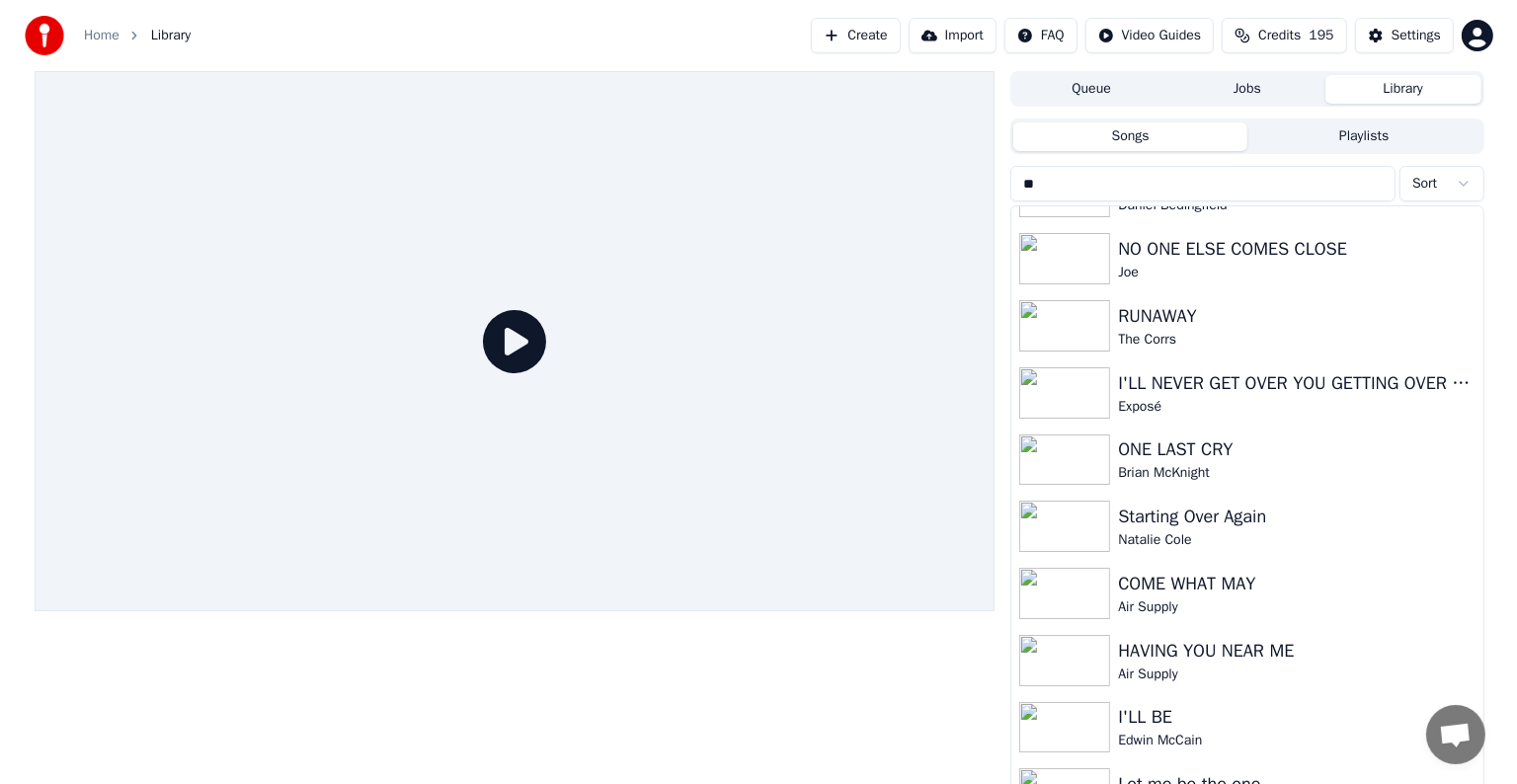 scroll, scrollTop: 0, scrollLeft: 0, axis: both 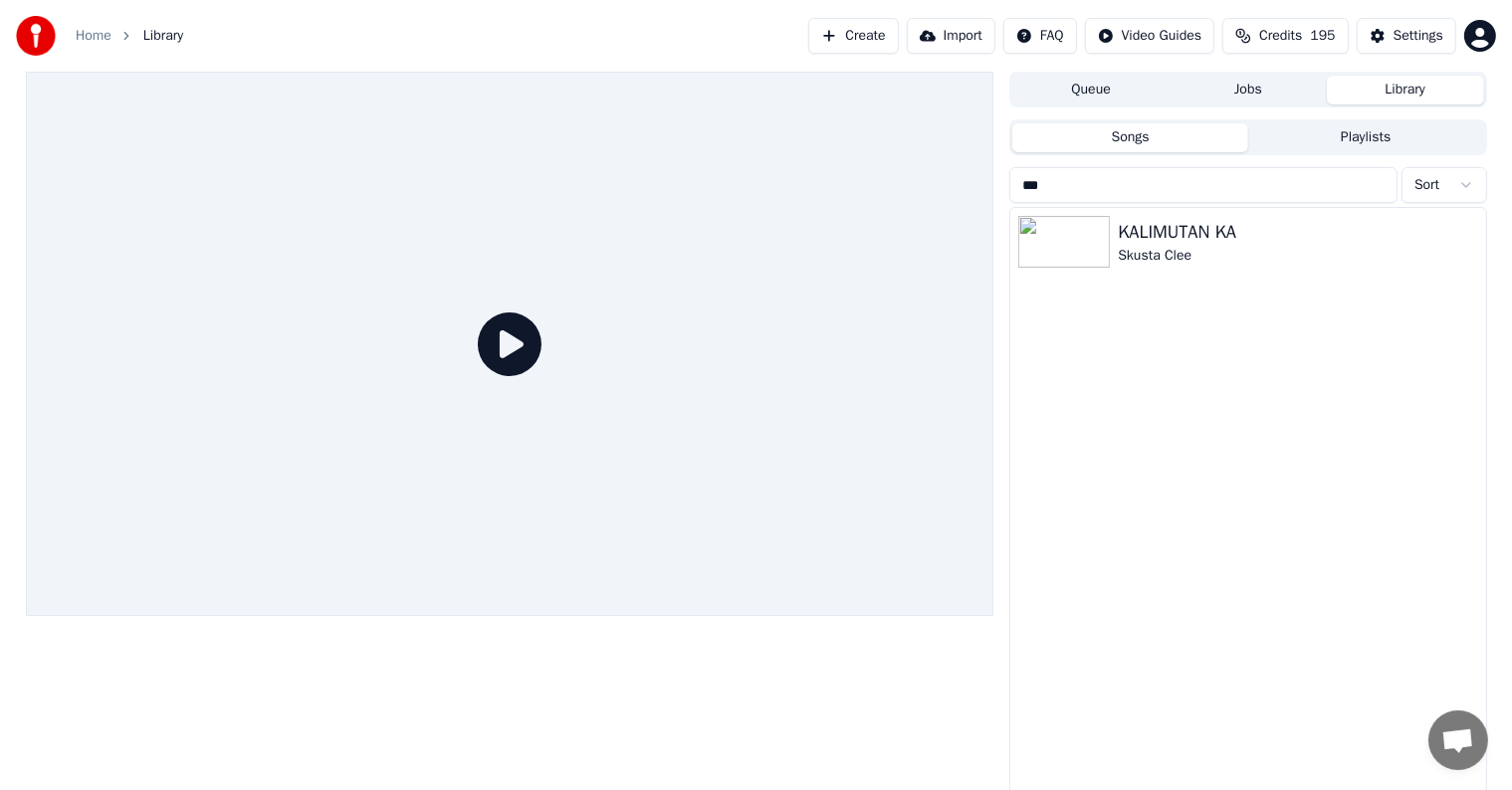 type on "***" 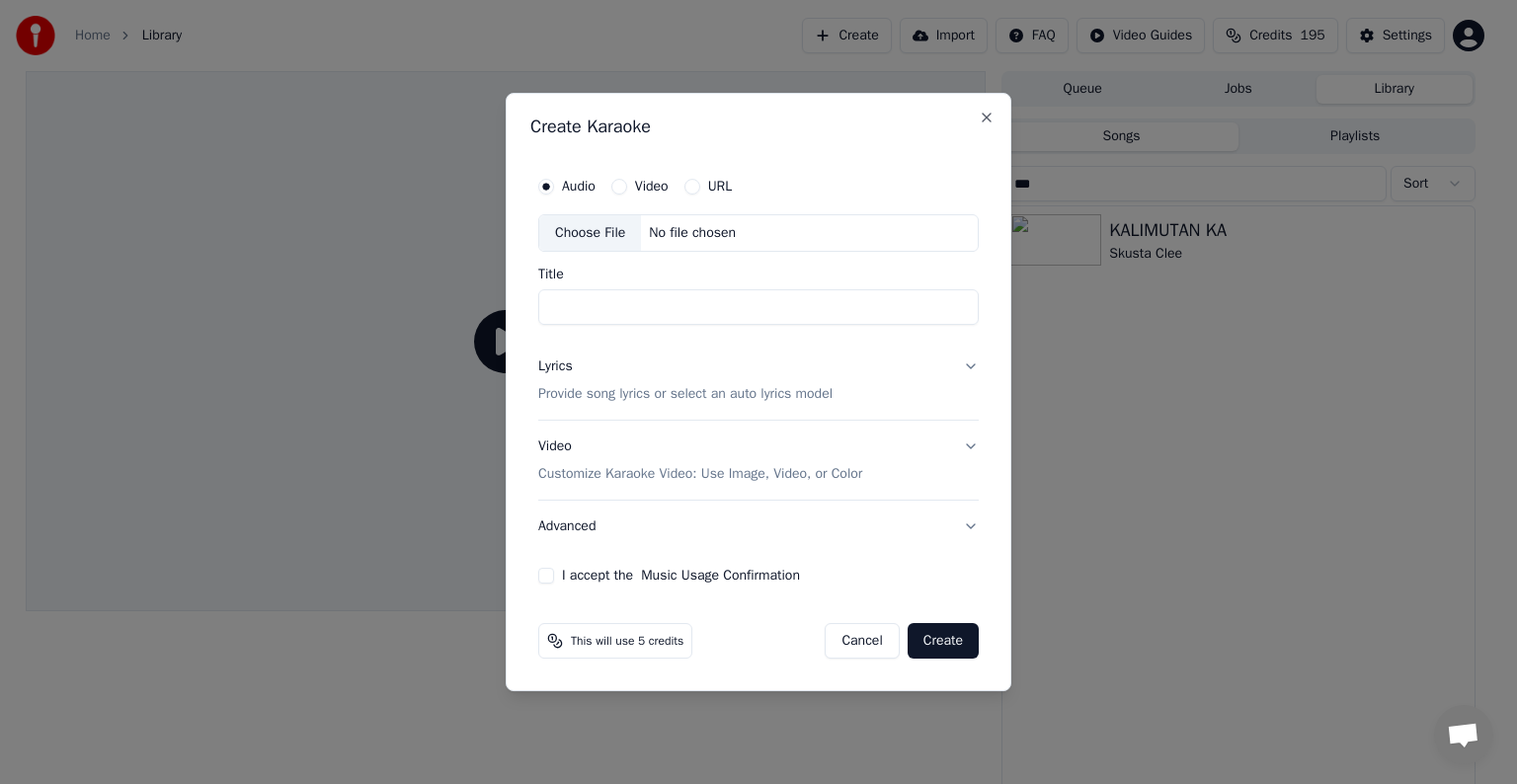 click on "Choose File" at bounding box center (590, 233) 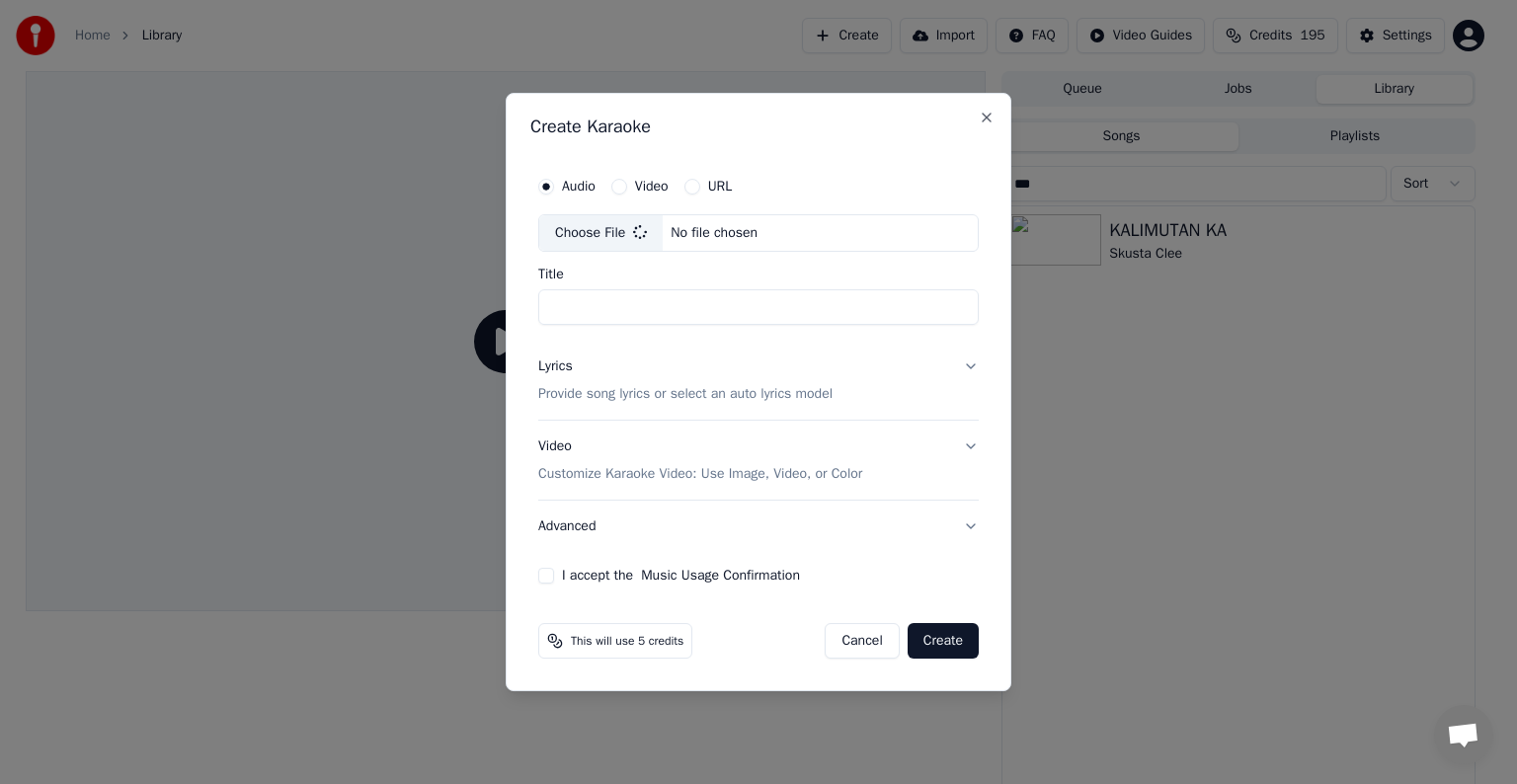 type on "**********" 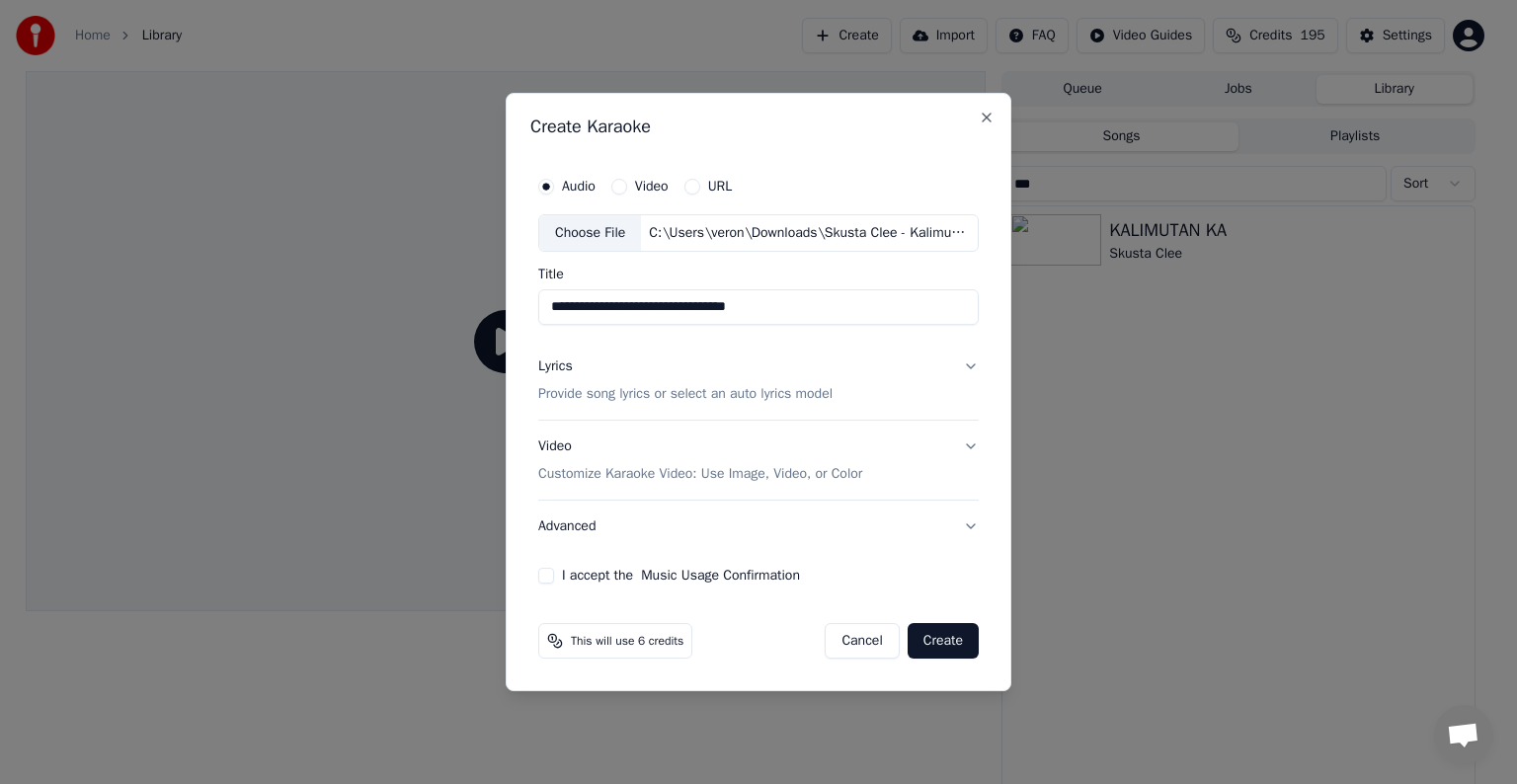 click on "Provide song lyrics or select an auto lyrics model" at bounding box center [685, 394] 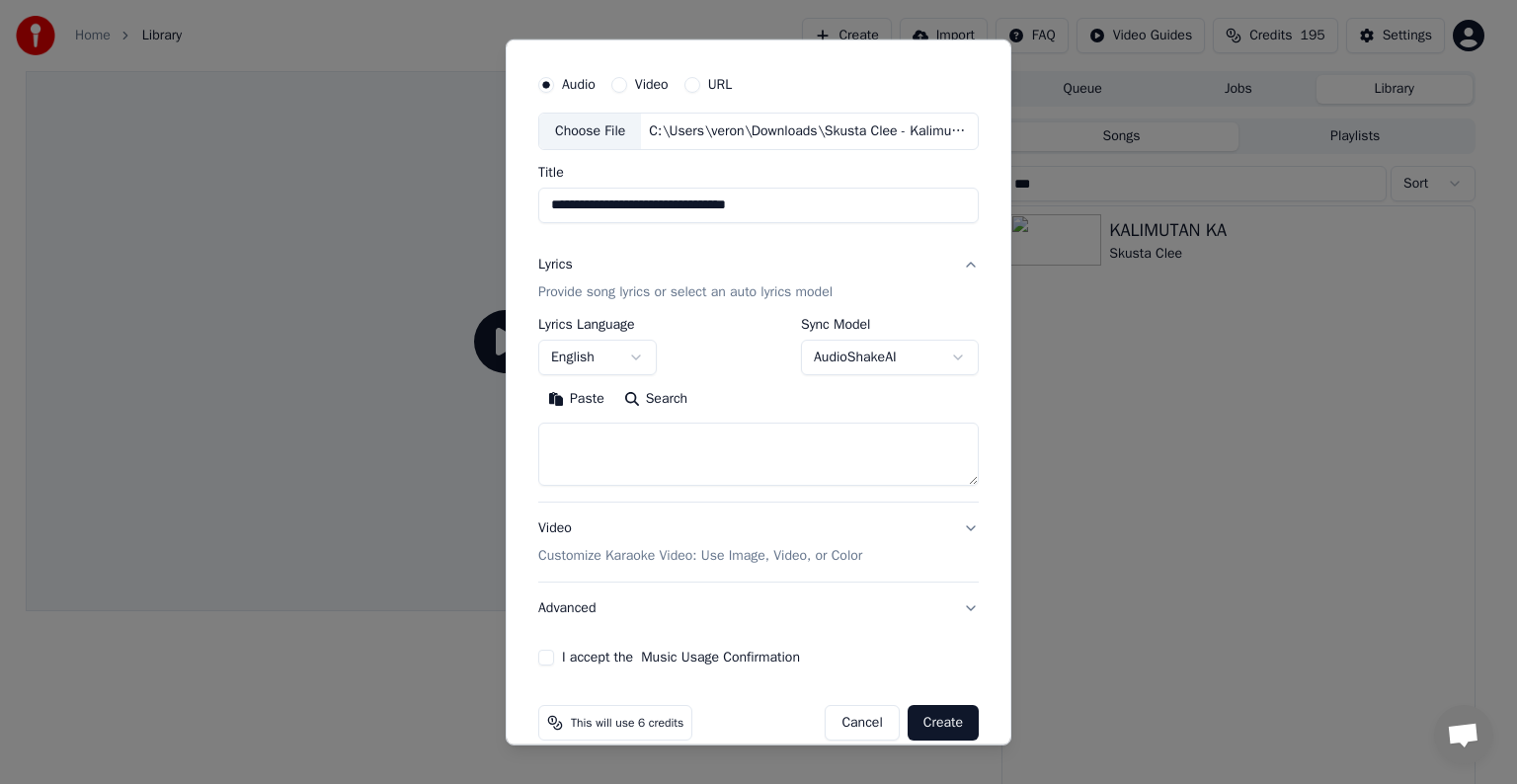 scroll, scrollTop: 75, scrollLeft: 0, axis: vertical 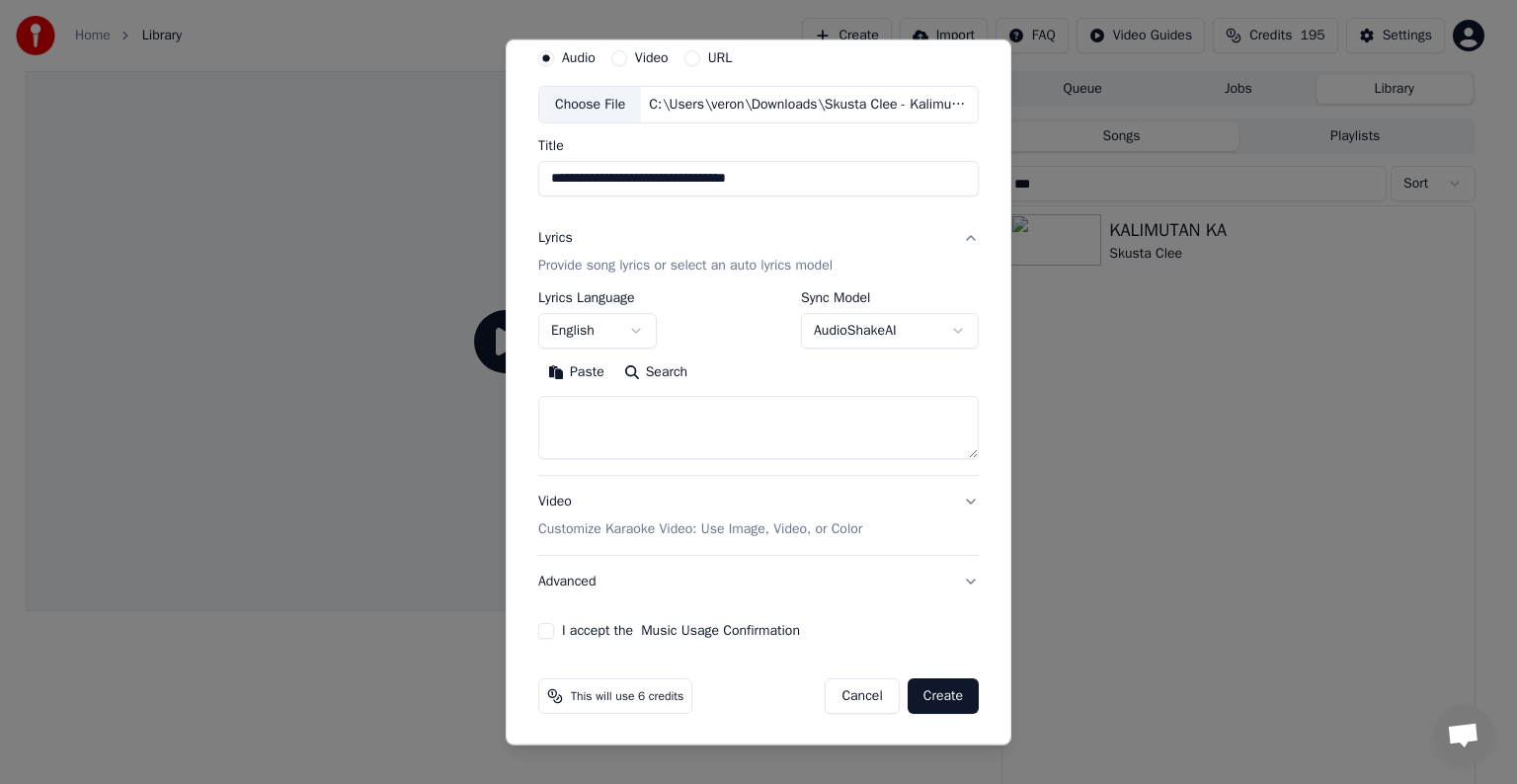 click at bounding box center (758, 428) 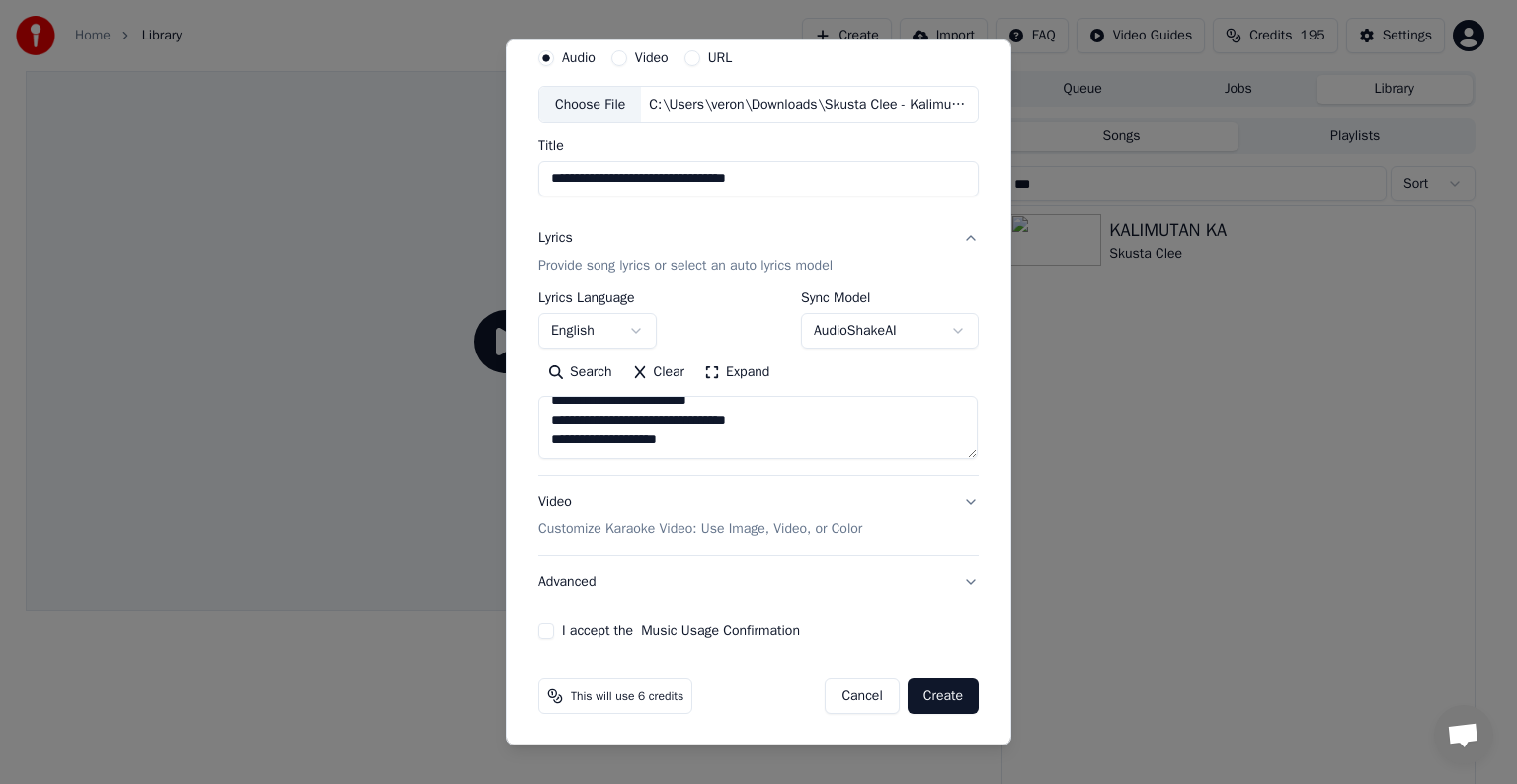 scroll, scrollTop: 63, scrollLeft: 0, axis: vertical 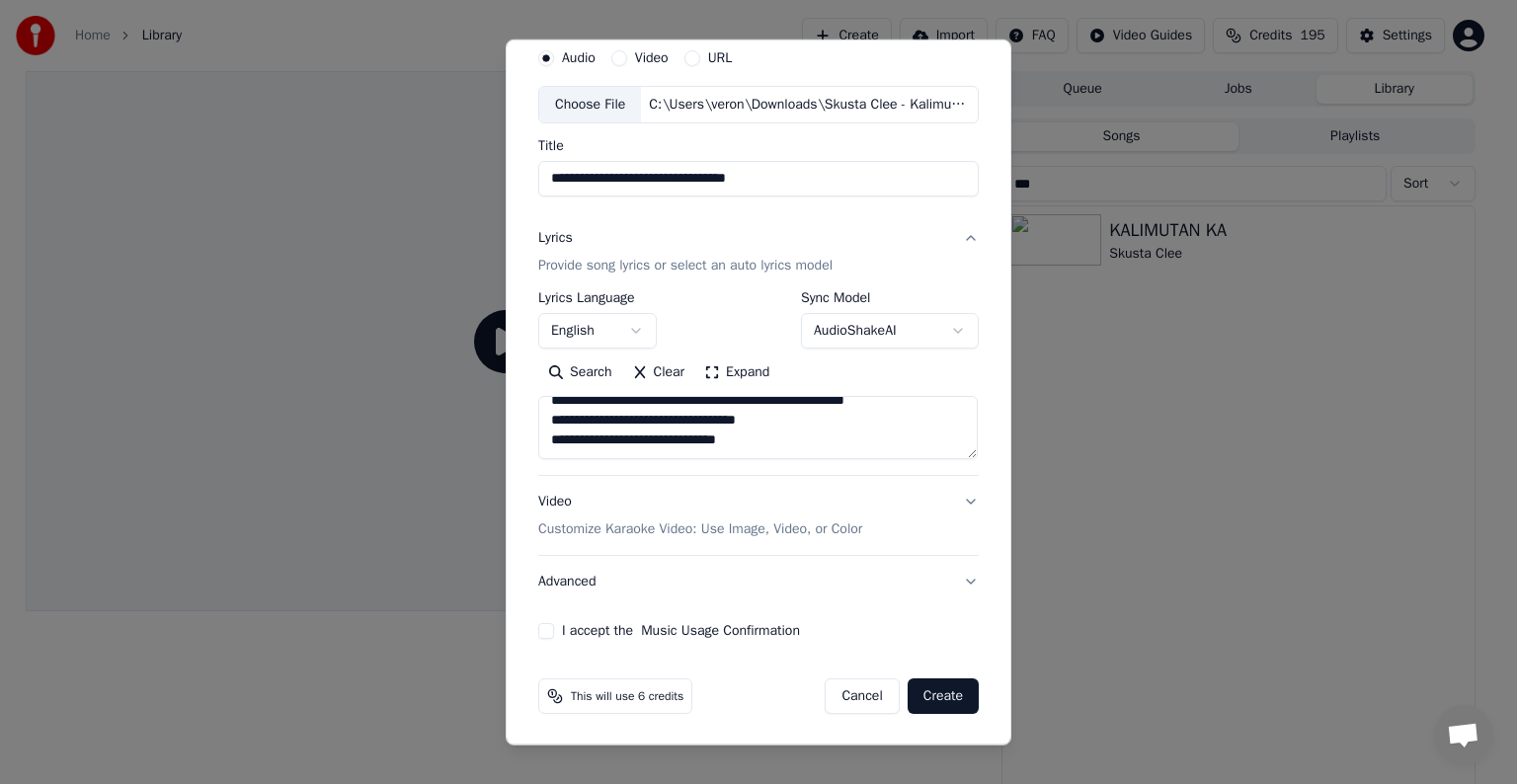 paste on "**********" 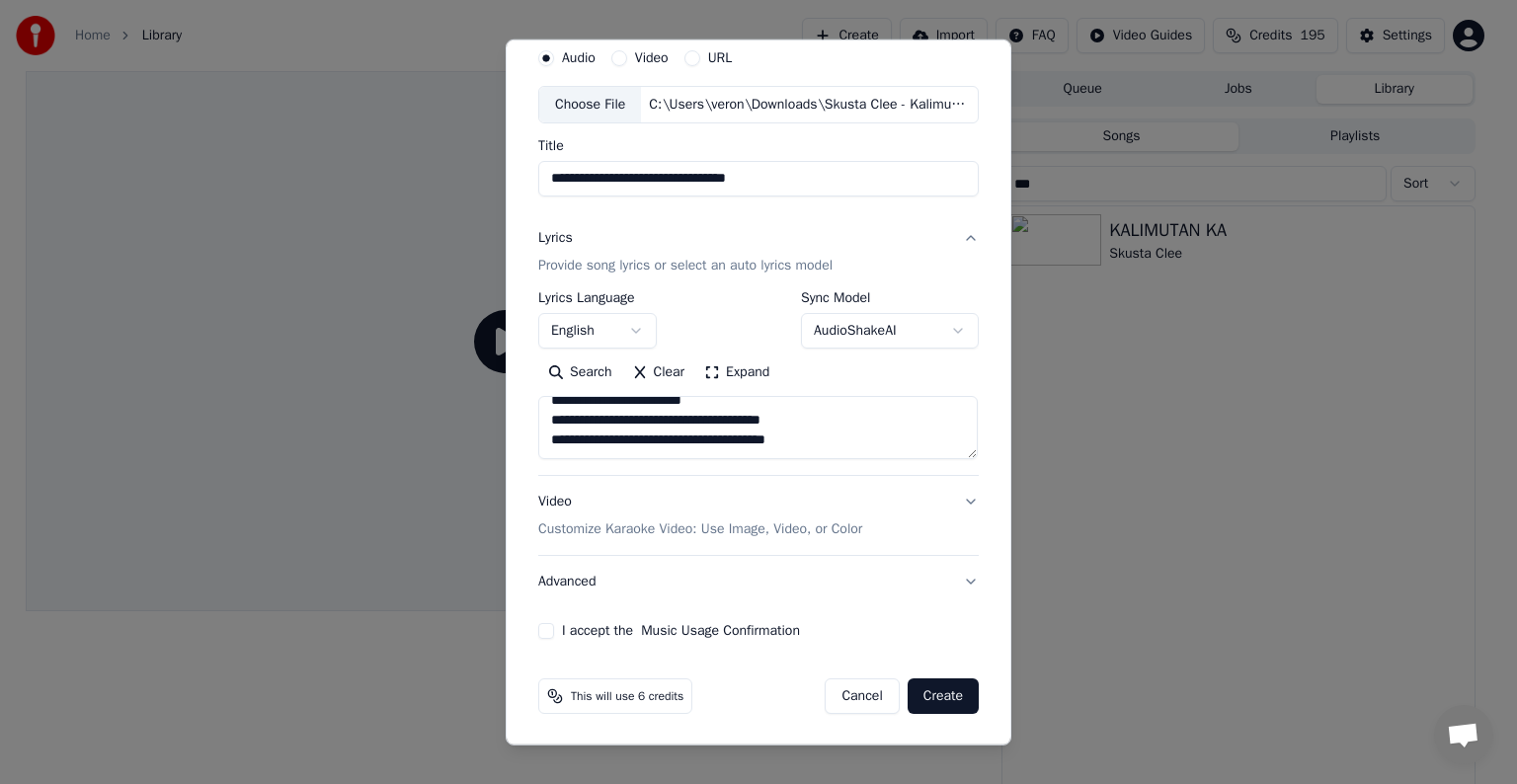 scroll, scrollTop: 340, scrollLeft: 0, axis: vertical 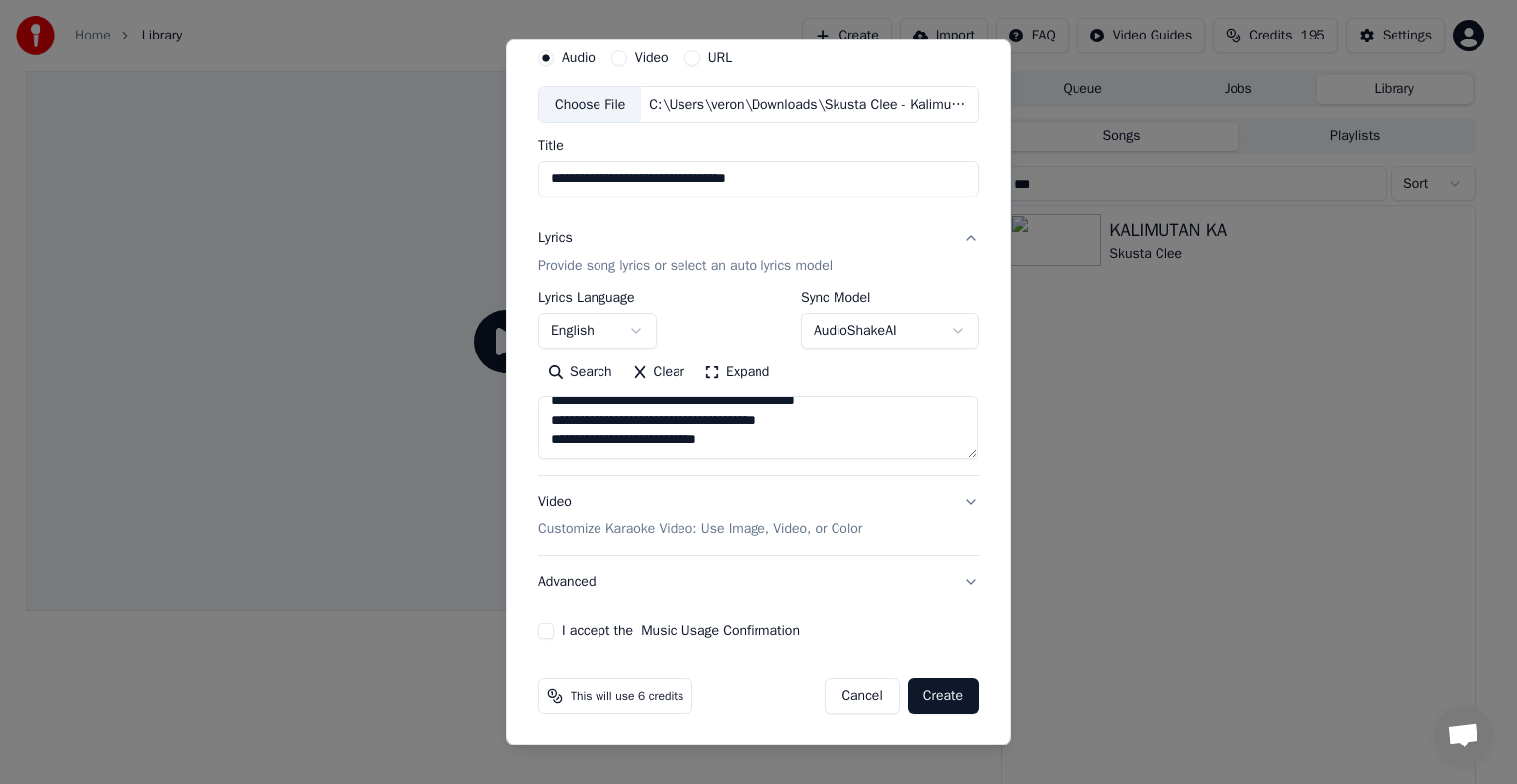 paste on "**********" 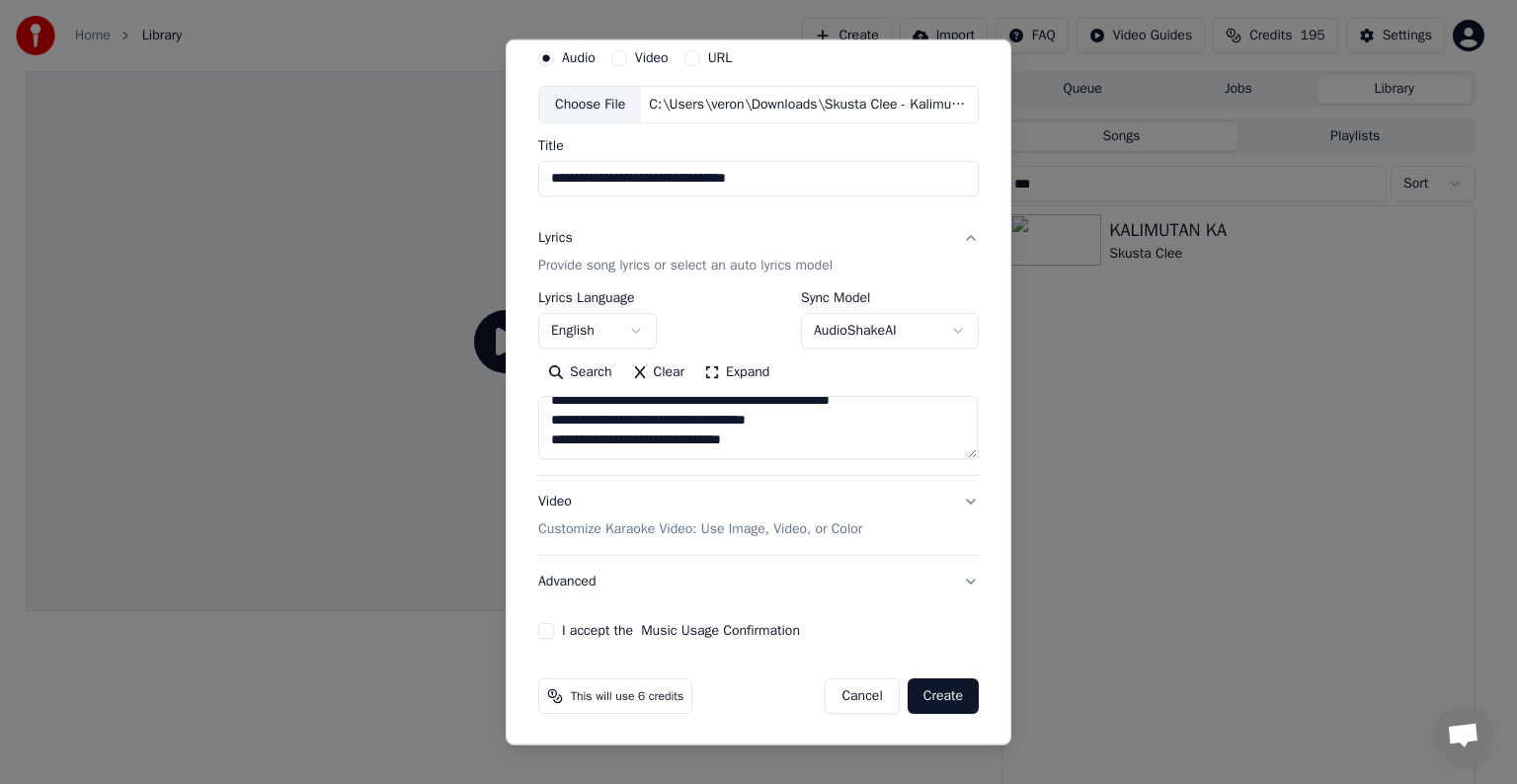 scroll, scrollTop: 537, scrollLeft: 0, axis: vertical 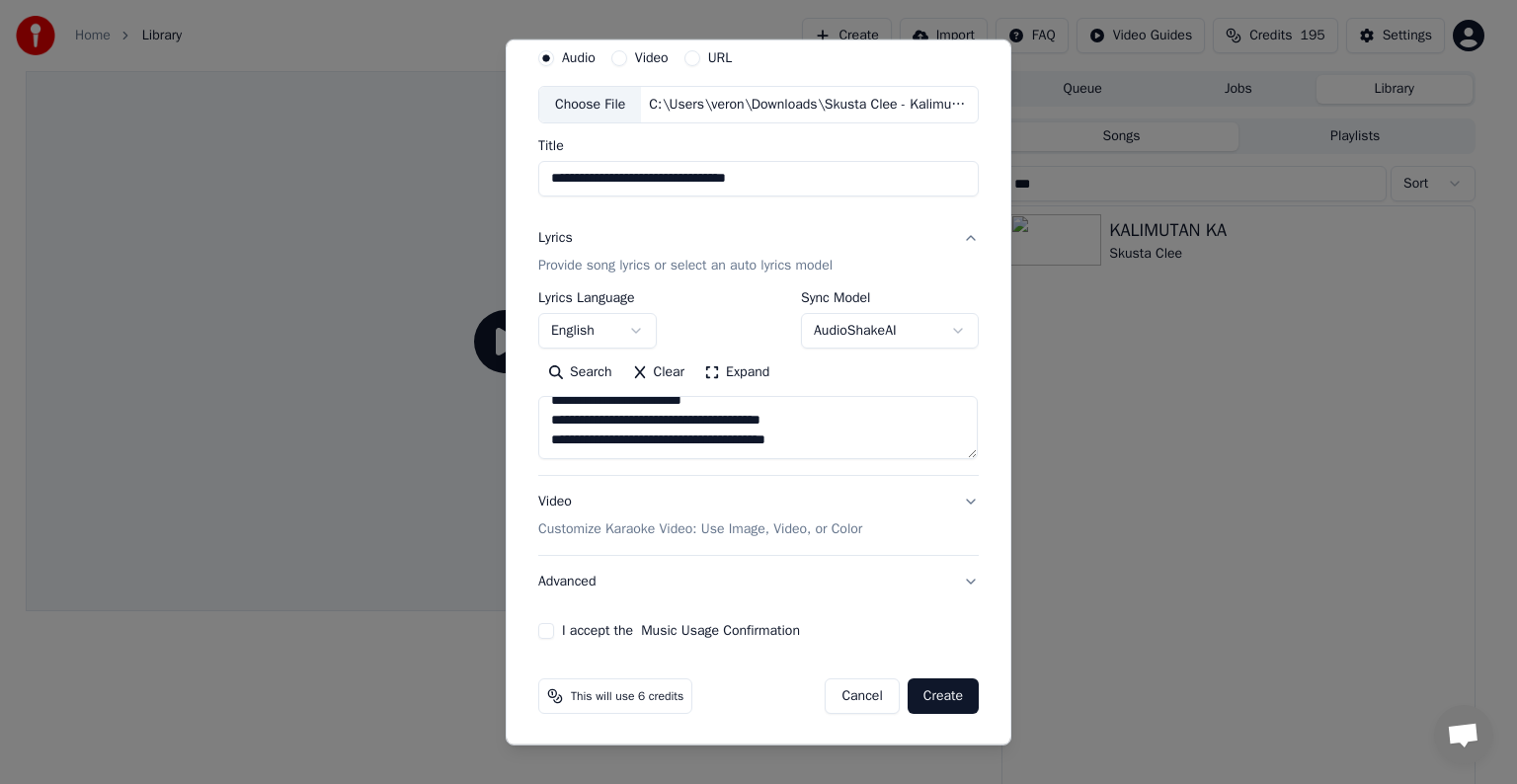 click at bounding box center (758, 428) 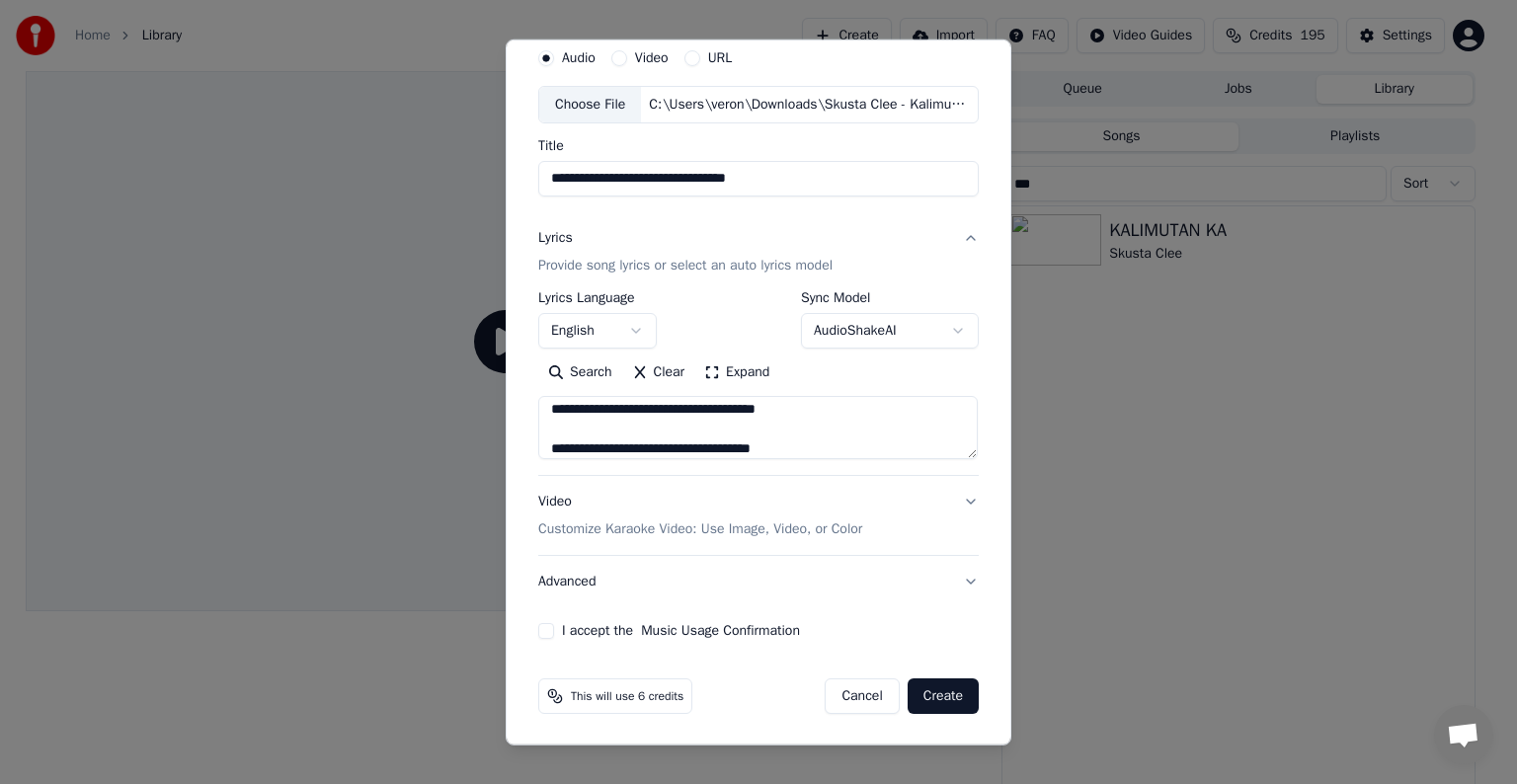 scroll, scrollTop: 853, scrollLeft: 0, axis: vertical 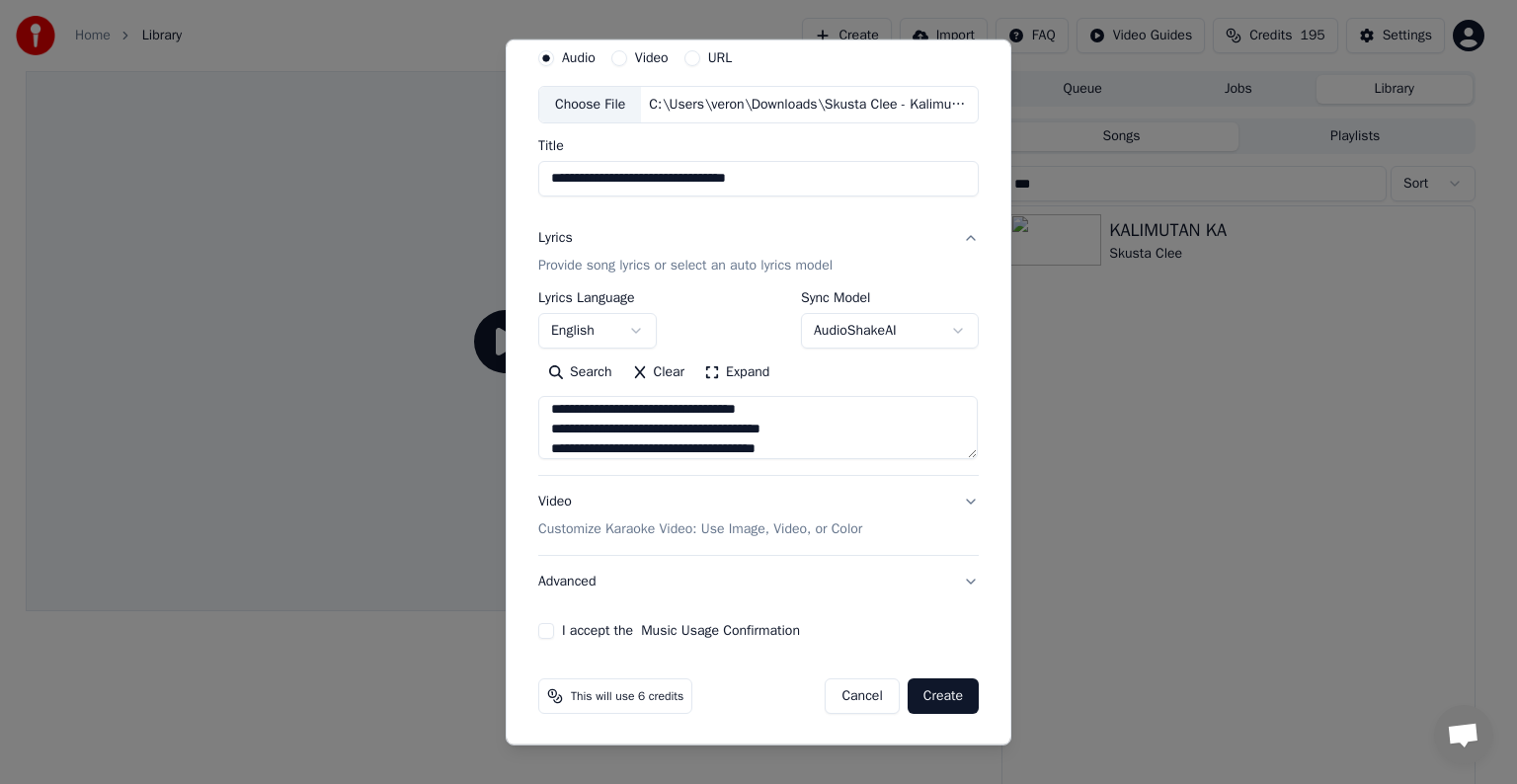 type on "**********" 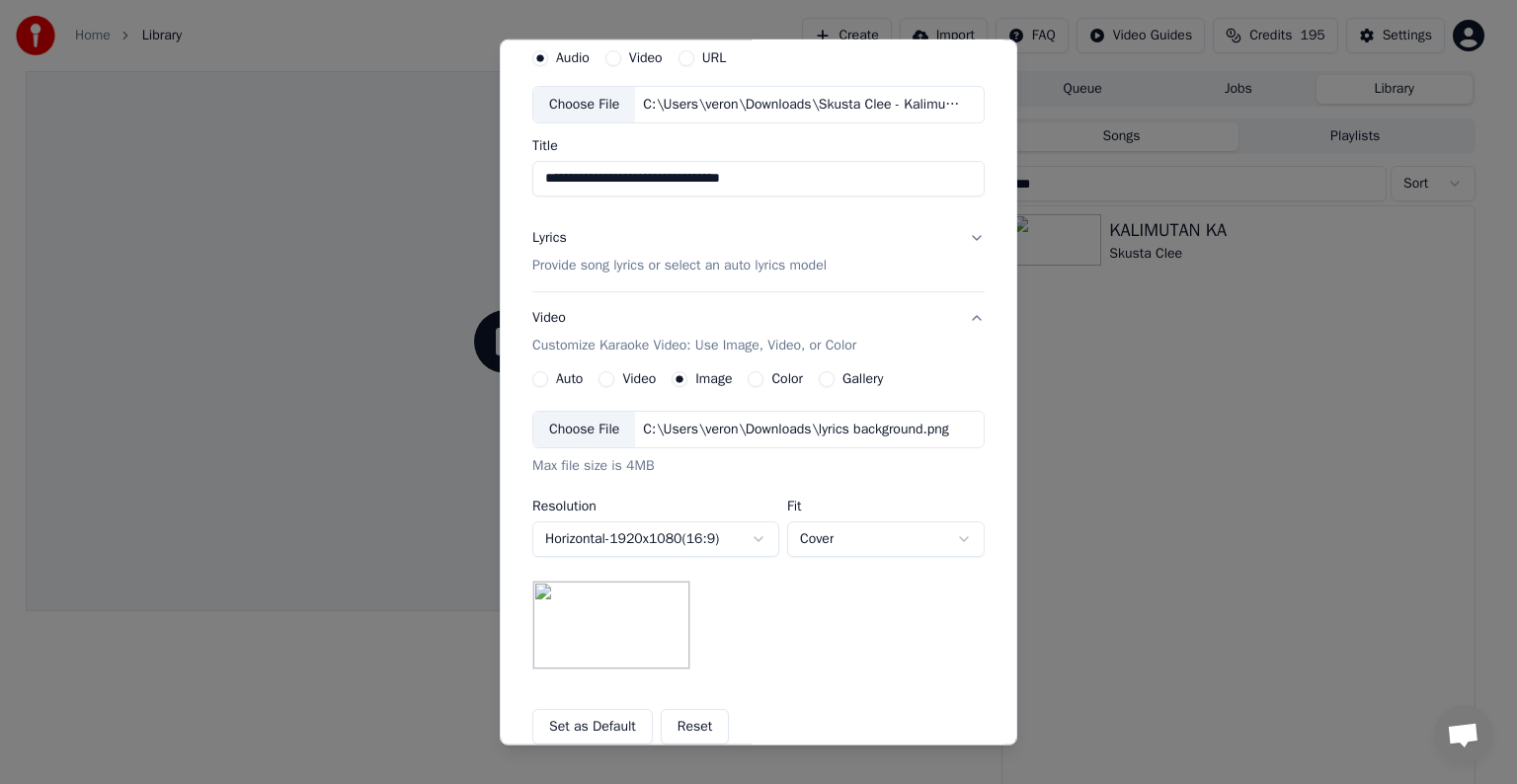 click on "Choose File" at bounding box center (584, 430) 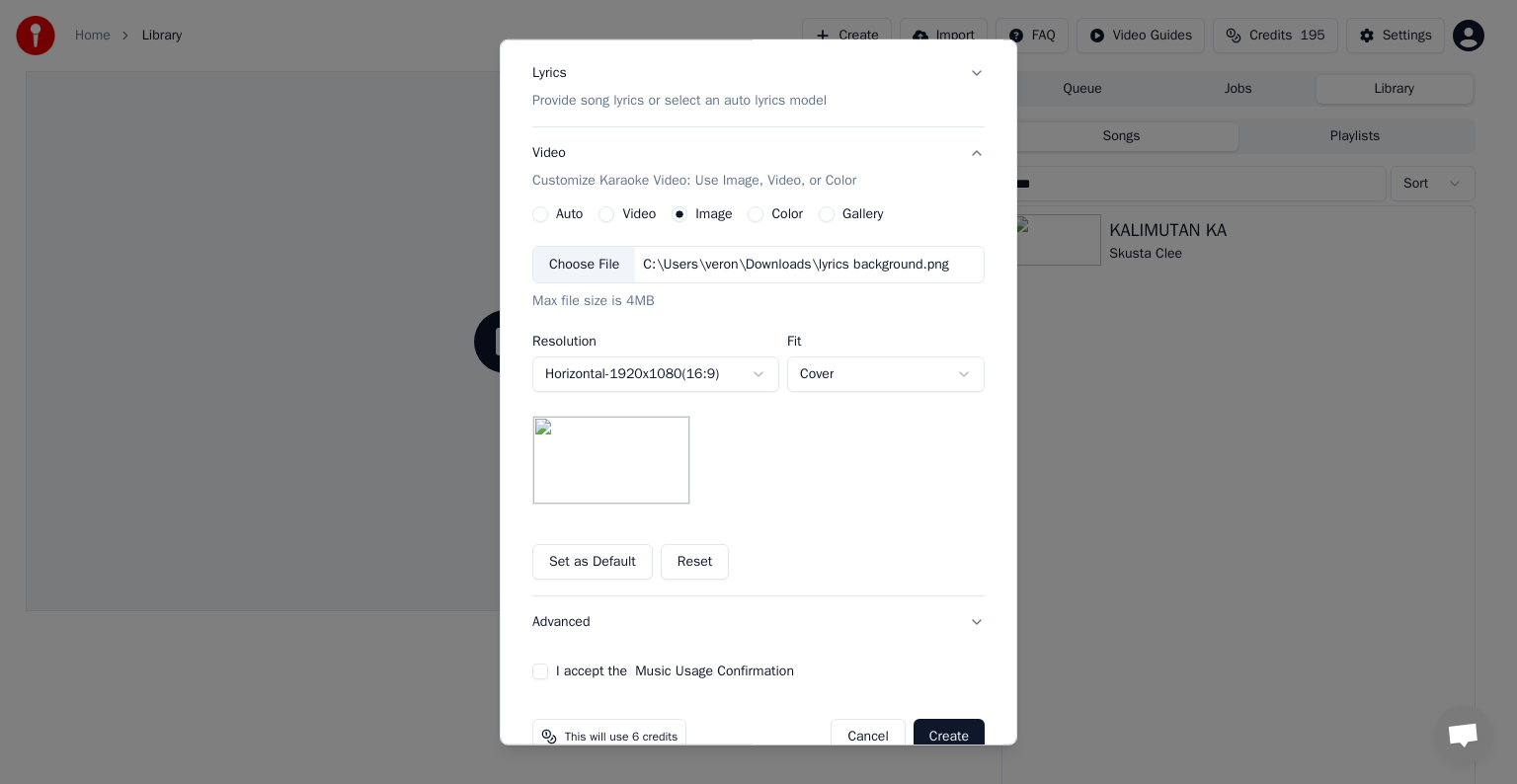 scroll, scrollTop: 280, scrollLeft: 0, axis: vertical 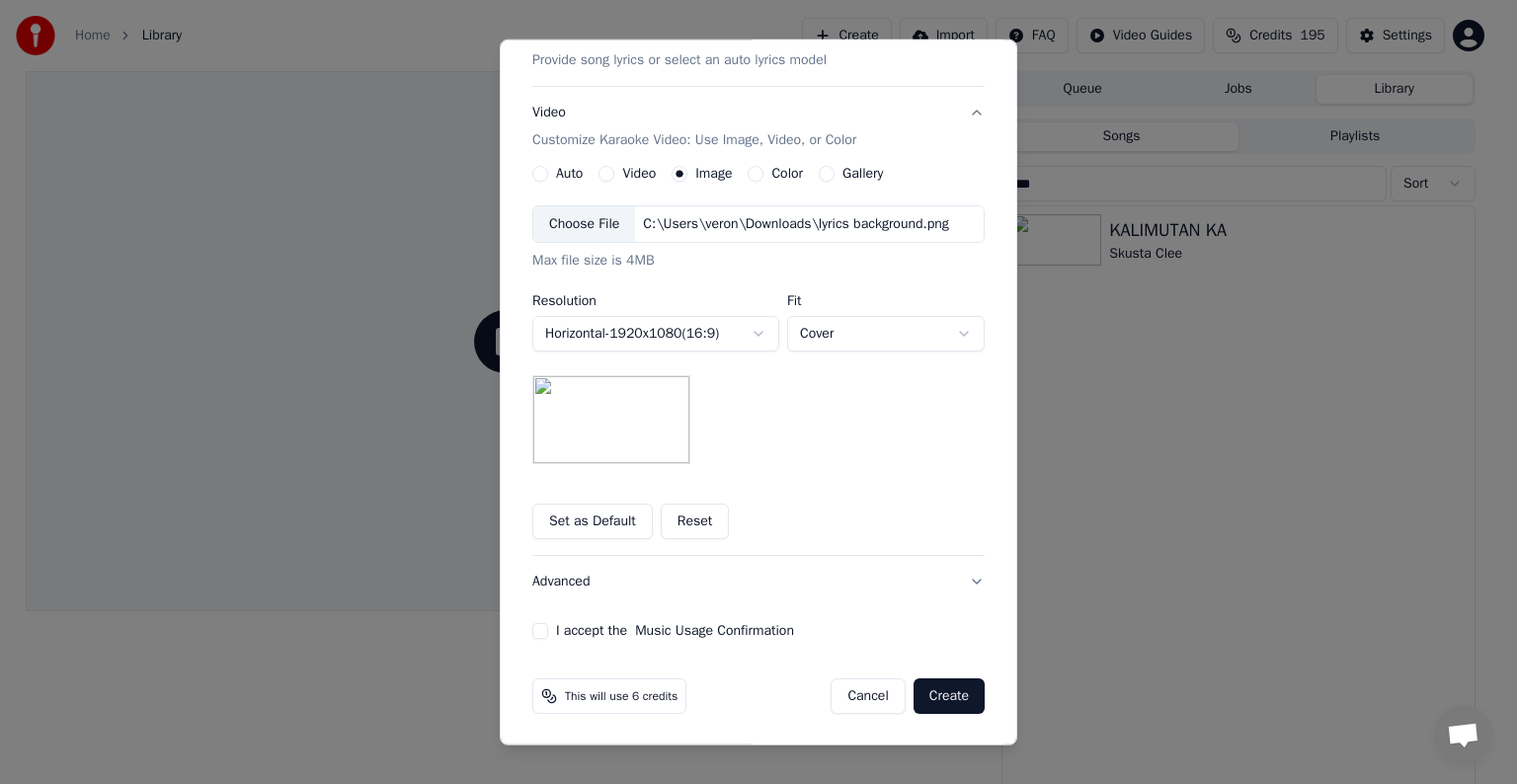 click on "Reset" at bounding box center [695, 521] 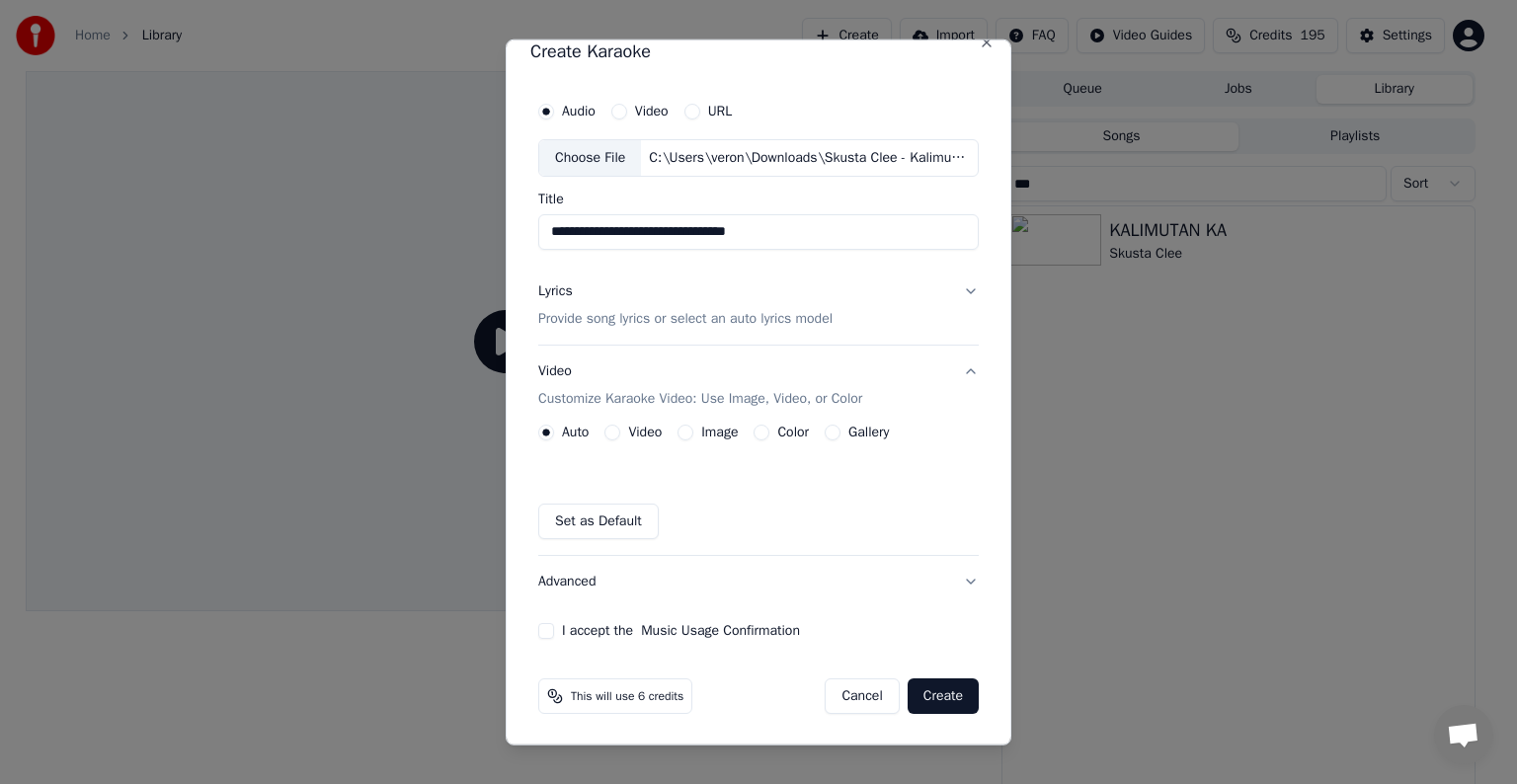 click on "Image" at bounding box center (685, 432) 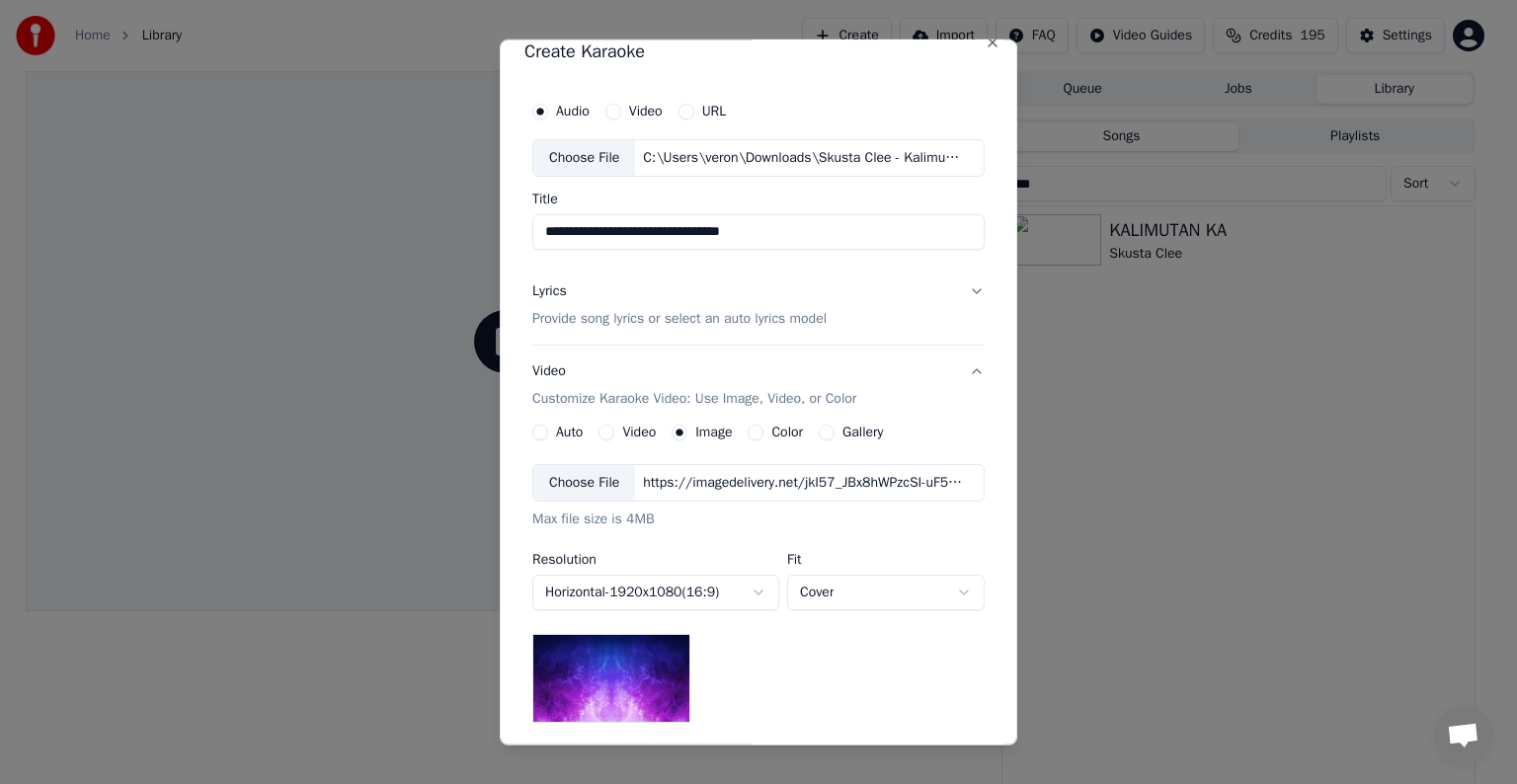 click on "Choose File" at bounding box center [584, 483] 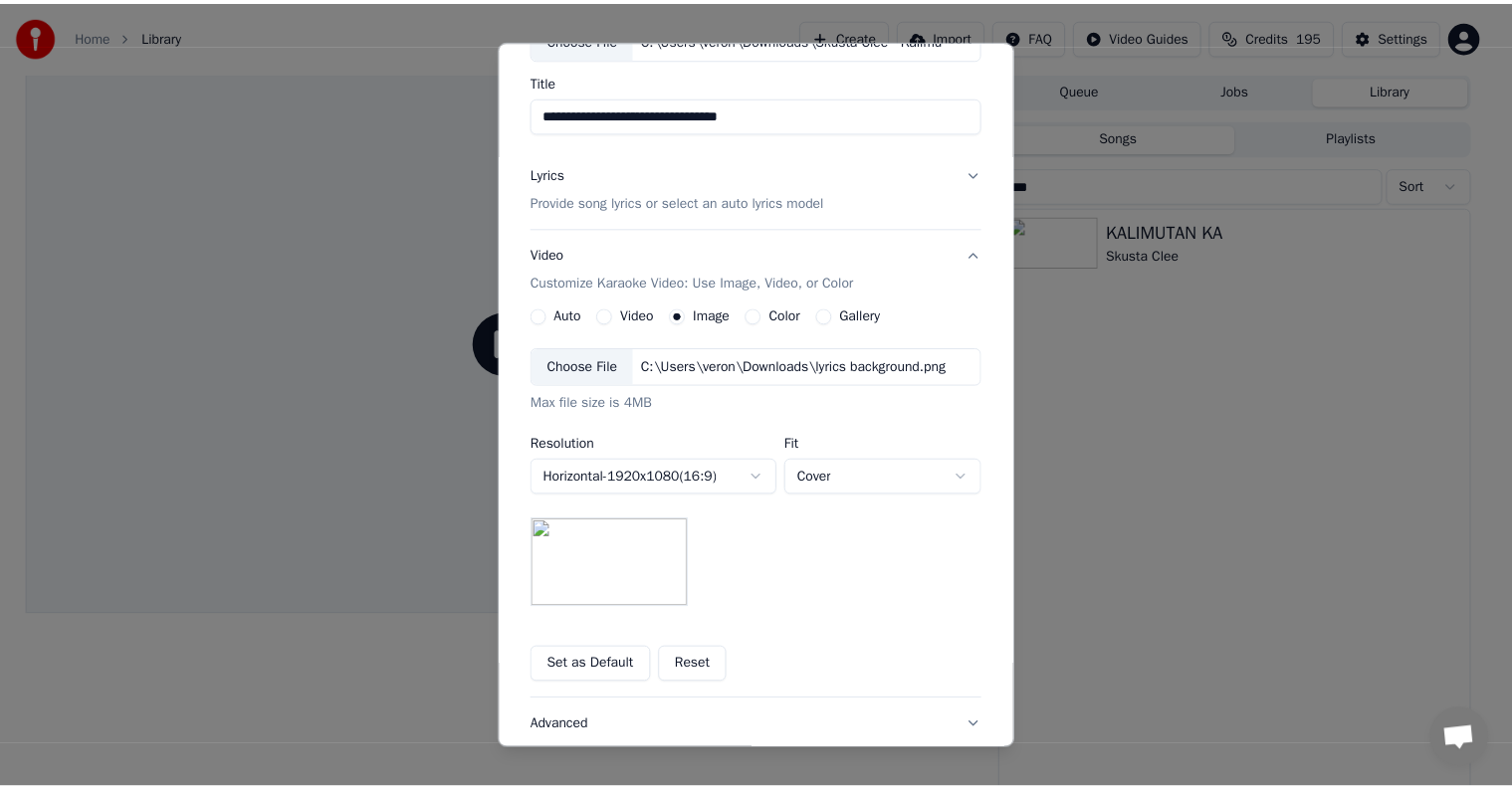 scroll, scrollTop: 283, scrollLeft: 0, axis: vertical 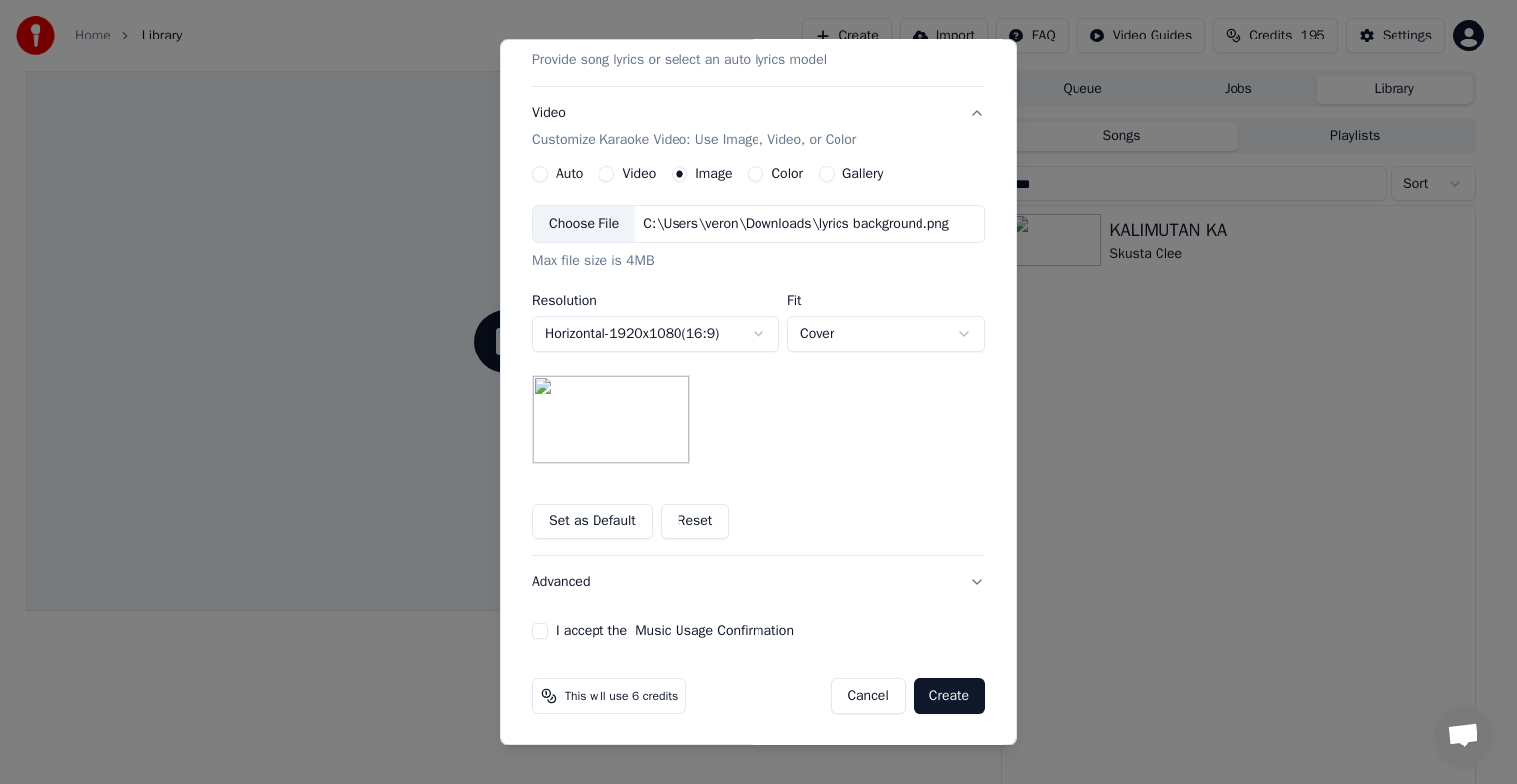 click on "I accept the   Music Usage Confirmation" at bounding box center (540, 631) 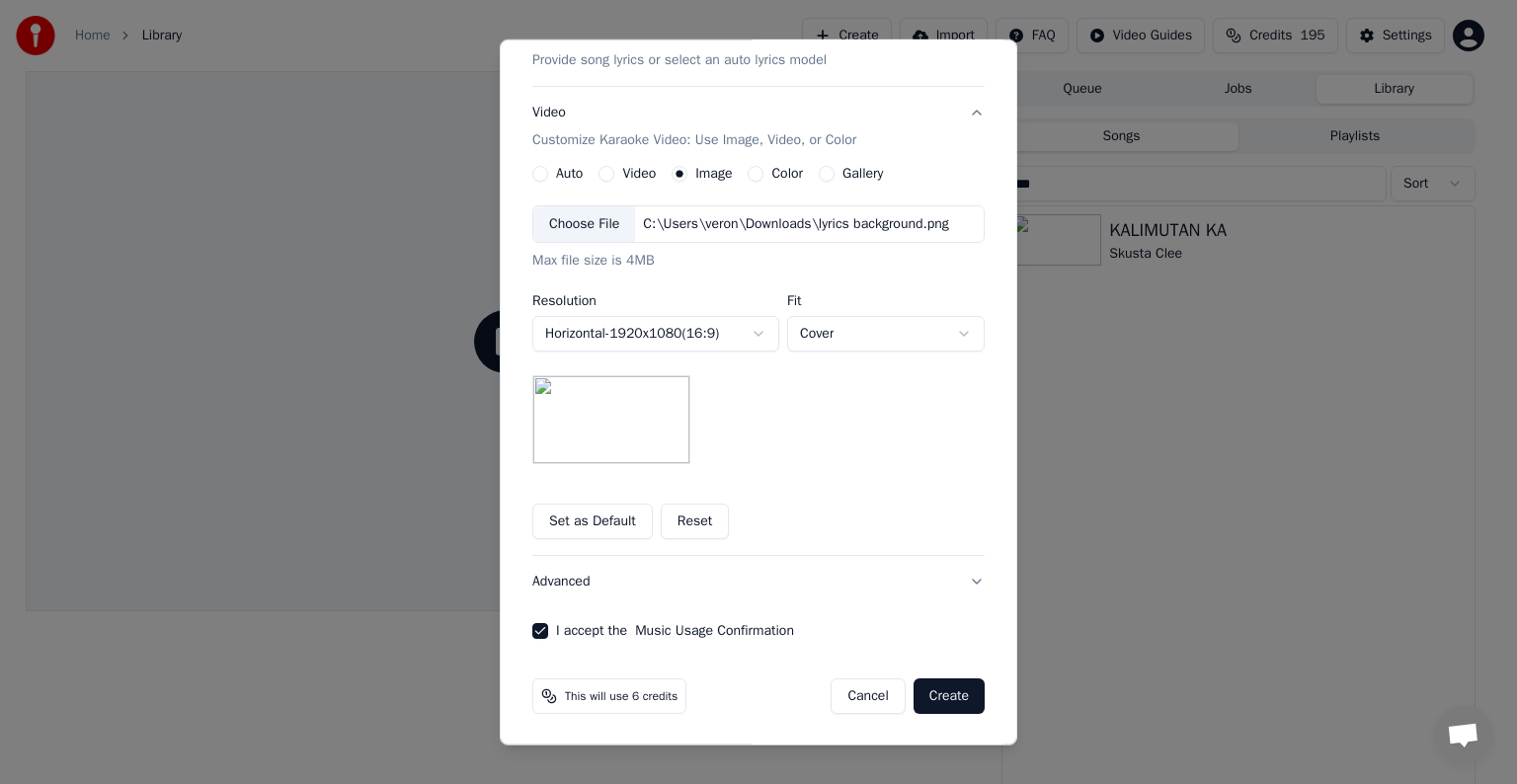 click on "Set as Default" at bounding box center (593, 521) 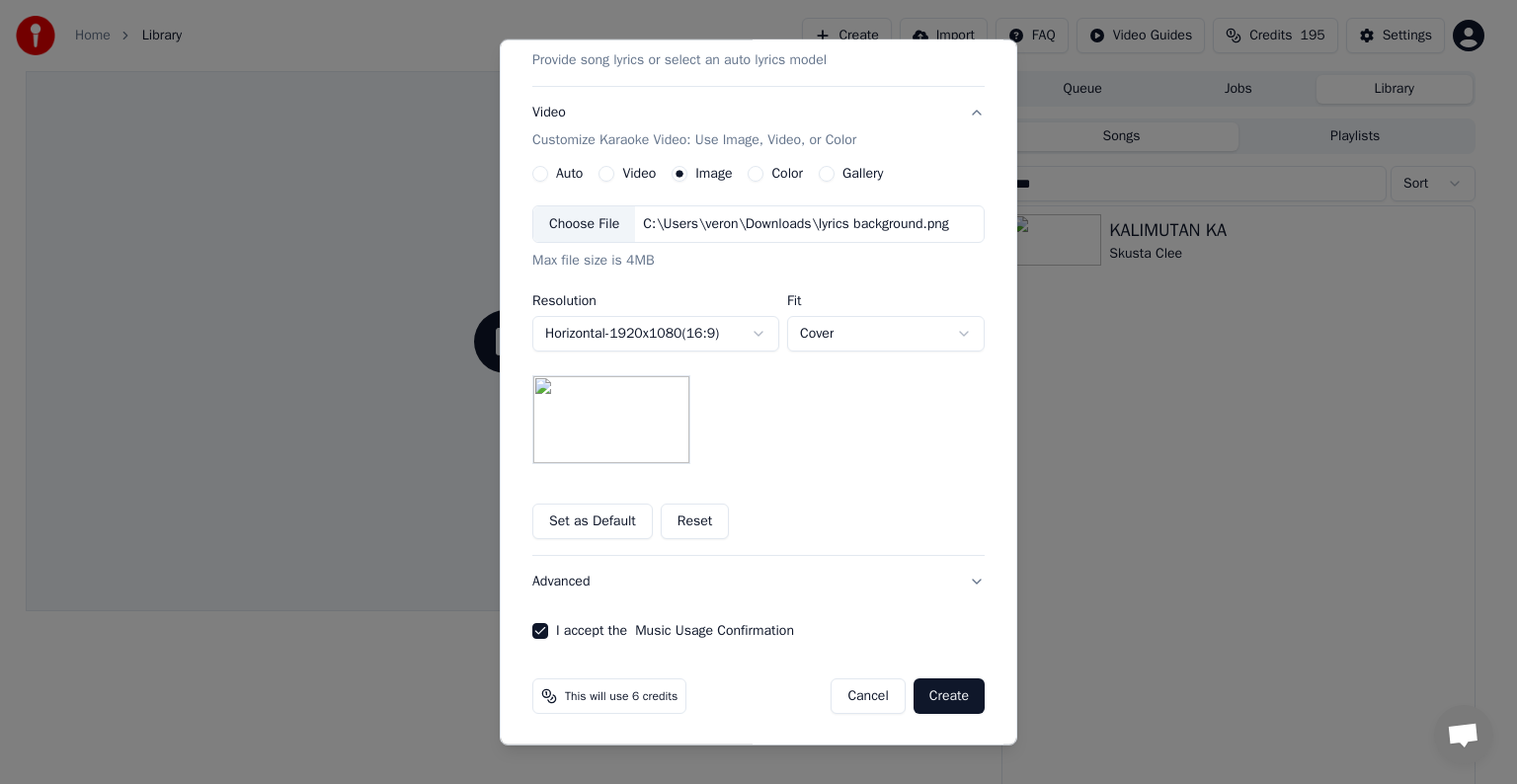click on "Create" at bounding box center (949, 696) 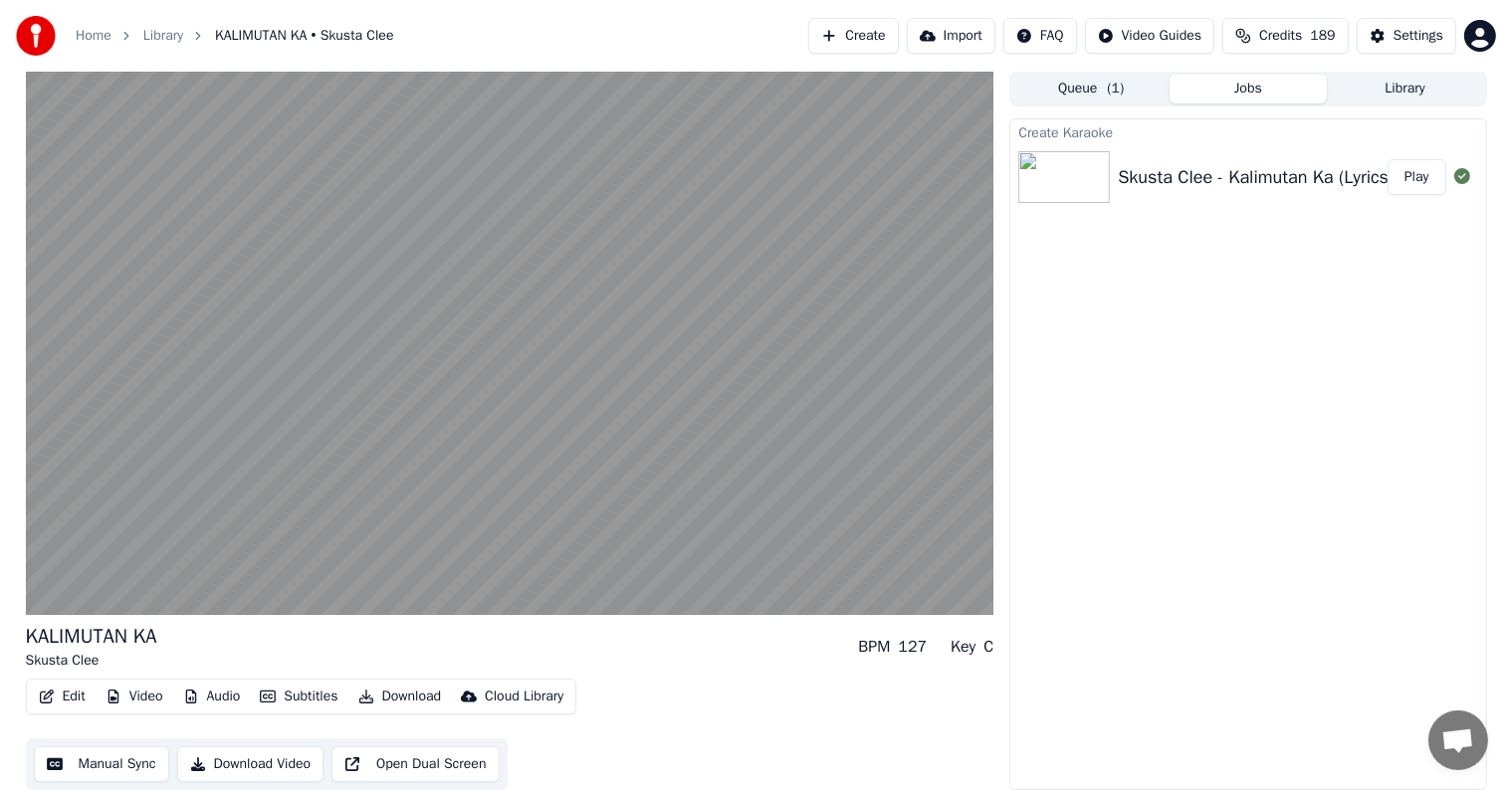 scroll, scrollTop: 0, scrollLeft: 0, axis: both 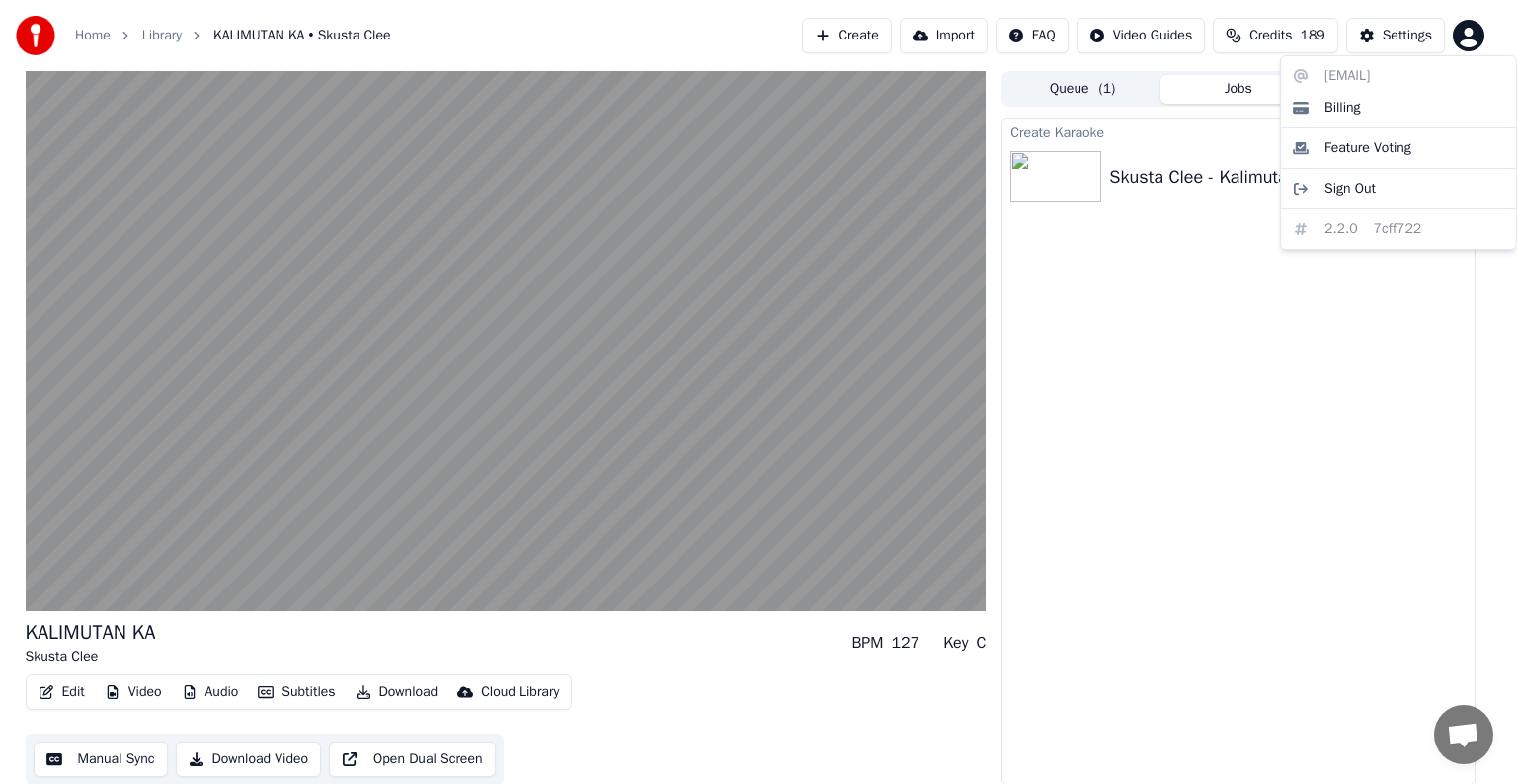 click on "Home Library KALIMUTAN KA • Skusta Clee Create Import FAQ Video Guides Credits 189 Settings KALIMUTAN KA Skusta Clee BPM 127 Key C Edit Video Audio Subtitles Download Cloud Library Manual Sync Download Video Open Dual Screen Queue ( 1 ) Jobs Library Create Karaoke Skusta Clee - Kalimutan Ka (Lyrics) Play veronicadorado7194@gmail.com Billing Feature Voting Sign Out 2.2.0 7cff722" at bounding box center [758, 392] 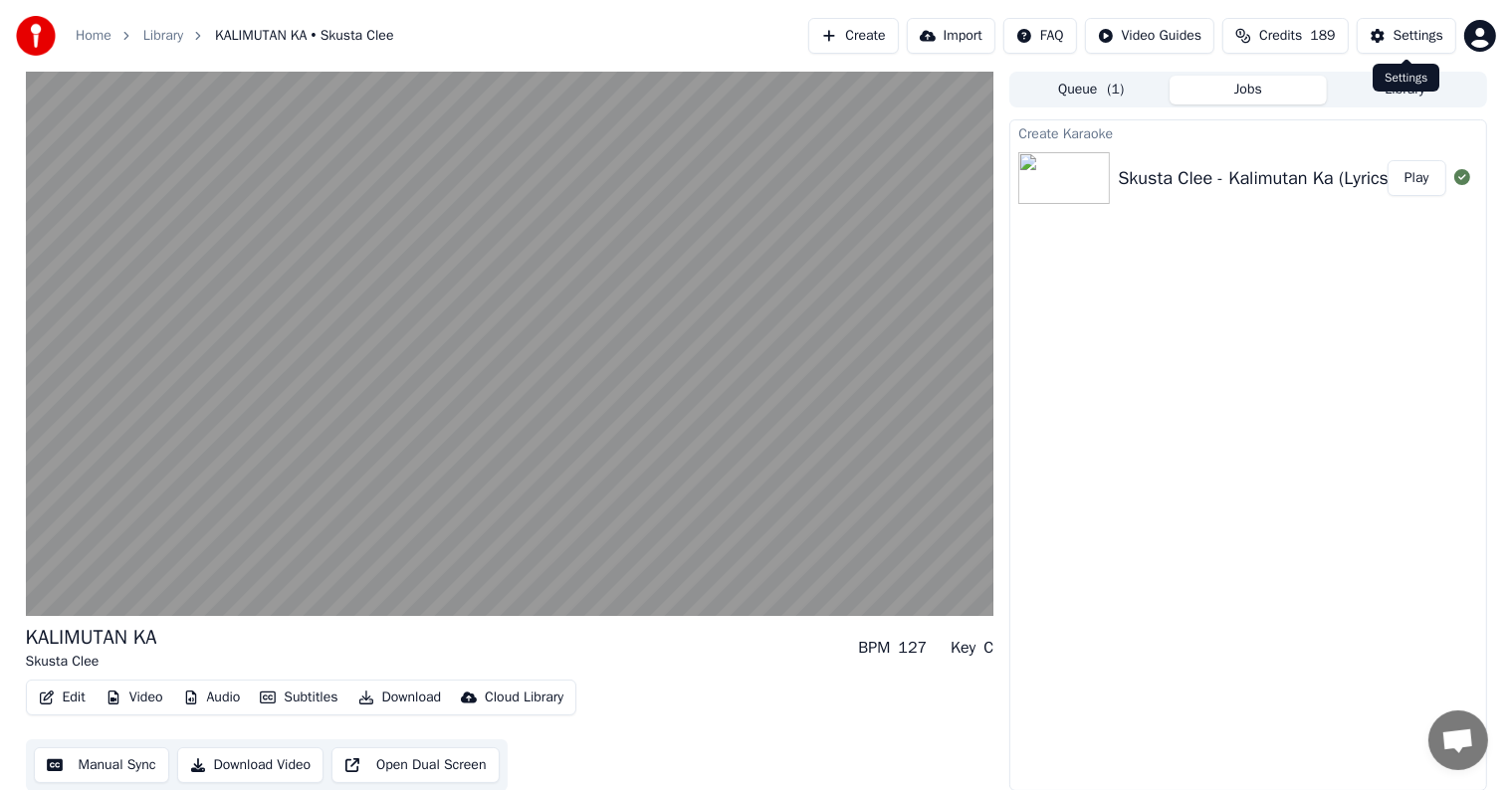 click on "Settings" at bounding box center (1406, 36) 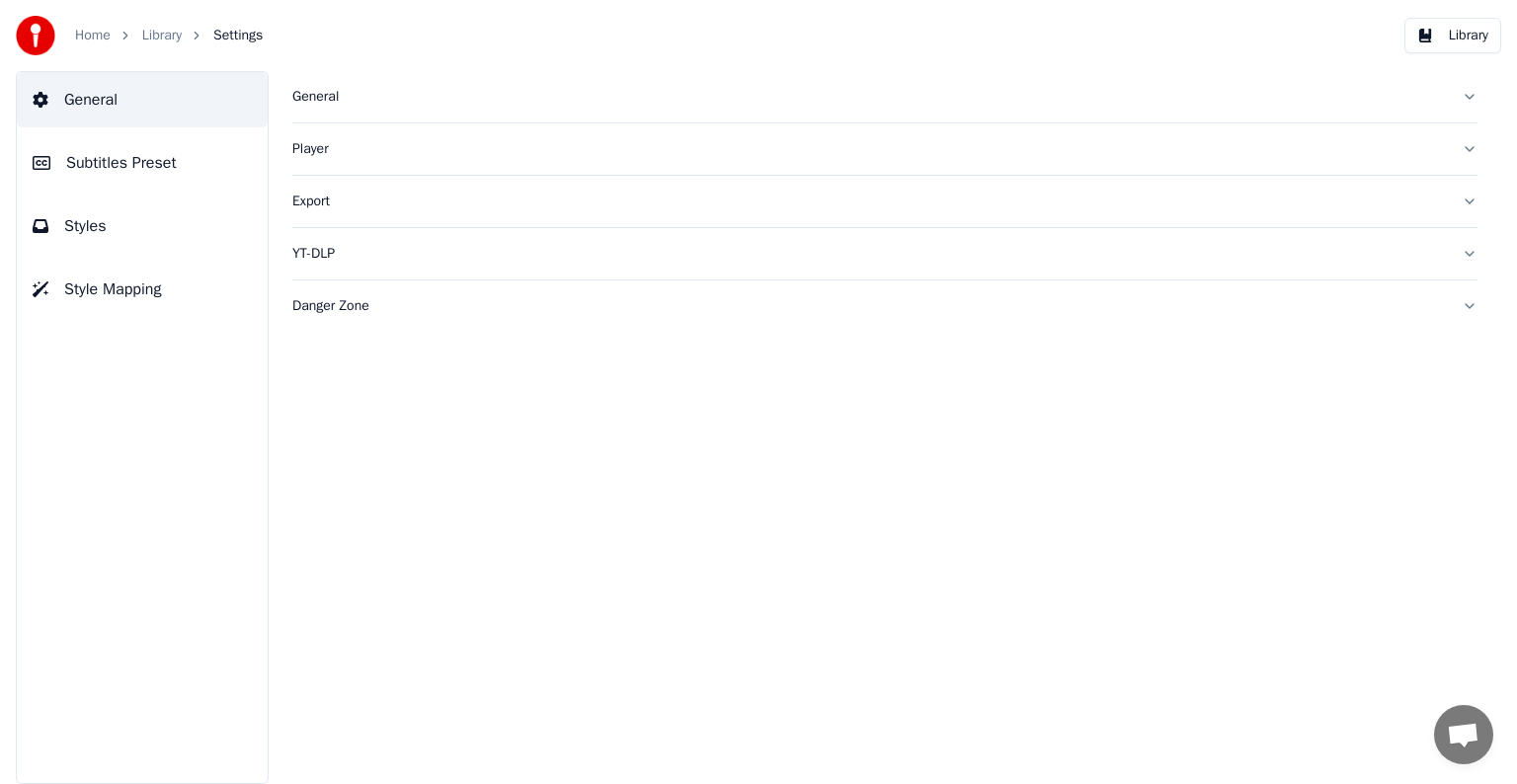 click on "Library" at bounding box center (162, 36) 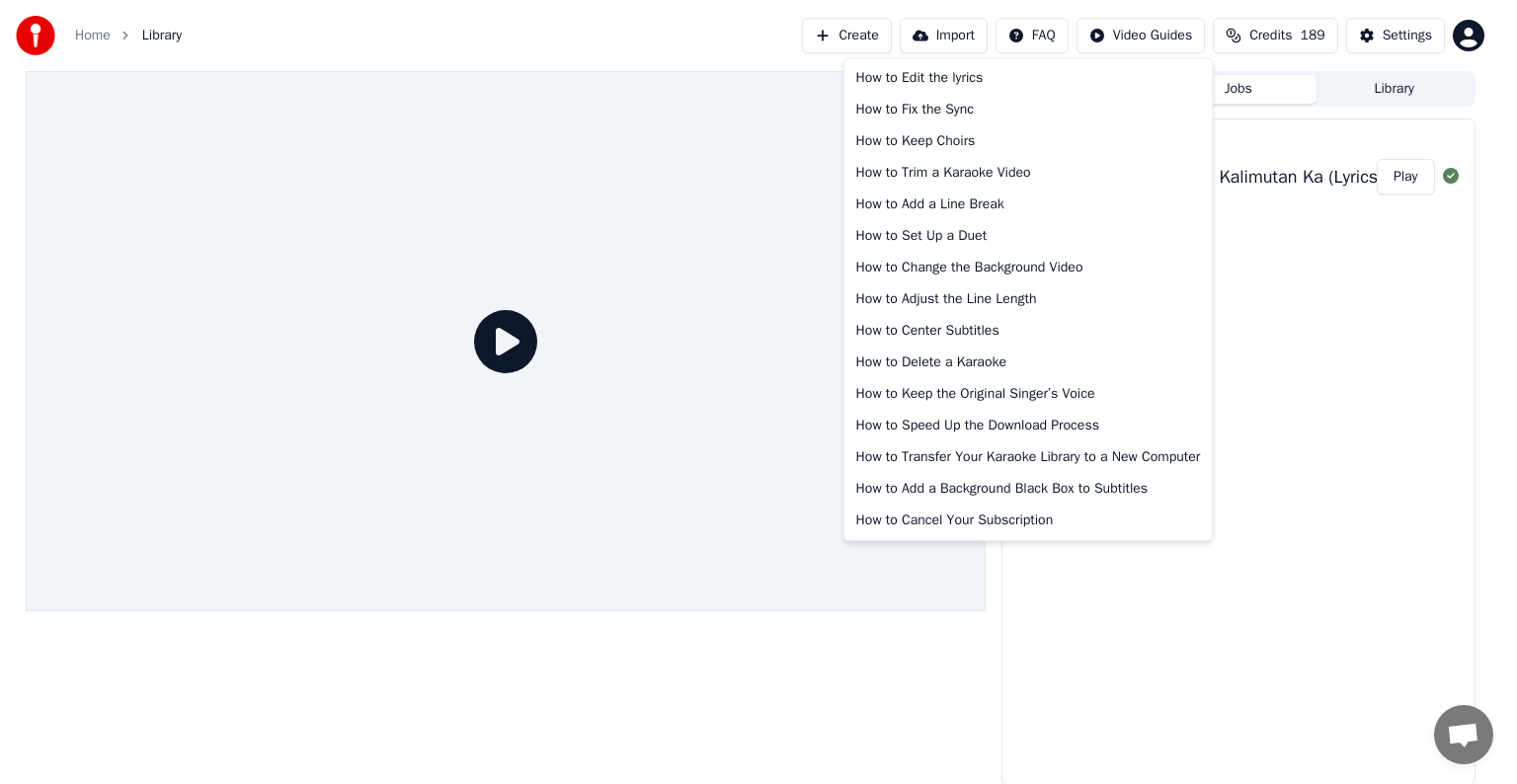click on "Home Library Create Import FAQ Video Guides Credits 189 Settings Queue ( 1 ) Jobs Library Create Karaoke Skusta Clee - Kalimutan Ka (Lyrics) Play How to Edit the lyrics How to Fix the Sync How to Keep Choirs How to Trim a Karaoke Video How to Add a Line Break How to Set Up a Duet How to Change the Background Video How to Adjust the Line Length How to Center Subtitles How to Delete a Karaoke How to Keep the Original Singer’s Voice How to Speed Up the Download Process How to Transfer Your Karaoke Library to a New Computer How to Add a Background Black Box to Subtitles How to Cancel Your Subscription" at bounding box center [758, 392] 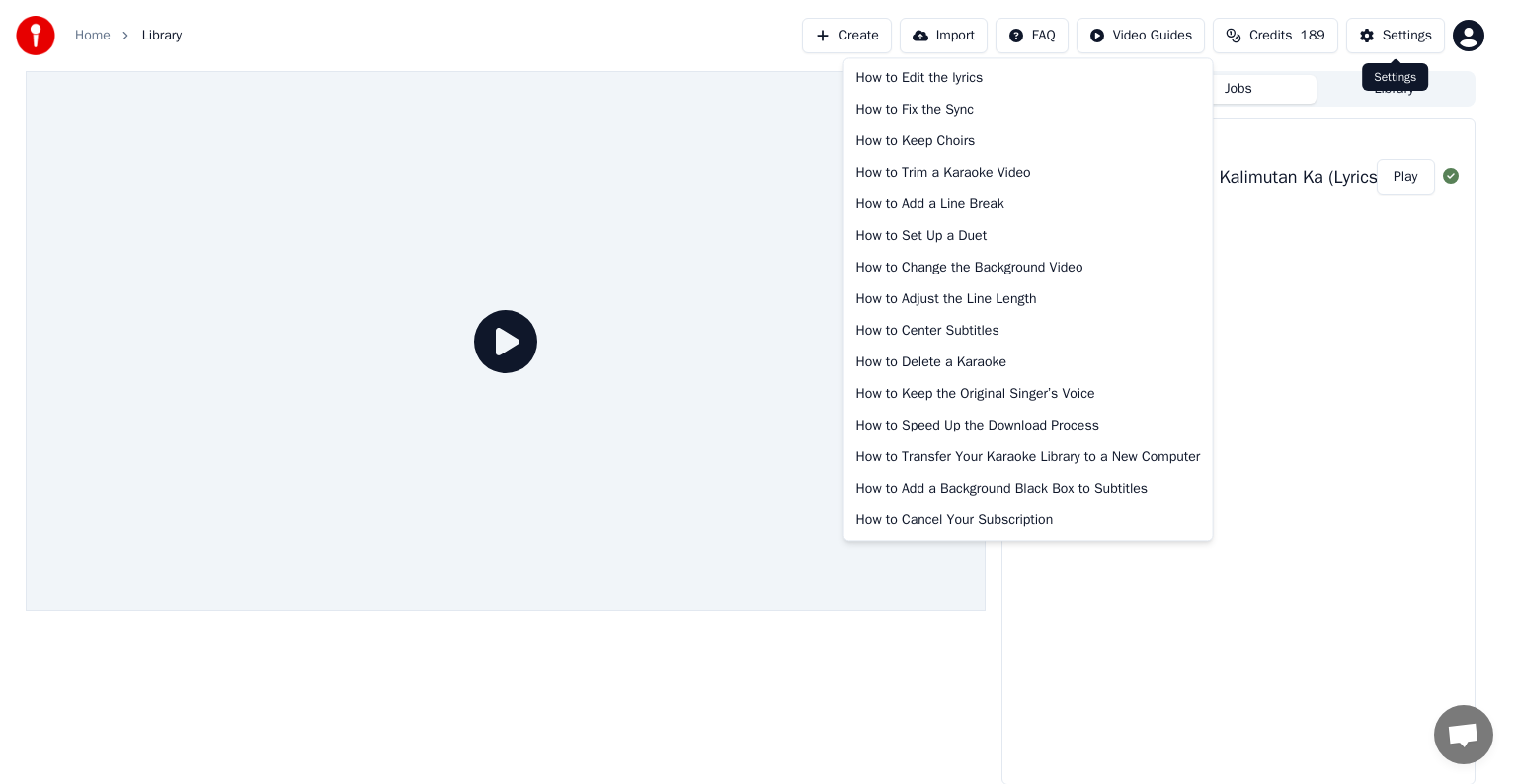 click on "Home Library Create Import FAQ Video Guides Credits 189 Settings Queue ( 1 ) Jobs Library Create Karaoke Skusta Clee - Kalimutan Ka (Lyrics) Play How to Edit the lyrics How to Fix the Sync How to Keep Choirs How to Trim a Karaoke Video How to Add a Line Break How to Set Up a Duet How to Change the Background Video How to Adjust the Line Length How to Center Subtitles How to Delete a Karaoke How to Keep the Original Singer’s Voice How to Speed Up the Download Process How to Transfer Your Karaoke Library to a New Computer How to Add a Background Black Box to Subtitles How to Cancel Your Subscription Settings Settings" at bounding box center (758, 392) 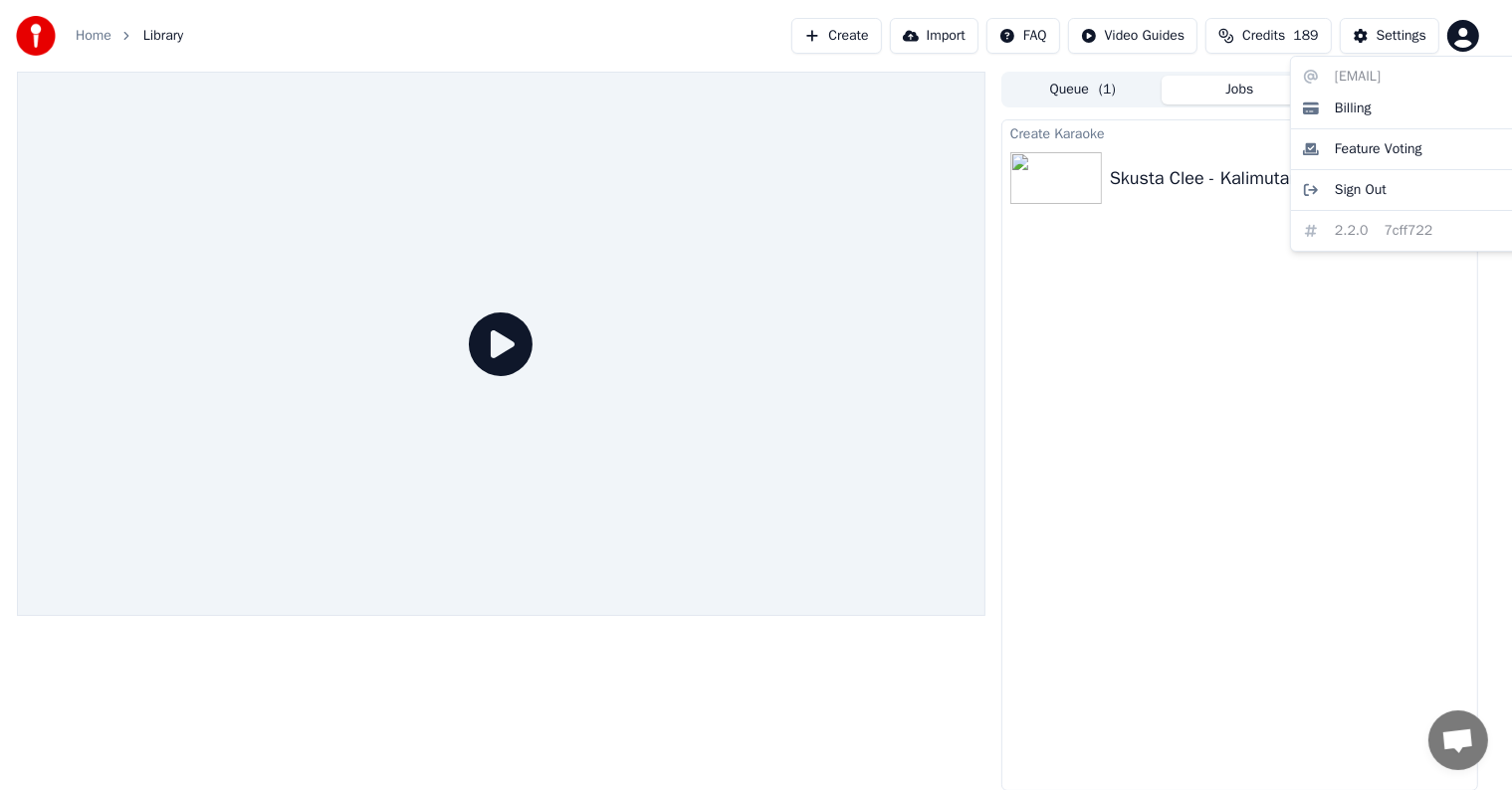 click on "Home Library Create Import FAQ Video Guides Credits 189 Settings Queue ( 1 ) Jobs Library Create Karaoke Skusta Clee - Kalimutan Ka (Lyrics) Play veronicadorado7194@gmail.com Billing Feature Voting Sign Out 2.2.0 7cff722" at bounding box center [756, 395] 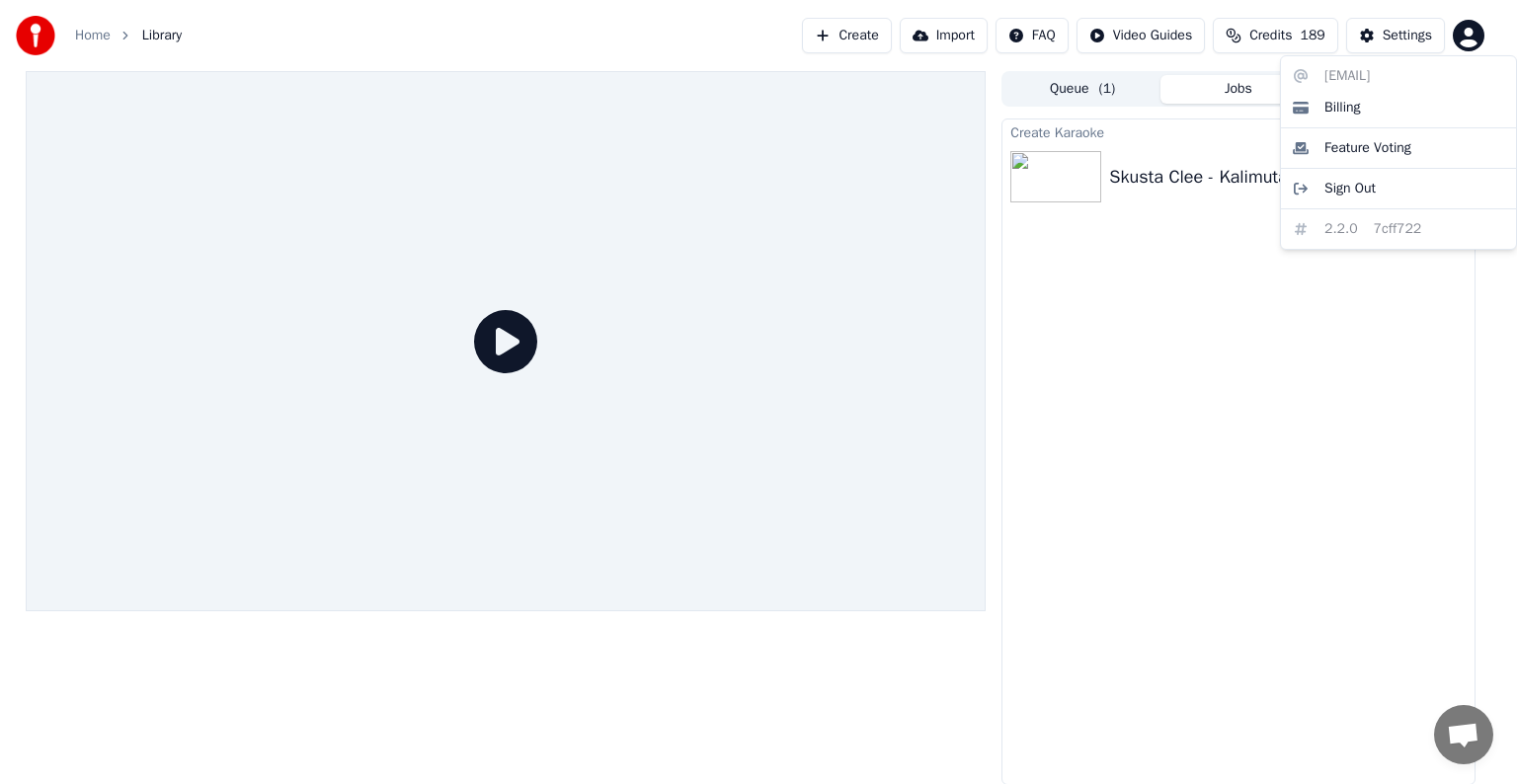 click on "Home Library Create Import FAQ Video Guides Credits 189 Settings Queue ( 1 ) Jobs Library Create Karaoke Skusta Clee - Kalimutan Ka (Lyrics) Play veronicadorado7194@gmail.com Billing Feature Voting Sign Out 2.2.0 7cff722" at bounding box center (758, 392) 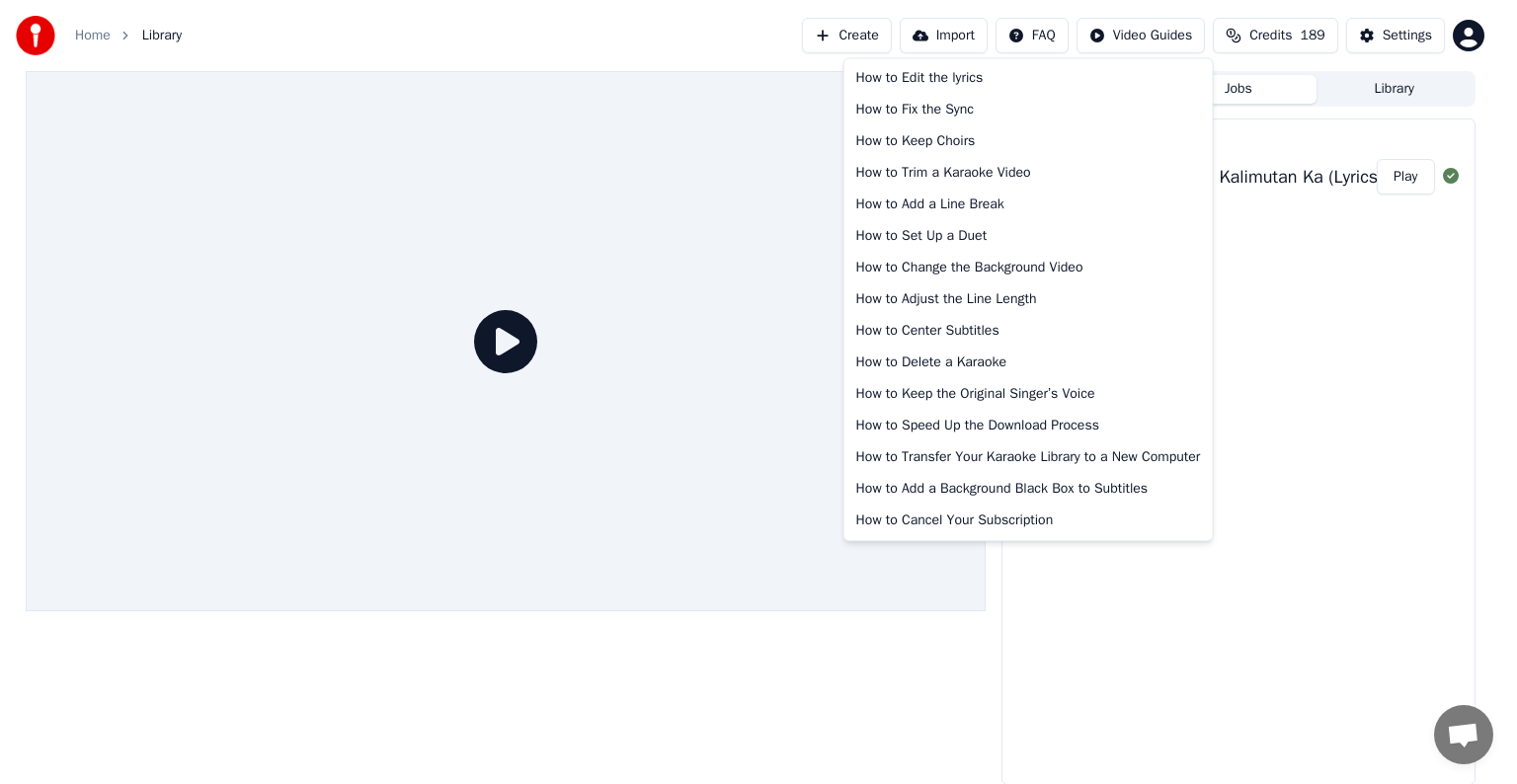 click on "Home Library Create Import FAQ Video Guides Credits 189 Settings Queue ( 1 ) Jobs Library Create Karaoke Skusta Clee - Kalimutan Ka (Lyrics) Play How to Edit the lyrics How to Fix the Sync How to Keep Choirs How to Trim a Karaoke Video How to Add a Line Break How to Set Up a Duet How to Change the Background Video How to Adjust the Line Length How to Center Subtitles How to Delete a Karaoke How to Keep the Original Singer’s Voice How to Speed Up the Download Process How to Transfer Your Karaoke Library to a New Computer How to Add a Background Black Box to Subtitles How to Cancel Your Subscription" at bounding box center [758, 392] 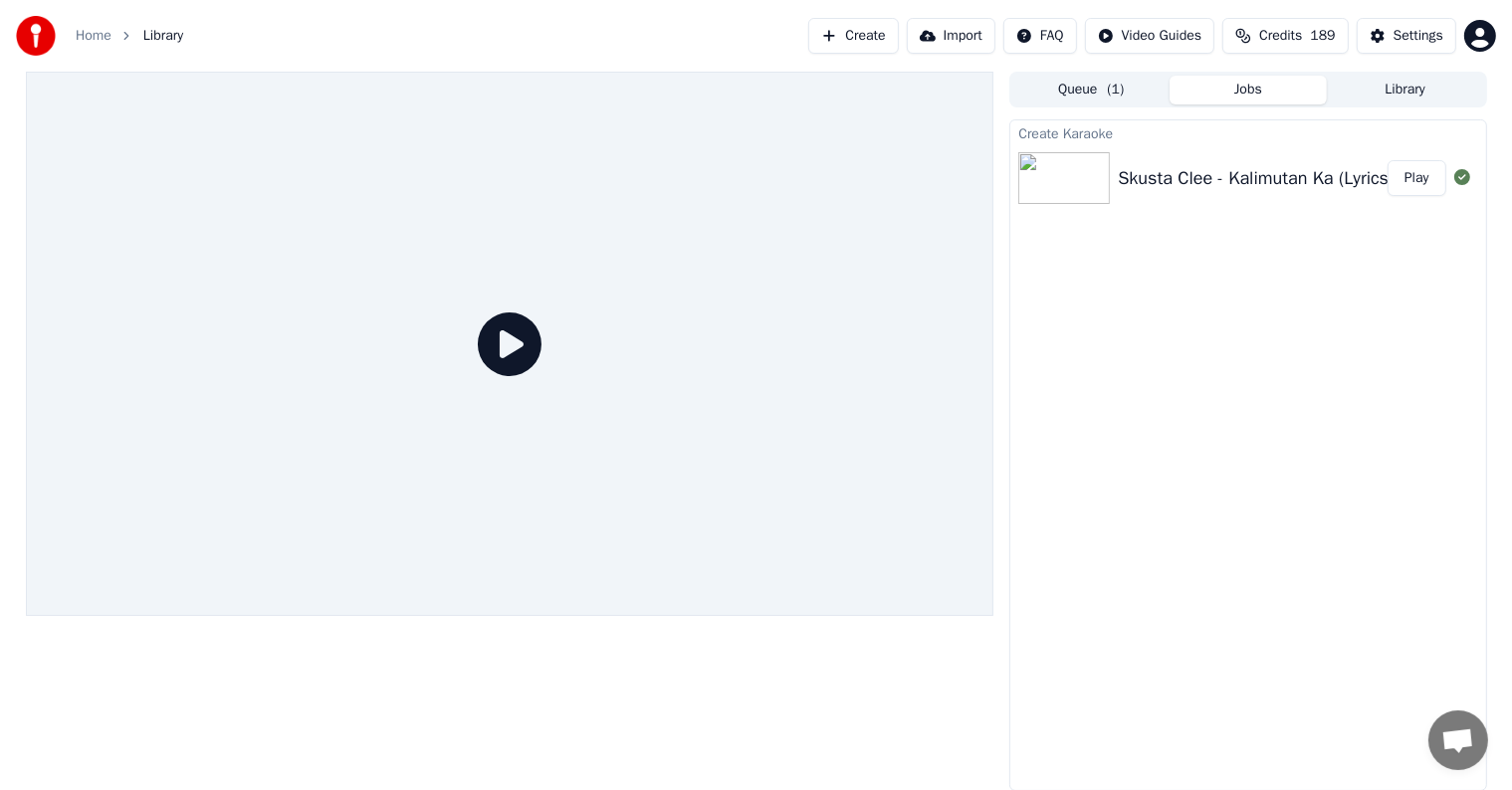 click on "Play" at bounding box center (1416, 178) 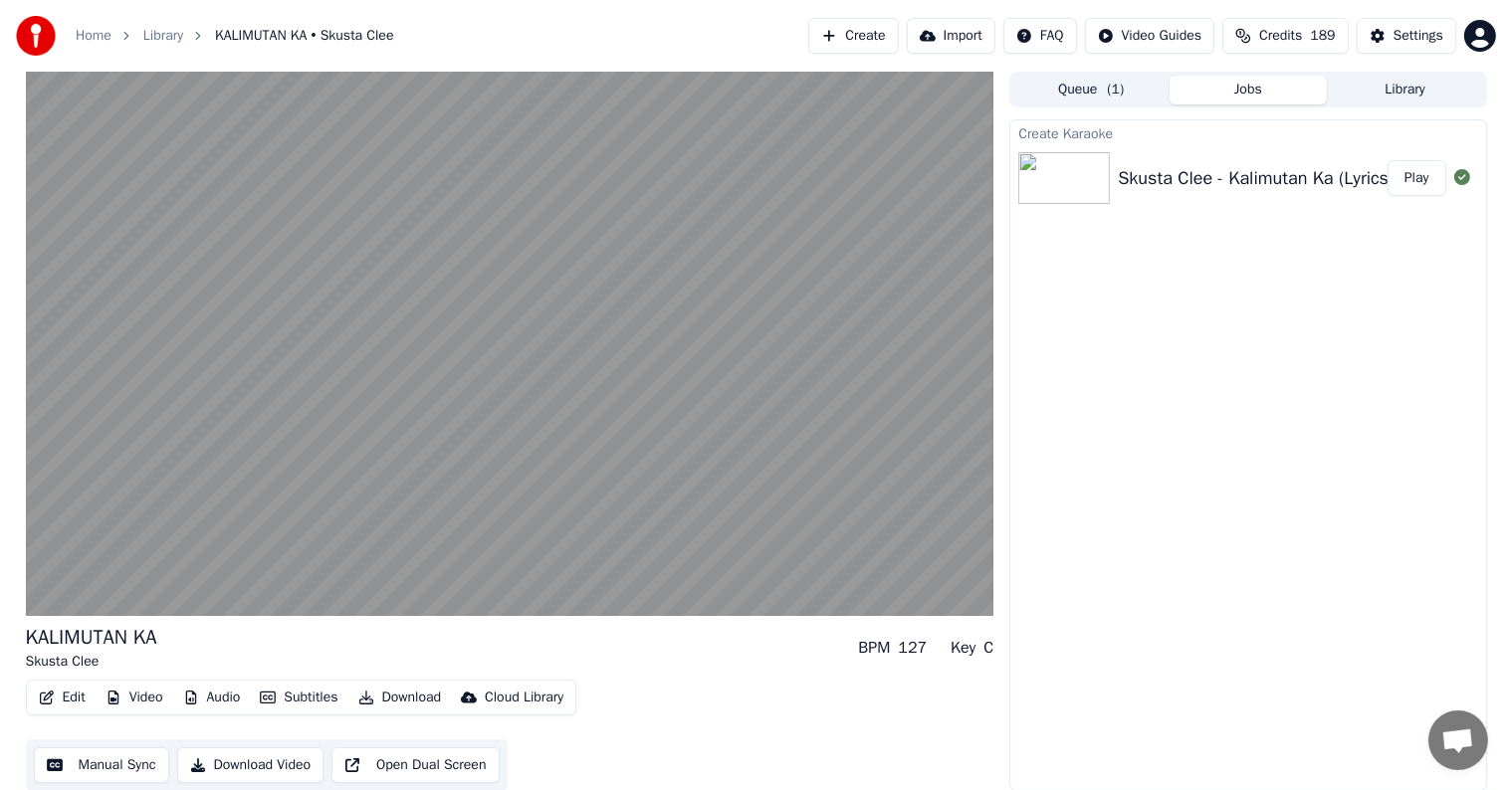 type 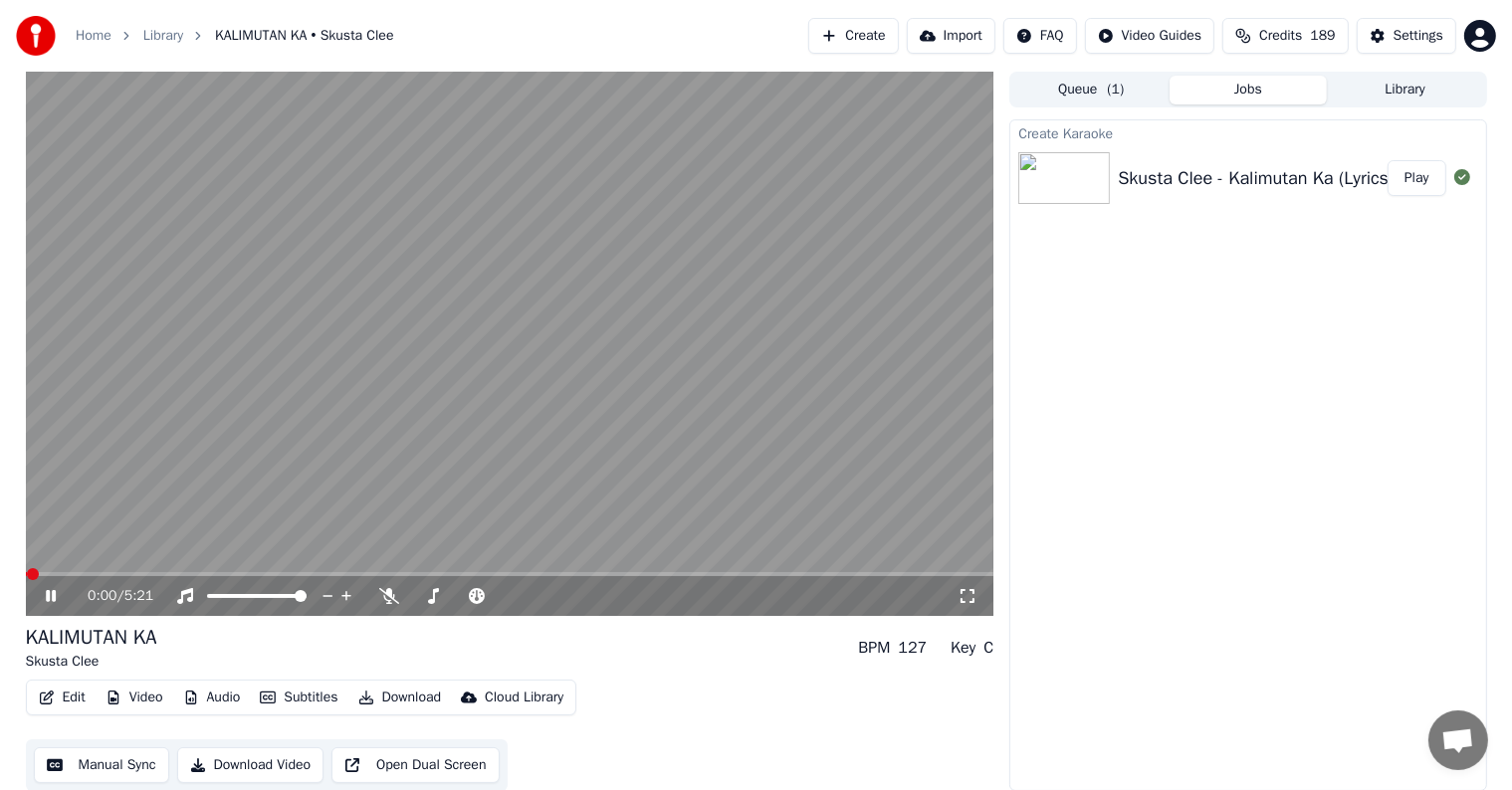 click 